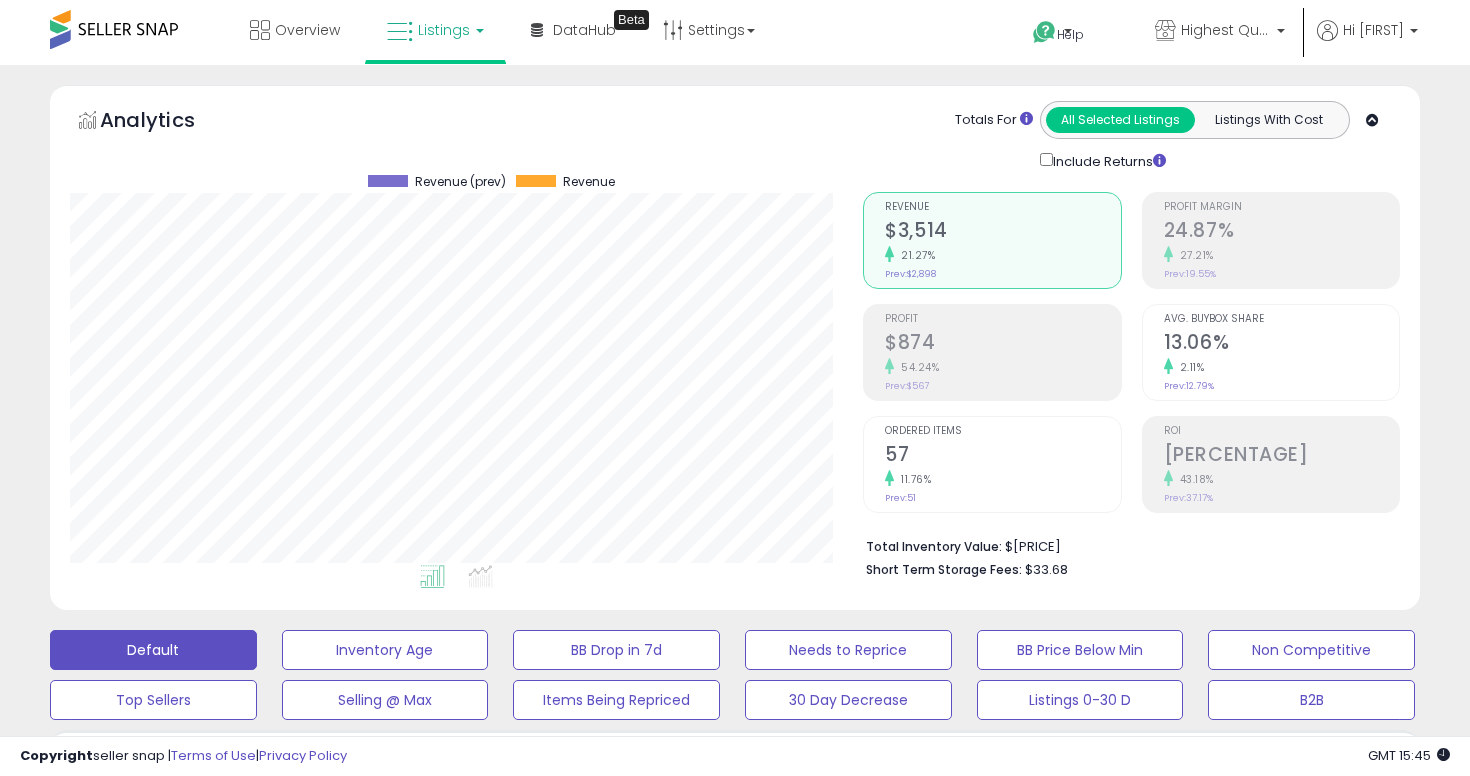 scroll, scrollTop: 398, scrollLeft: 0, axis: vertical 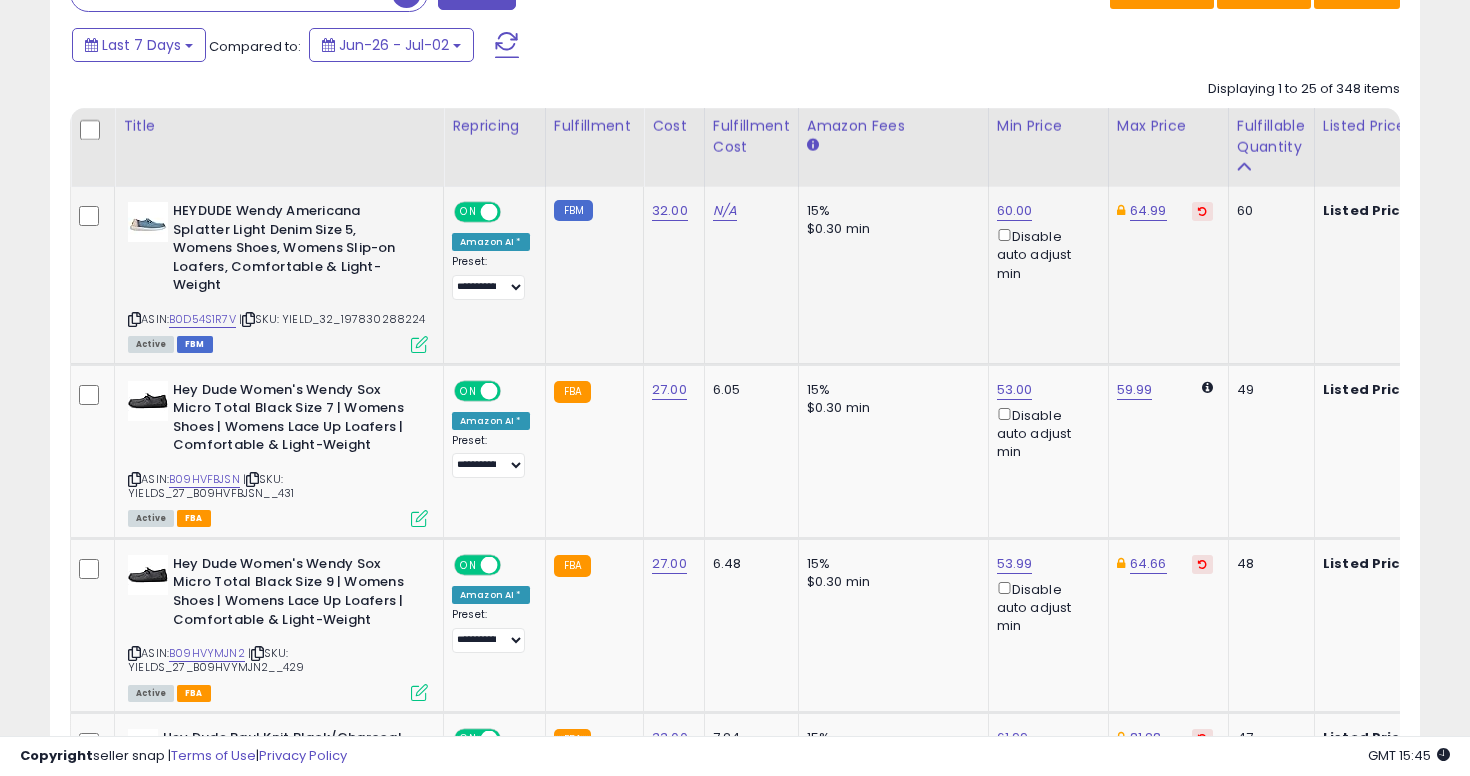click on "HEYDUDE Wendy Americana Splatter Light Denim Size 5, Womens Shoes, Womens Slip-on Loafers, Comfortable & Light-Weight" at bounding box center (294, 251) 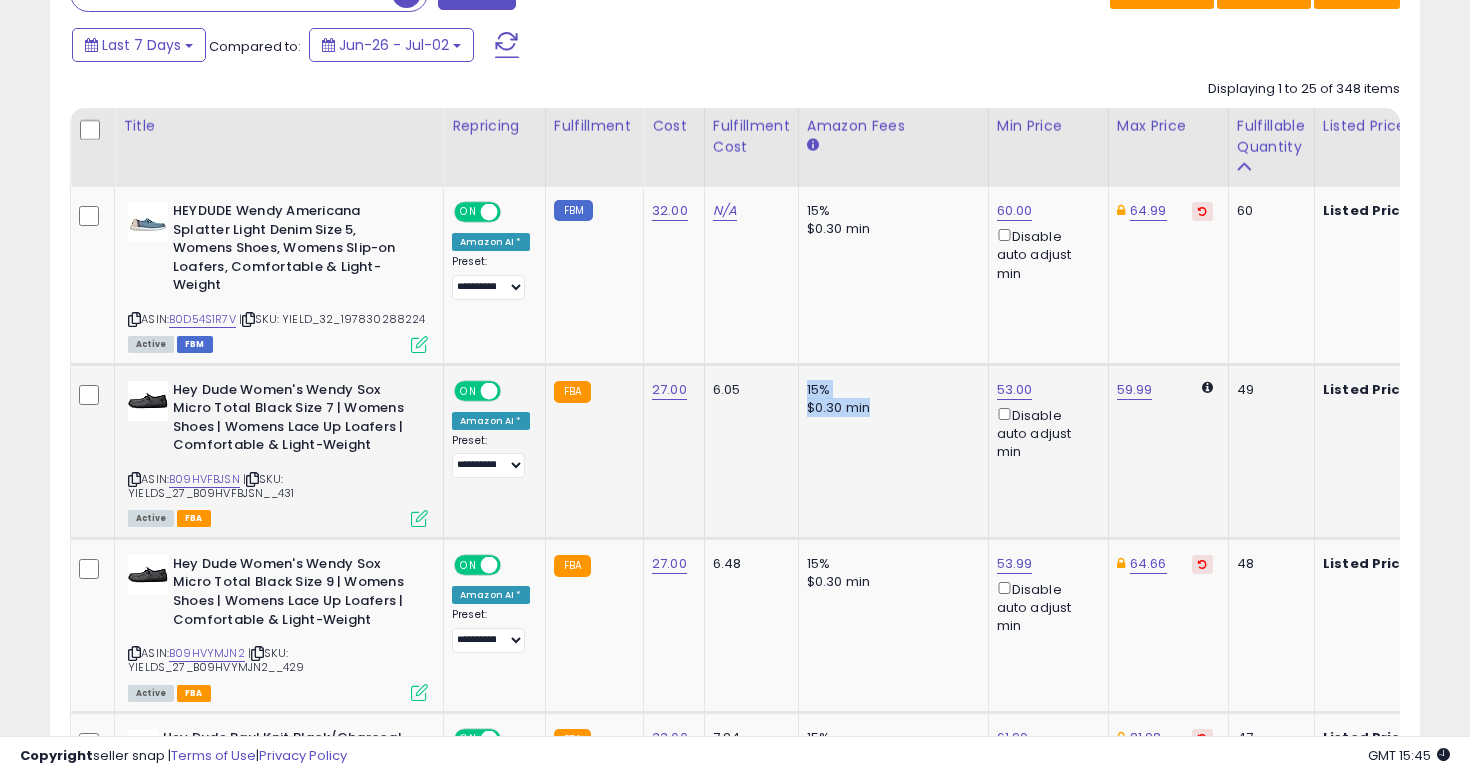 drag, startPoint x: 785, startPoint y: 388, endPoint x: 910, endPoint y: 409, distance: 126.751724 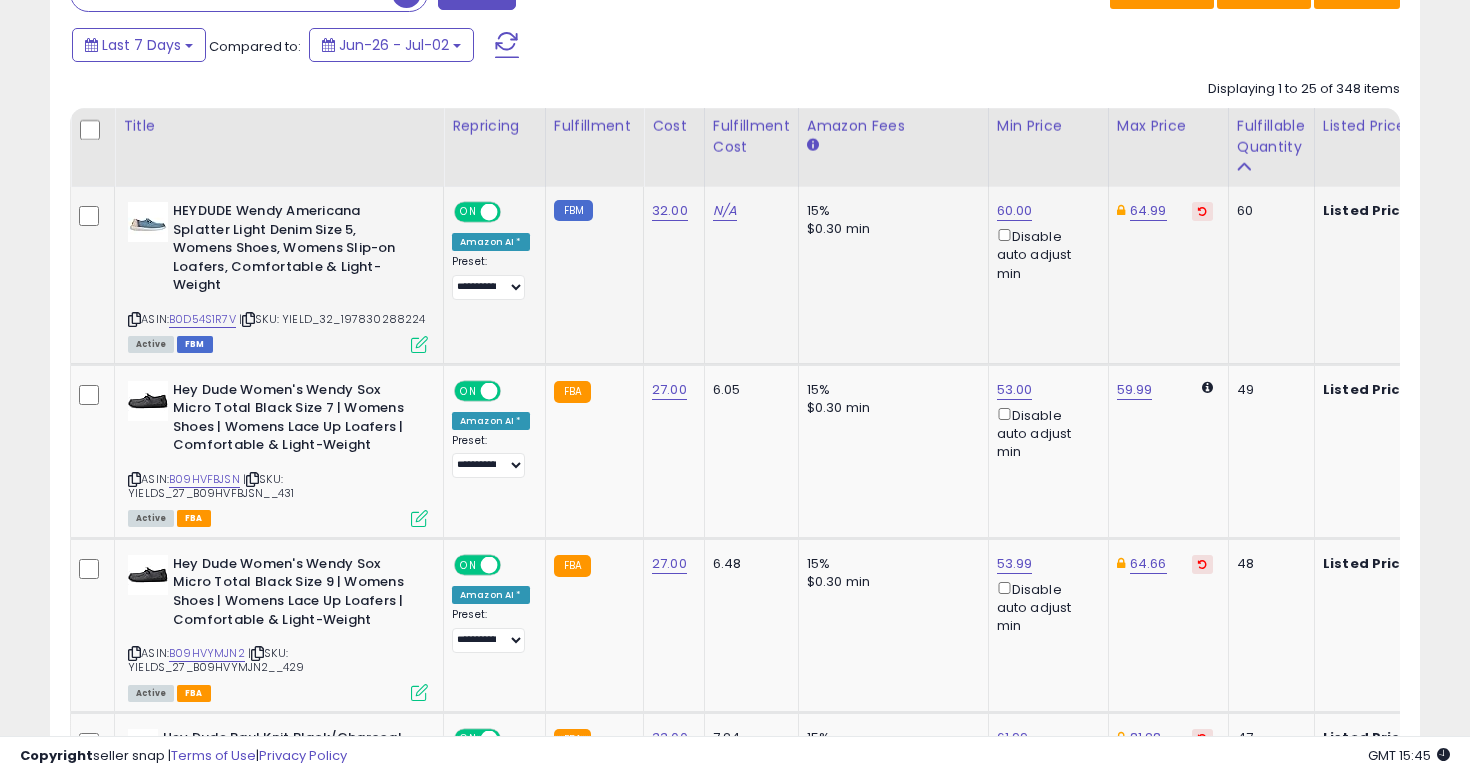 click at bounding box center [134, 319] 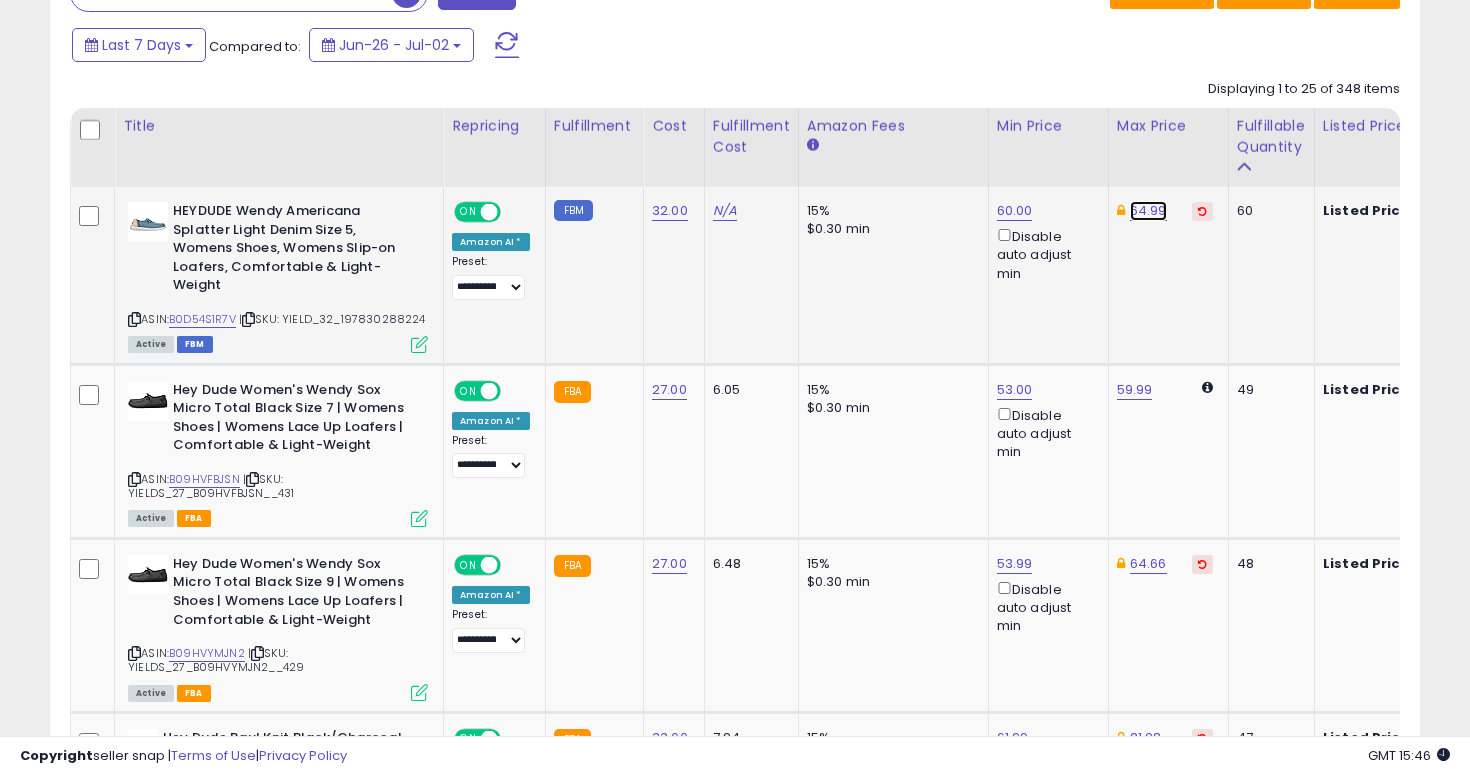 click on "64.99" at bounding box center [1148, 211] 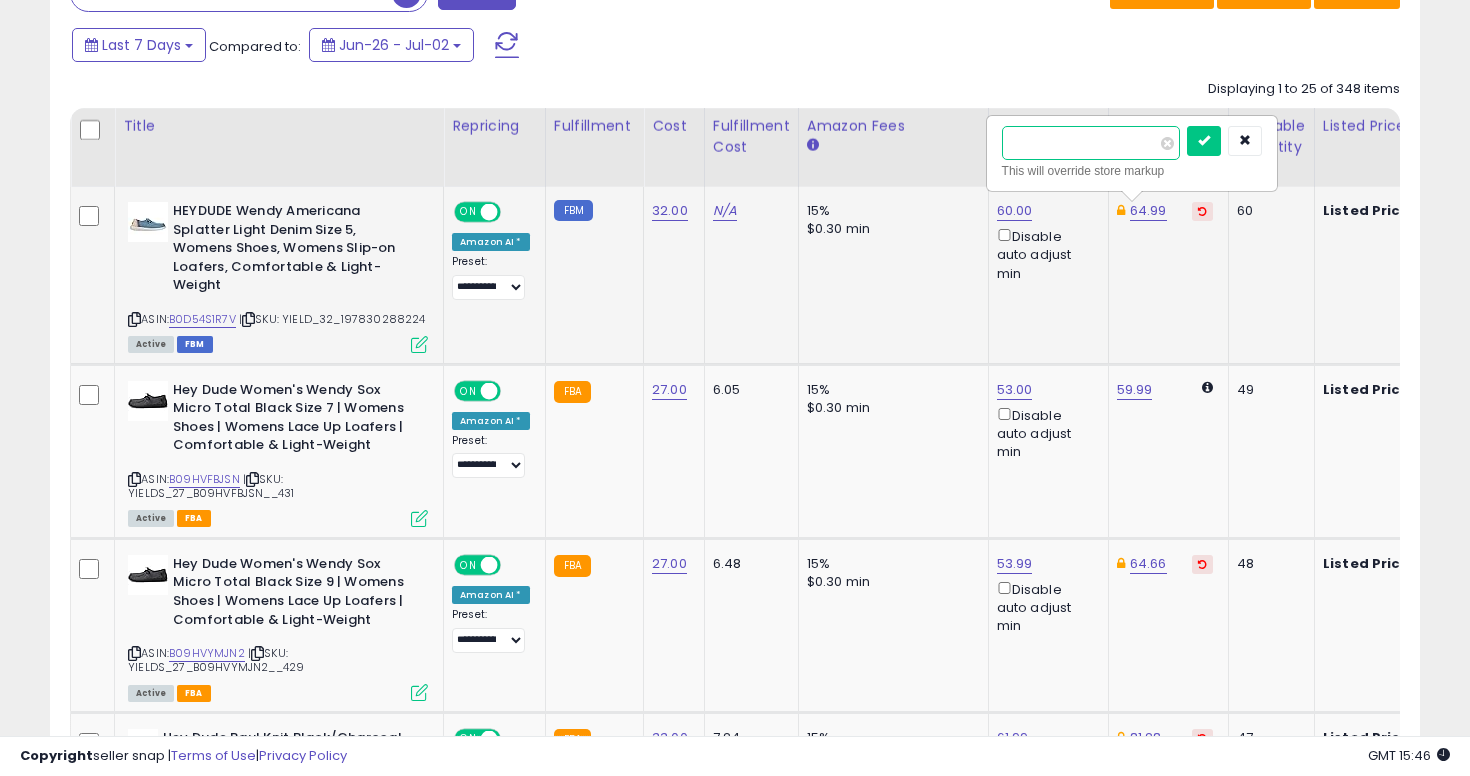 click on "*****" at bounding box center (1091, 143) 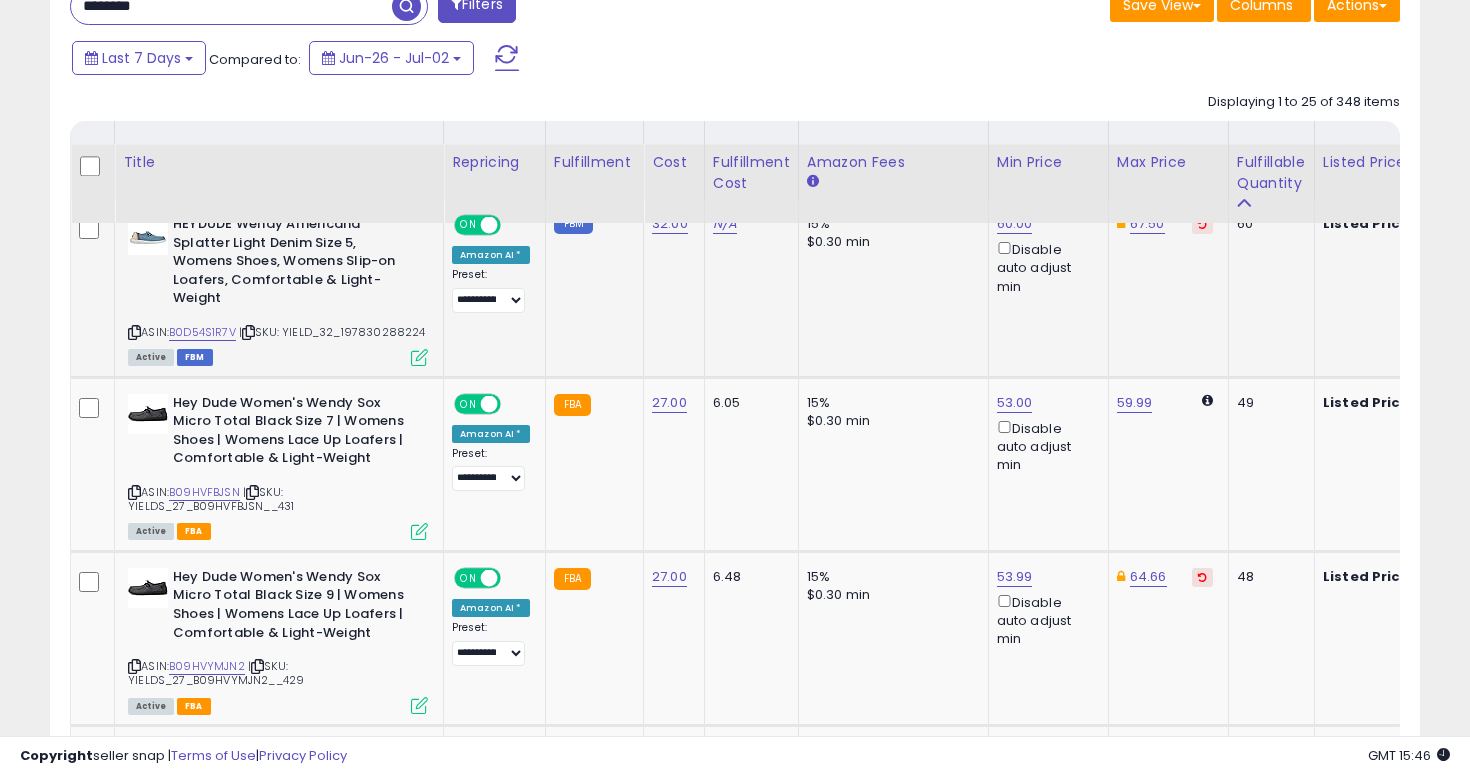 scroll, scrollTop: 1034, scrollLeft: 0, axis: vertical 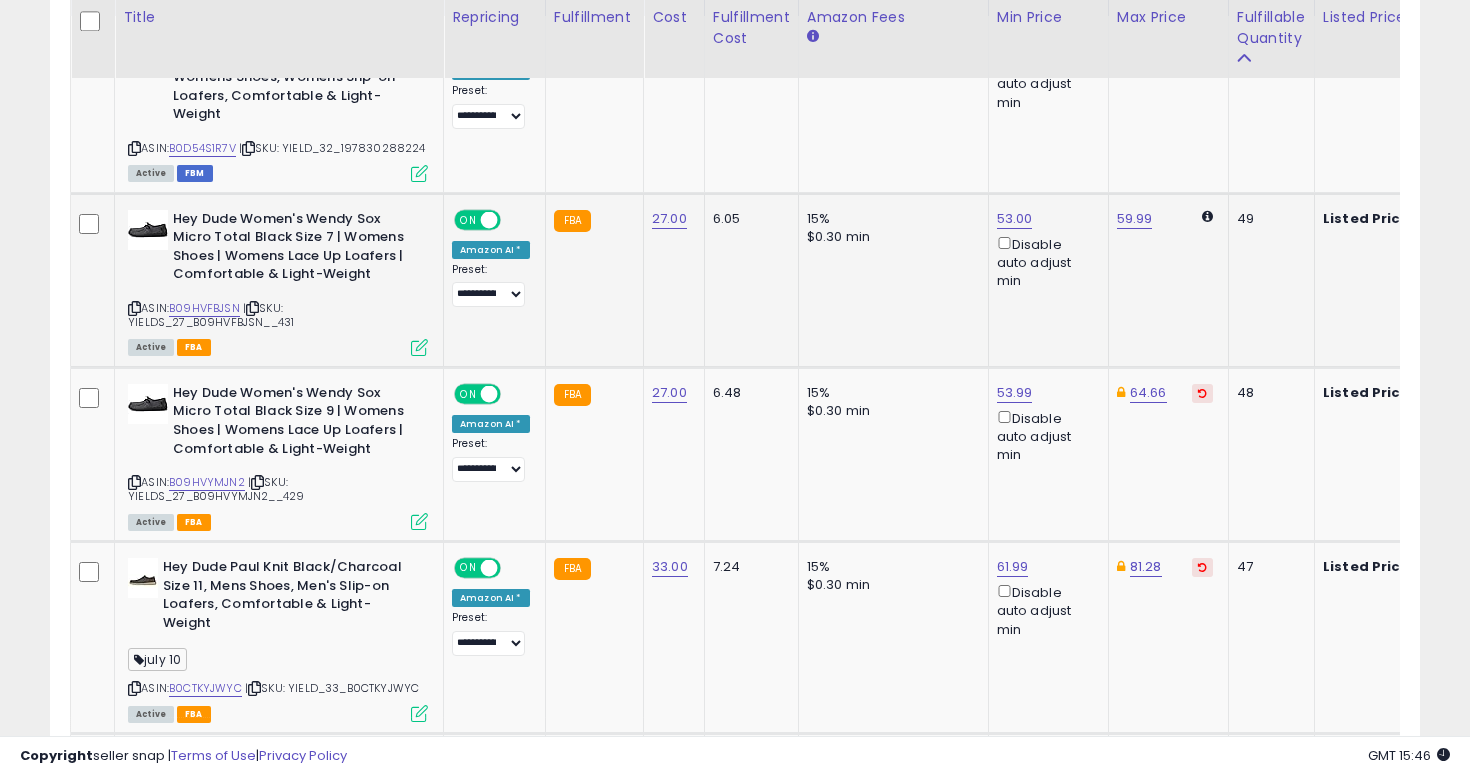 click at bounding box center (134, 308) 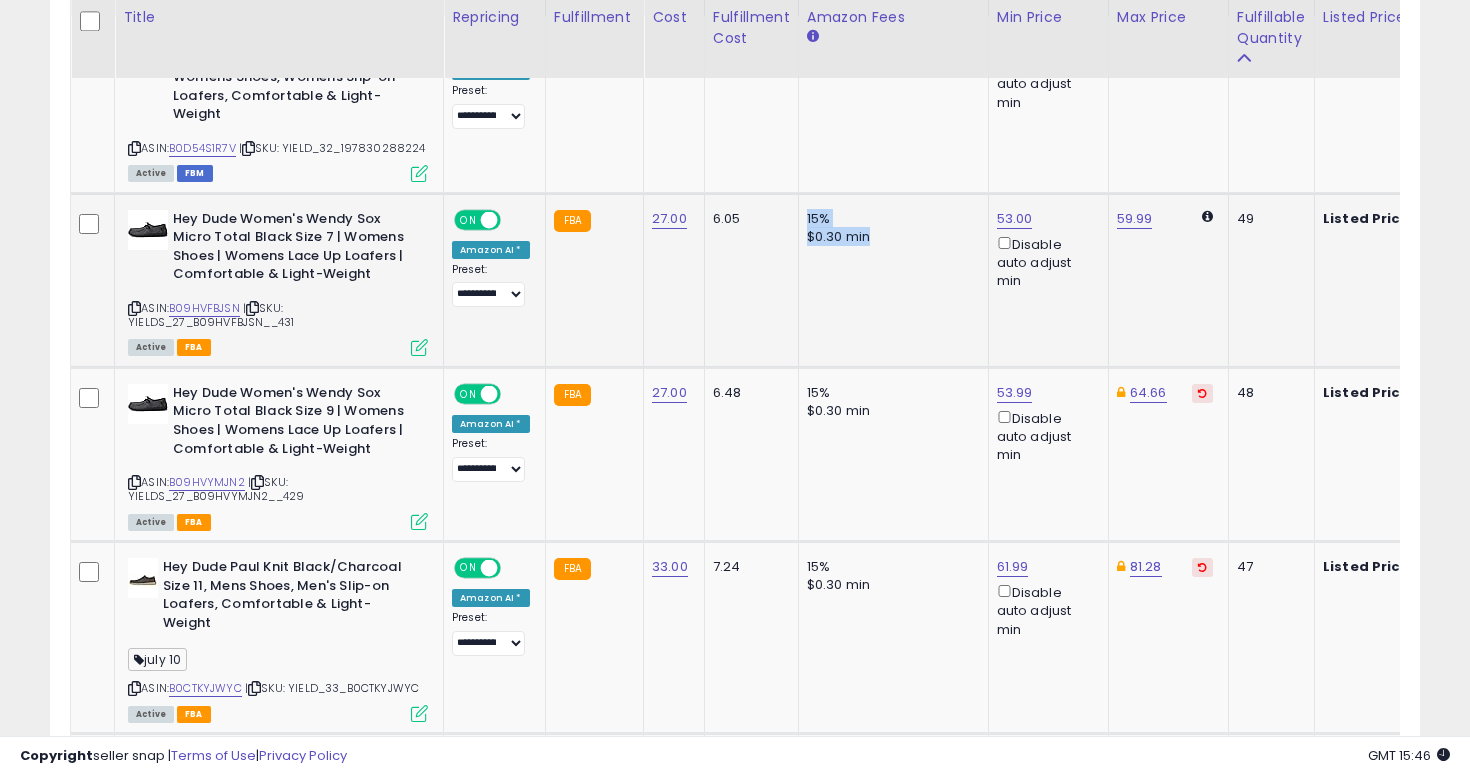 drag, startPoint x: 779, startPoint y: 211, endPoint x: 907, endPoint y: 273, distance: 142.22517 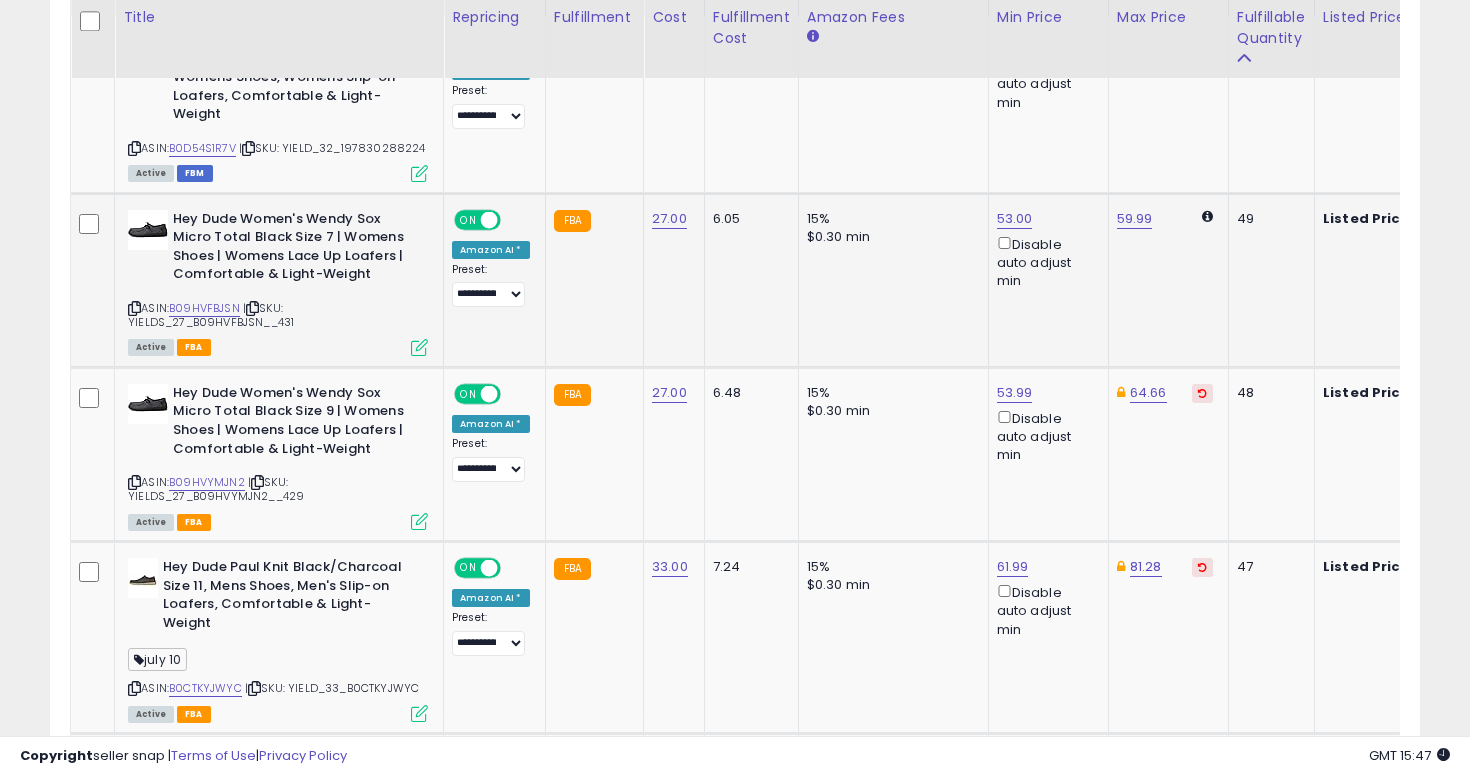 click on "59.99" 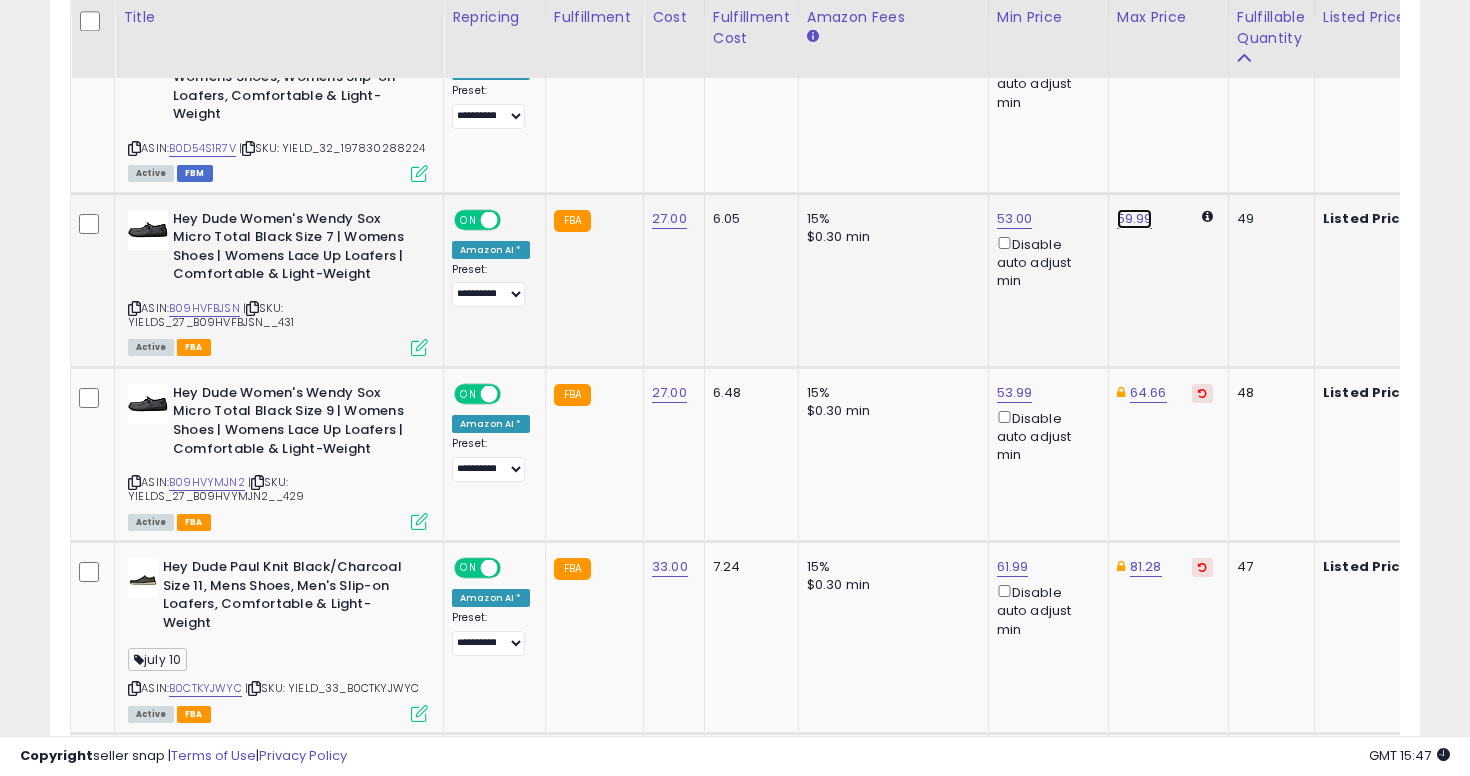 click on "59.99" at bounding box center (1135, 219) 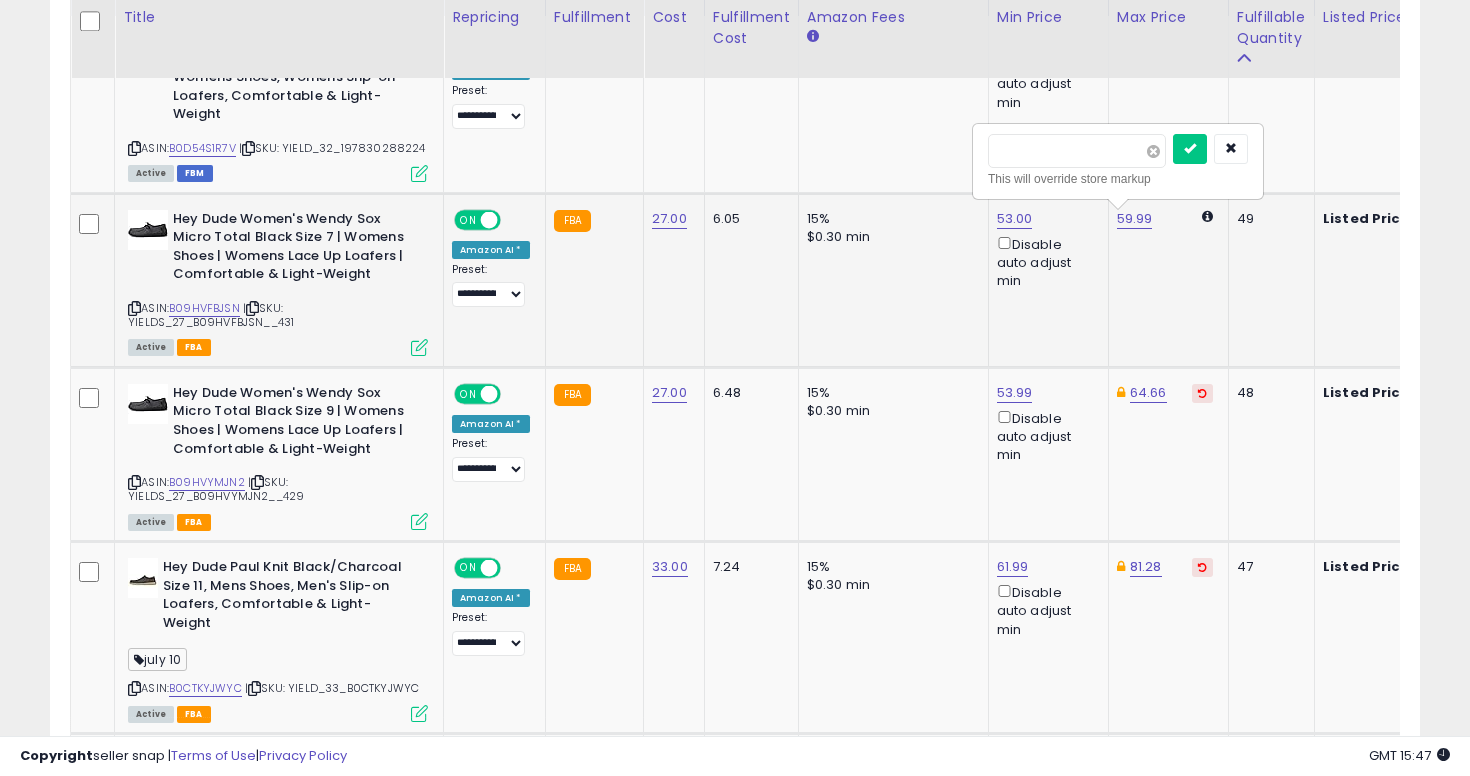 click at bounding box center (1153, 151) 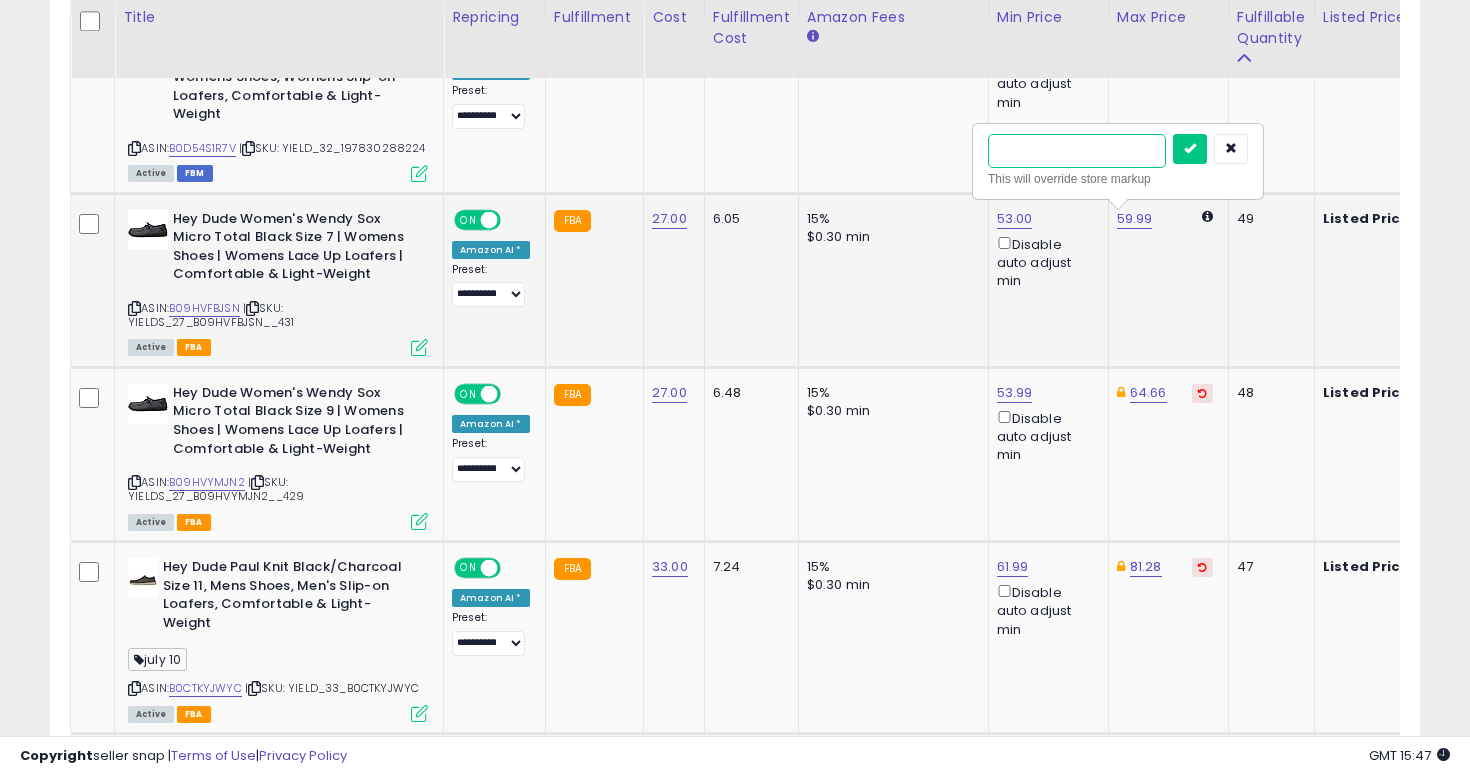 type on "**" 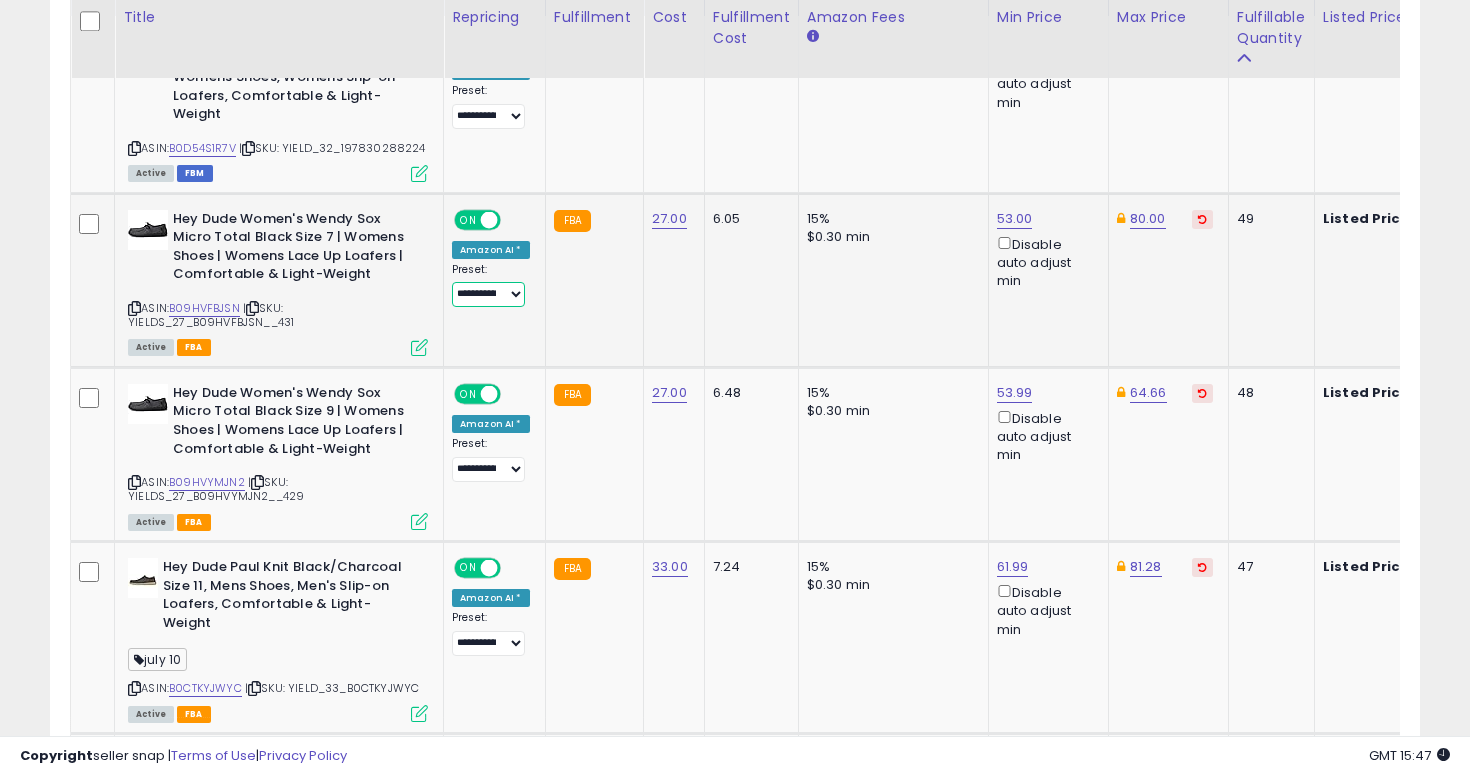 click on "**********" at bounding box center (488, 294) 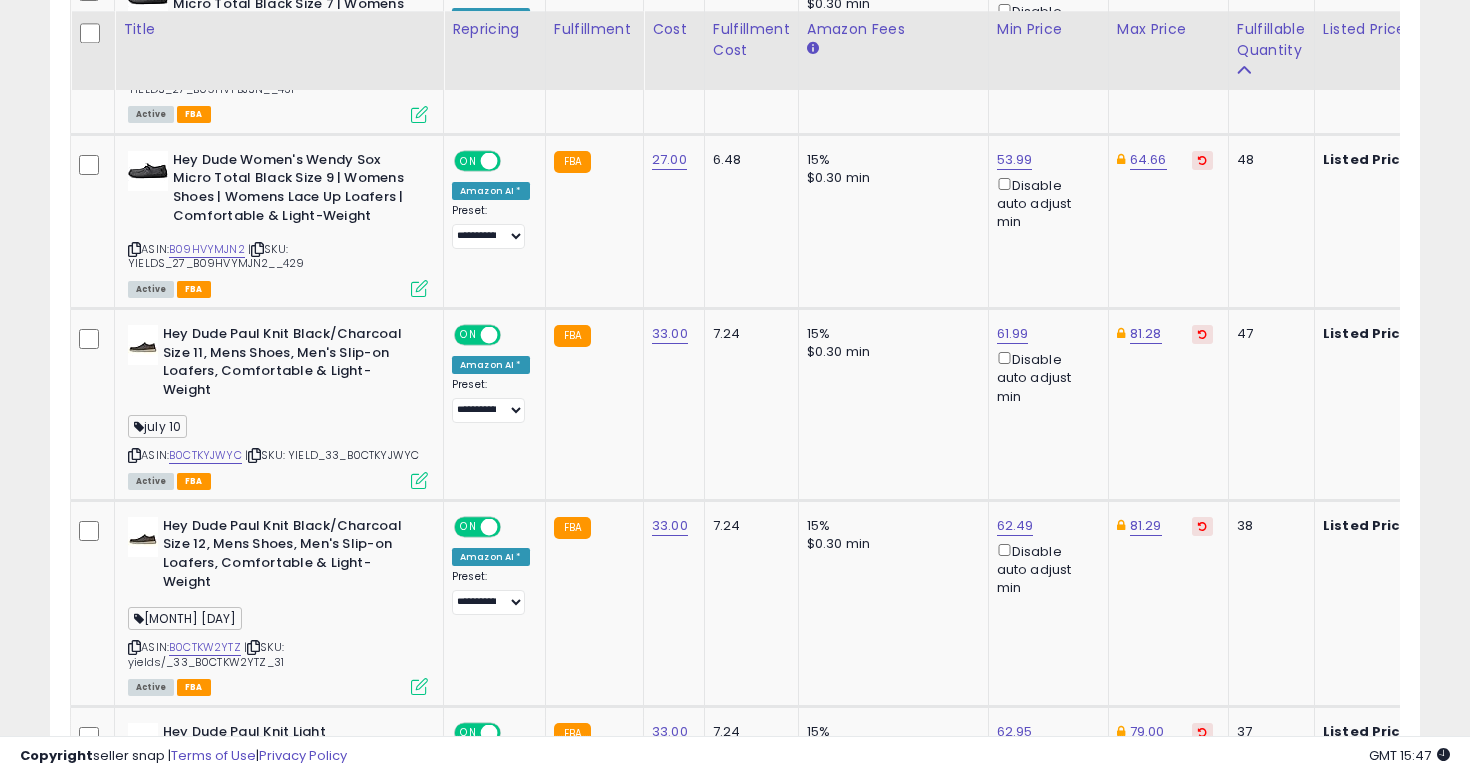 scroll, scrollTop: 1280, scrollLeft: 0, axis: vertical 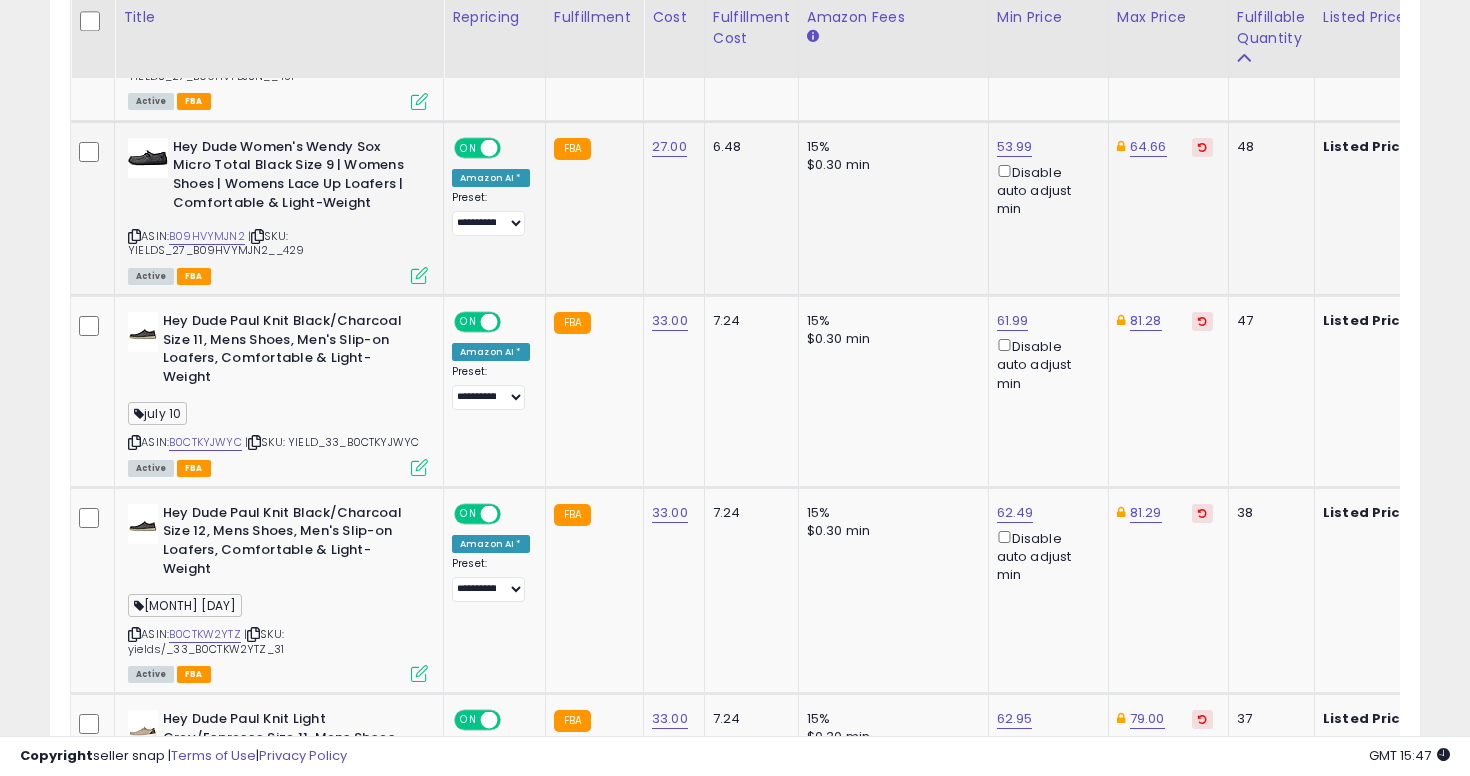click at bounding box center (134, 236) 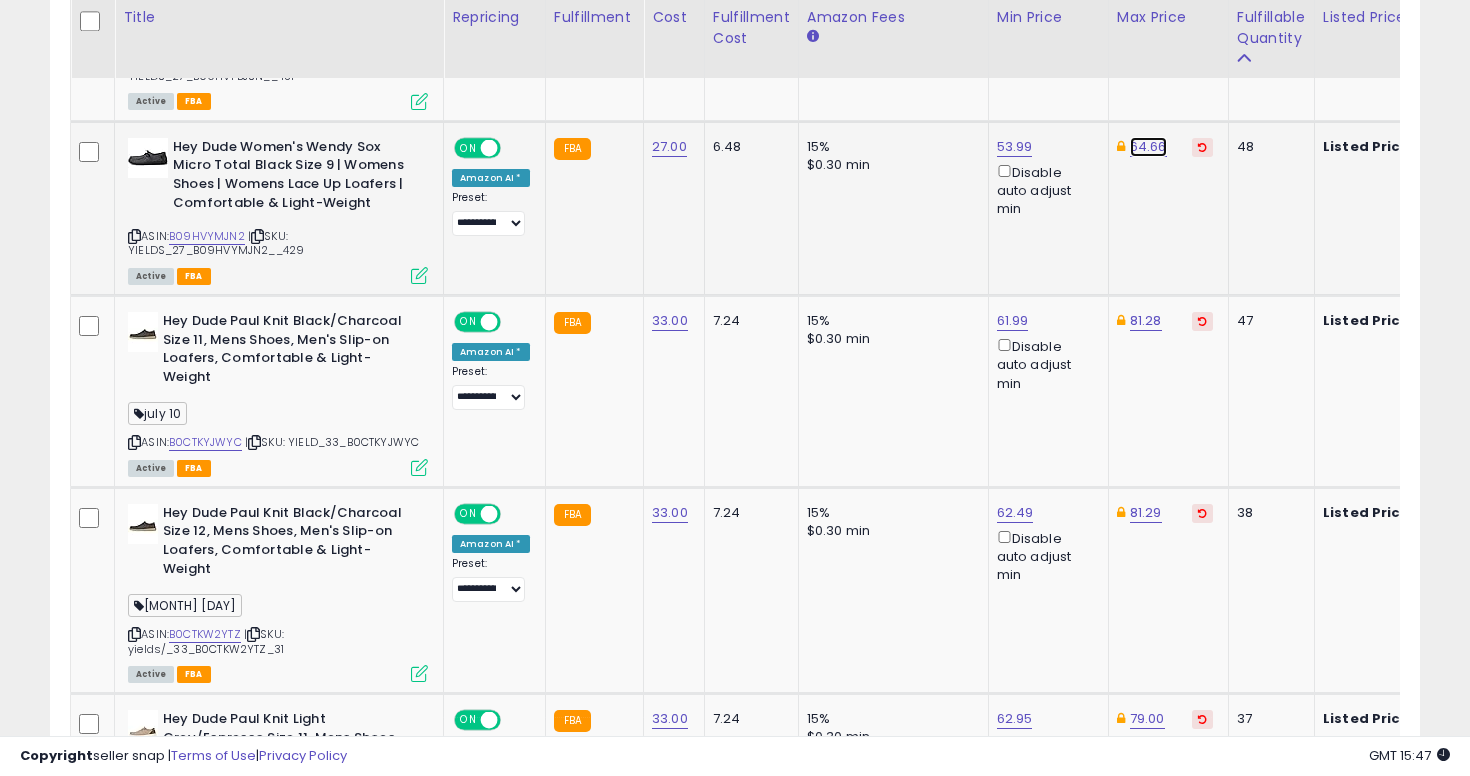 click on "64.66" at bounding box center [1147, -206] 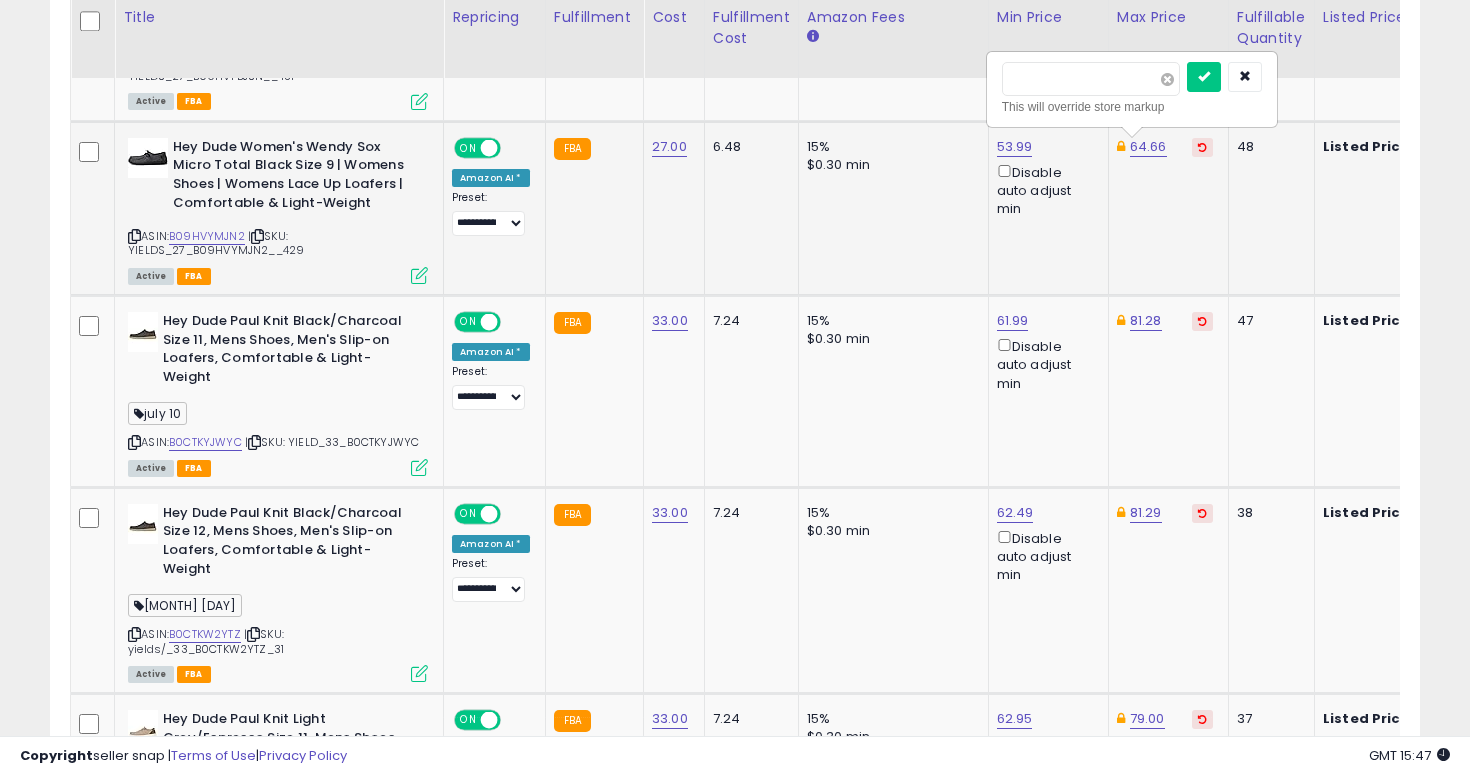 click at bounding box center (1167, 79) 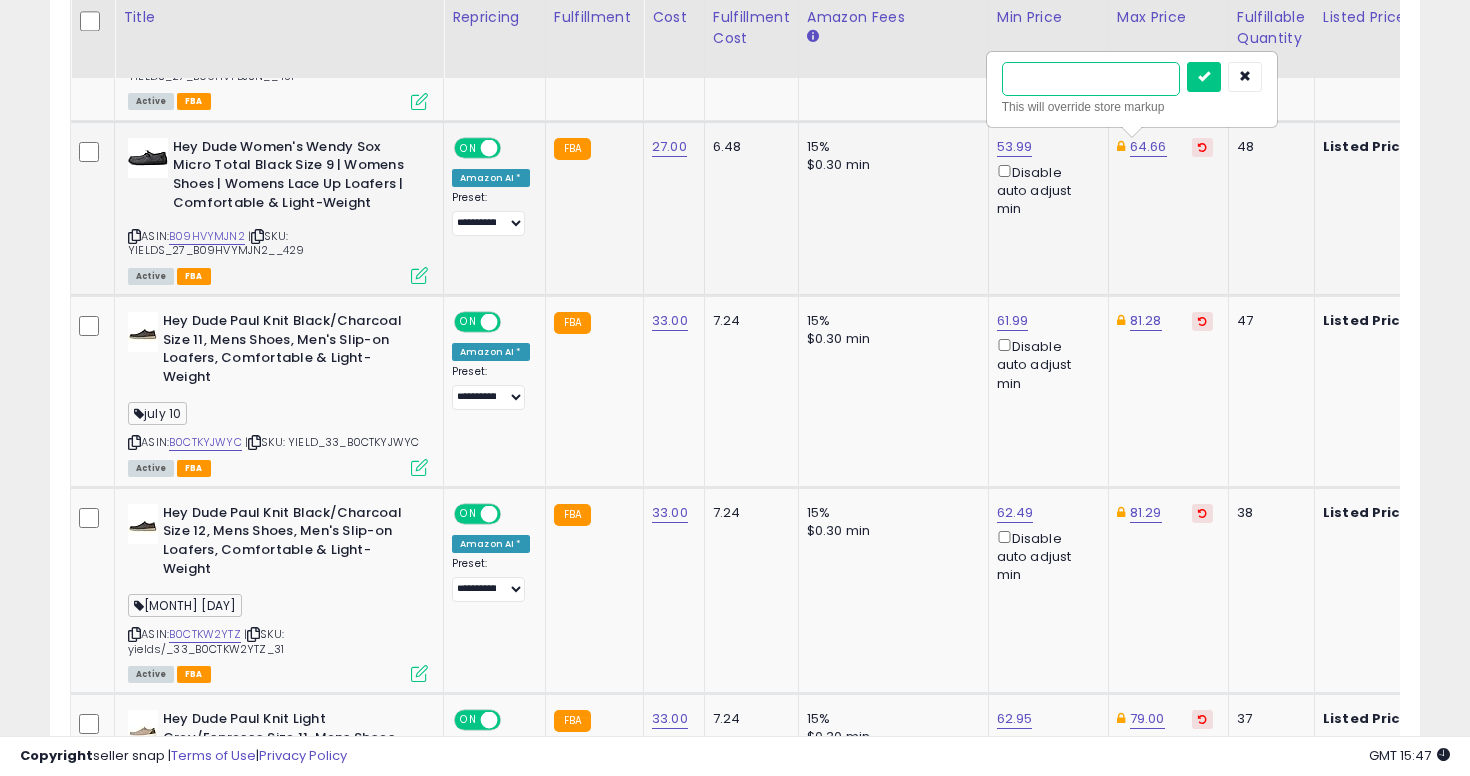 type on "**" 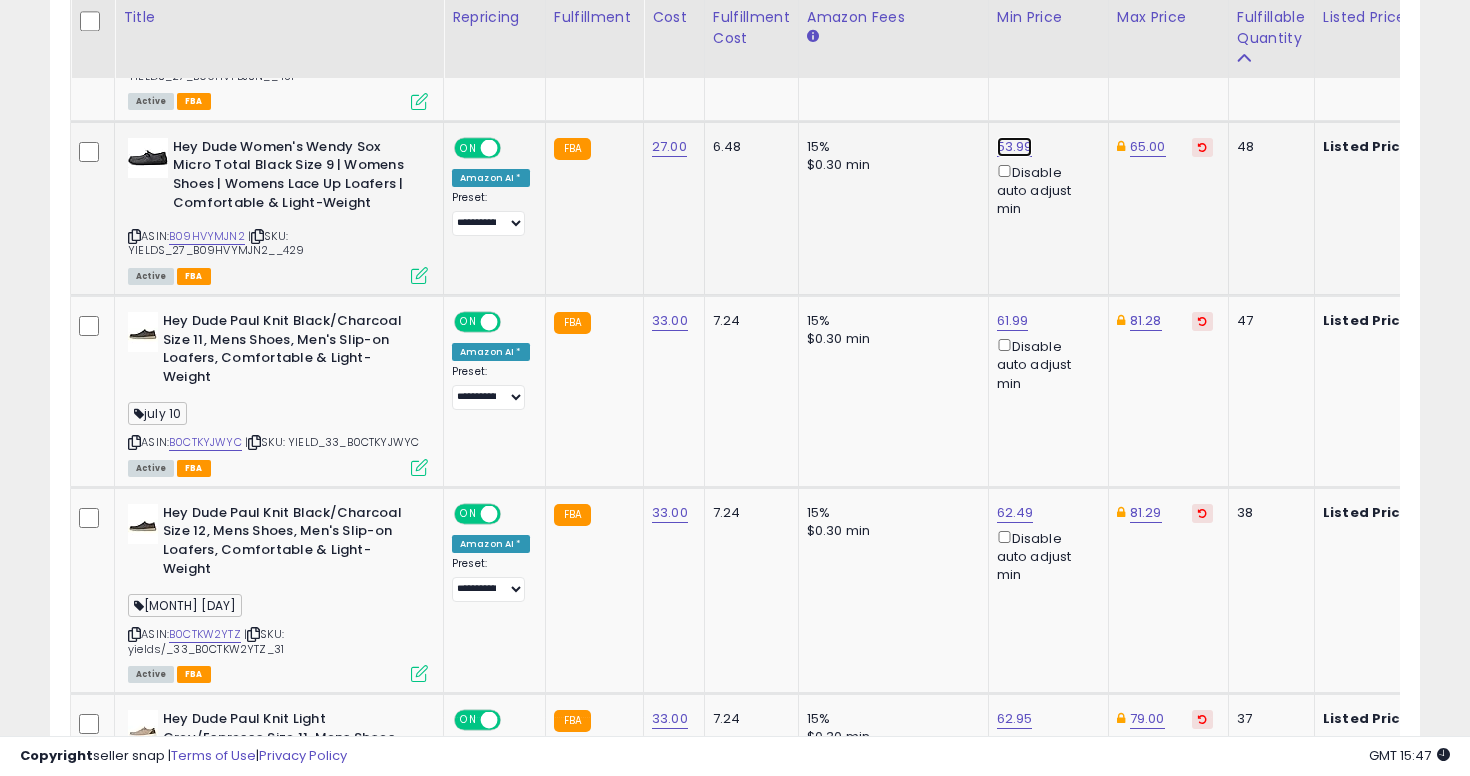 click on "53.99" at bounding box center [1015, -206] 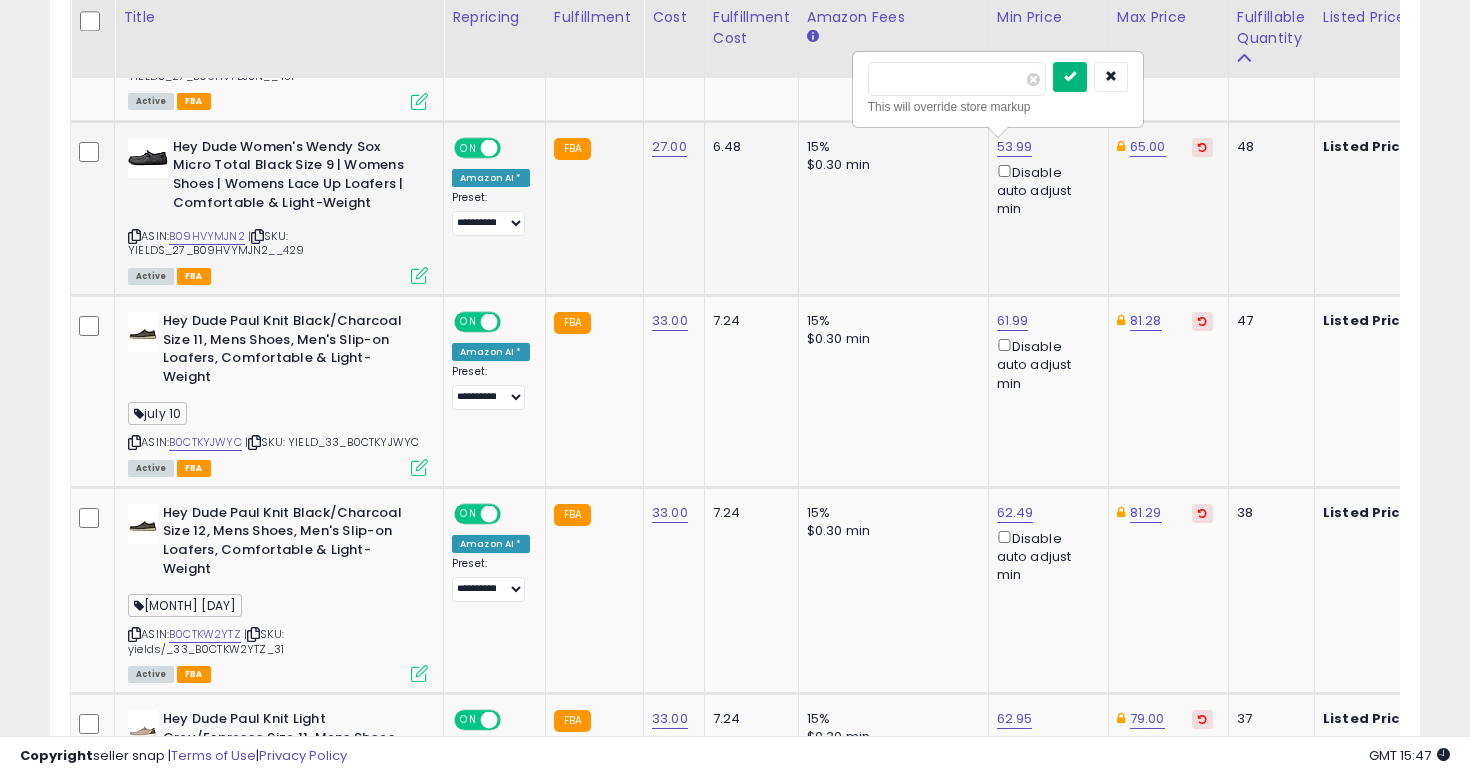 click at bounding box center (1070, 76) 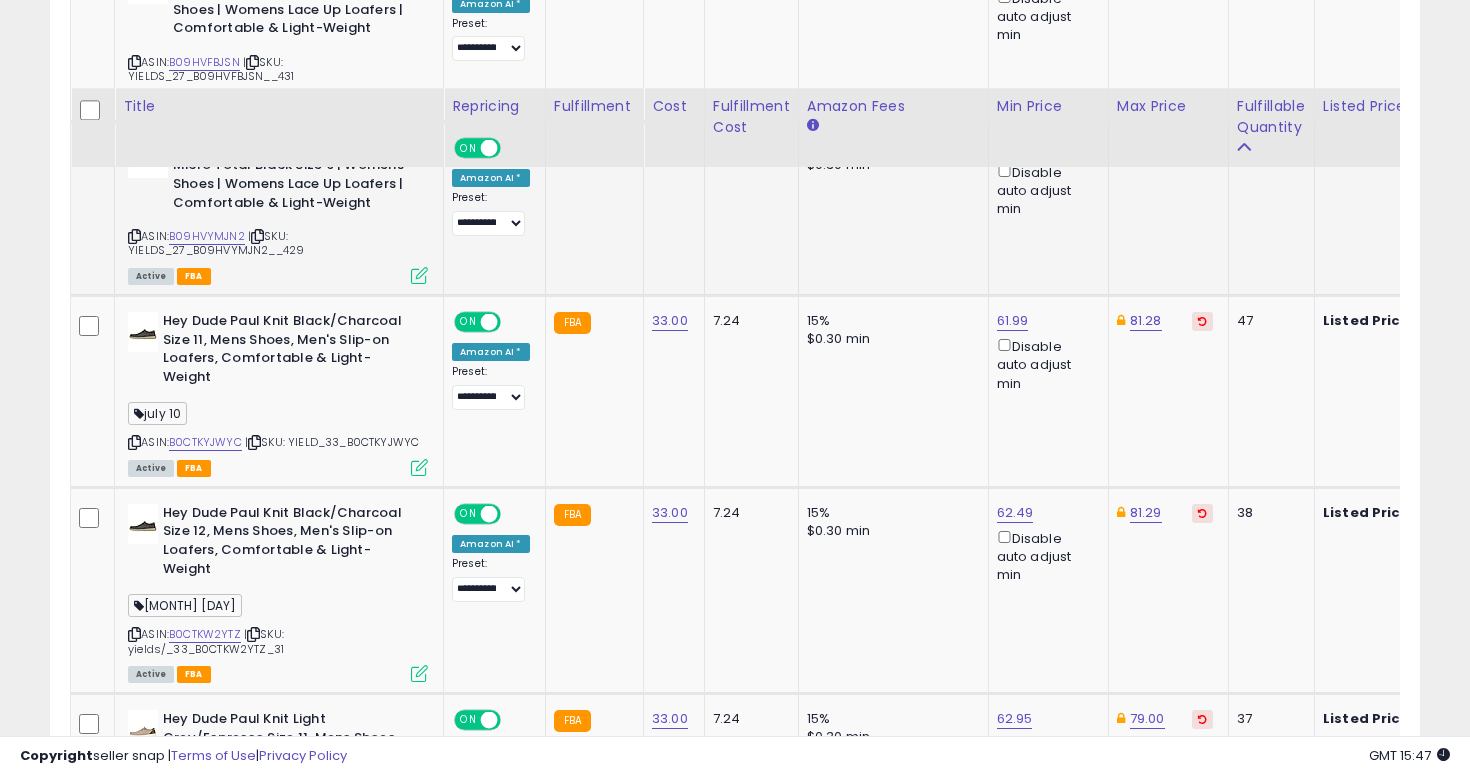 scroll, scrollTop: 1447, scrollLeft: 0, axis: vertical 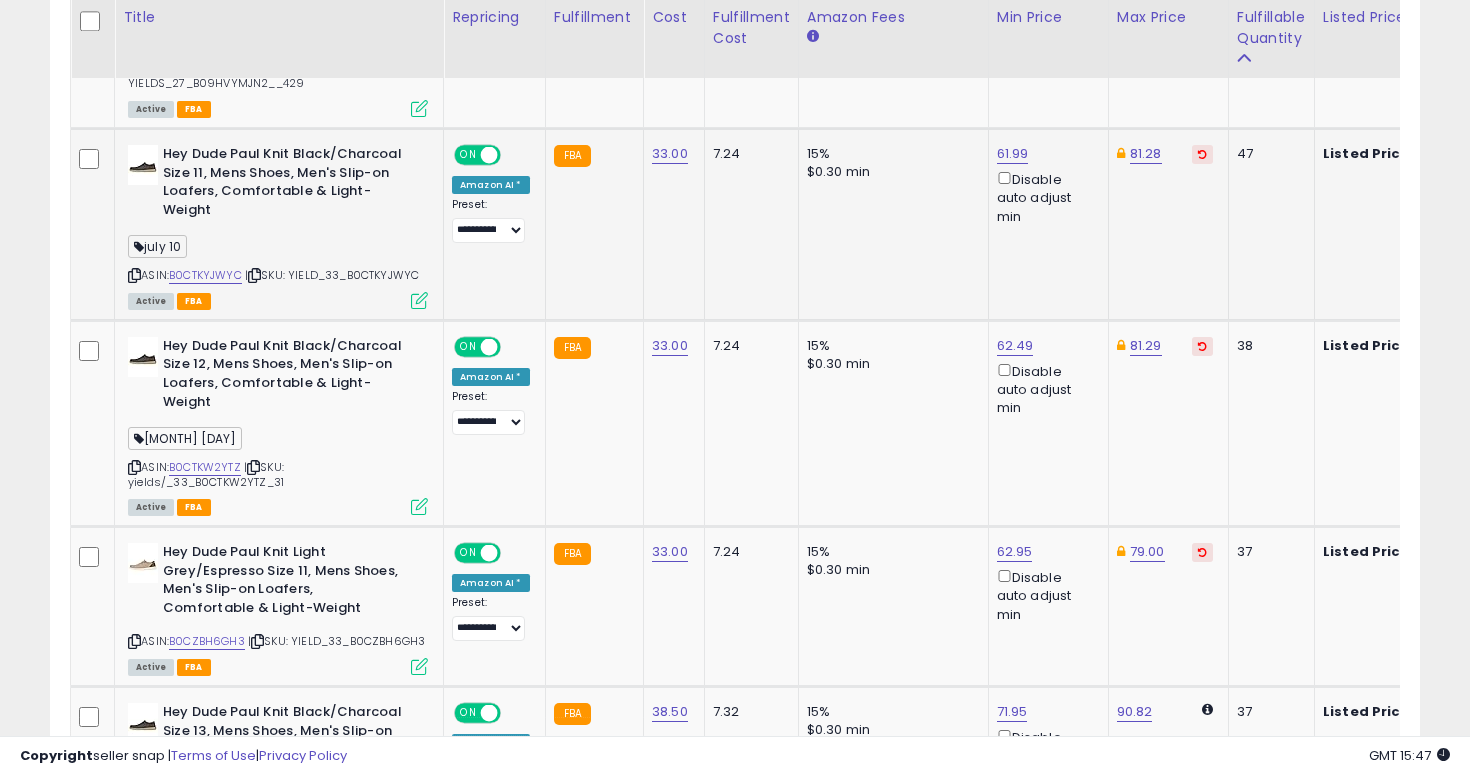 click at bounding box center [134, 275] 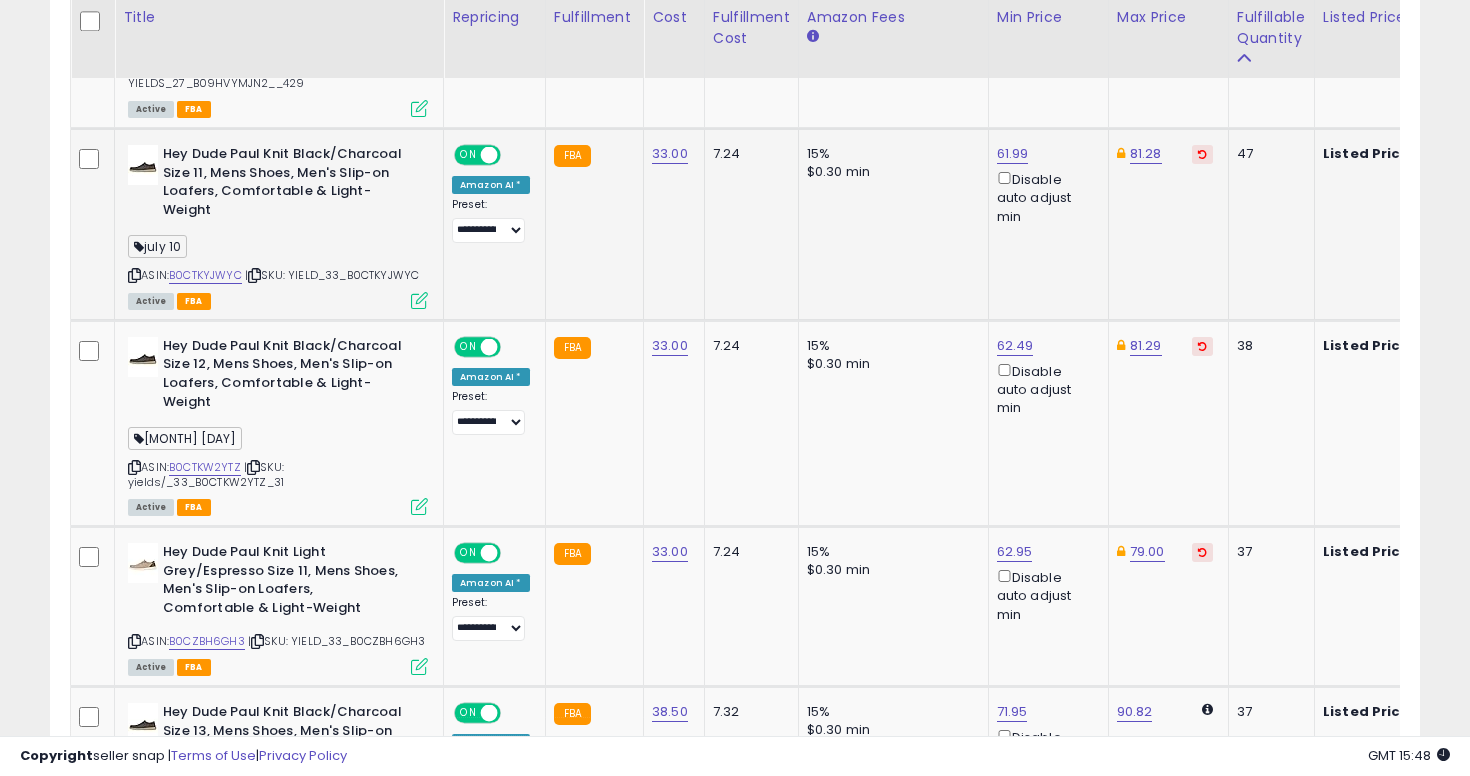 click on "61.99  Disable auto adjust min" at bounding box center (1045, 185) 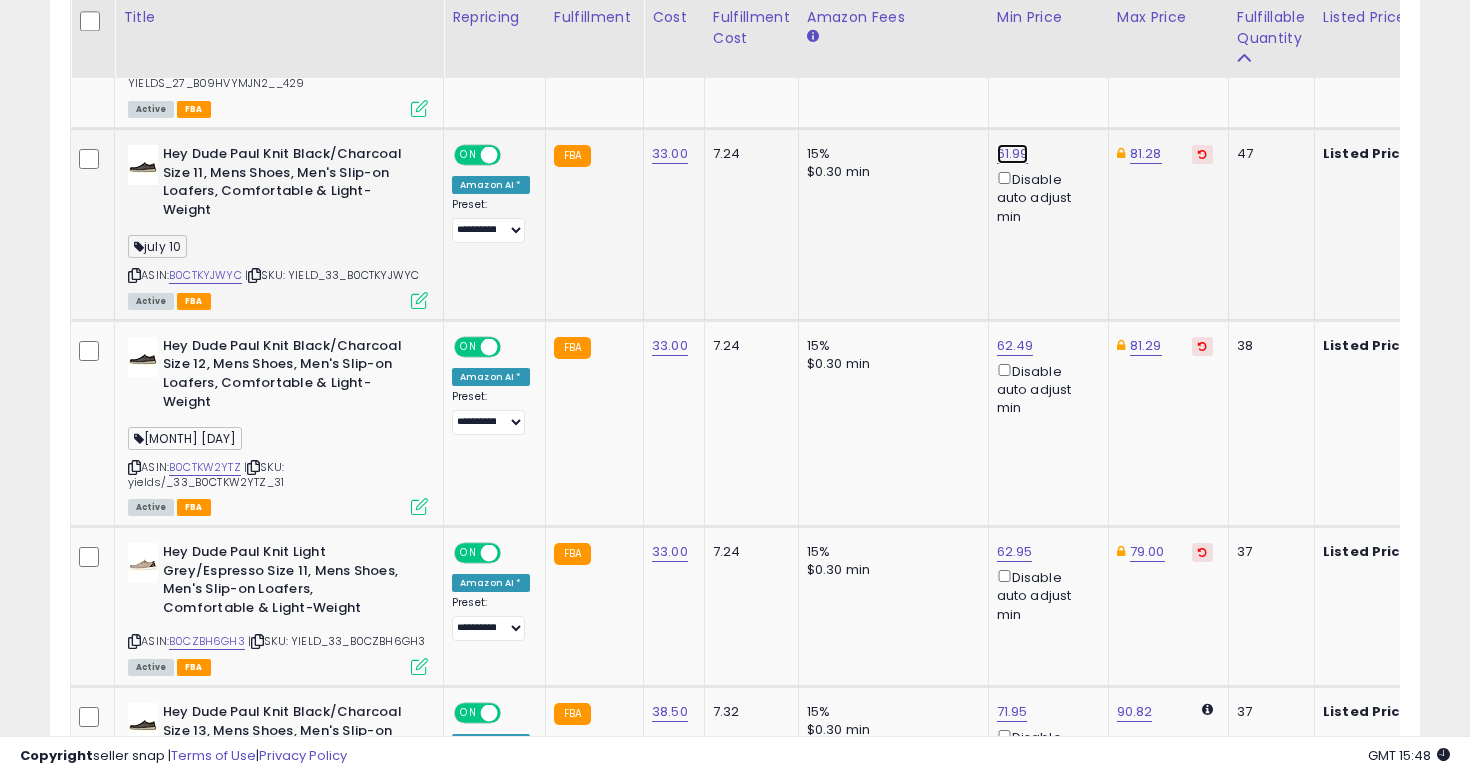 click on "61.99" at bounding box center [1015, -373] 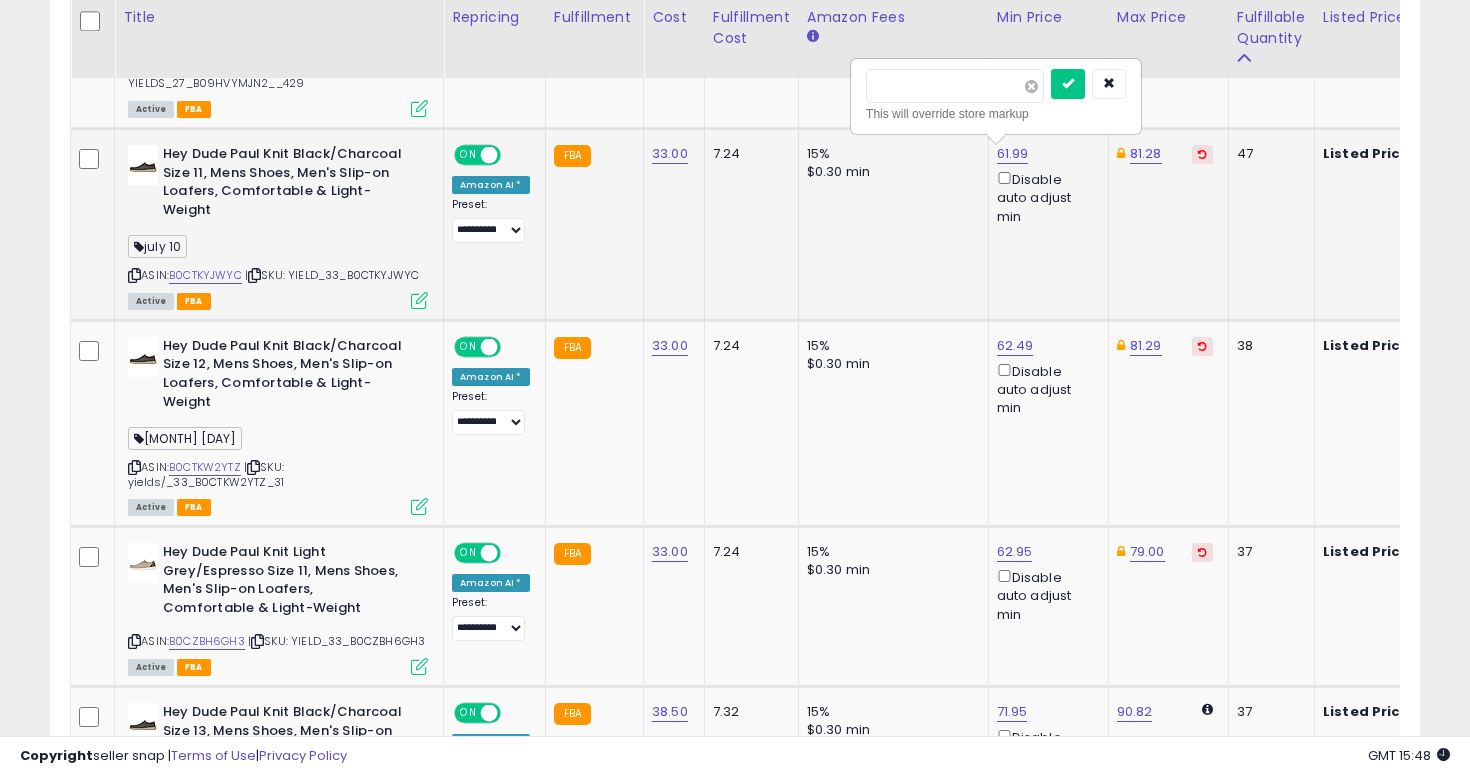click at bounding box center (1031, 86) 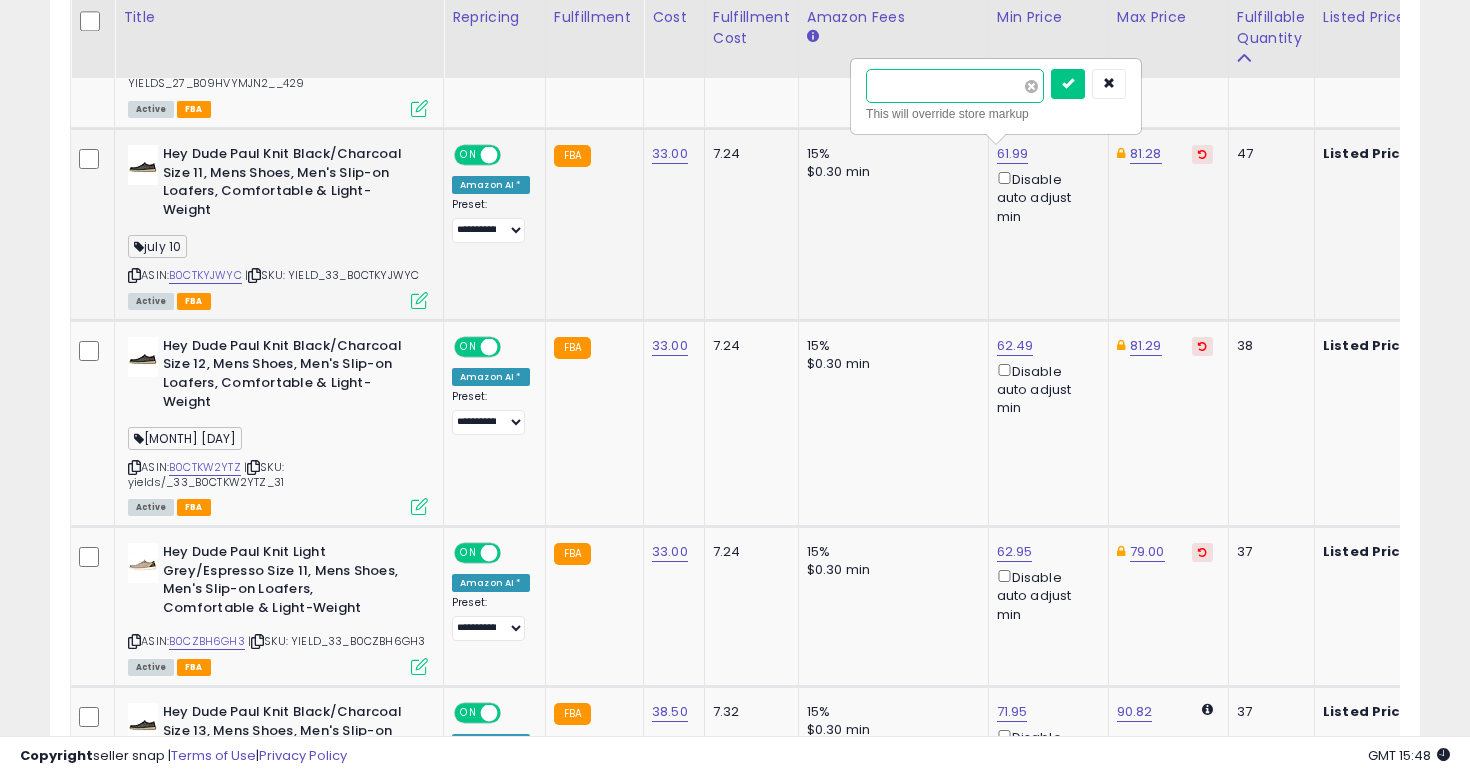 type on "*****" 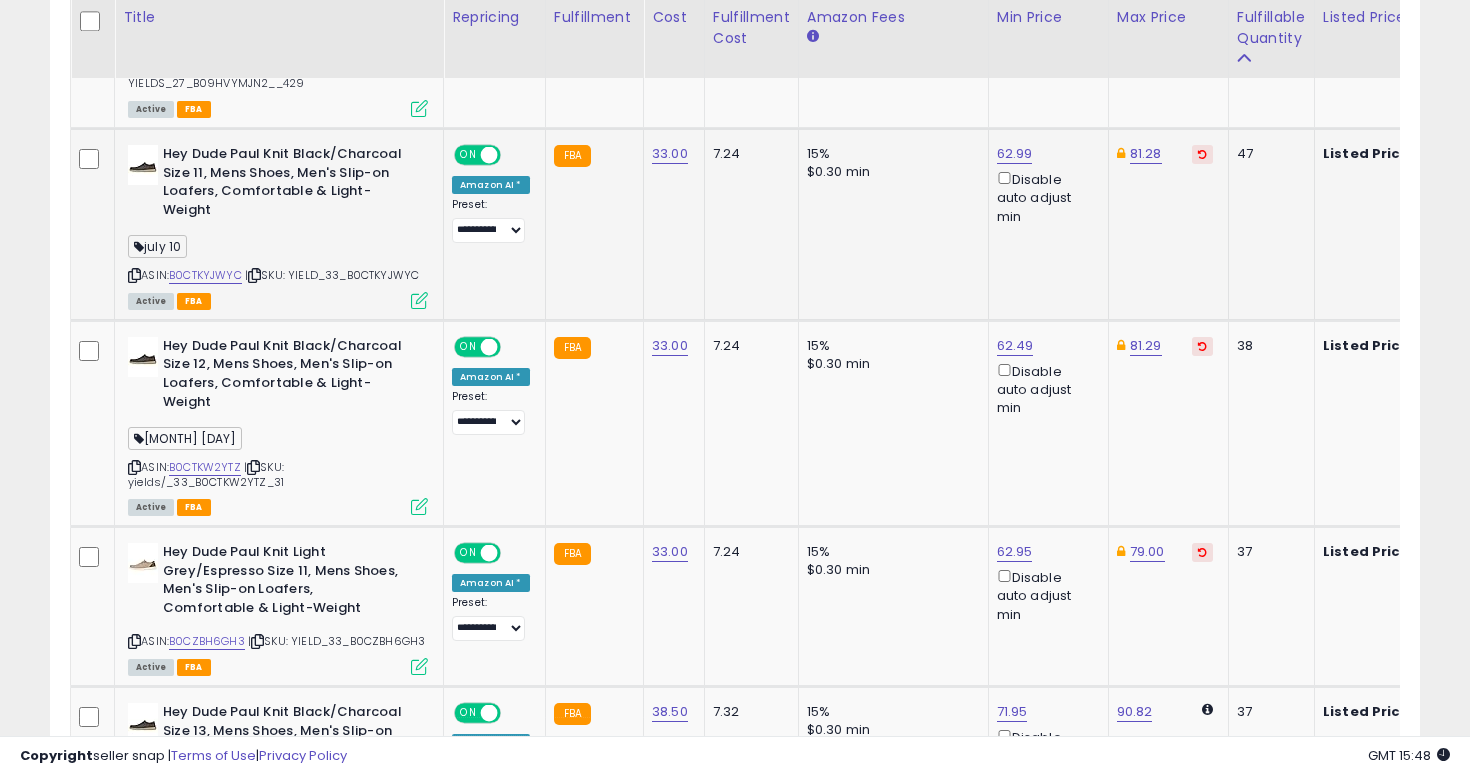 click on "81.28" 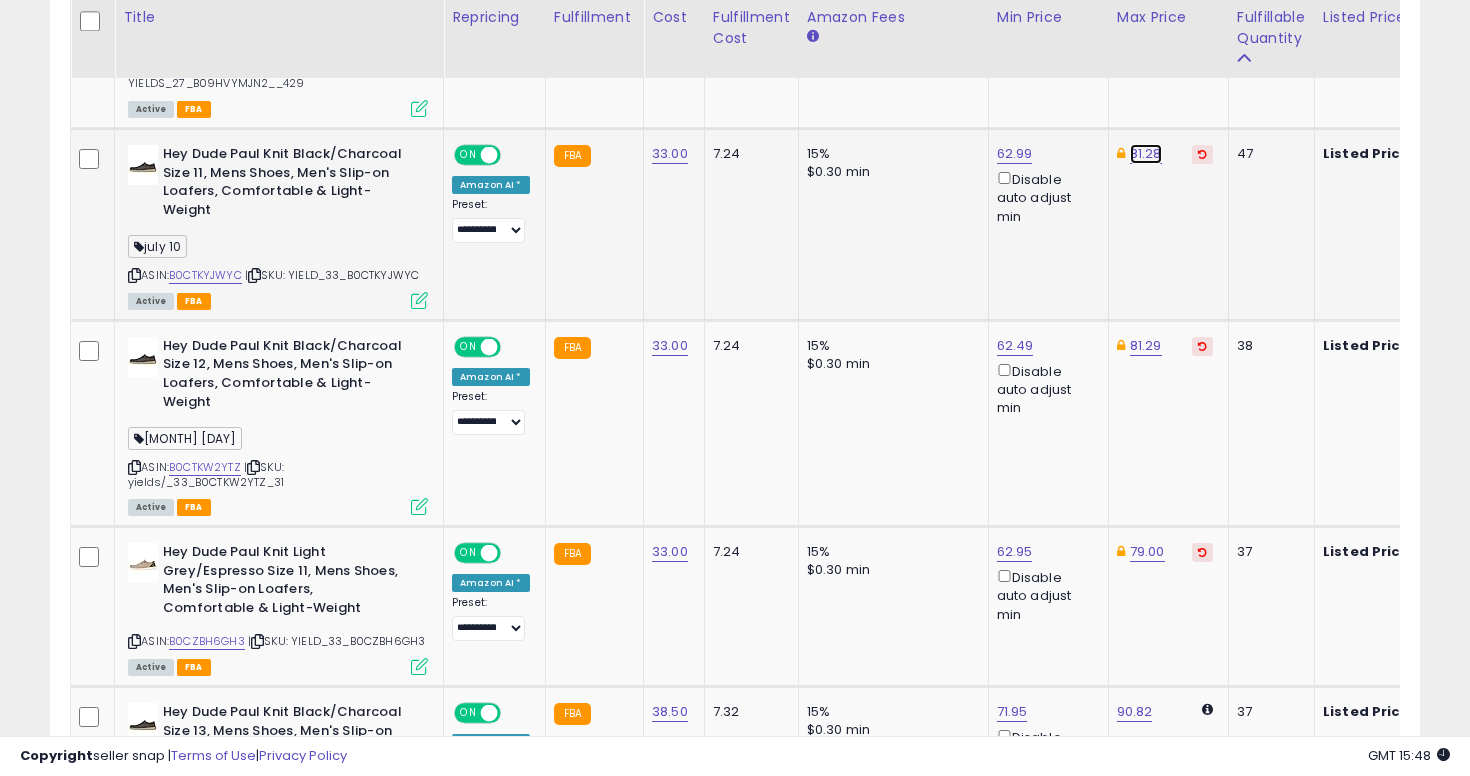 click on "81.28" at bounding box center [1147, -373] 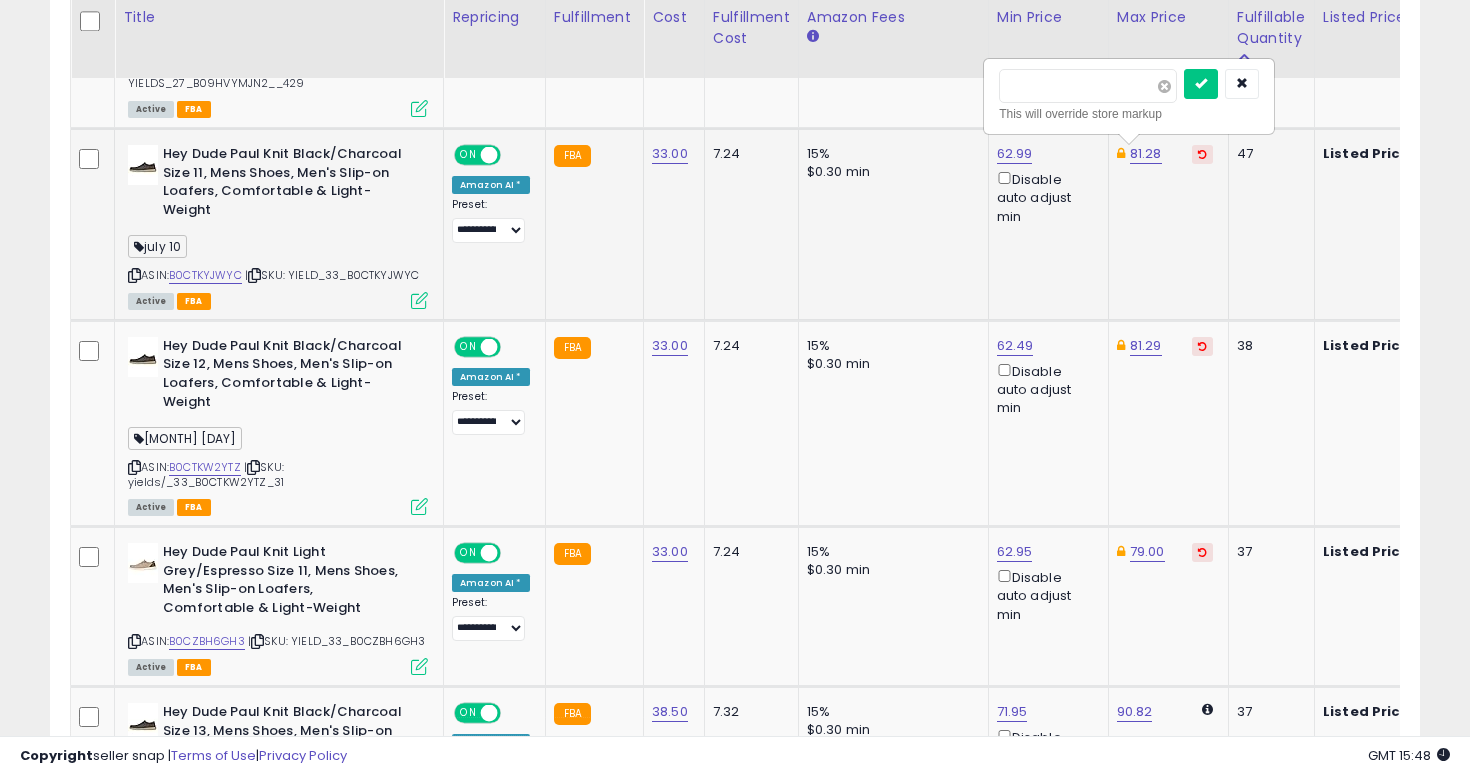click at bounding box center (1164, 86) 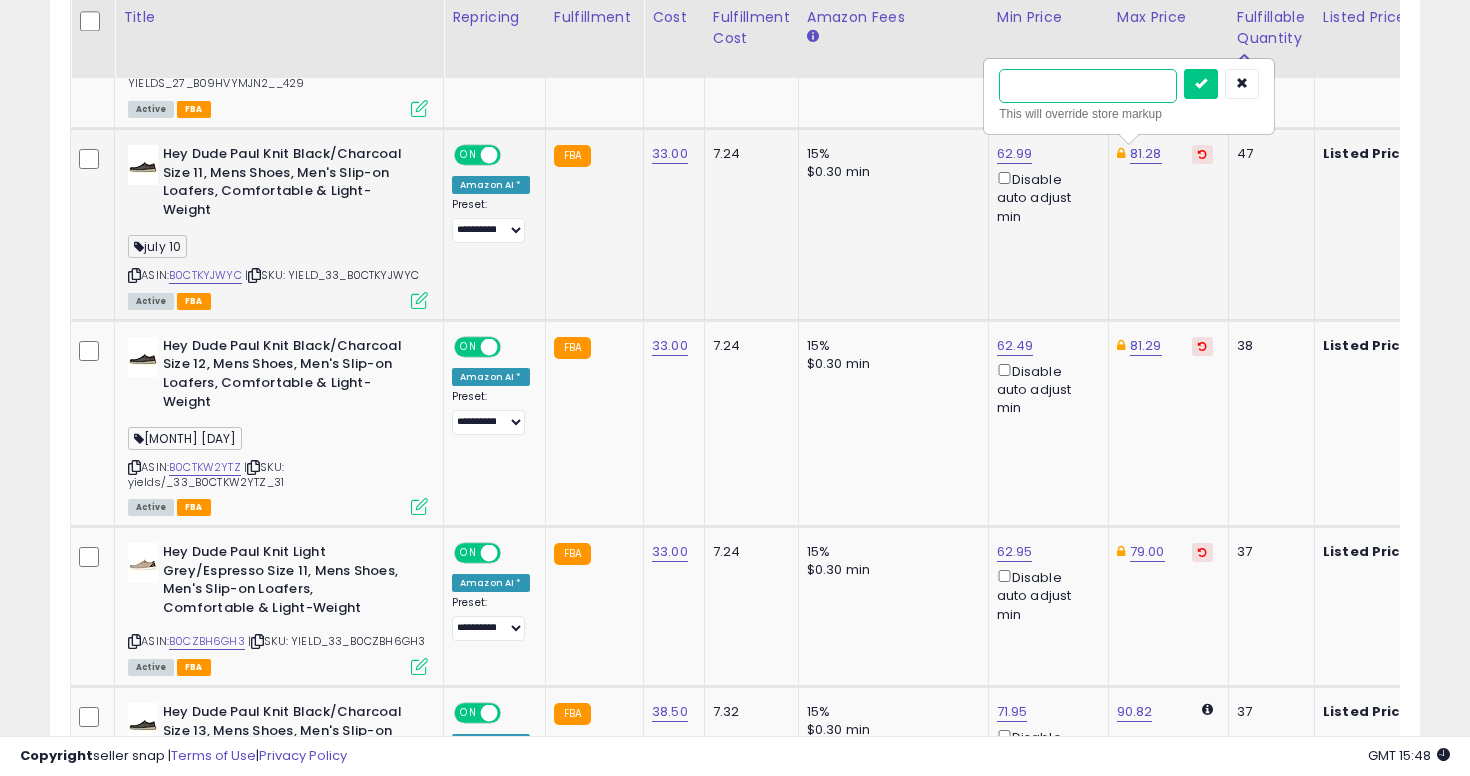 type on "**" 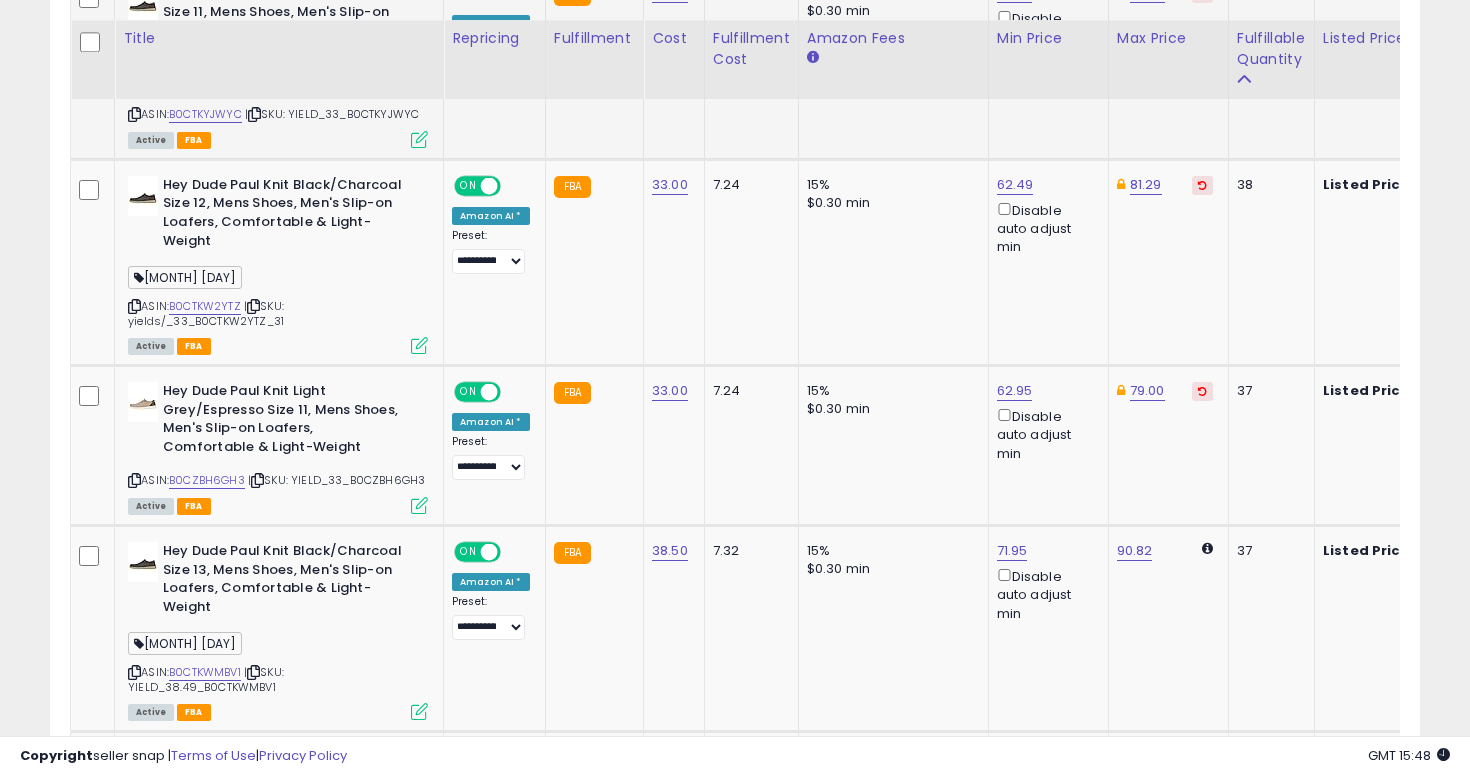 scroll, scrollTop: 1641, scrollLeft: 0, axis: vertical 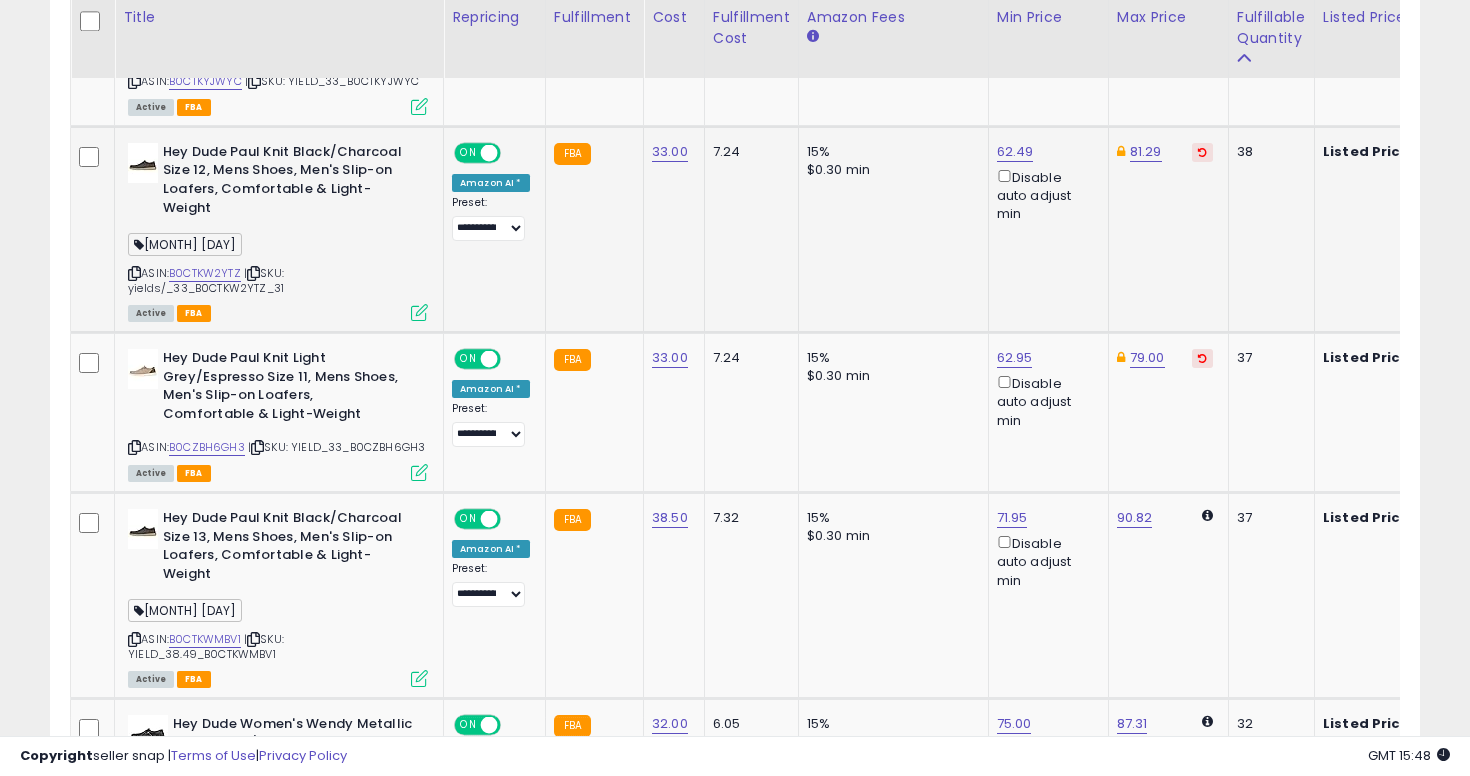 click at bounding box center [134, 273] 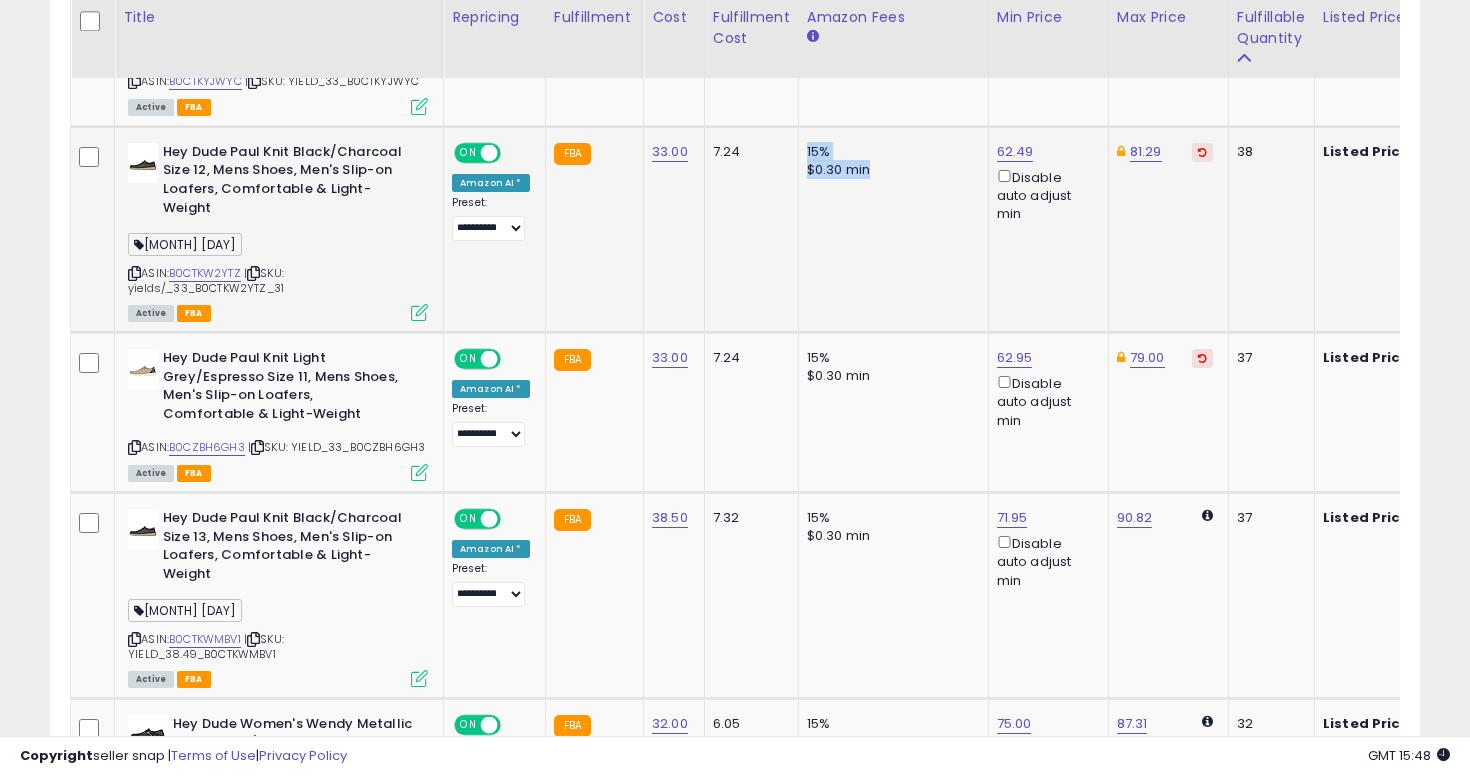 drag, startPoint x: 799, startPoint y: 152, endPoint x: 883, endPoint y: 188, distance: 91.389275 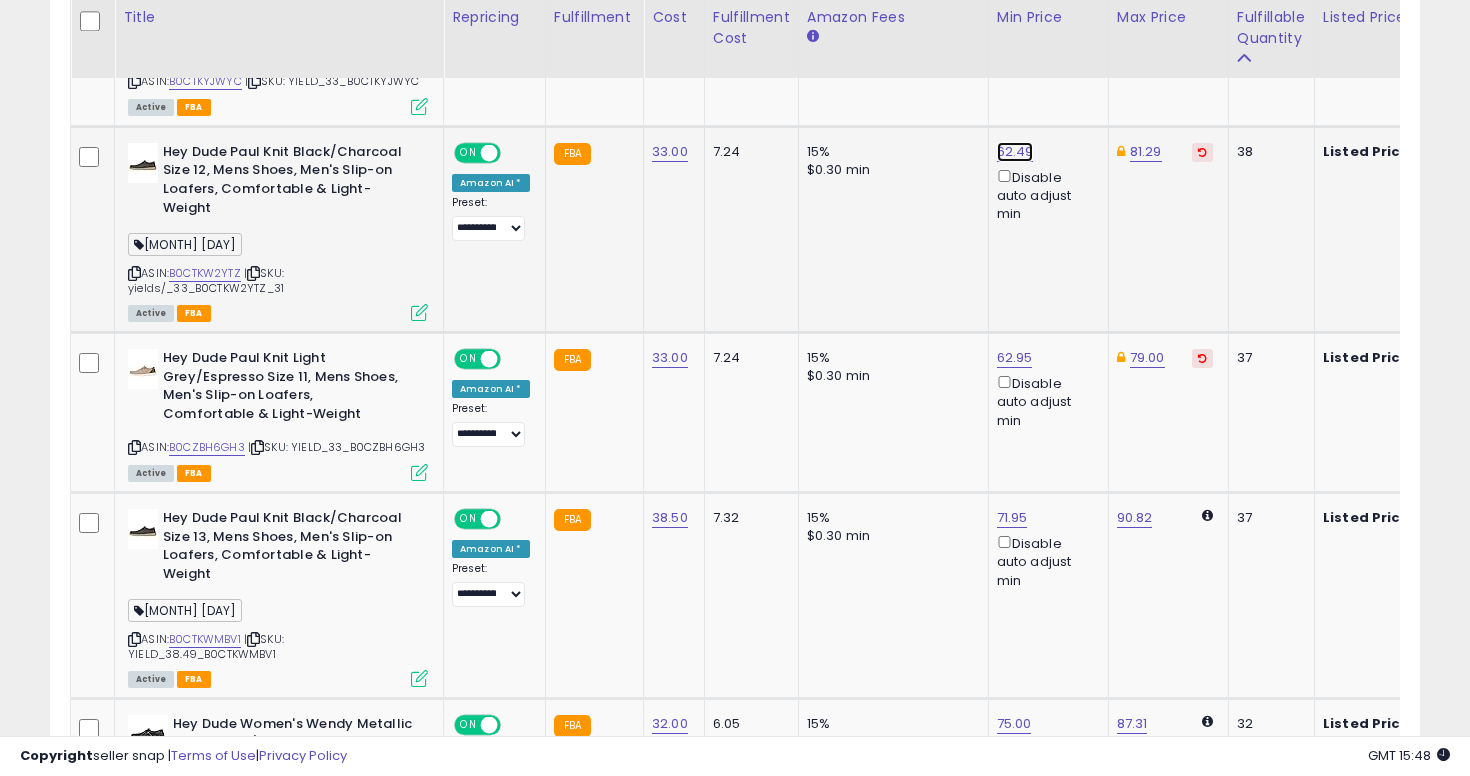 click on "62.49" at bounding box center (1015, -567) 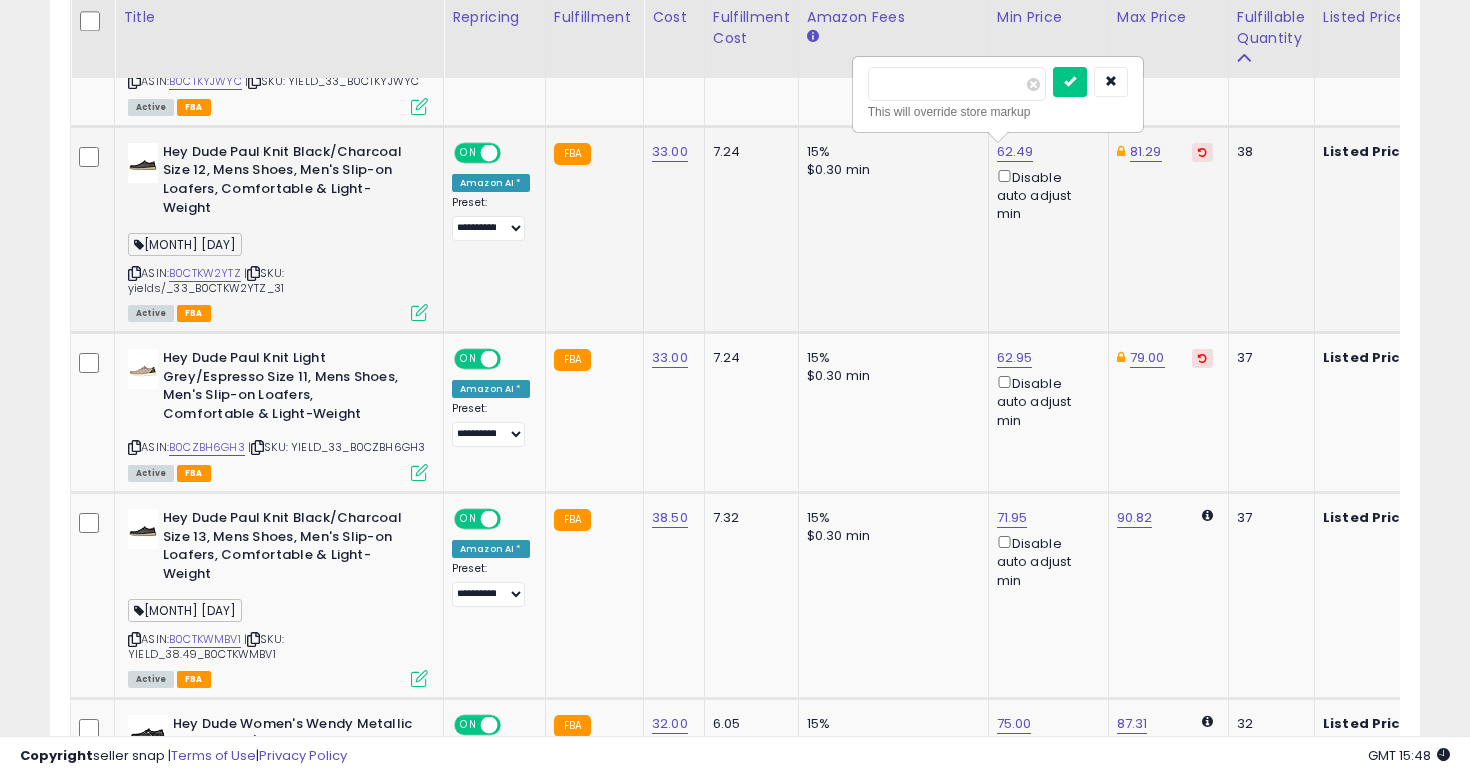 click on "*****" at bounding box center (957, 84) 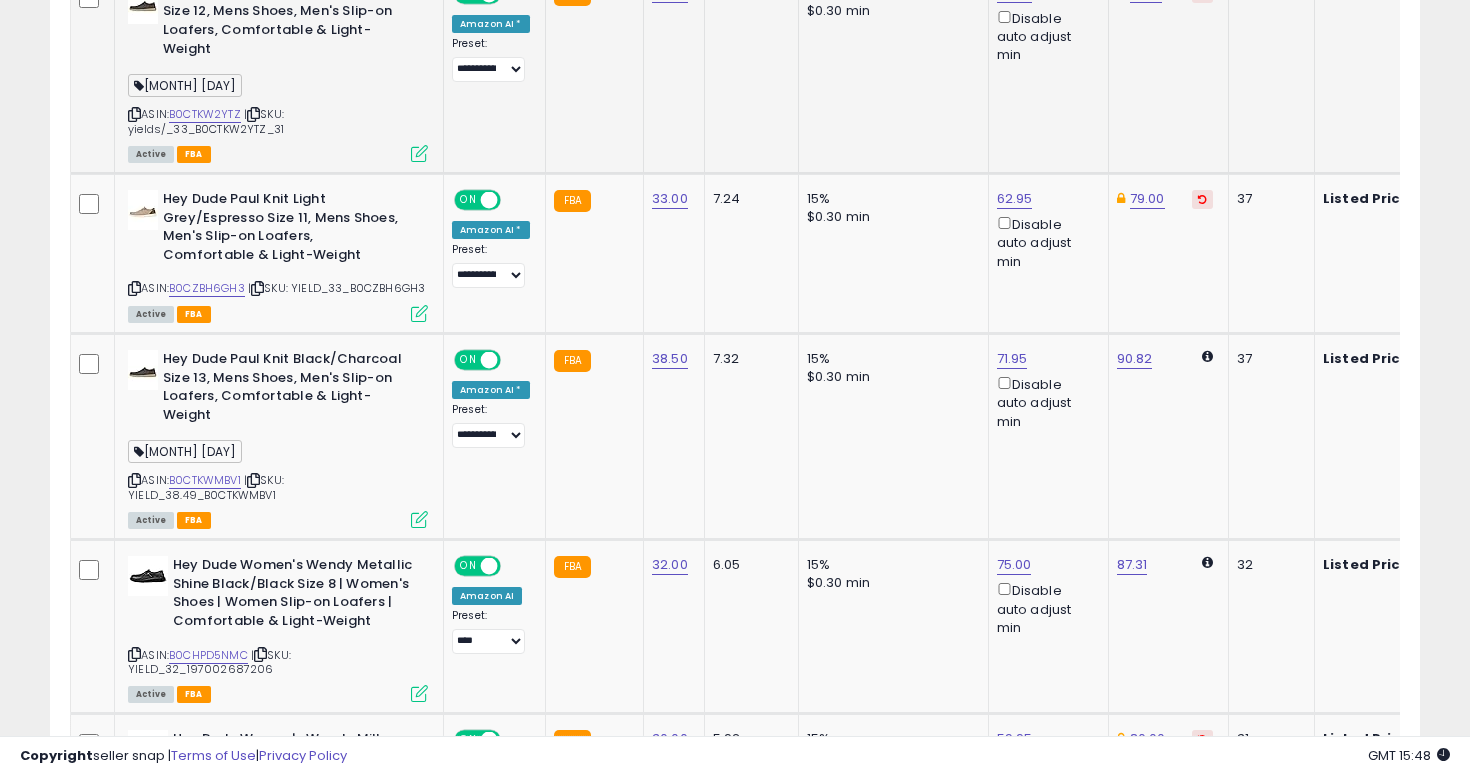 scroll, scrollTop: 1850, scrollLeft: 0, axis: vertical 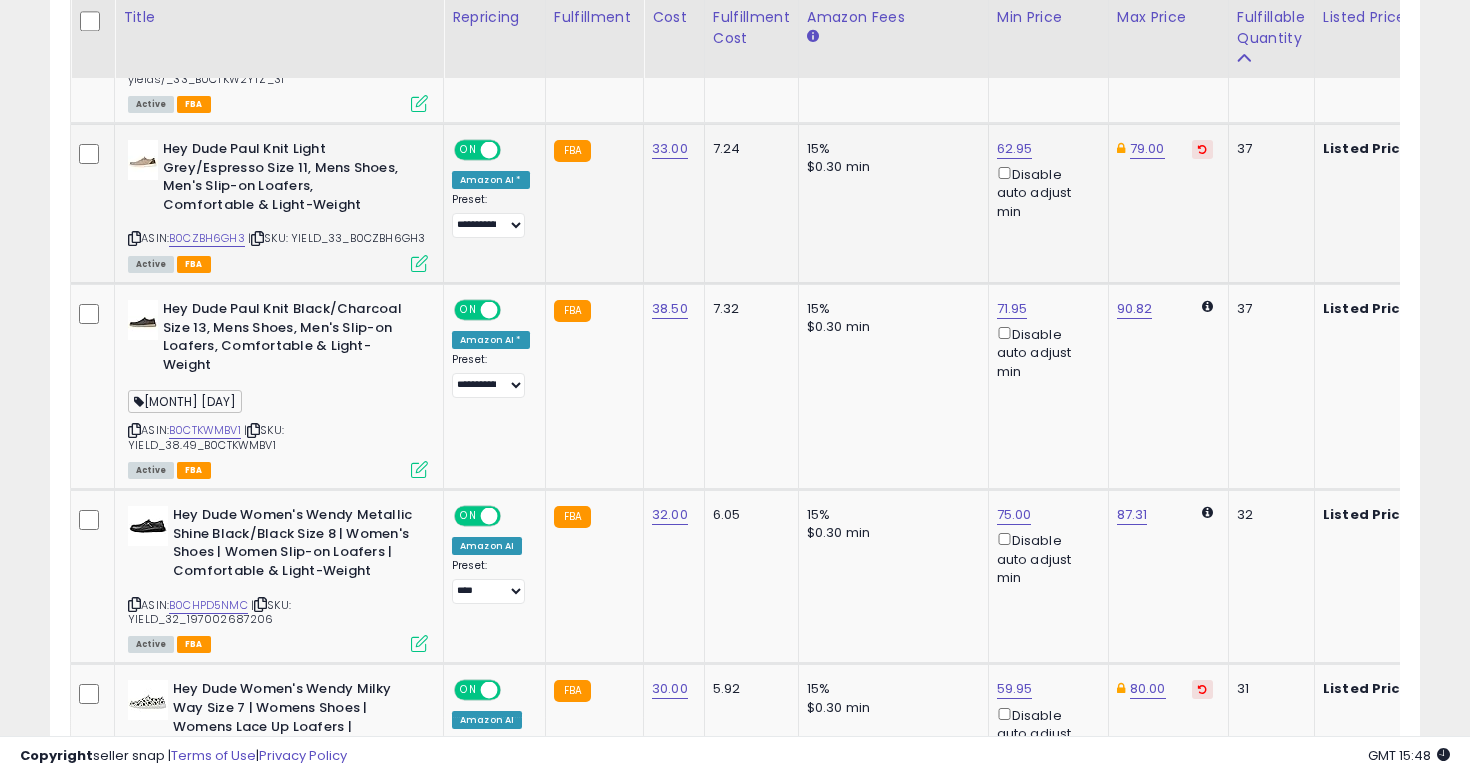 click at bounding box center [134, 238] 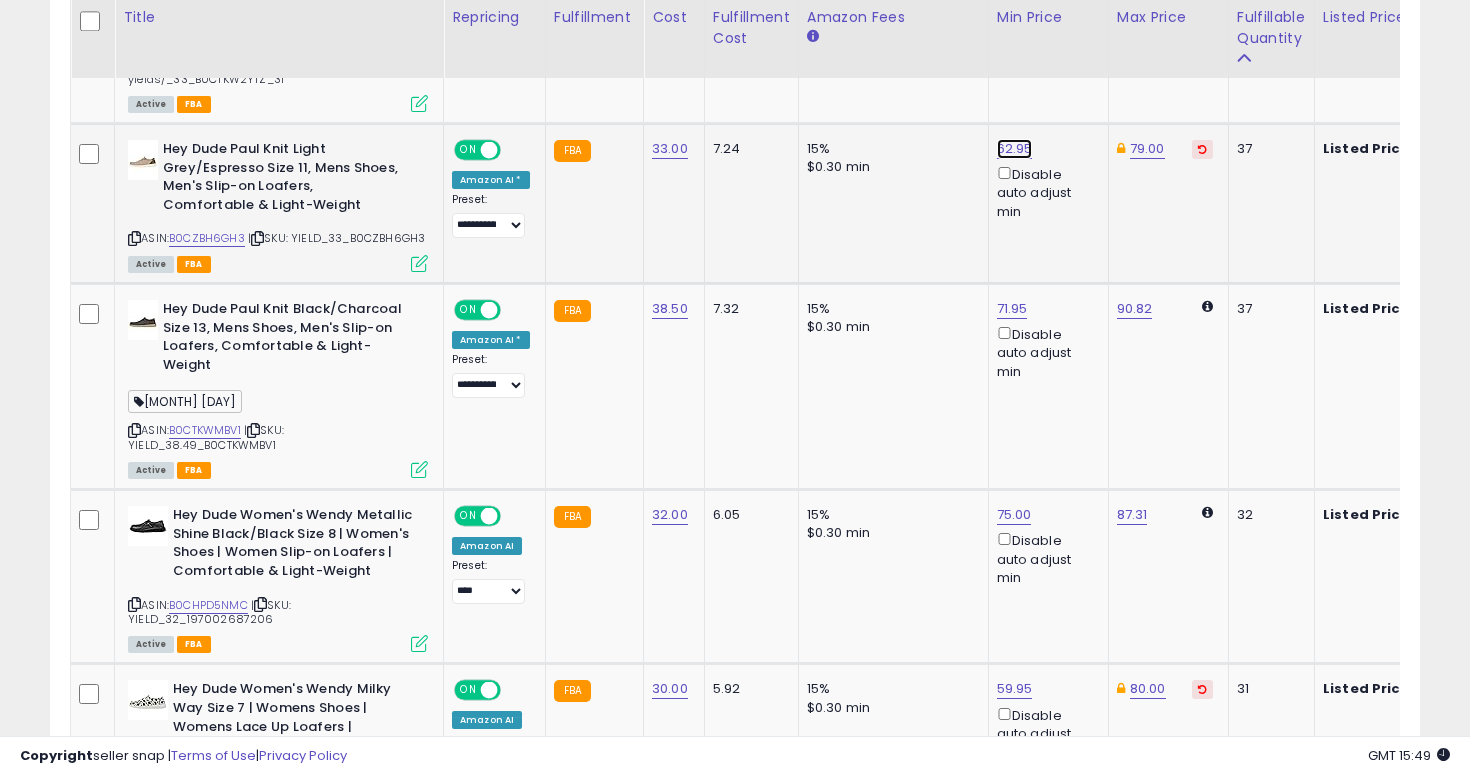 click on "62.95" at bounding box center [1015, -776] 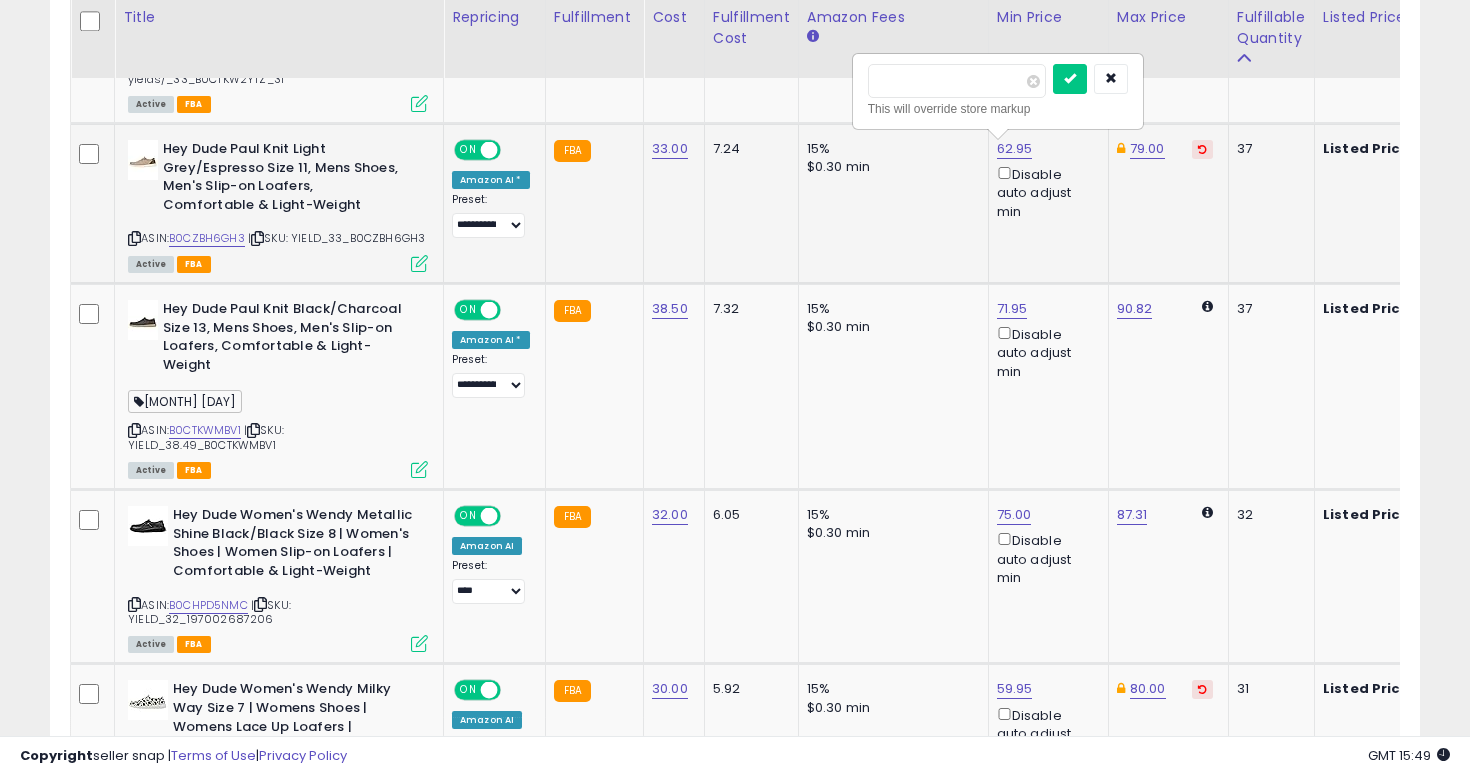 type on "****" 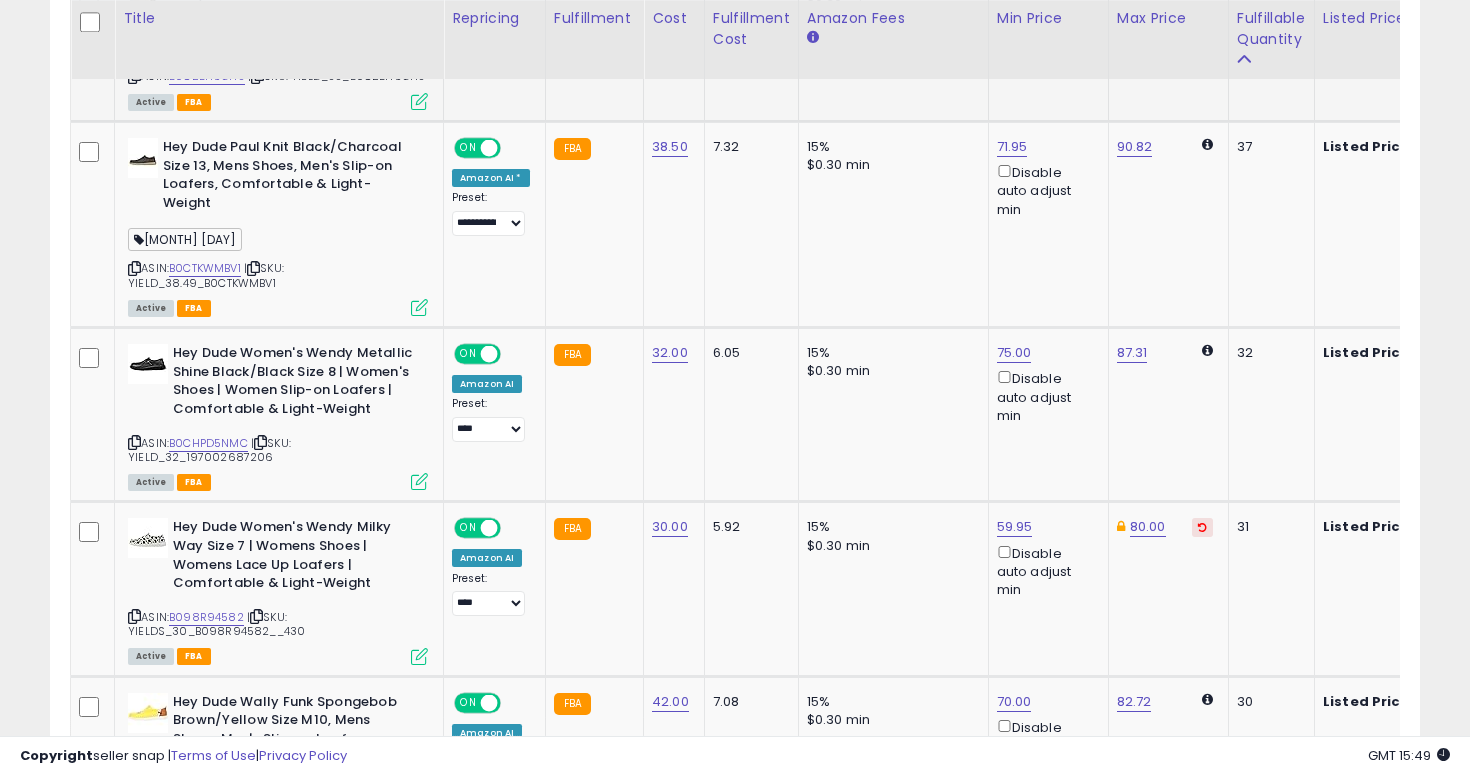 scroll, scrollTop: 2013, scrollLeft: 0, axis: vertical 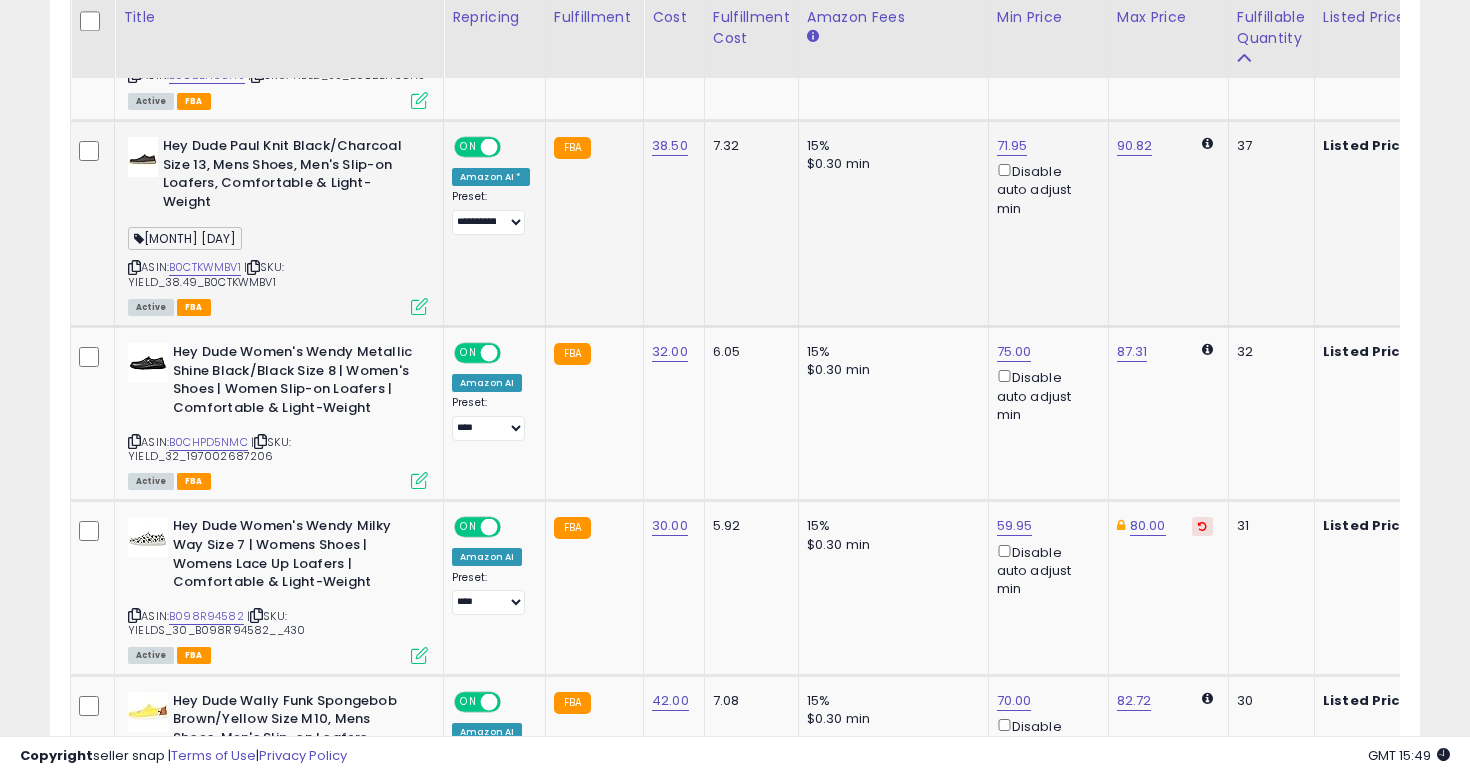 click at bounding box center (134, 267) 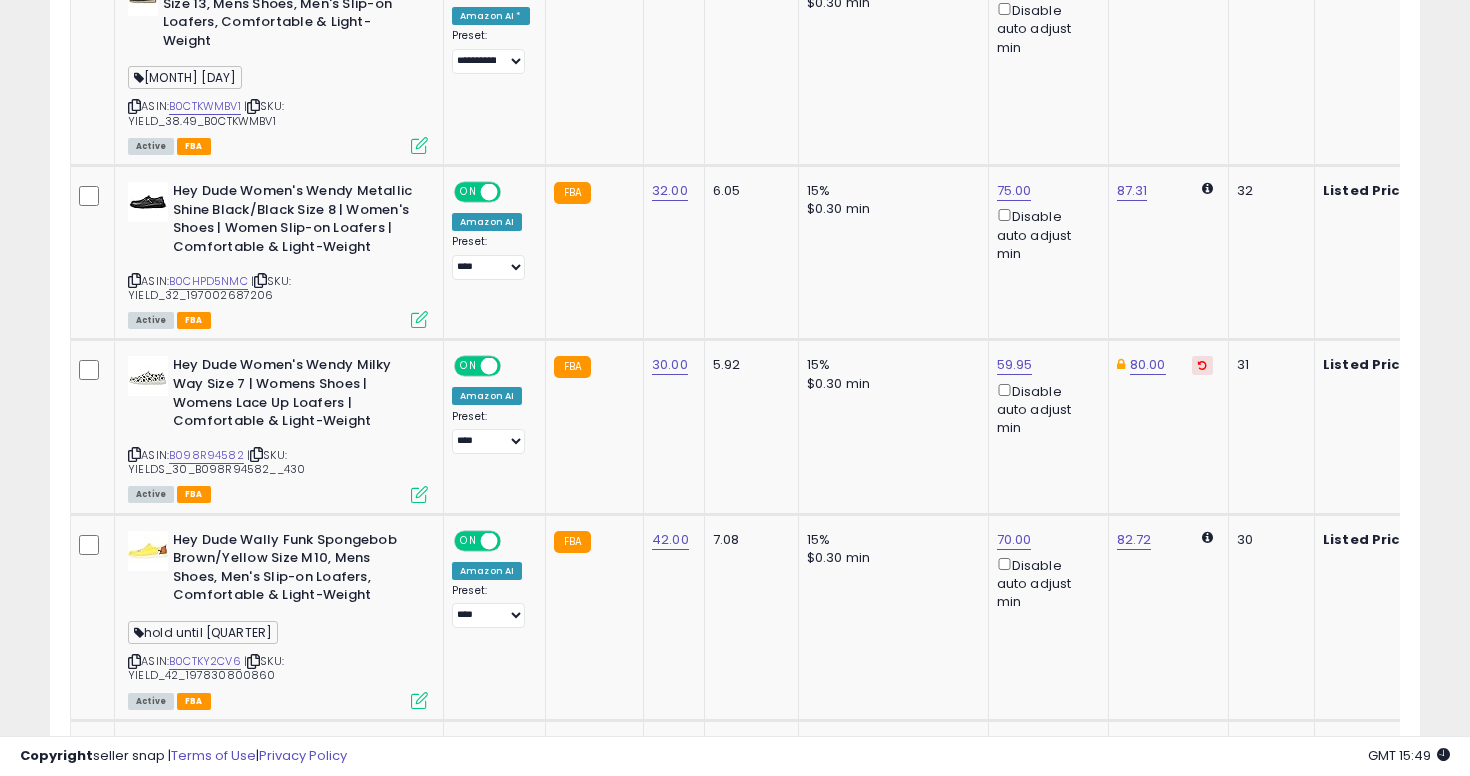 scroll, scrollTop: 2207, scrollLeft: 0, axis: vertical 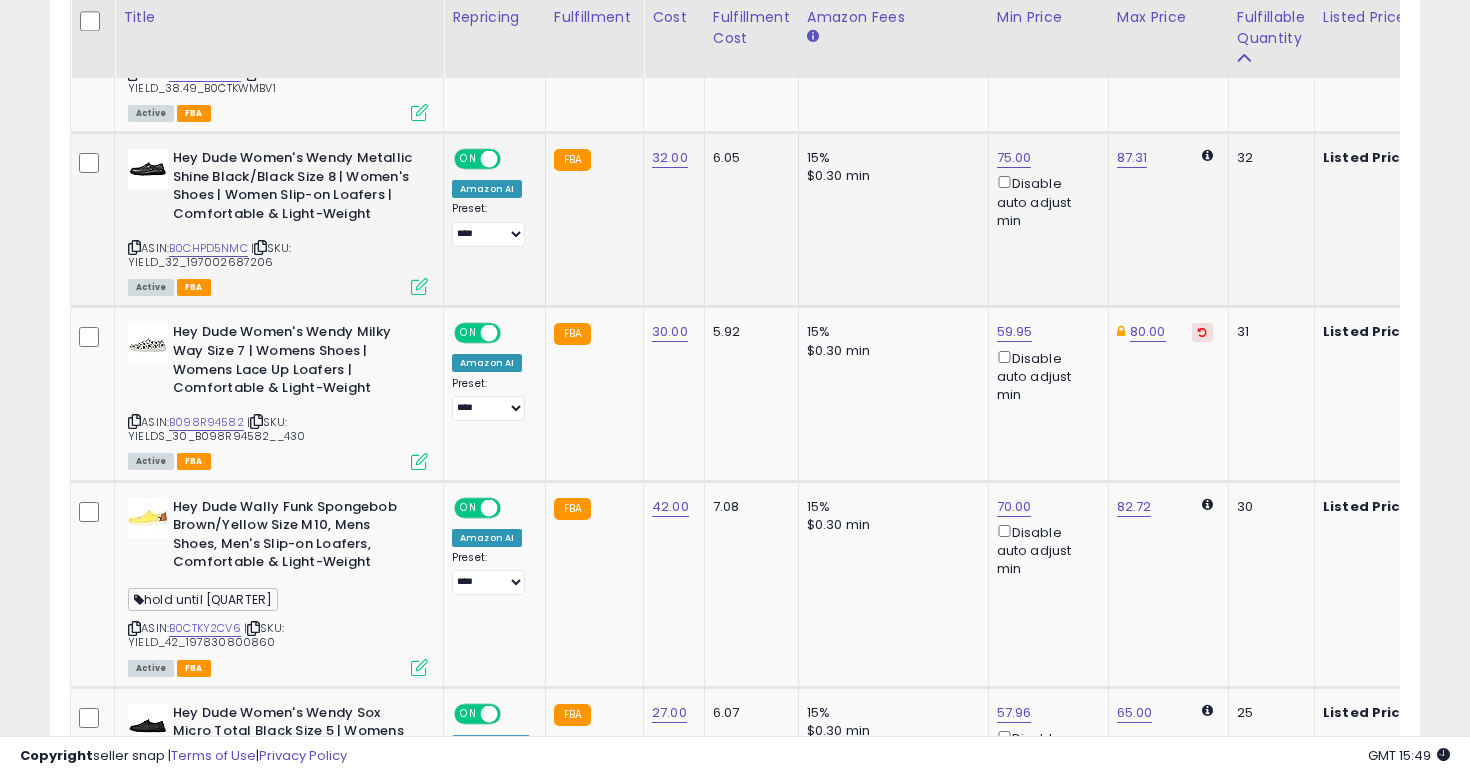 click at bounding box center (134, 247) 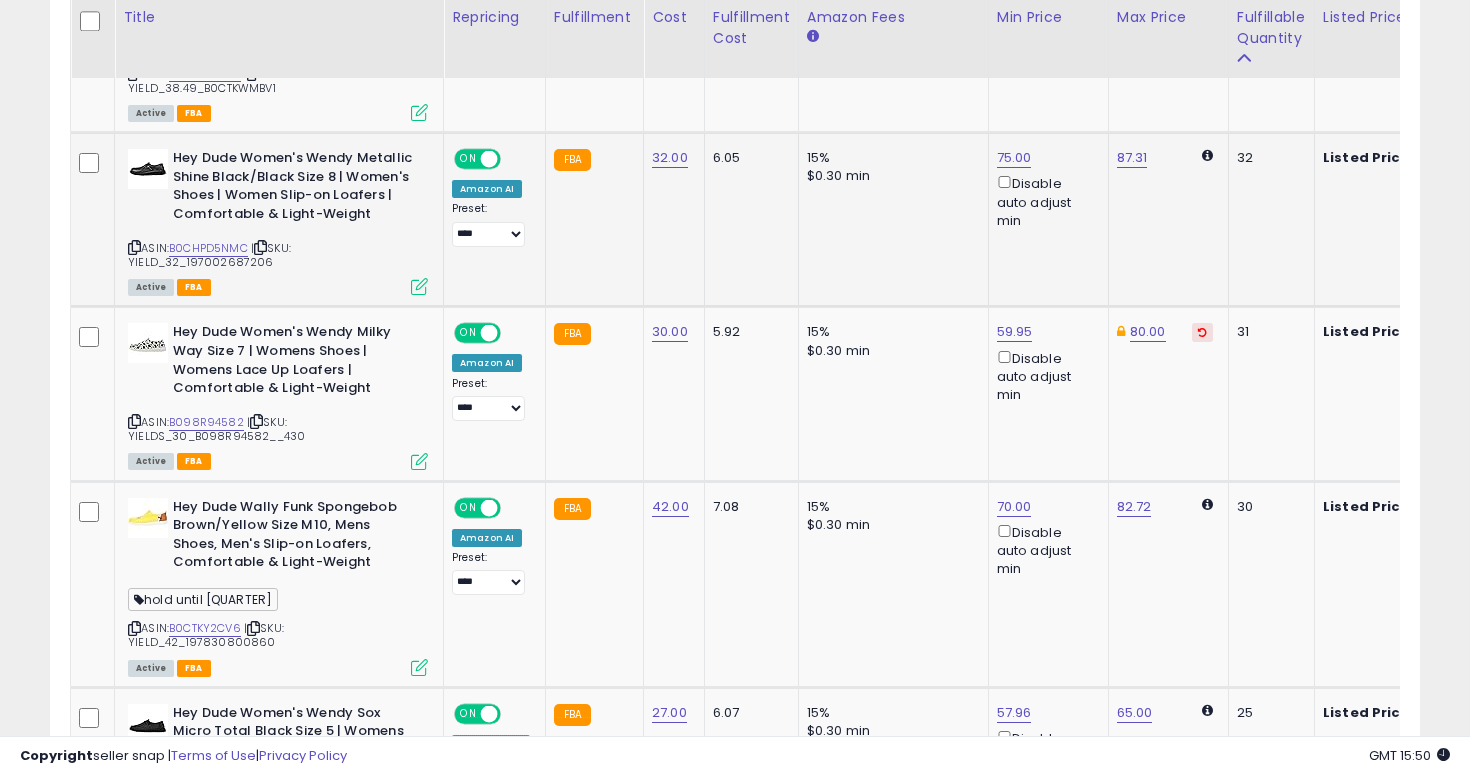 click on "87.31" 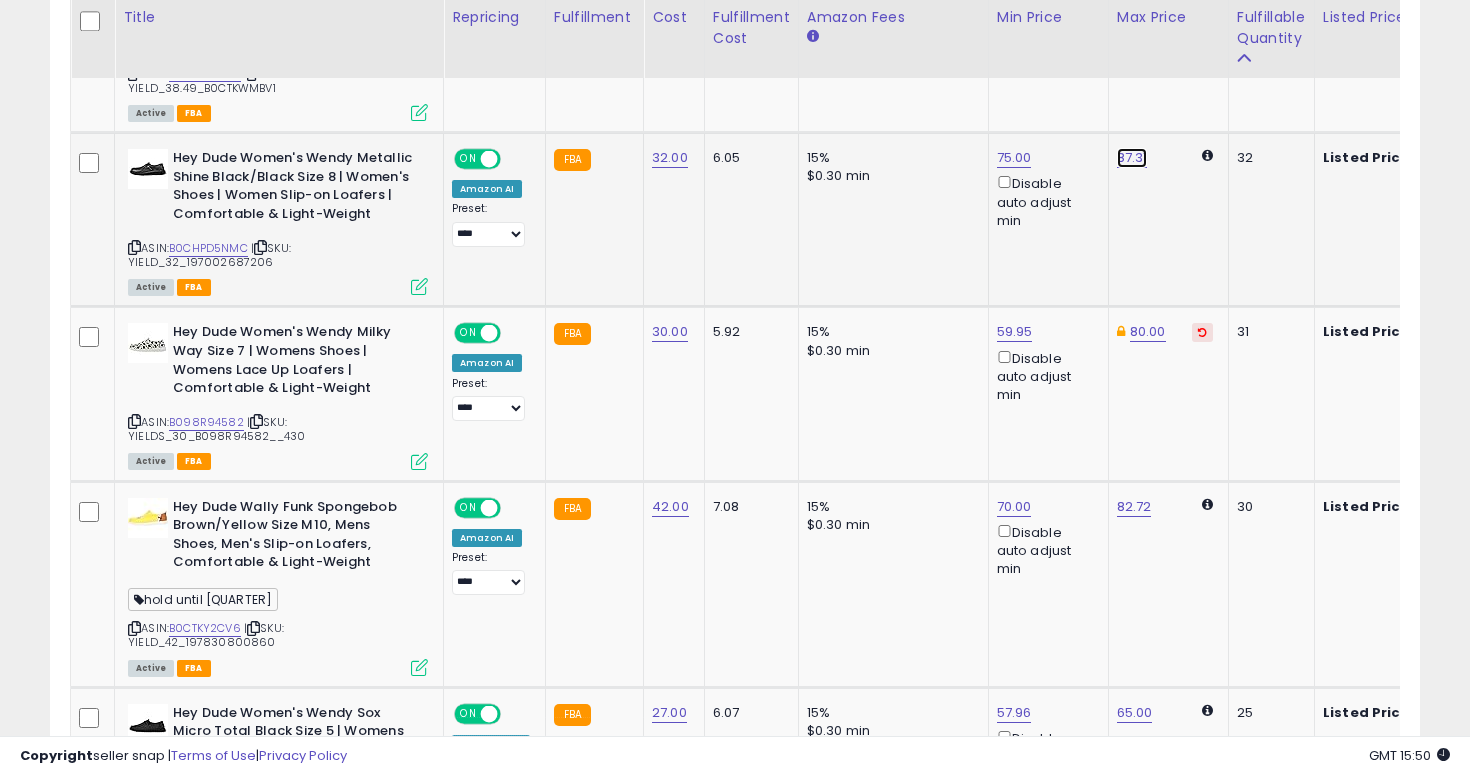 click on "87.31" at bounding box center (1135, -48) 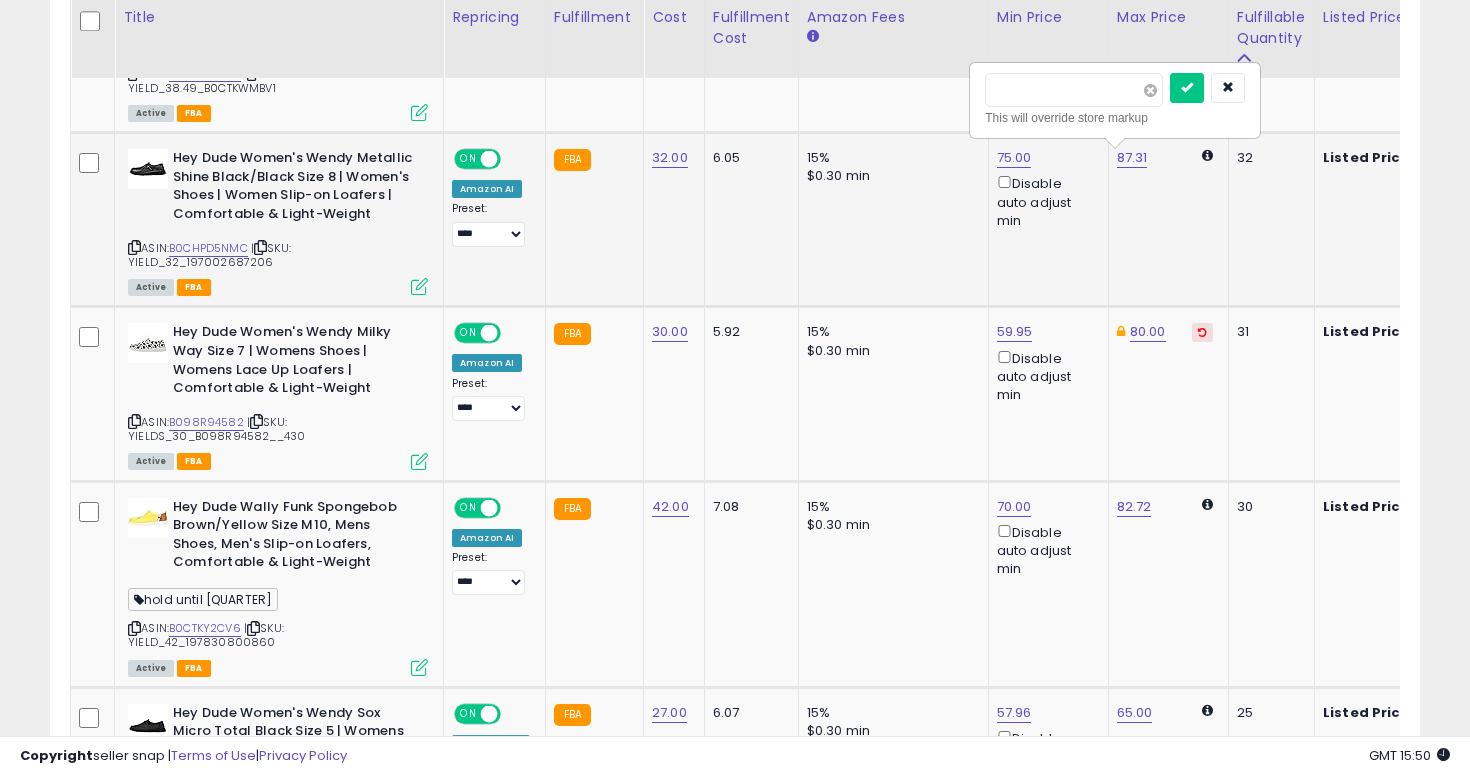 click at bounding box center [1150, 90] 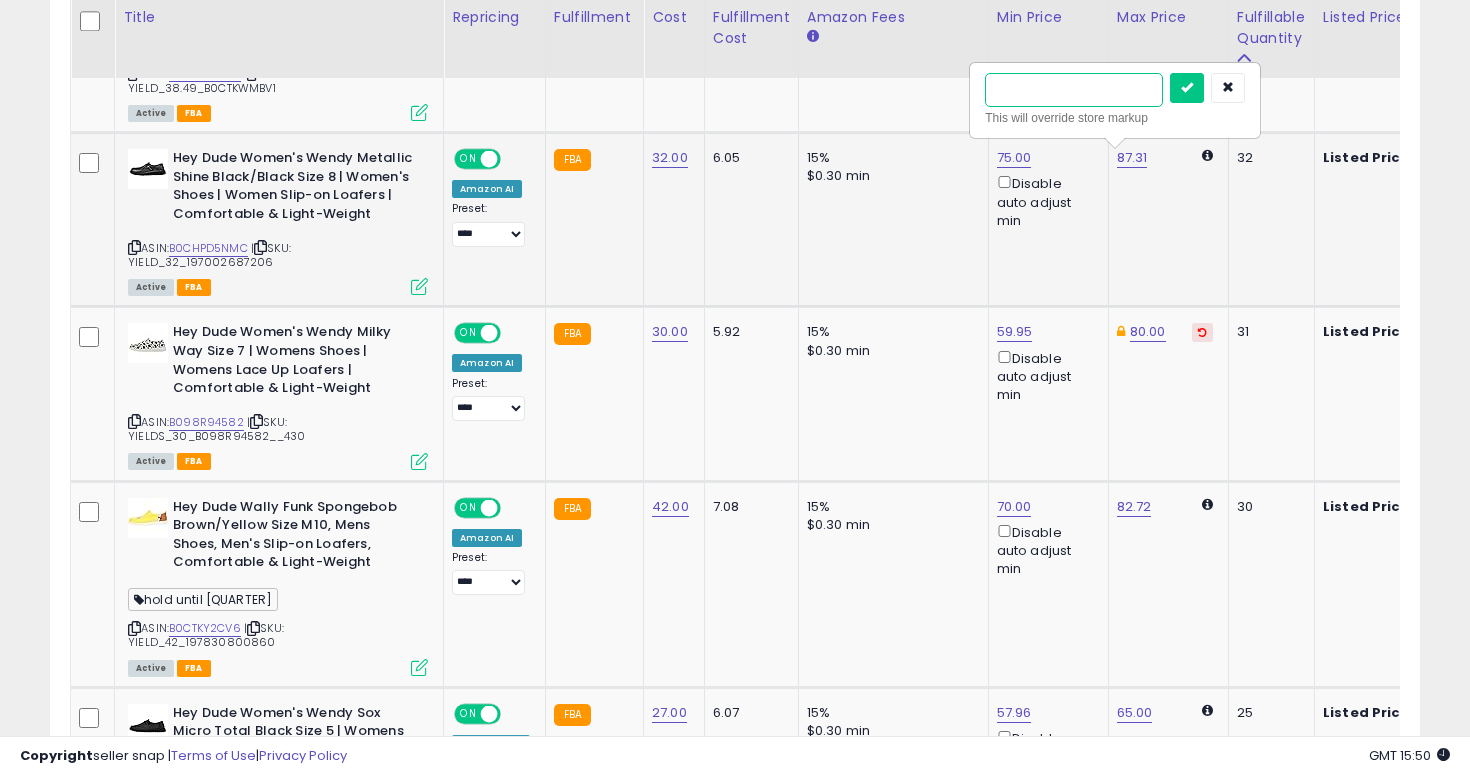 type on "**" 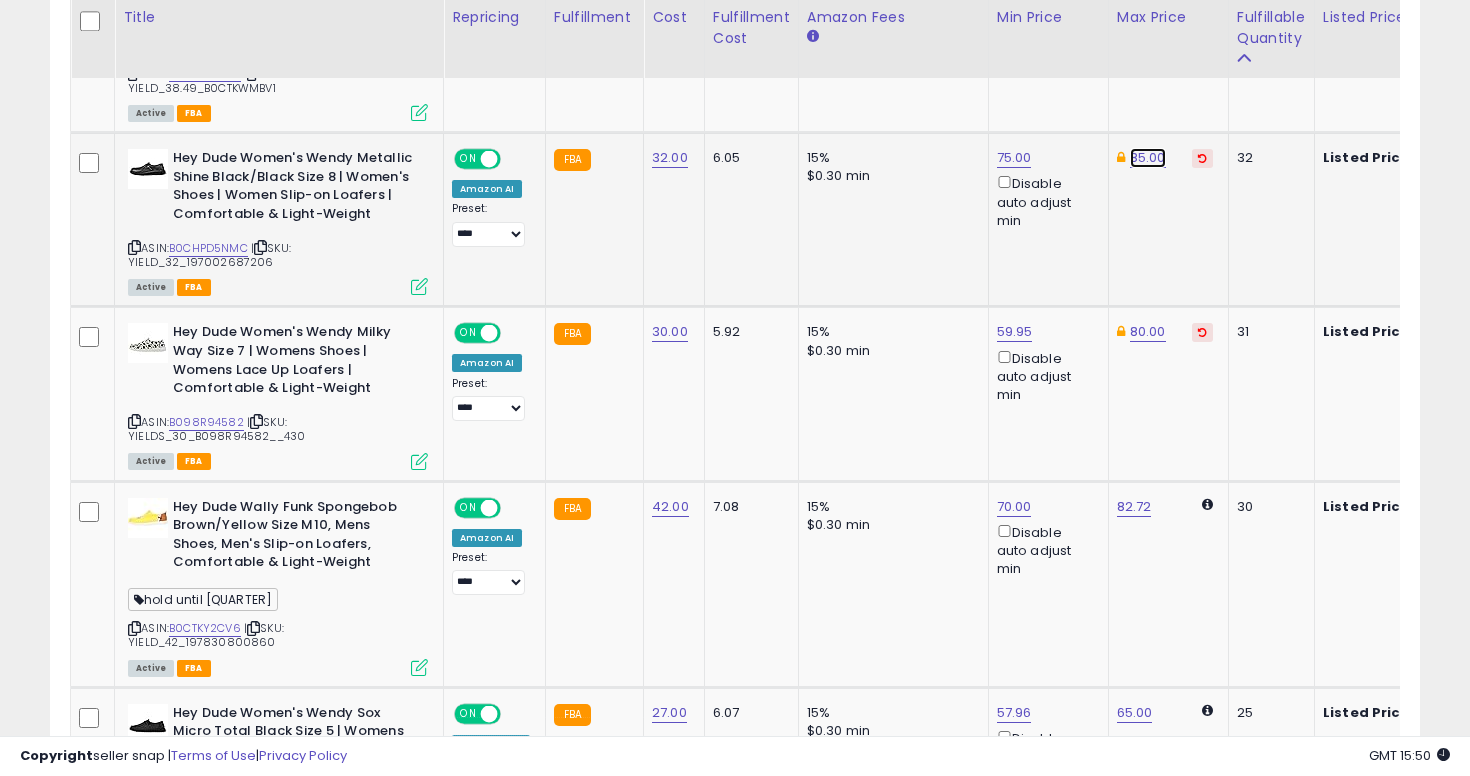 click on "85.00" at bounding box center [1147, -1133] 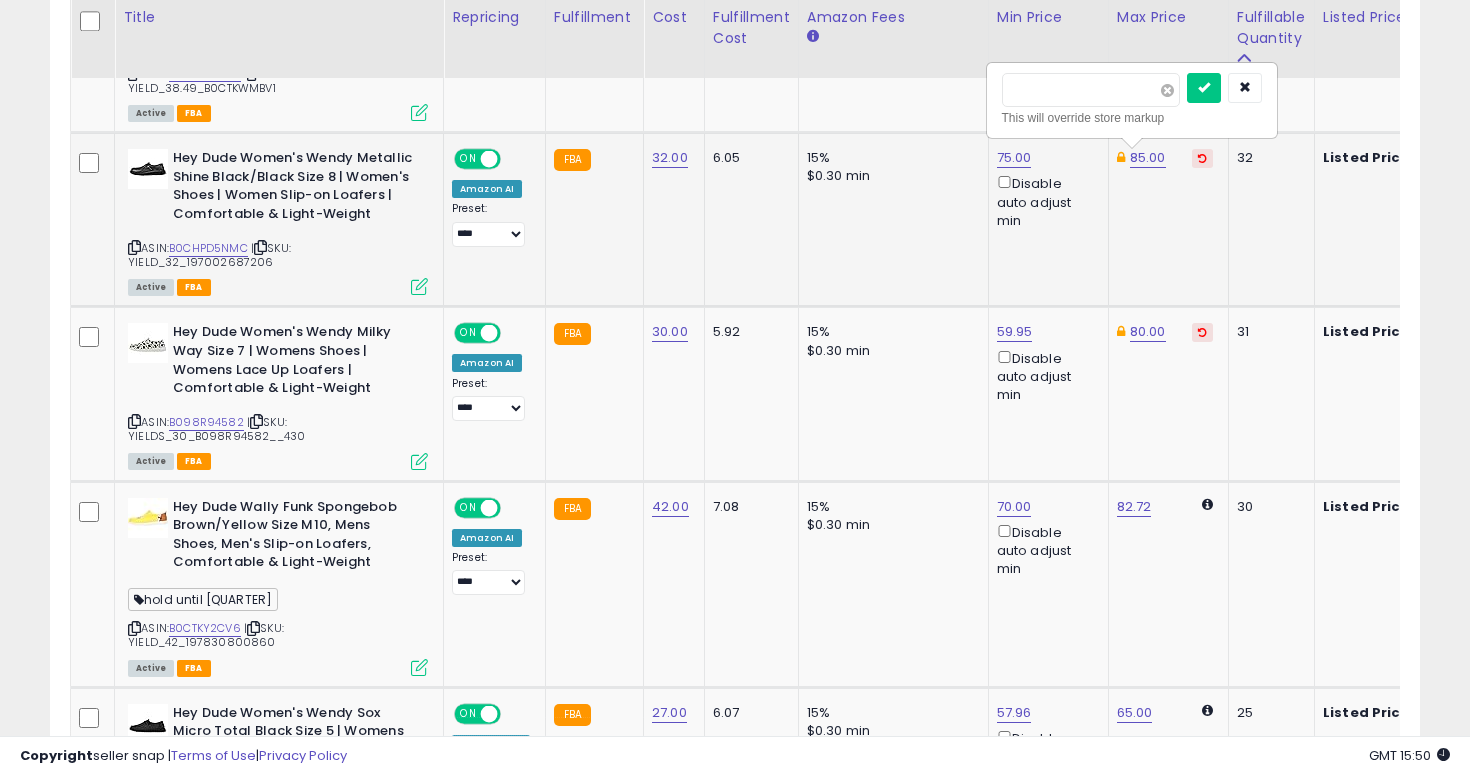 click at bounding box center (1167, 90) 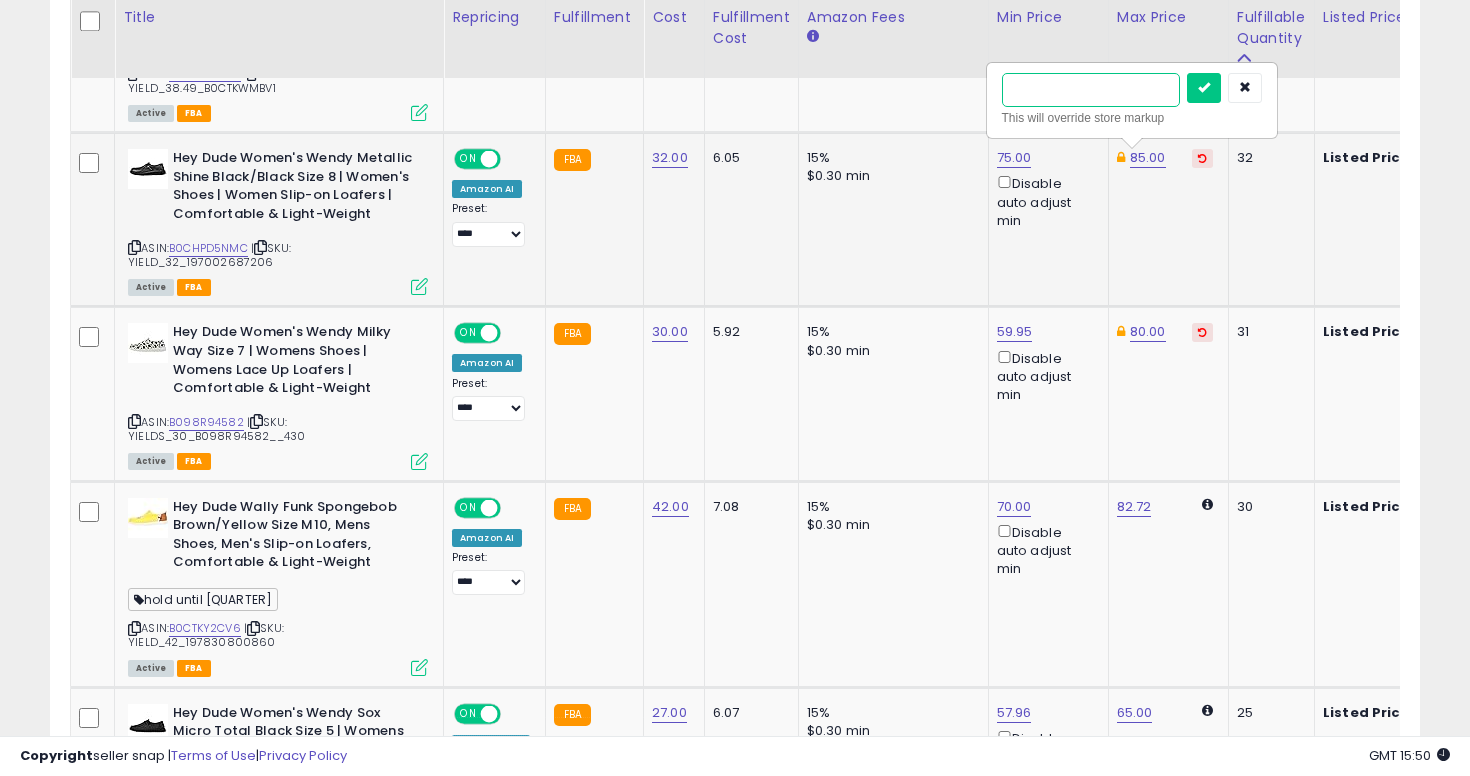 type on "*" 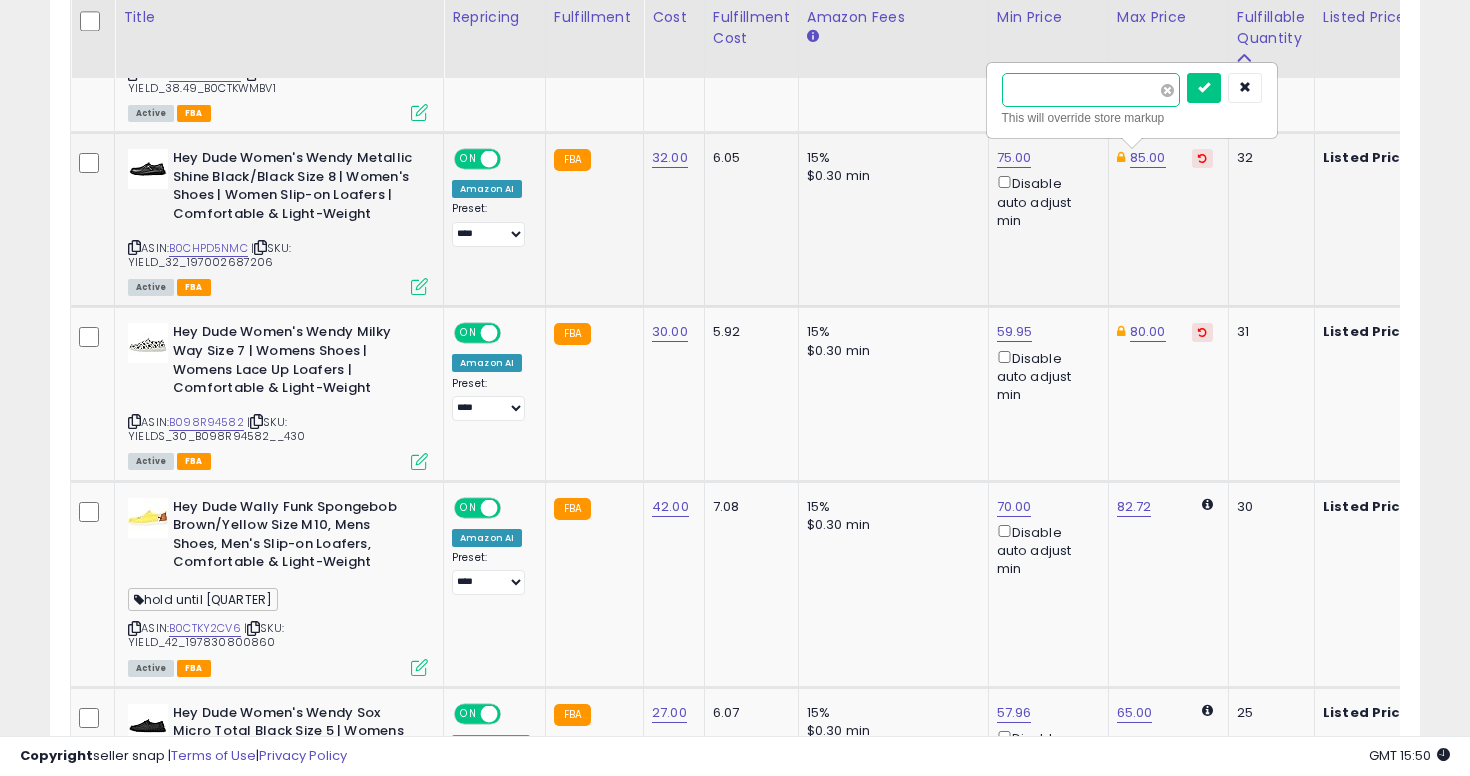 type on "****" 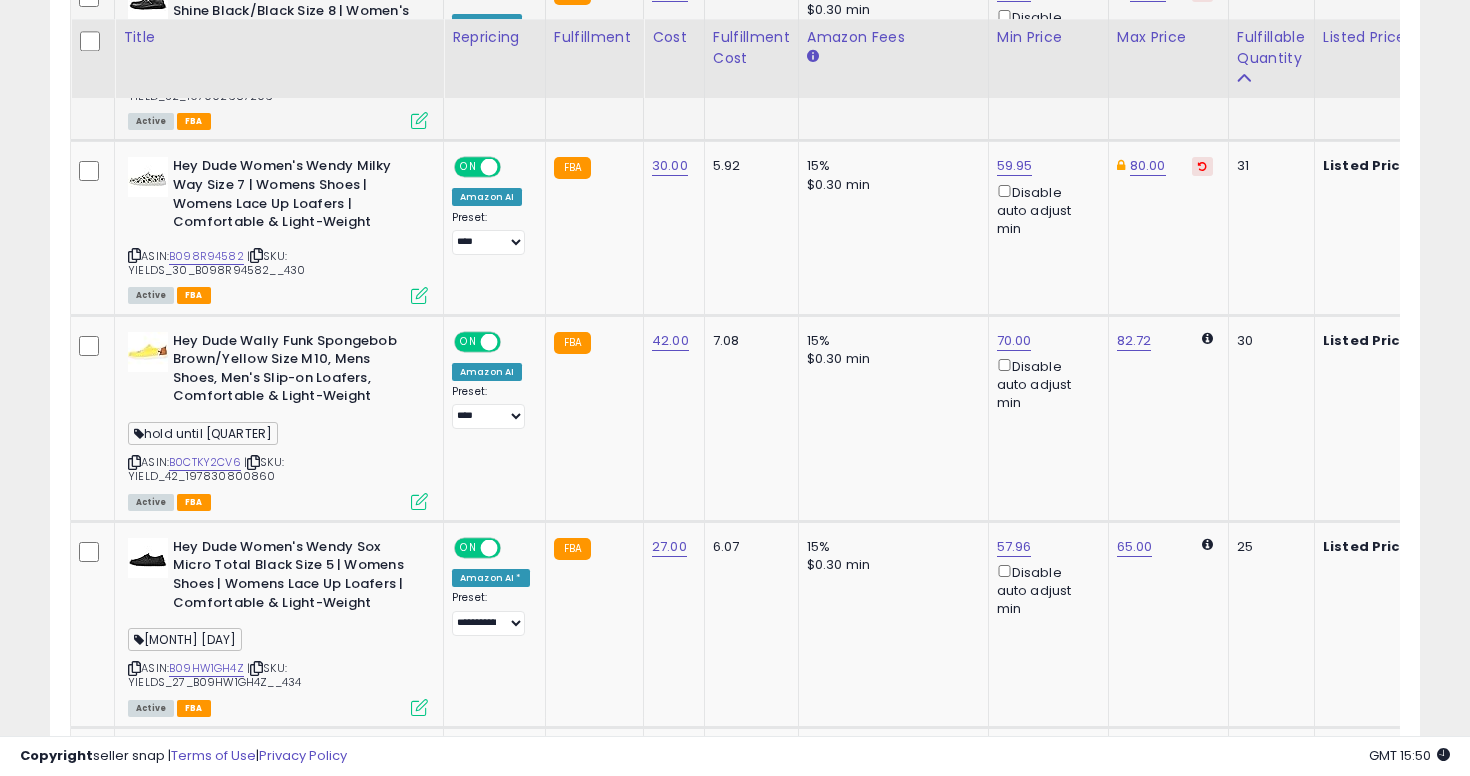 scroll, scrollTop: 2395, scrollLeft: 0, axis: vertical 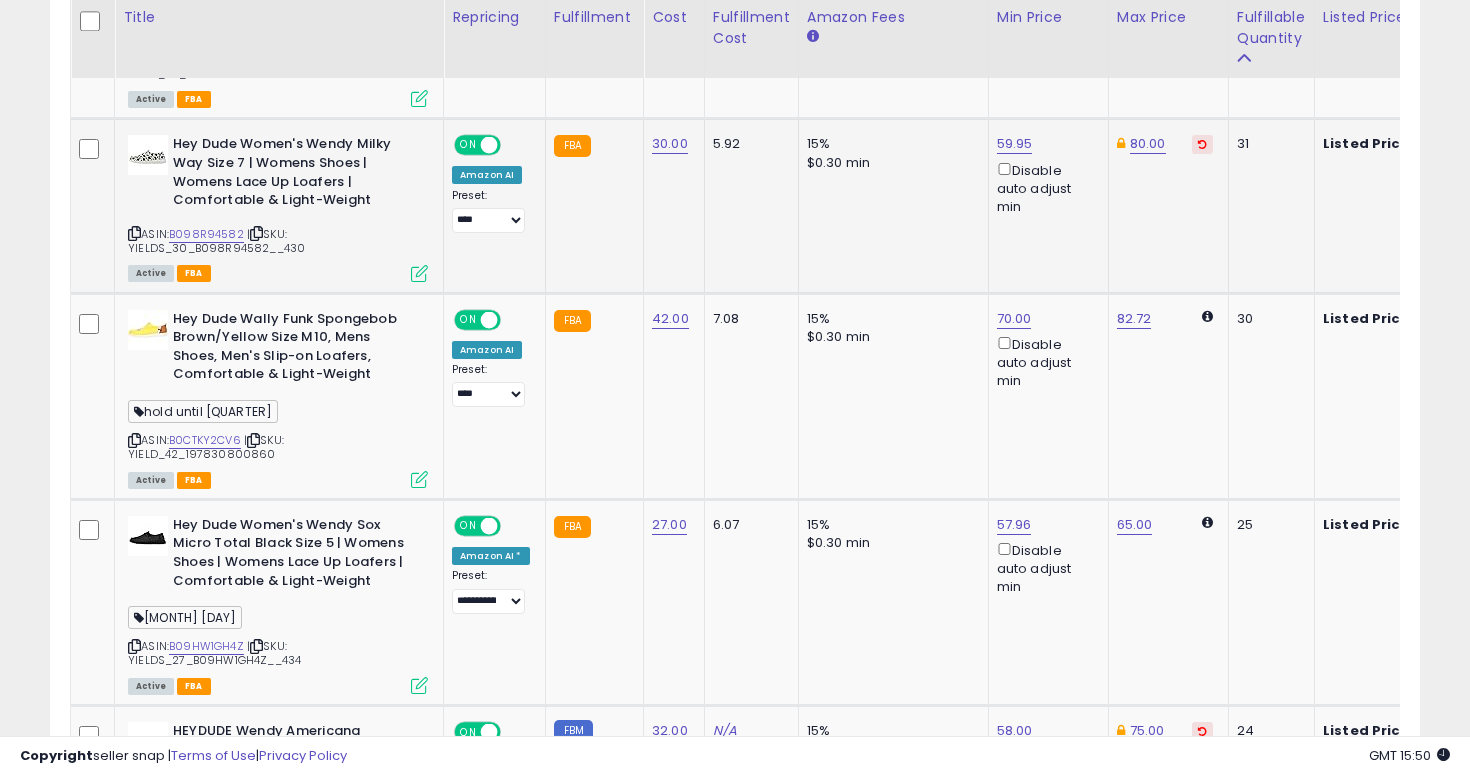 click at bounding box center (134, 233) 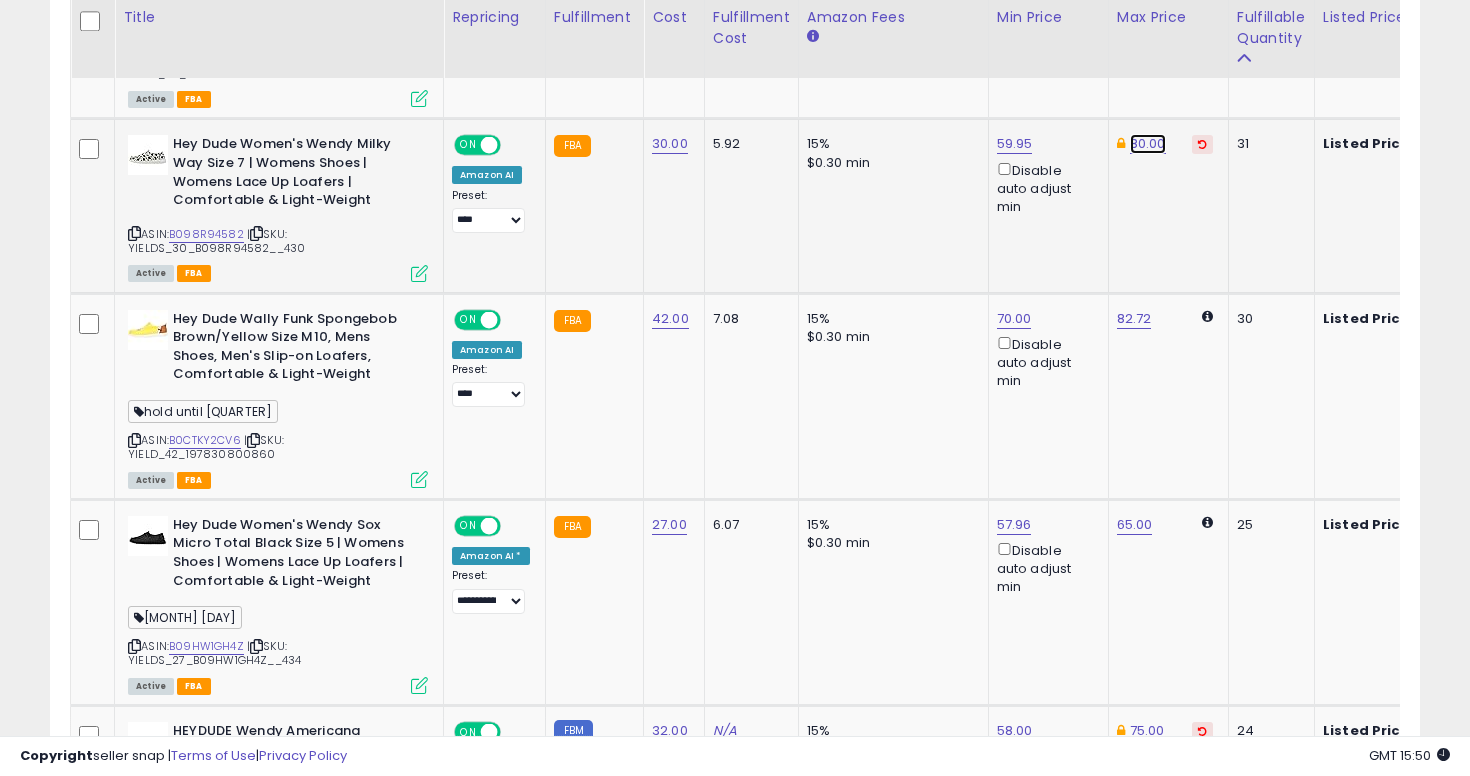 click on "80.00" at bounding box center [1147, -1321] 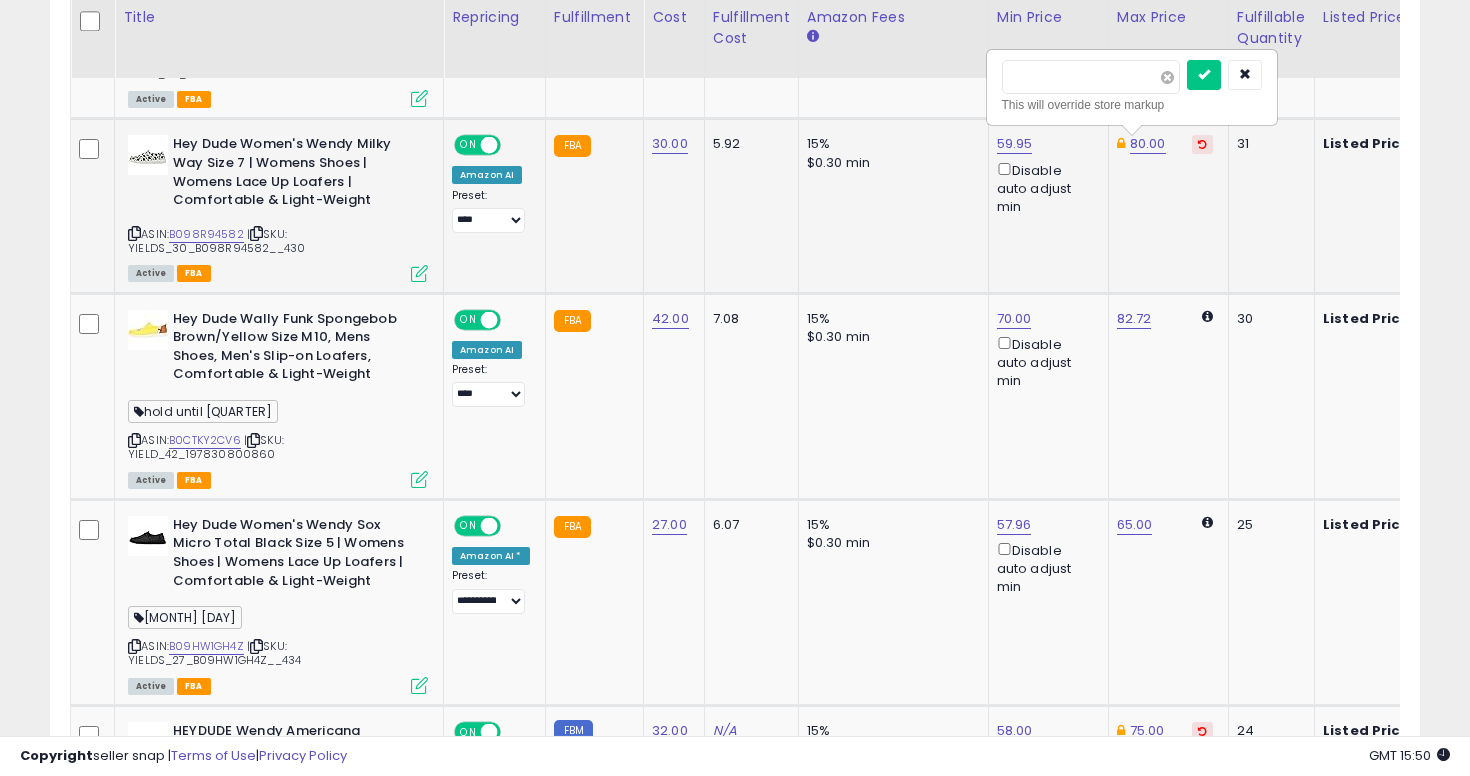 click at bounding box center [1167, 77] 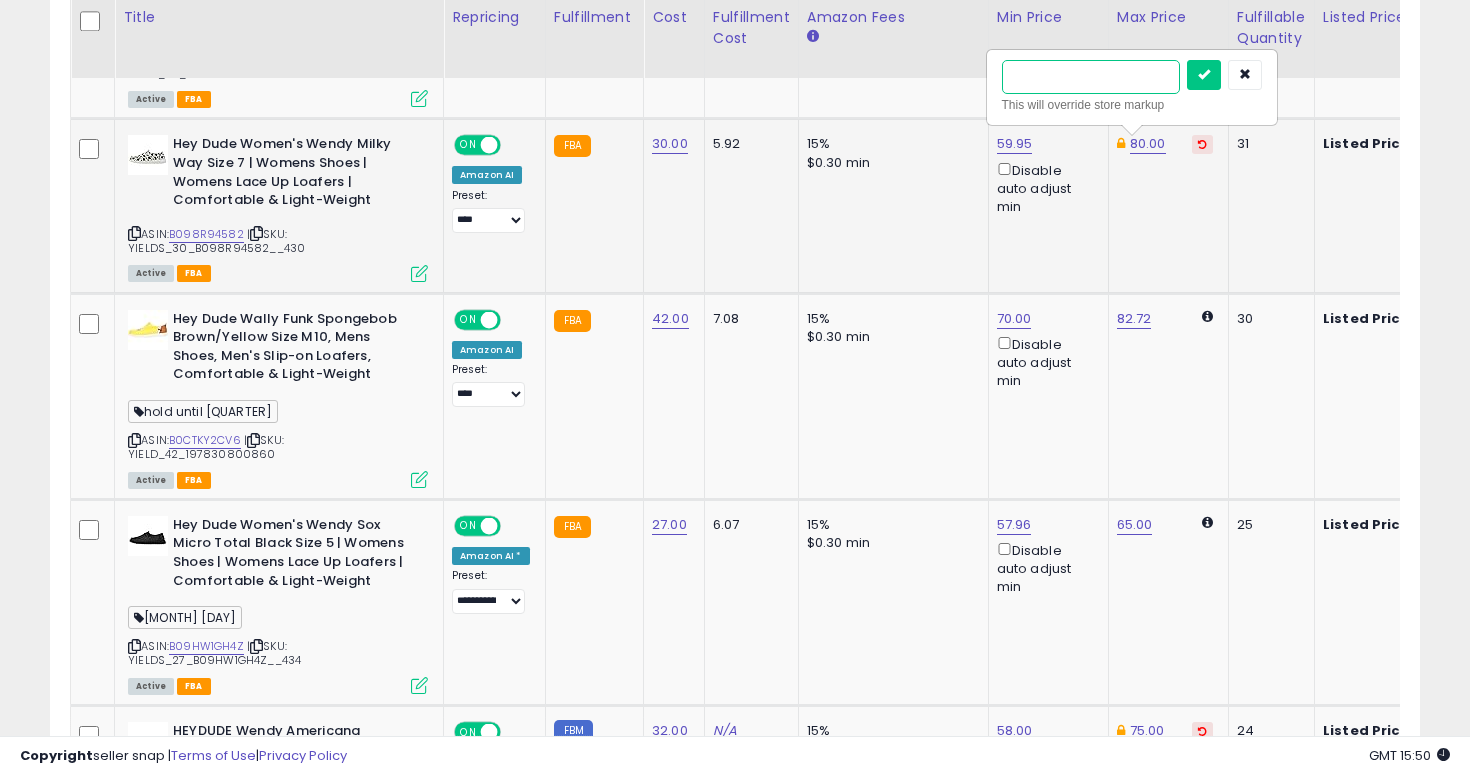 type on "**" 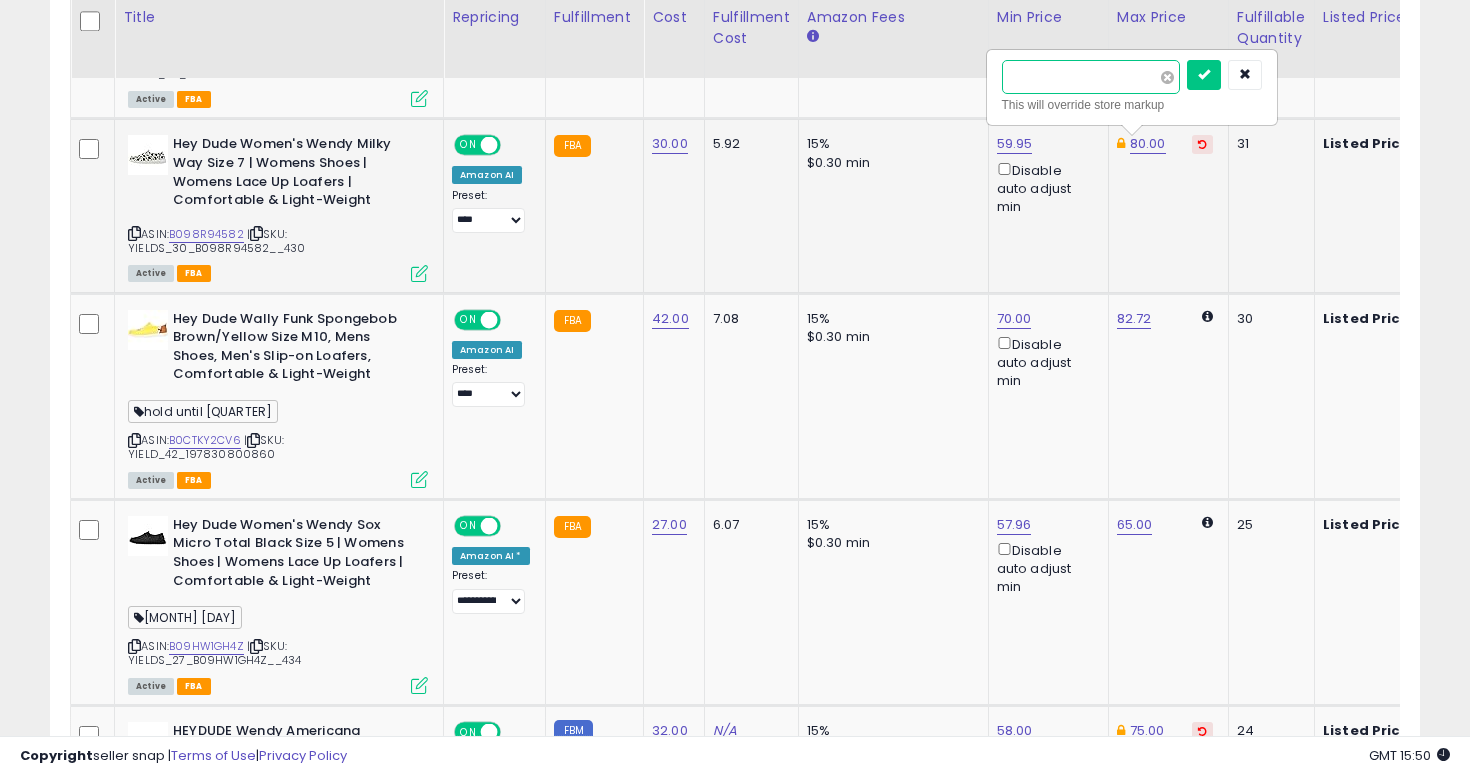 click at bounding box center (1204, 75) 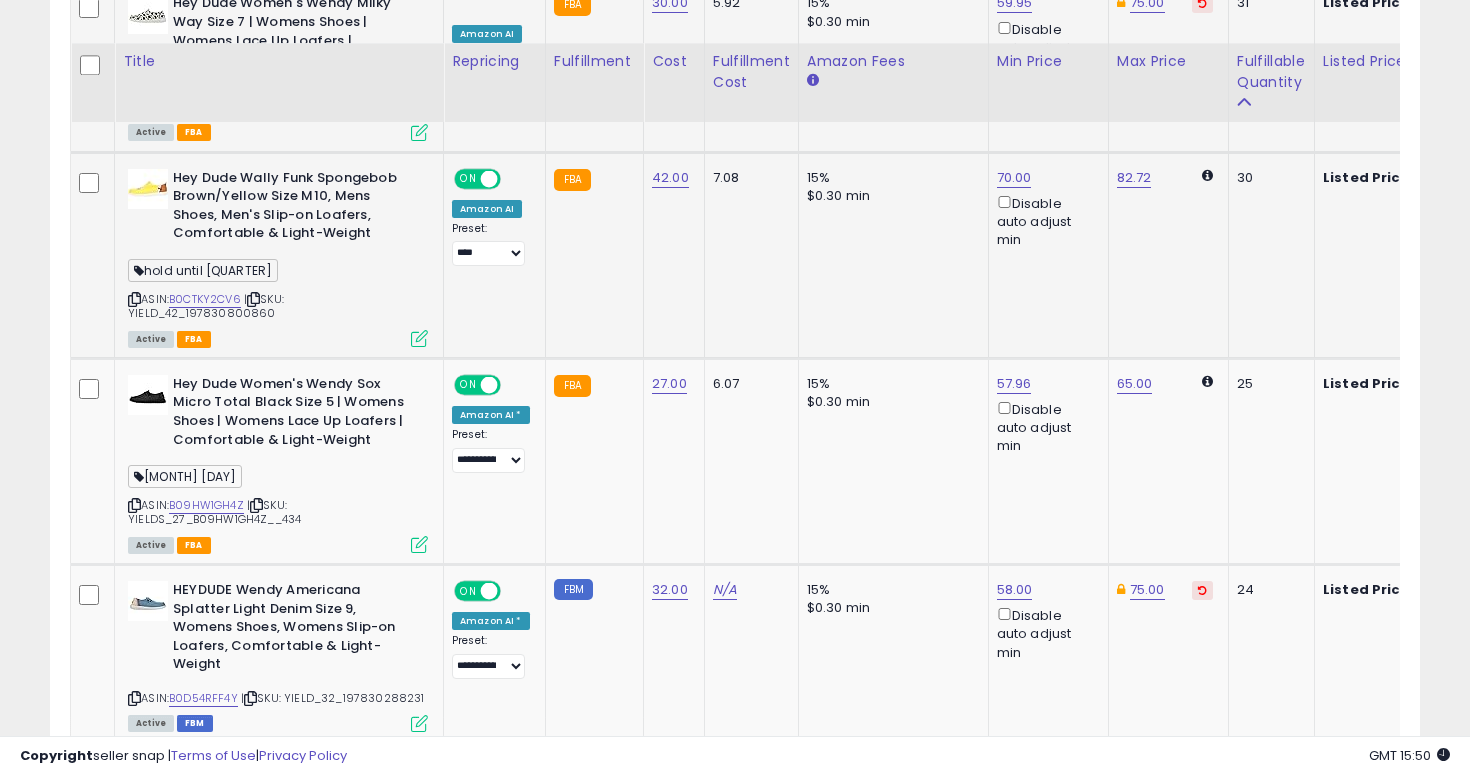 scroll, scrollTop: 2532, scrollLeft: 0, axis: vertical 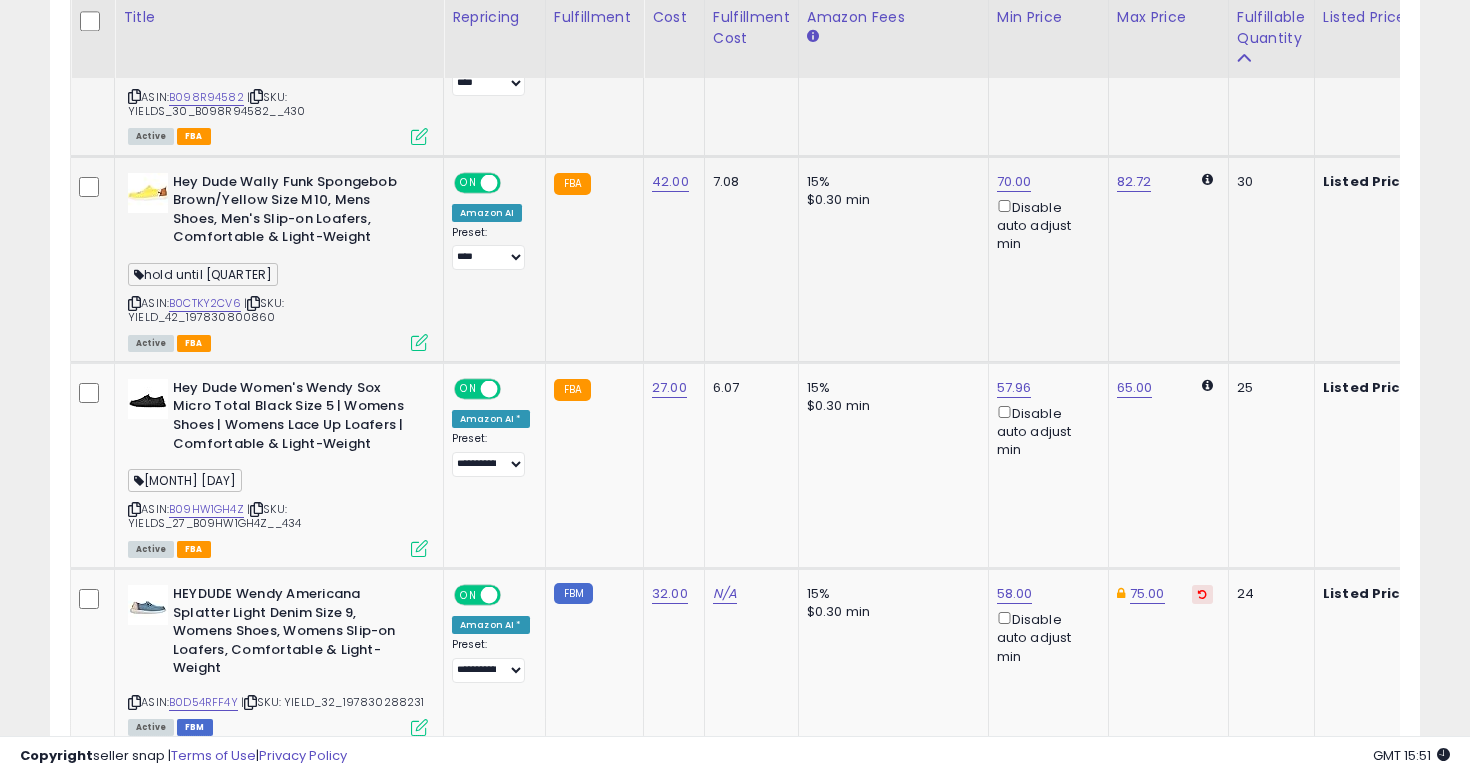 click at bounding box center [134, 303] 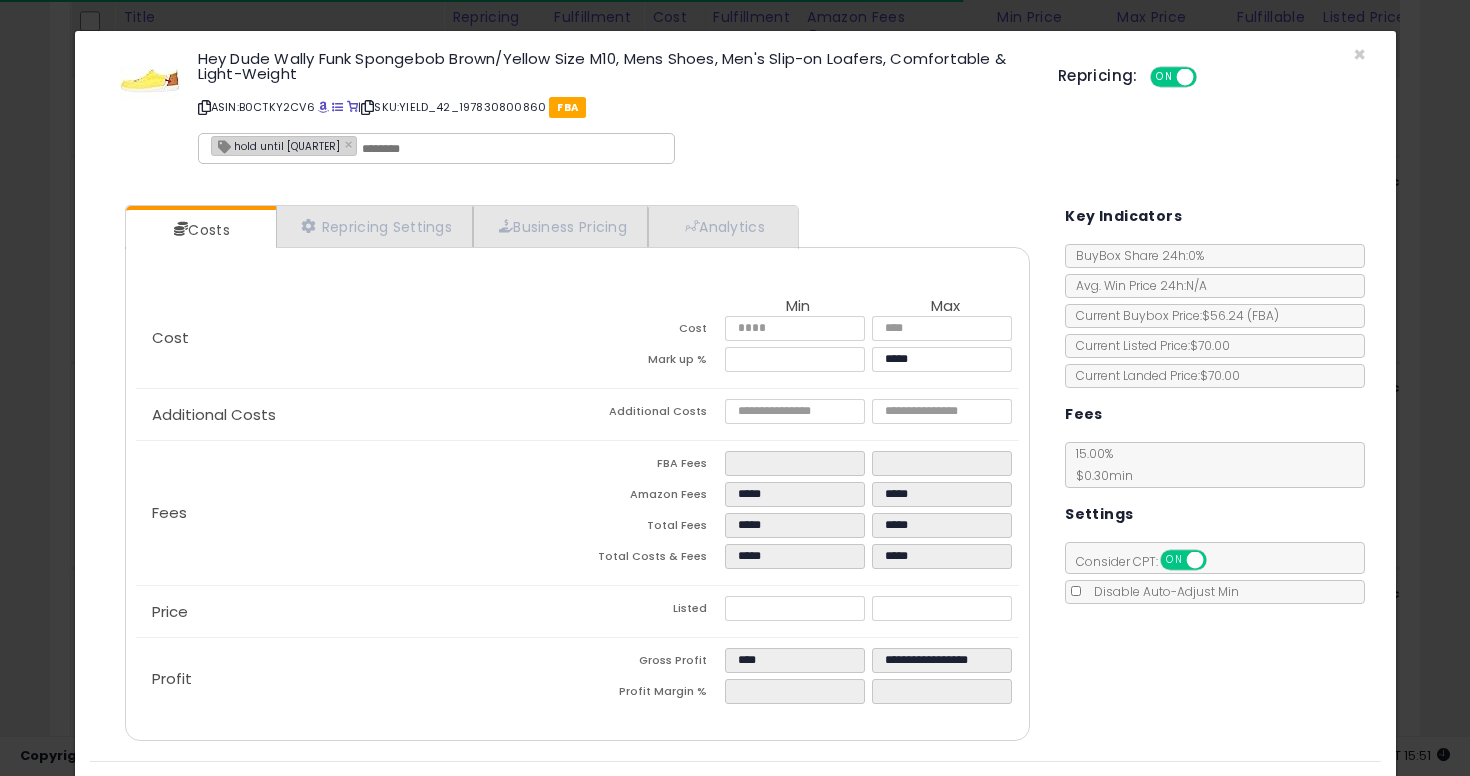click at bounding box center [512, 149] 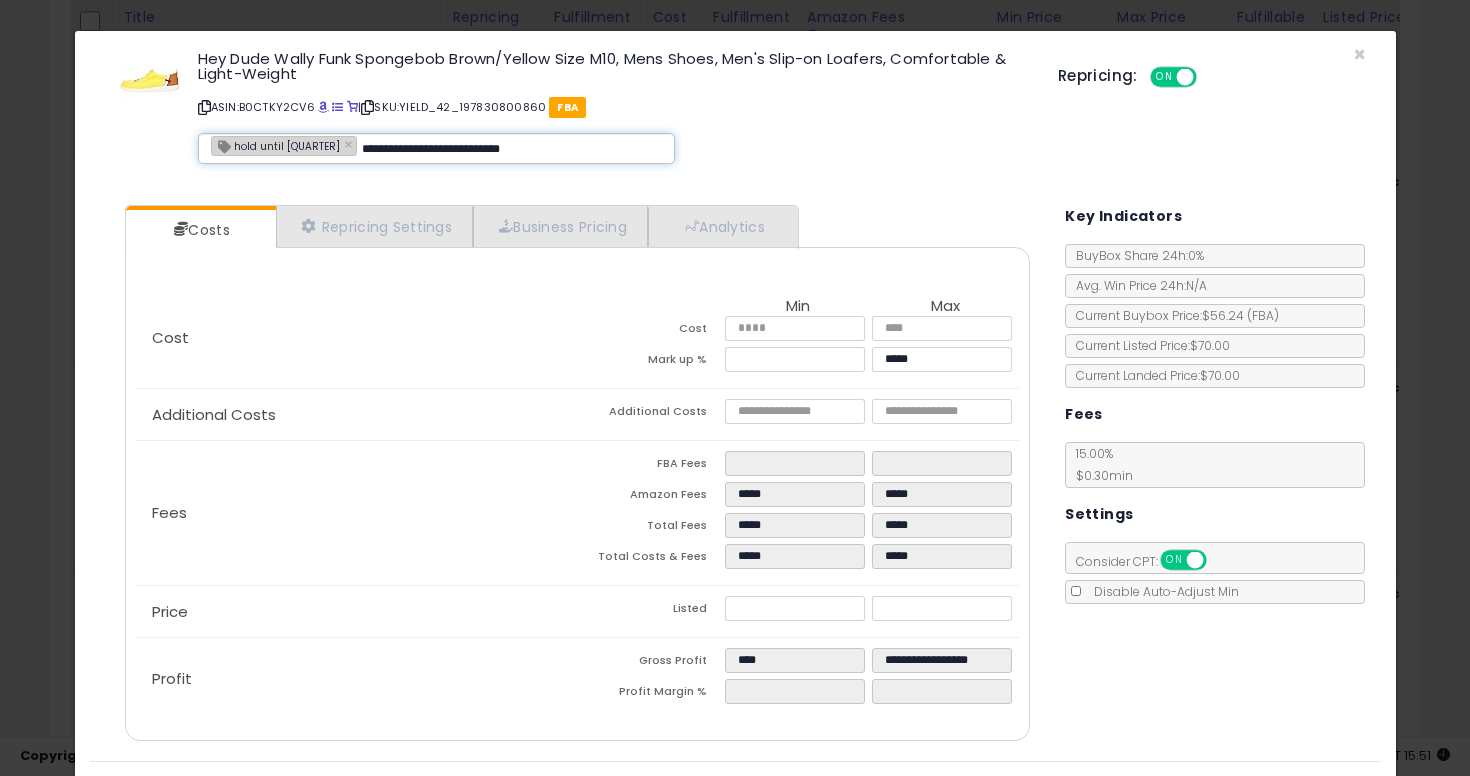 type on "**********" 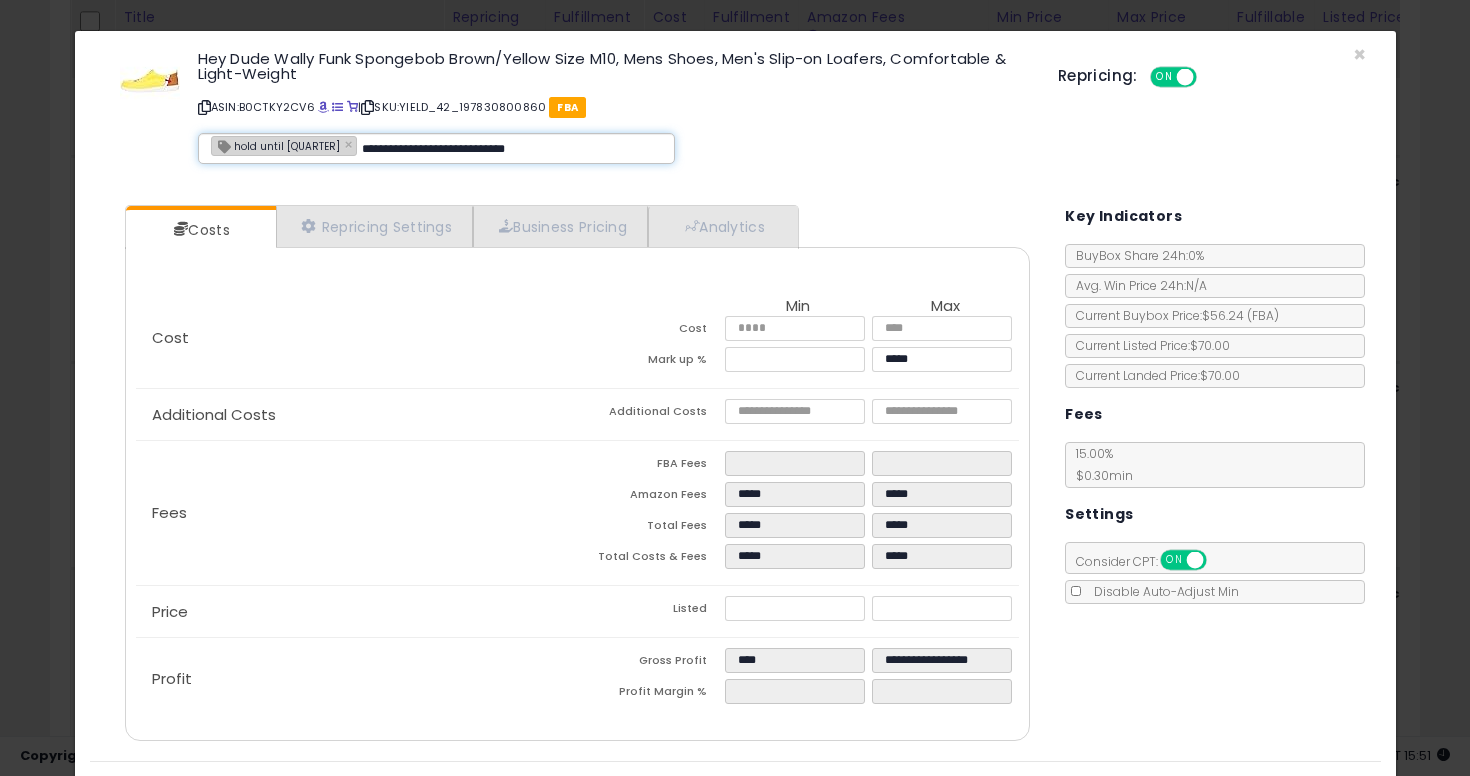 type on "**********" 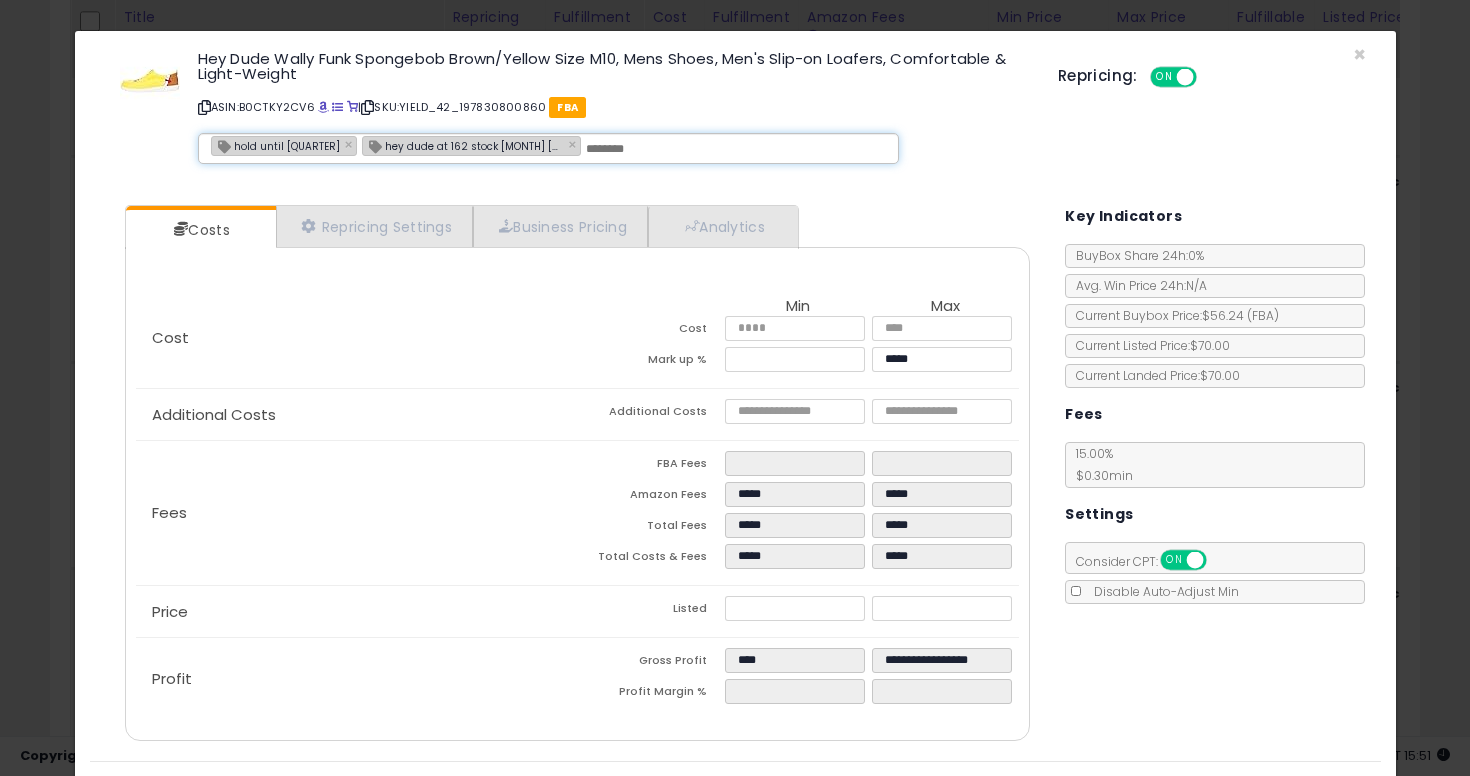 scroll, scrollTop: 49, scrollLeft: 0, axis: vertical 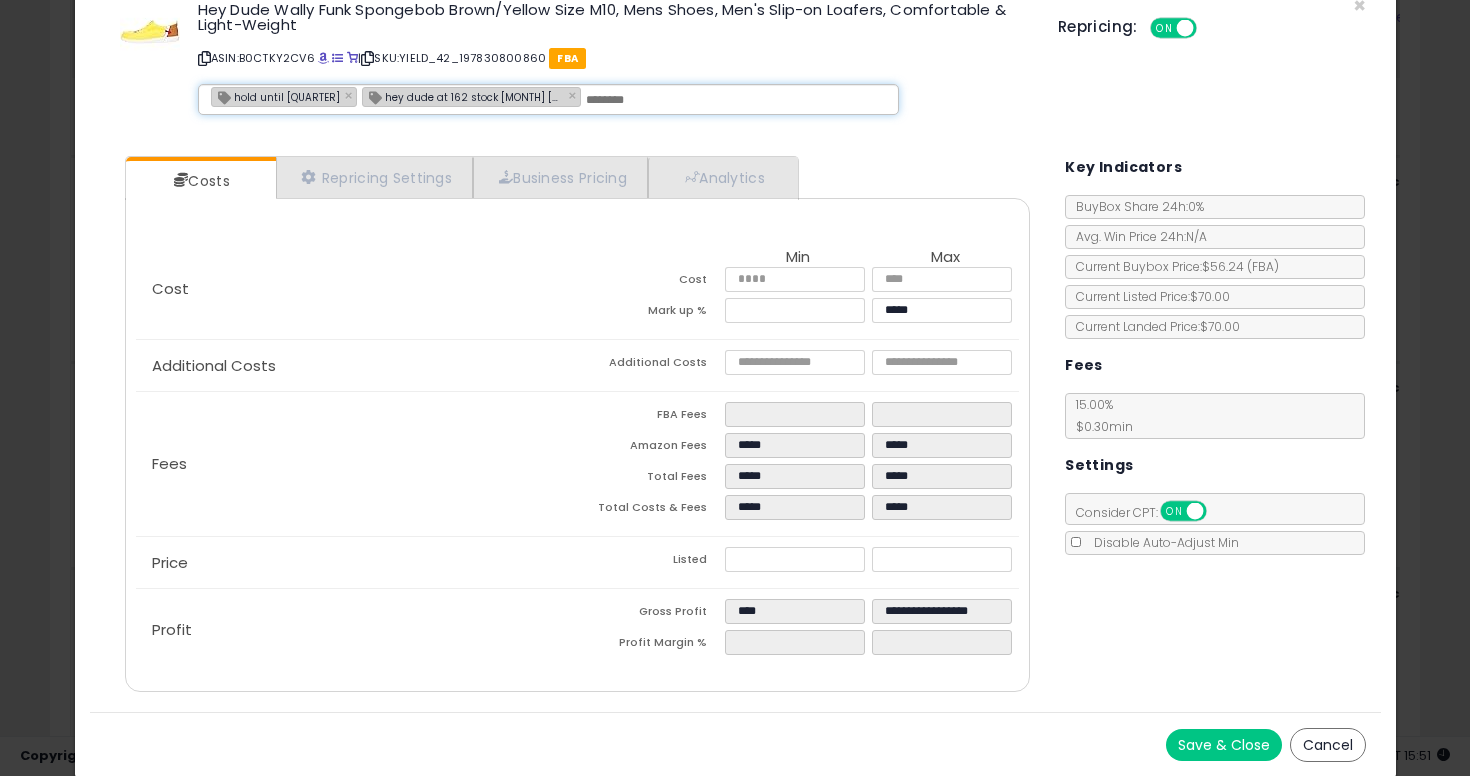 click on "Save & Close" at bounding box center [1224, 745] 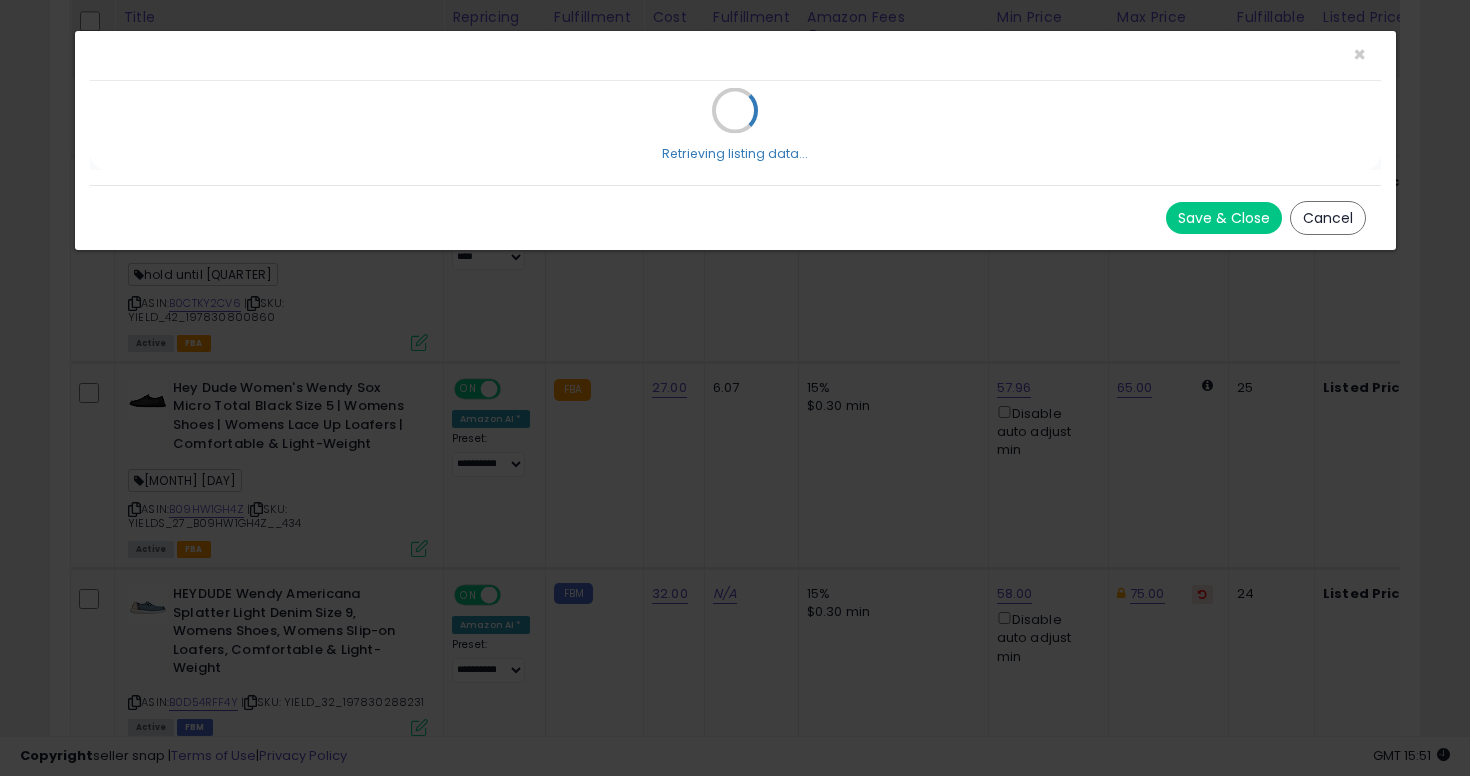 scroll, scrollTop: 0, scrollLeft: 0, axis: both 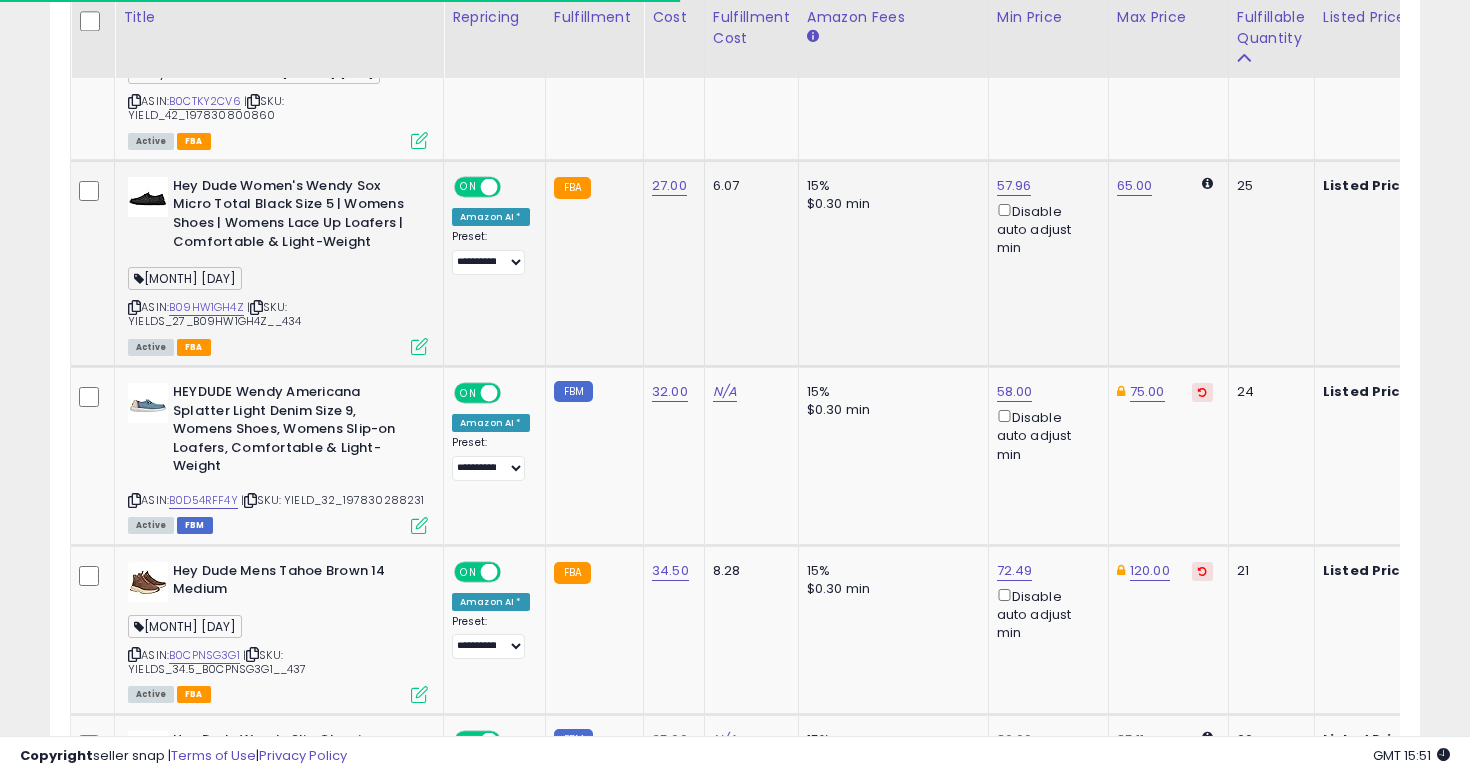 click on "Hey Dude Women's Wendy Sox Micro Total Black Size 5 | Womens Shoes | Womens Lace Up Loafers | Comfortable & Light-Weight" at bounding box center (294, 216) 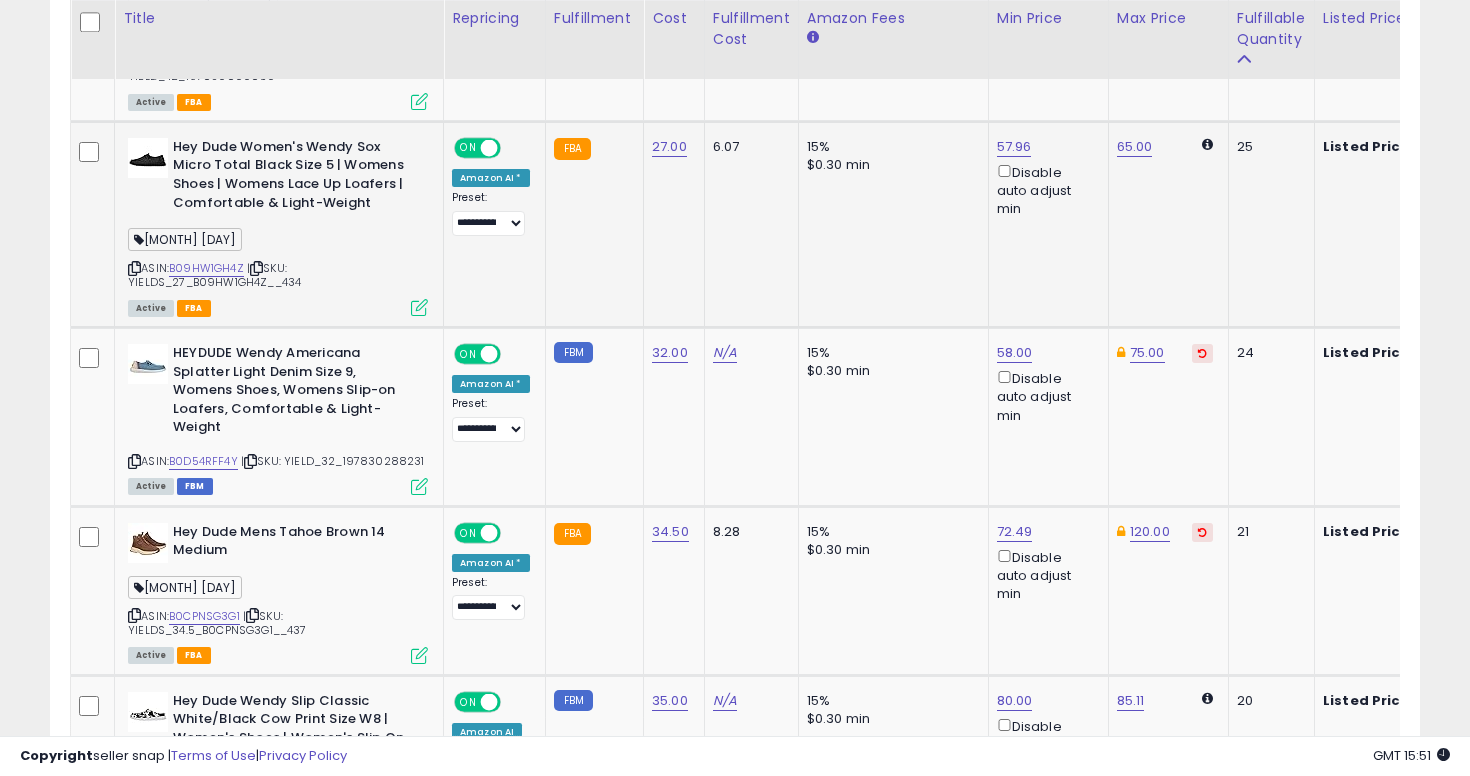 scroll, scrollTop: 2802, scrollLeft: 0, axis: vertical 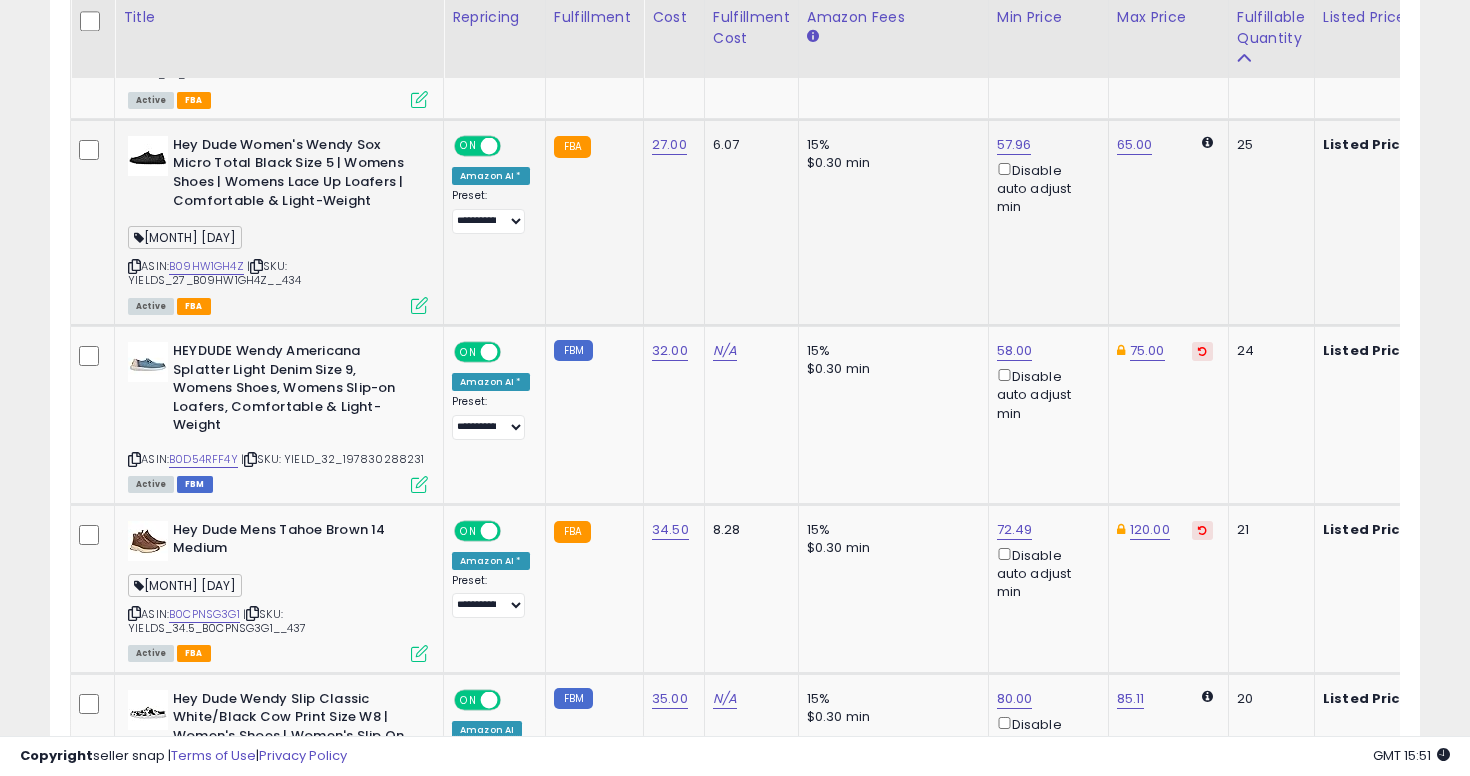 click at bounding box center [134, 266] 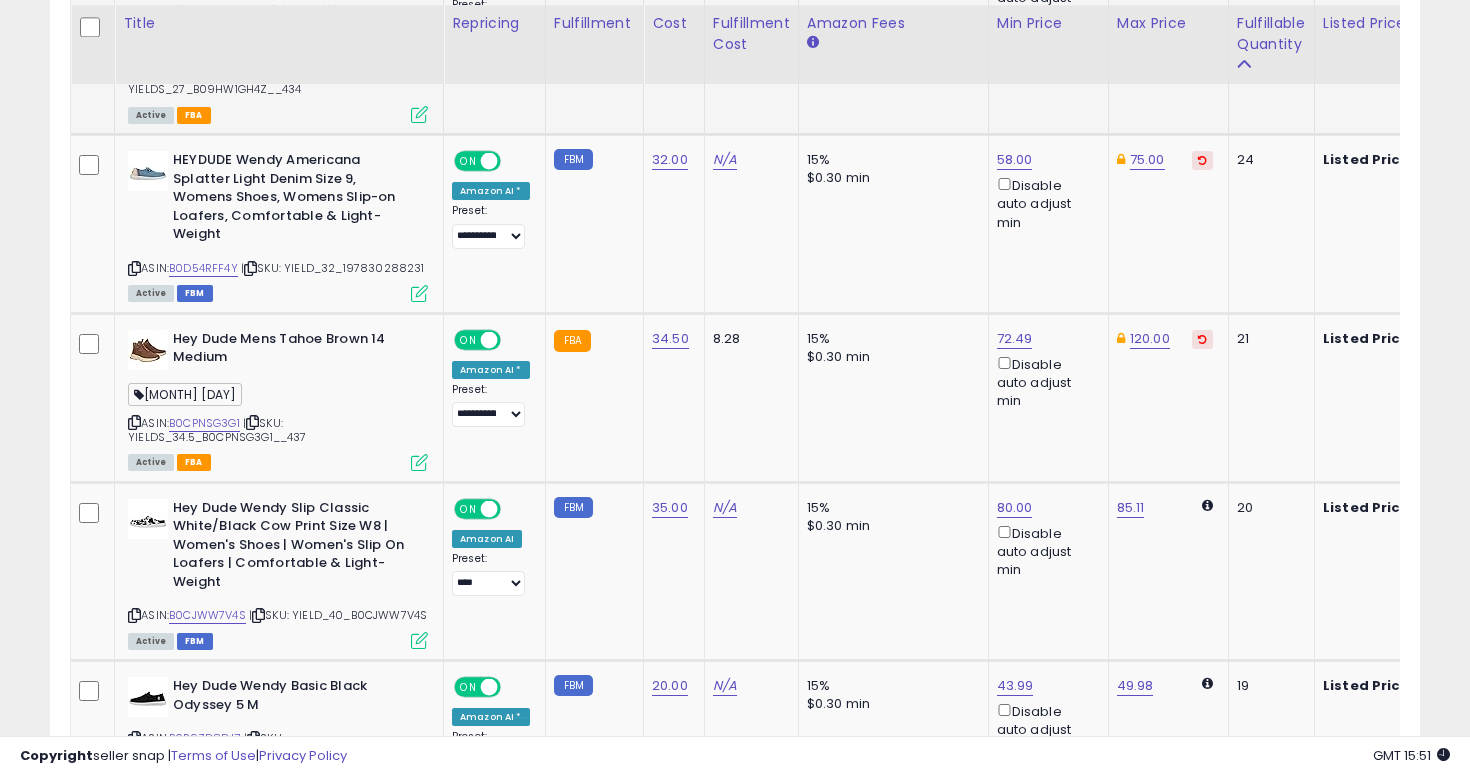 scroll, scrollTop: 2999, scrollLeft: 0, axis: vertical 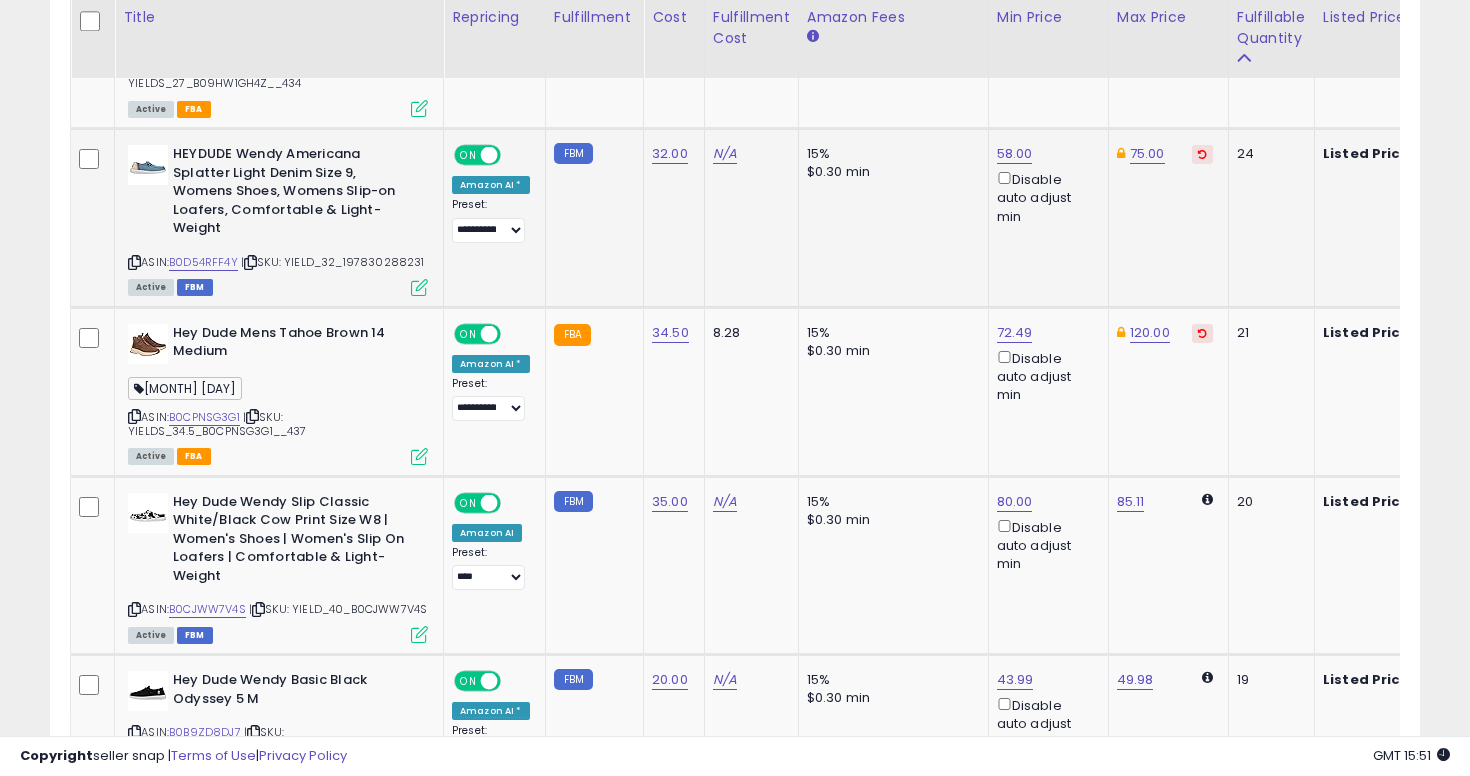 click at bounding box center (134, 262) 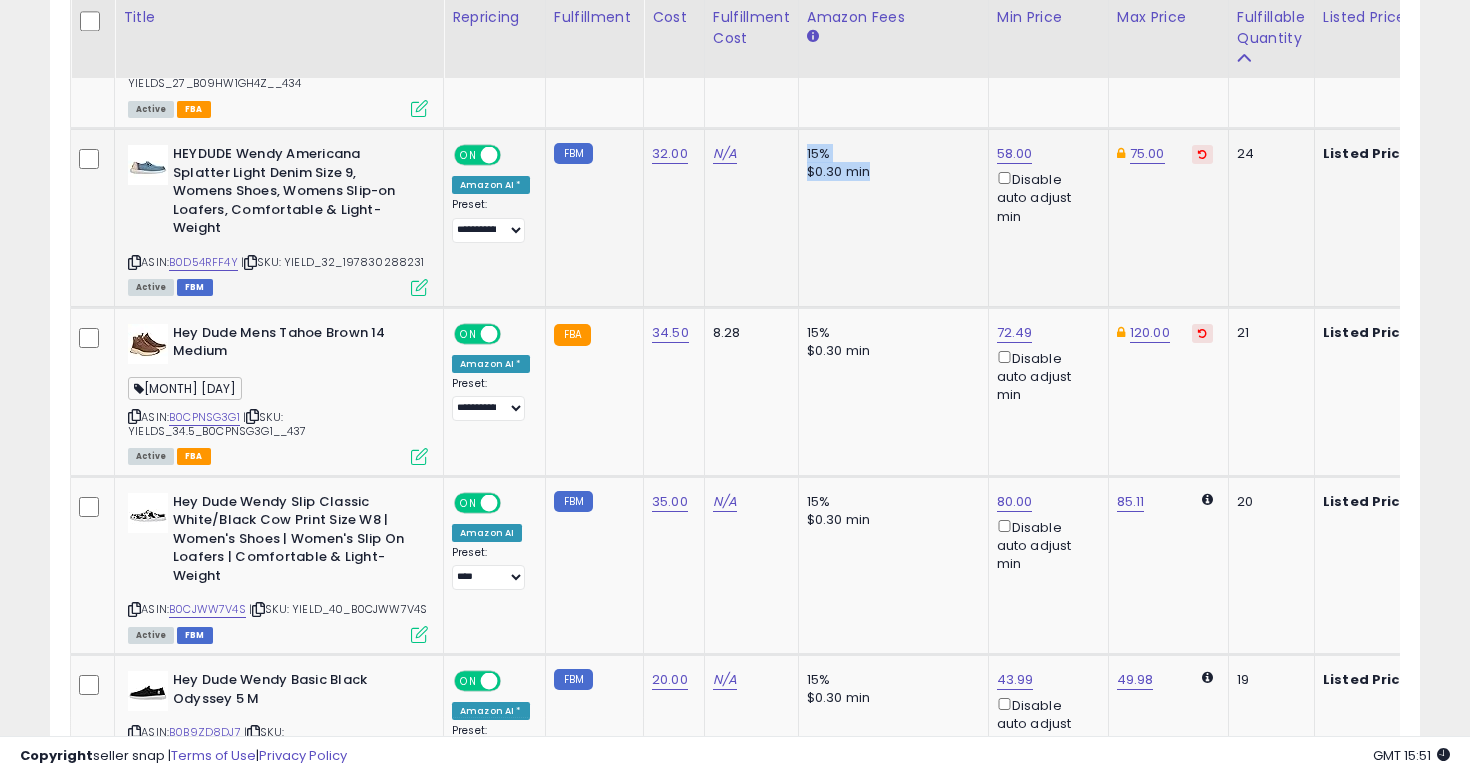 drag, startPoint x: 794, startPoint y: 151, endPoint x: 907, endPoint y: 191, distance: 119.870766 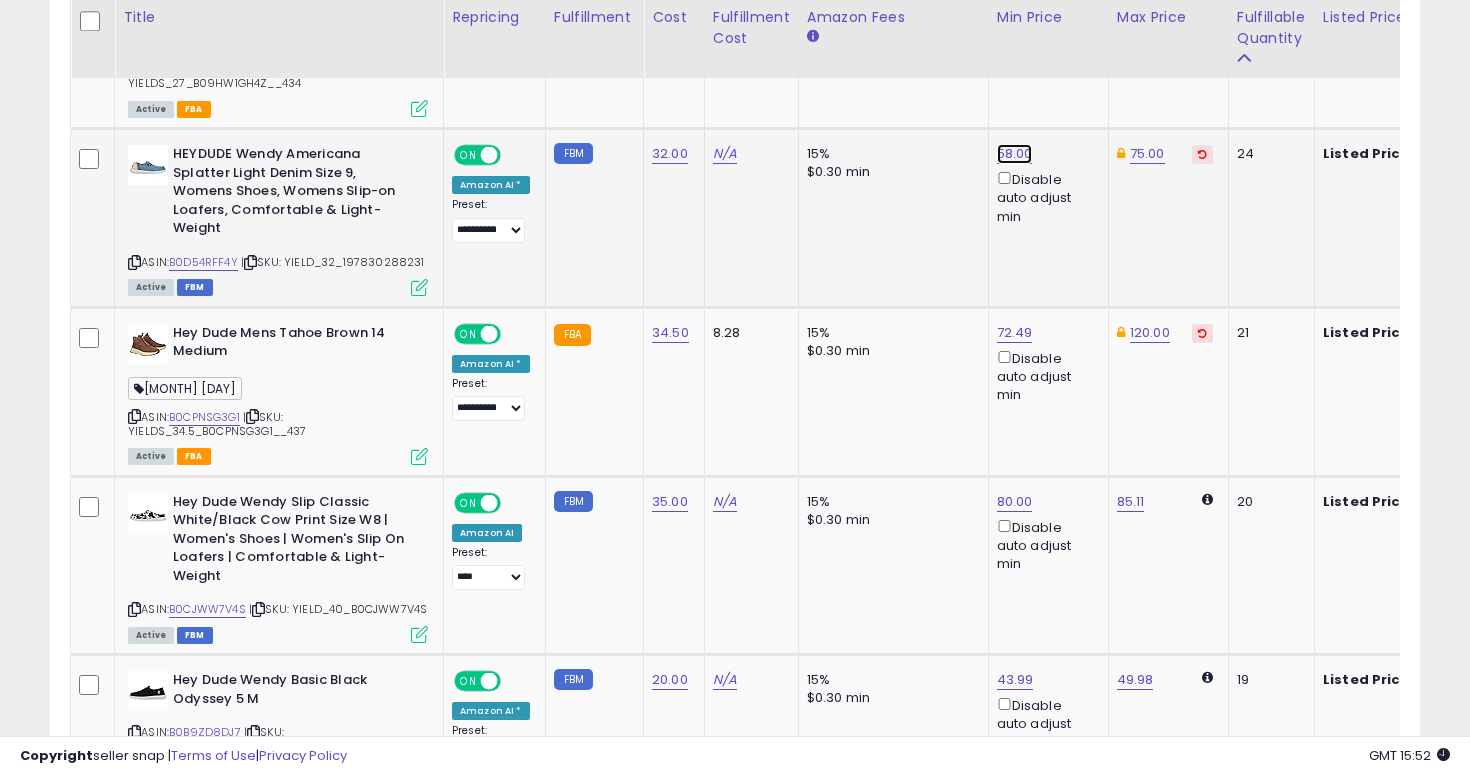 click on "58.00" at bounding box center (1015, -1925) 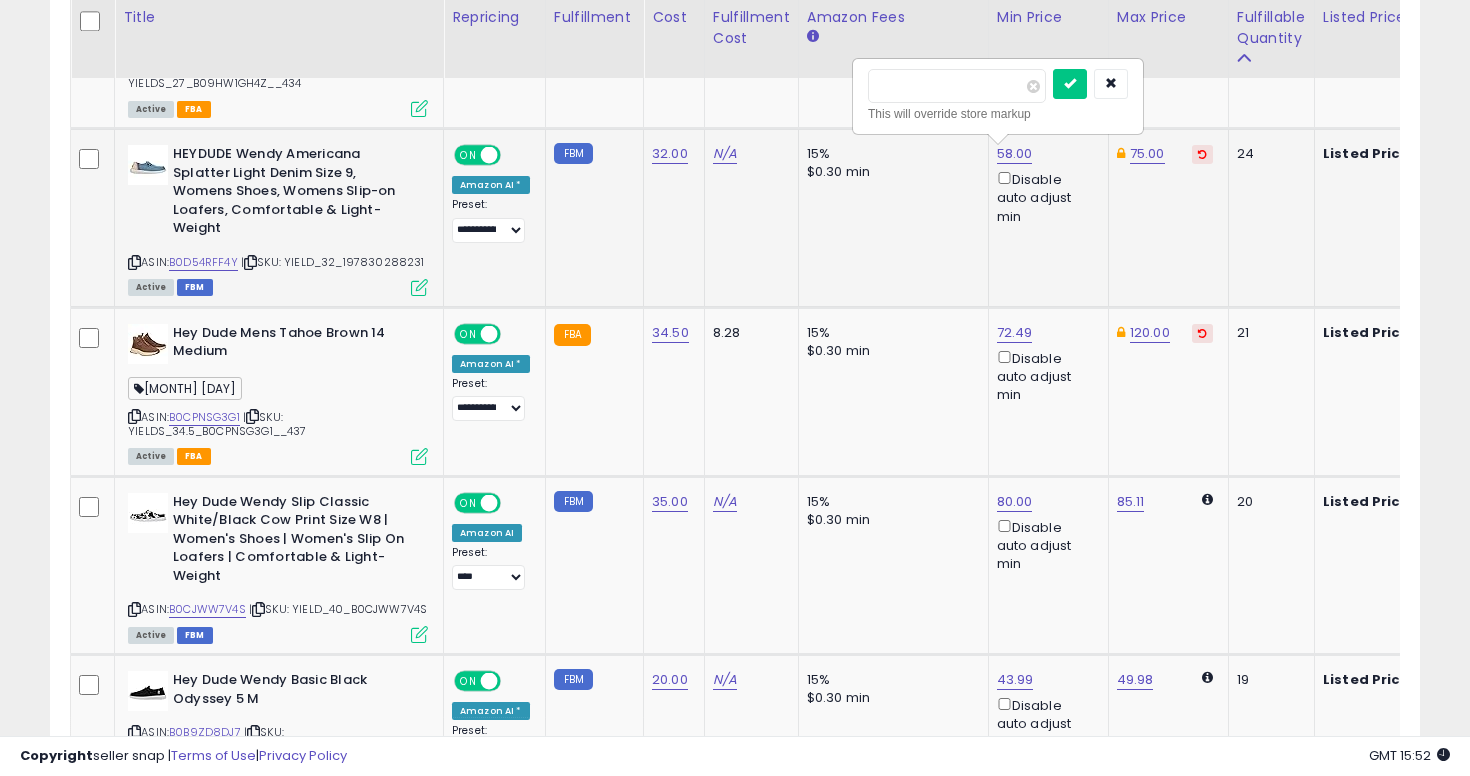type on "*****" 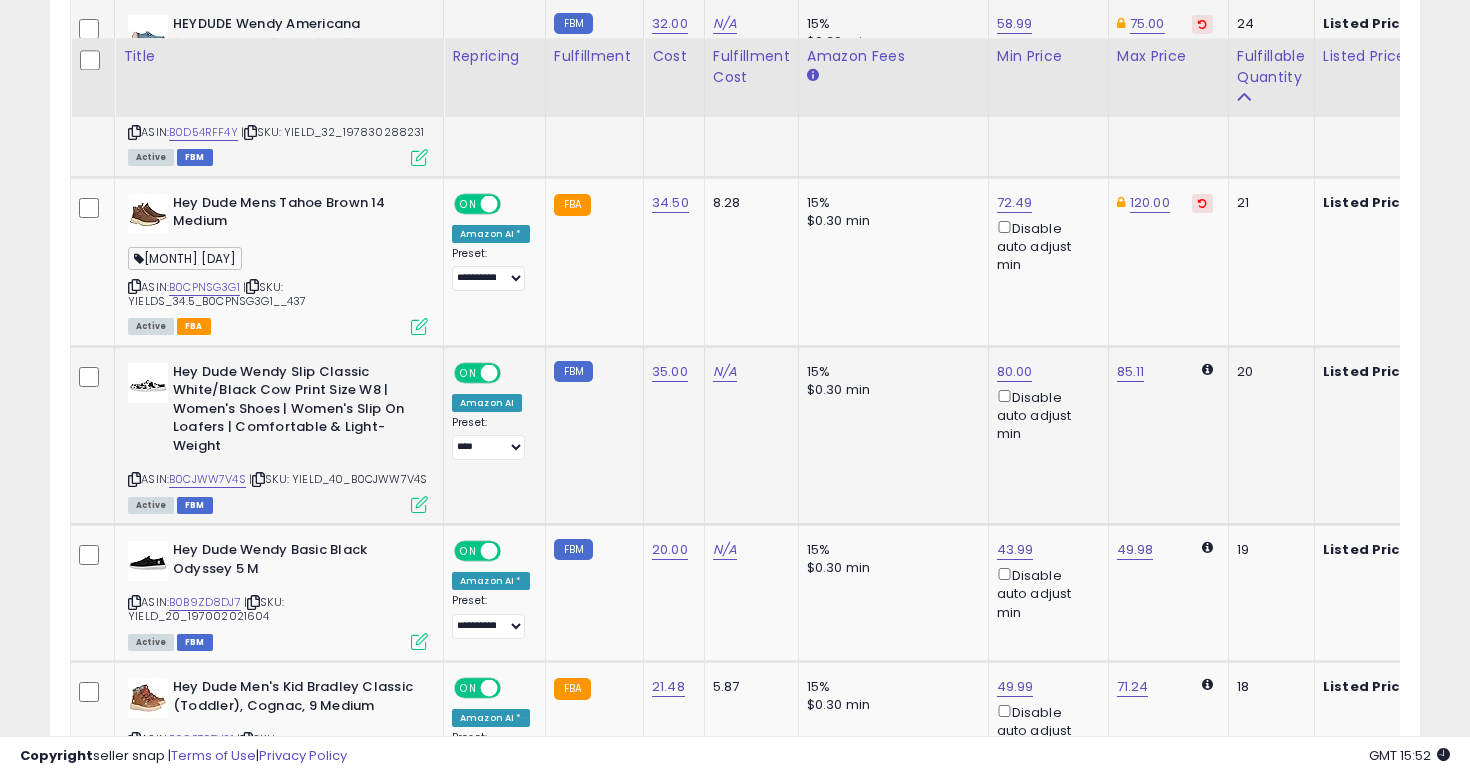 scroll, scrollTop: 3169, scrollLeft: 0, axis: vertical 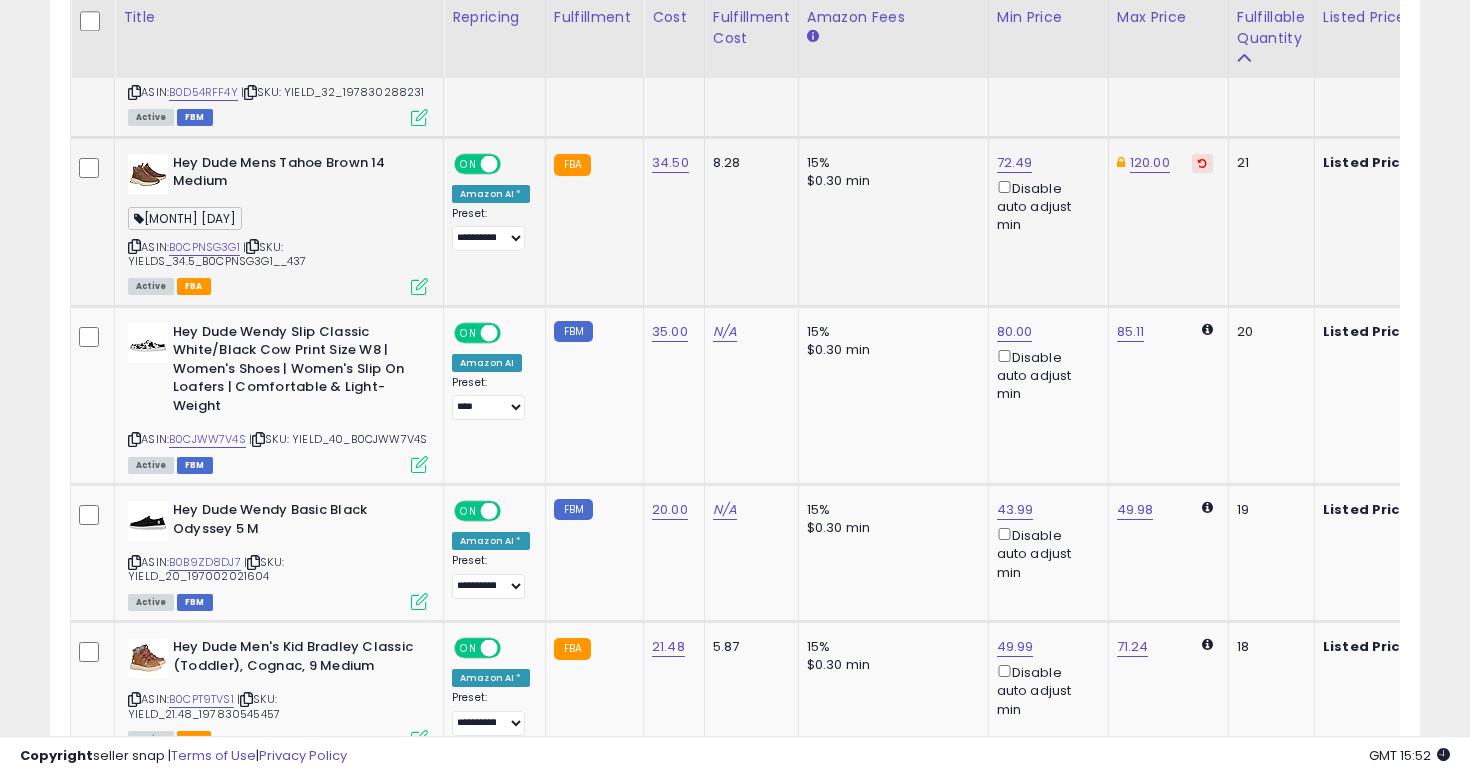click at bounding box center [134, 246] 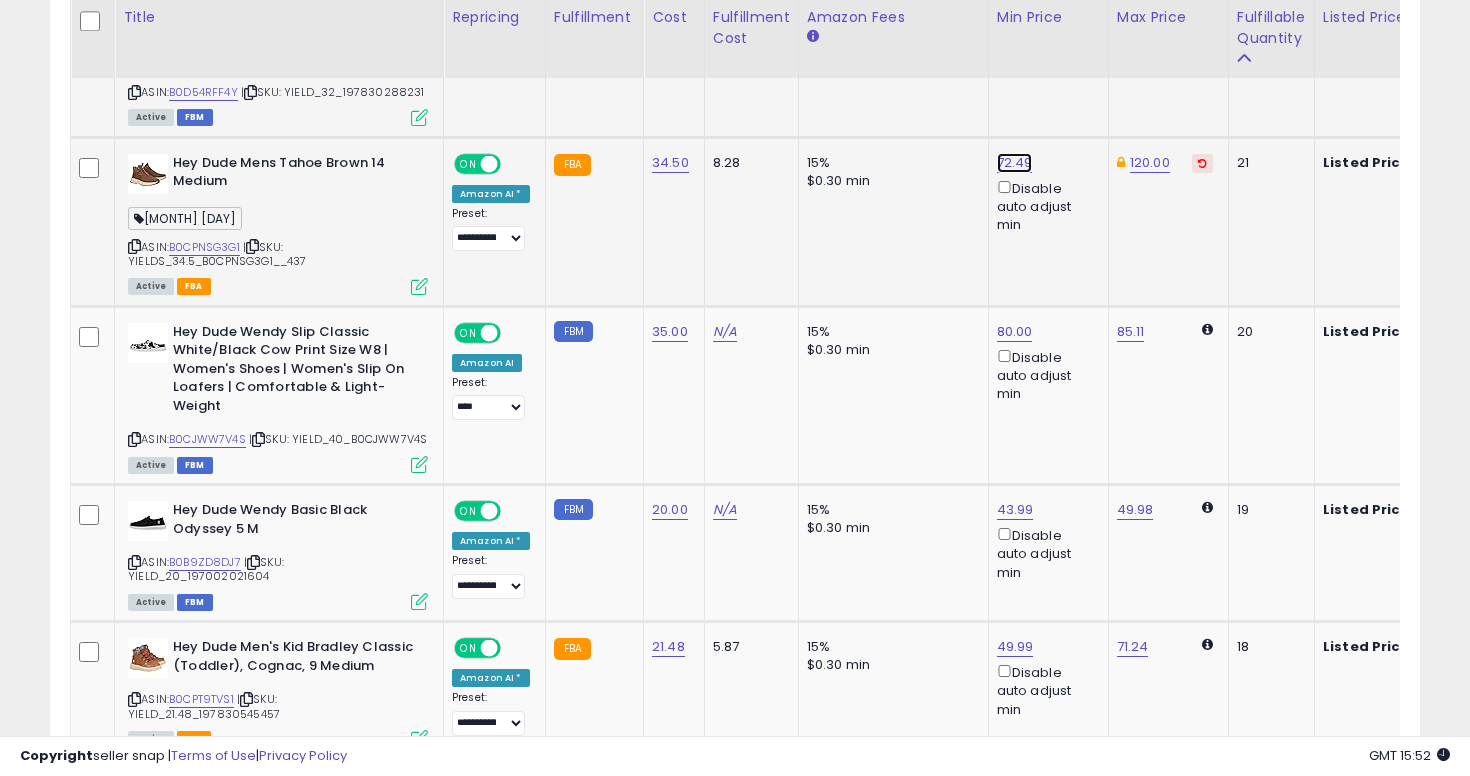click on "72.49" at bounding box center (1015, -2095) 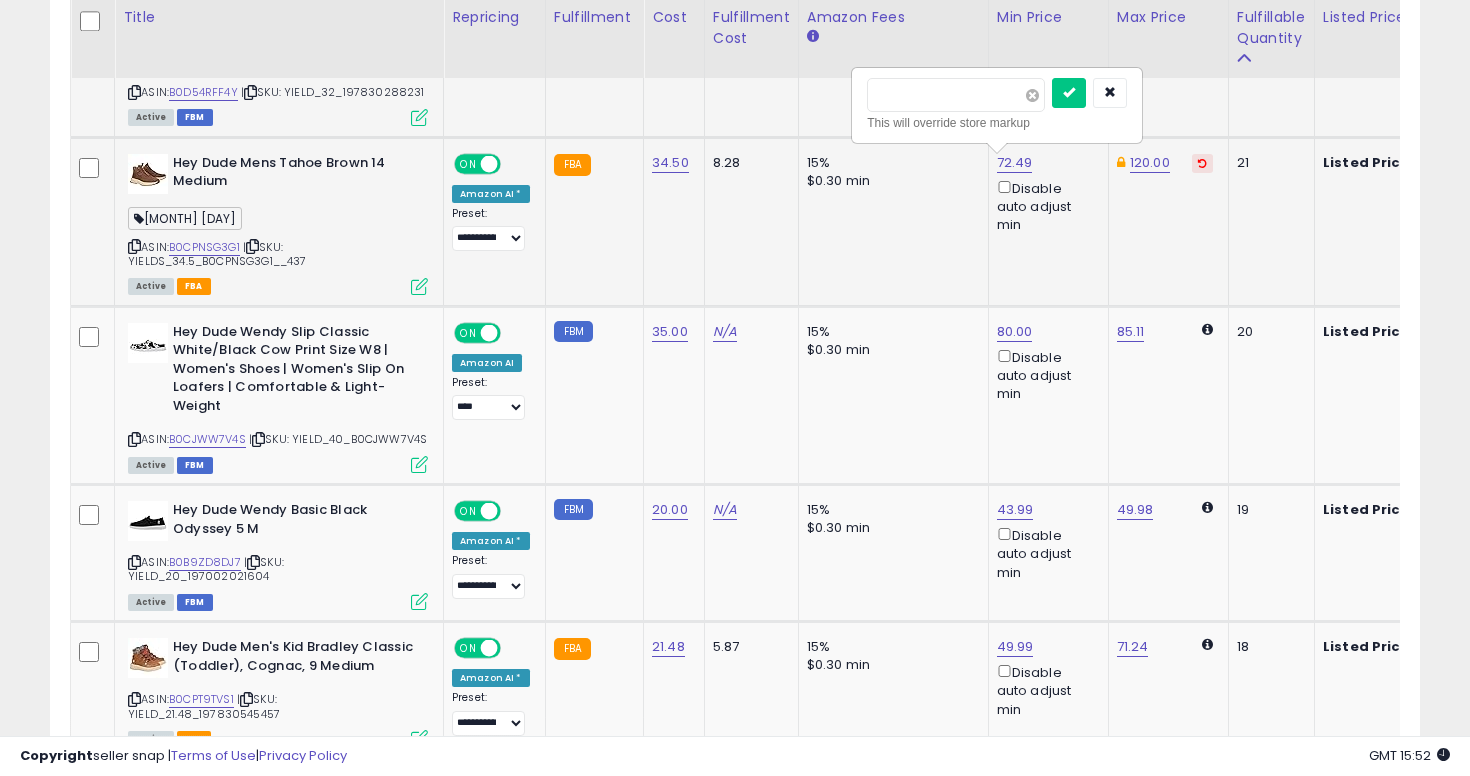click at bounding box center (1032, 95) 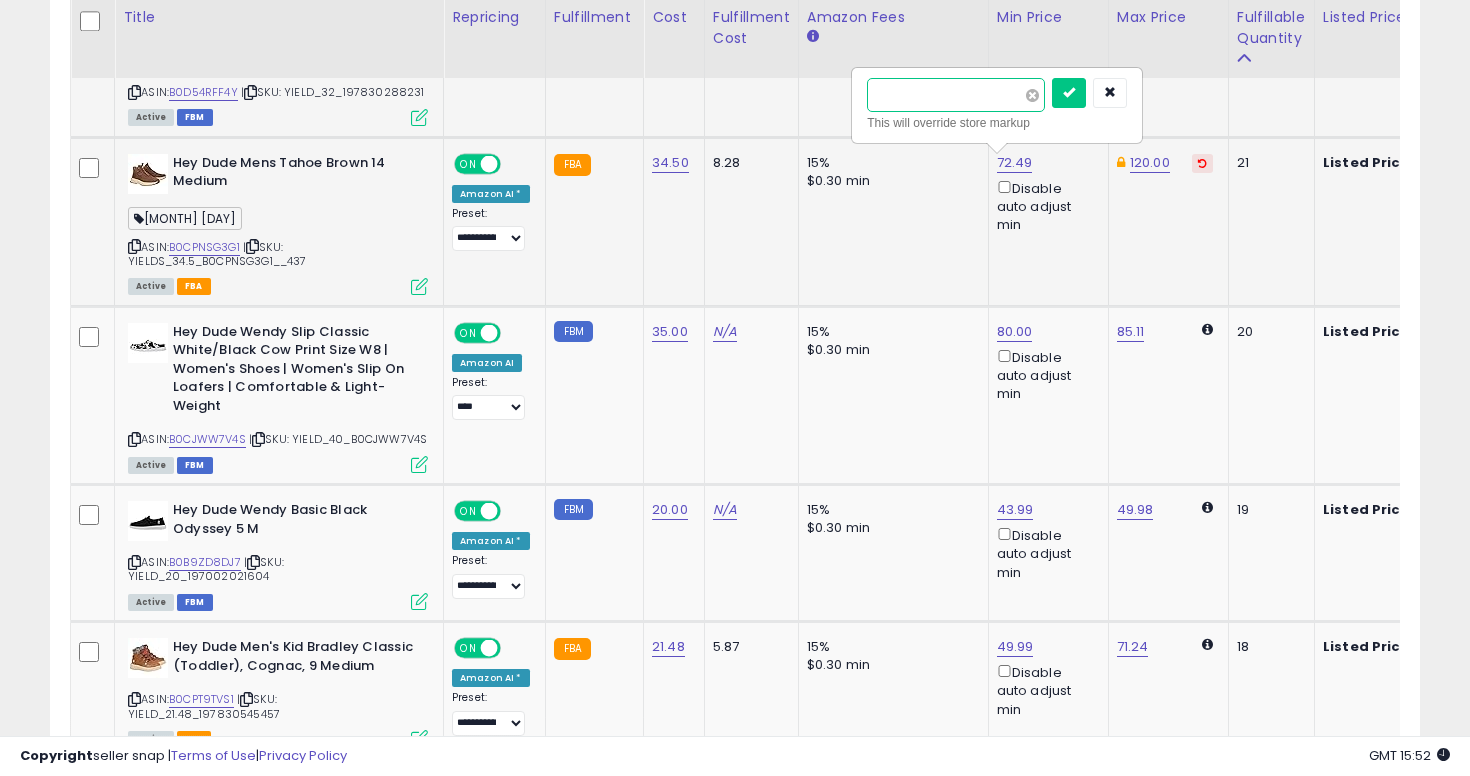 type on "****" 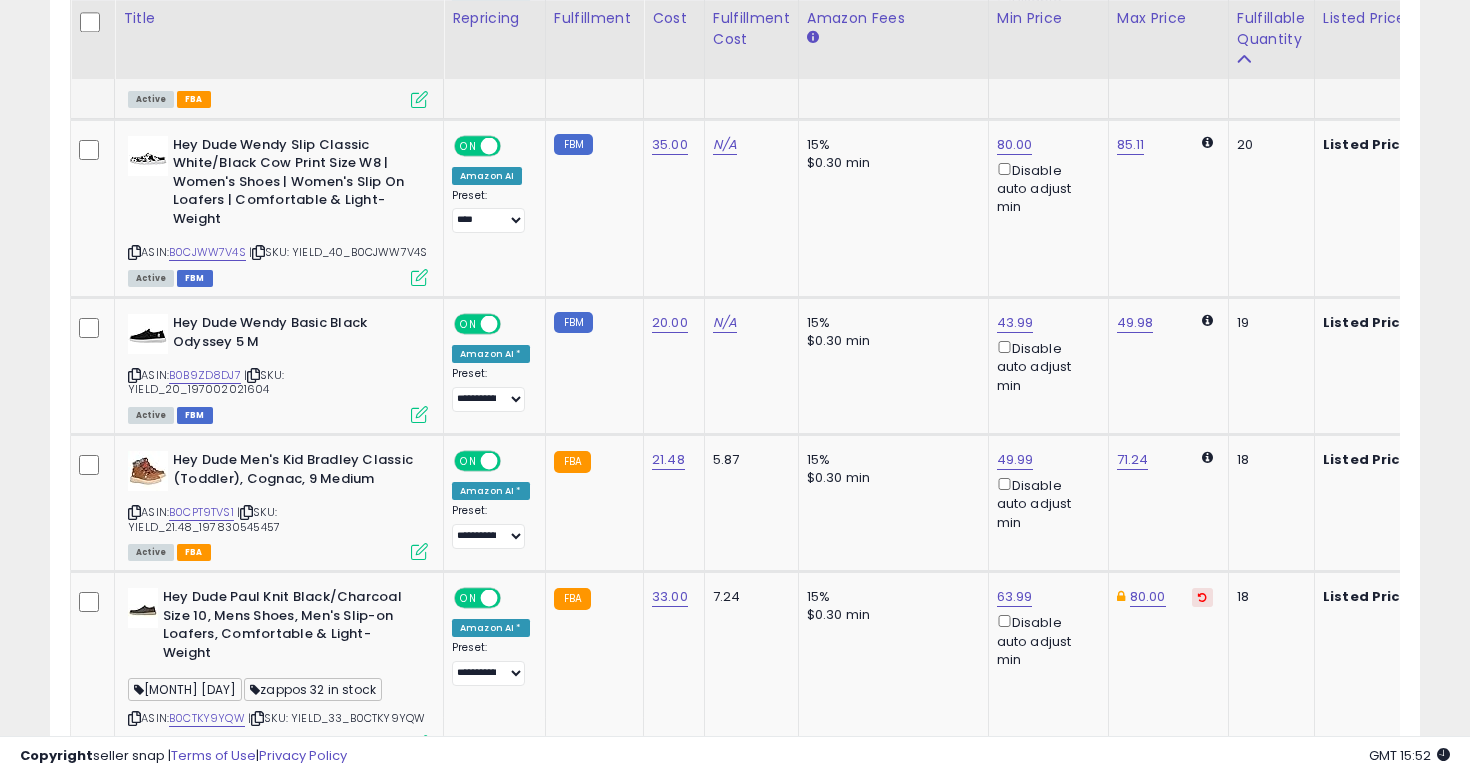 scroll, scrollTop: 3358, scrollLeft: 0, axis: vertical 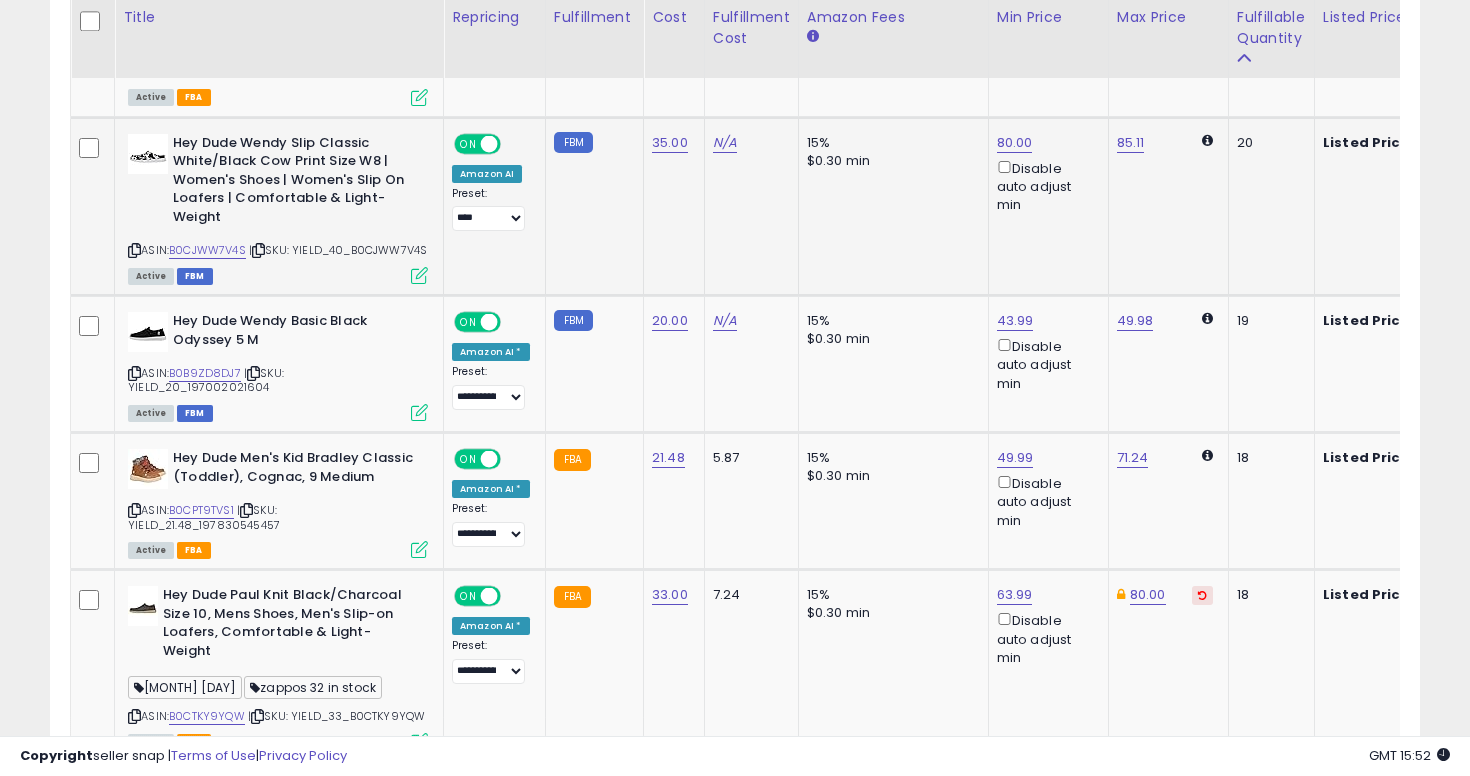 click at bounding box center [134, 250] 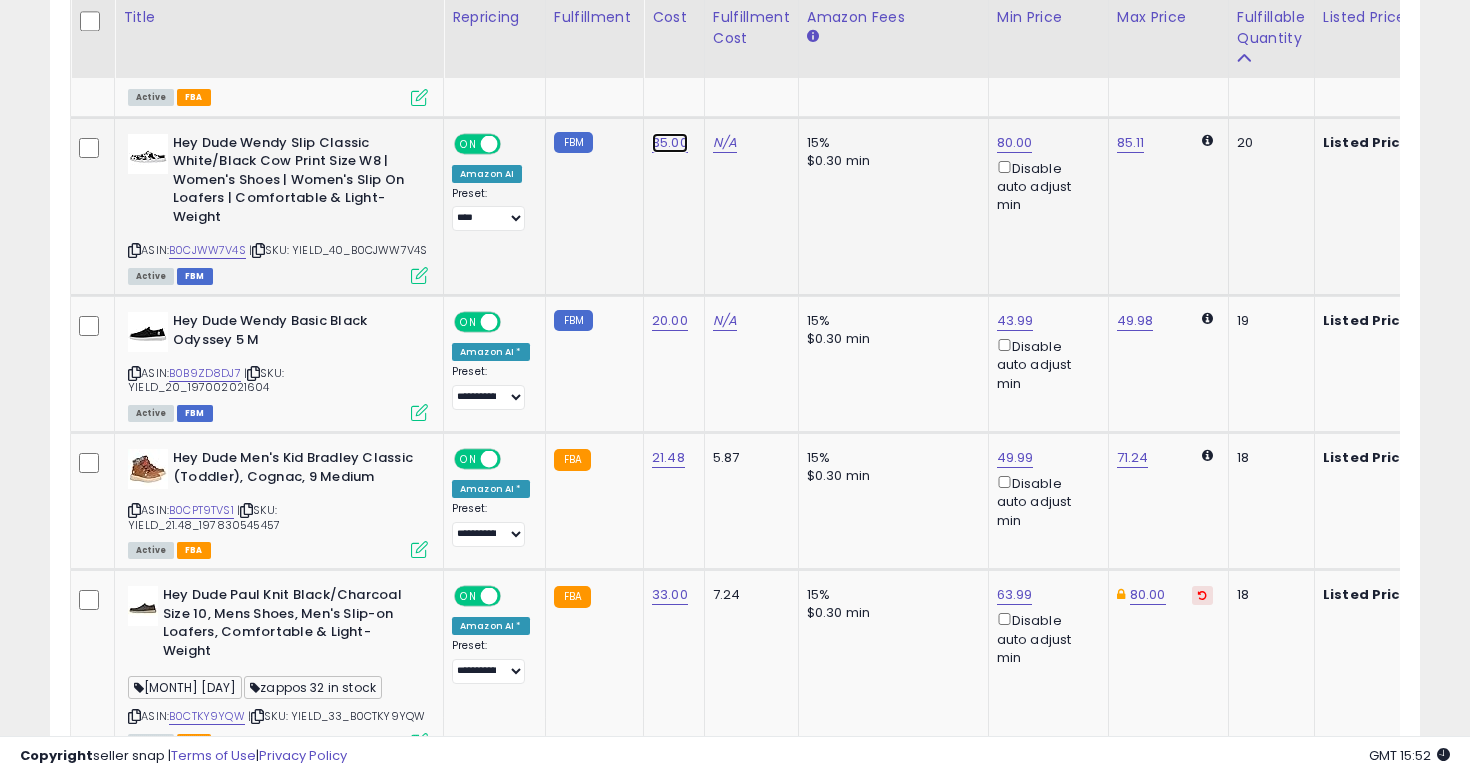click on "35.00" at bounding box center [670, -2284] 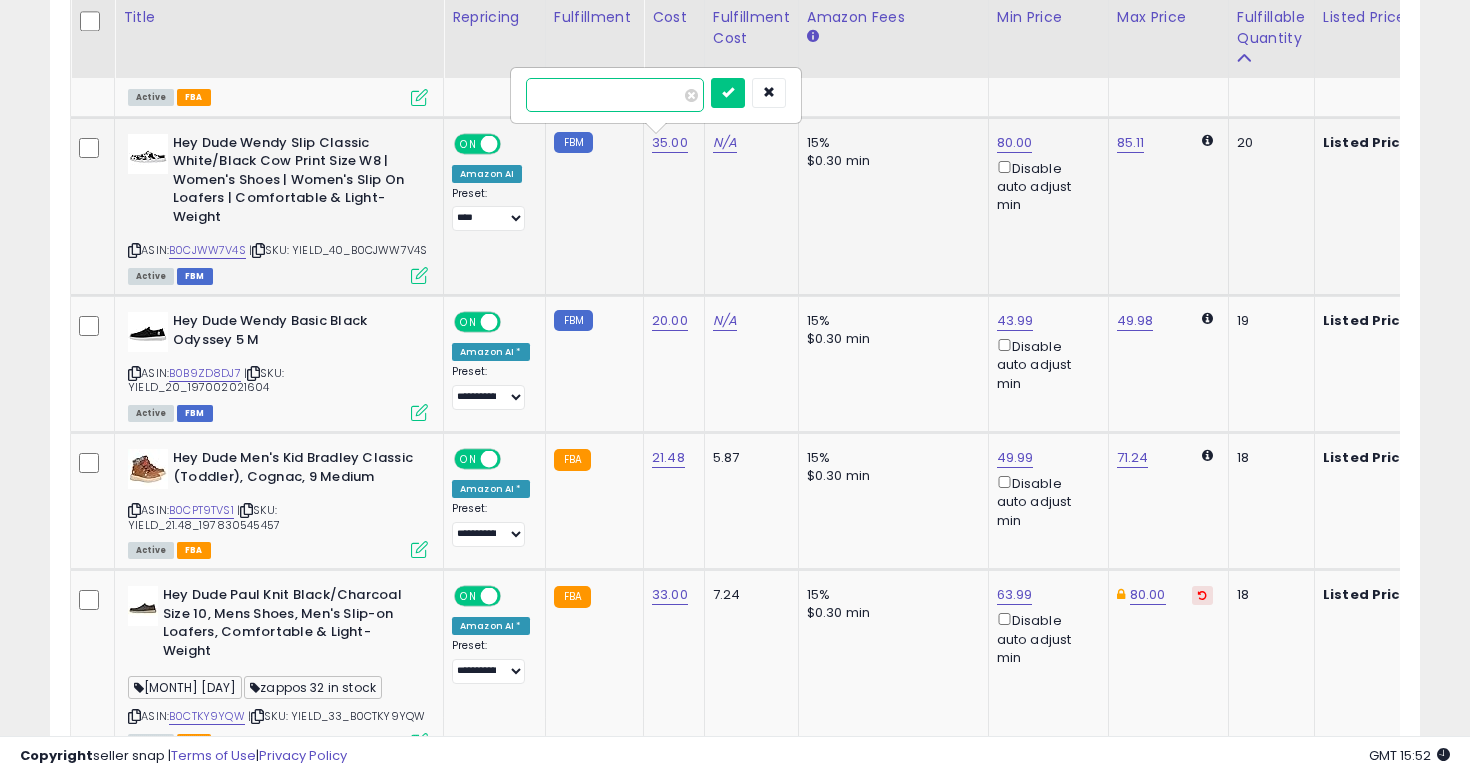 type on "*" 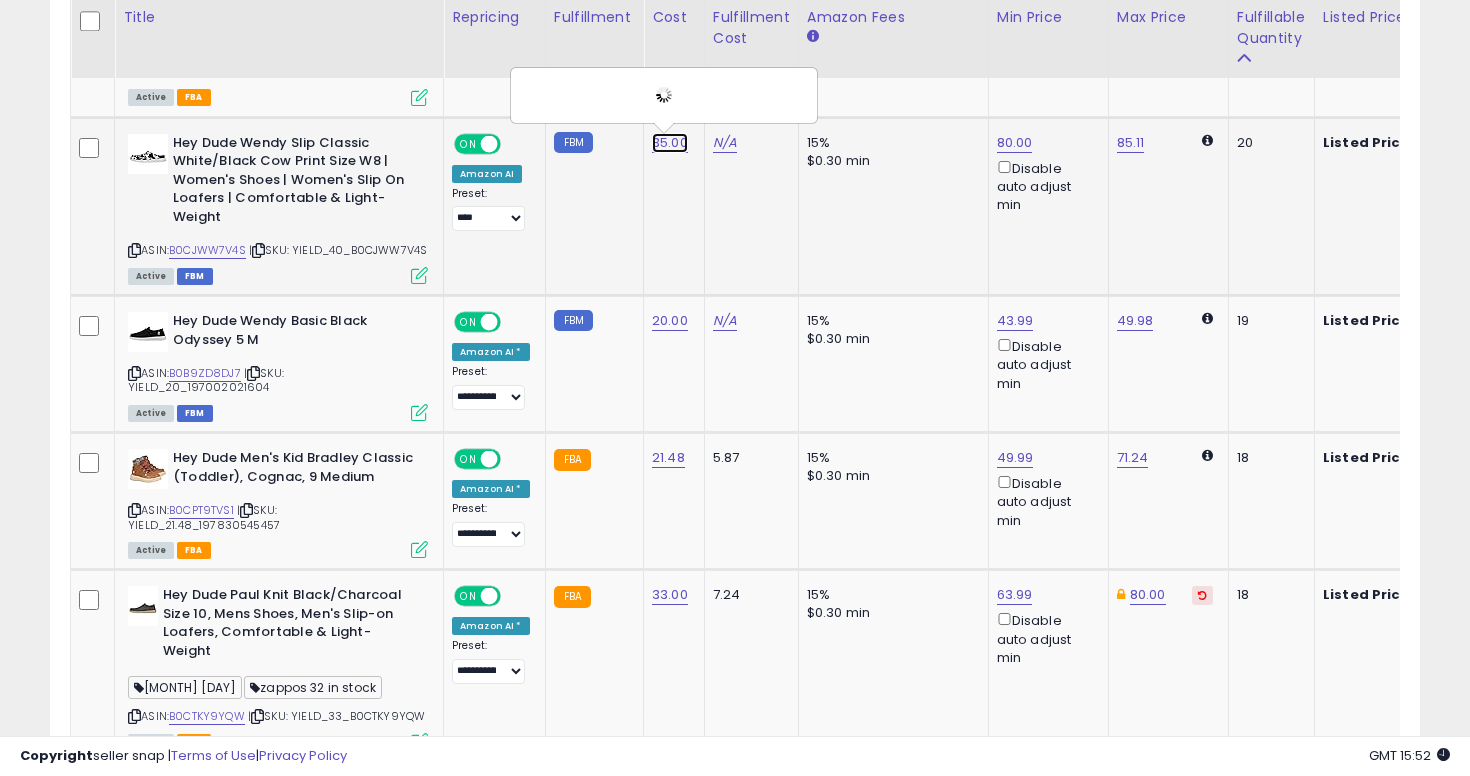 click on "35.00" at bounding box center [670, 143] 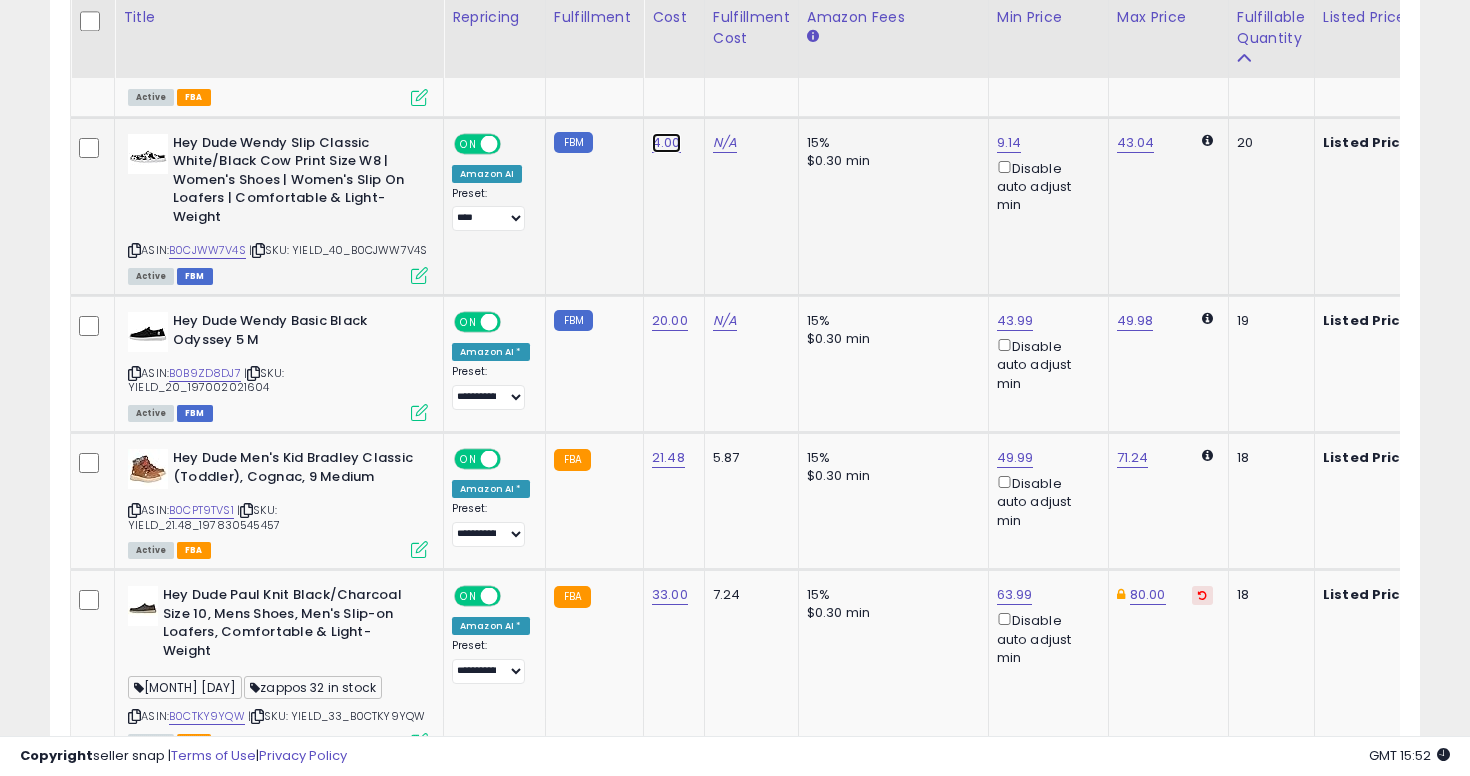 click on "4.00" at bounding box center (666, 143) 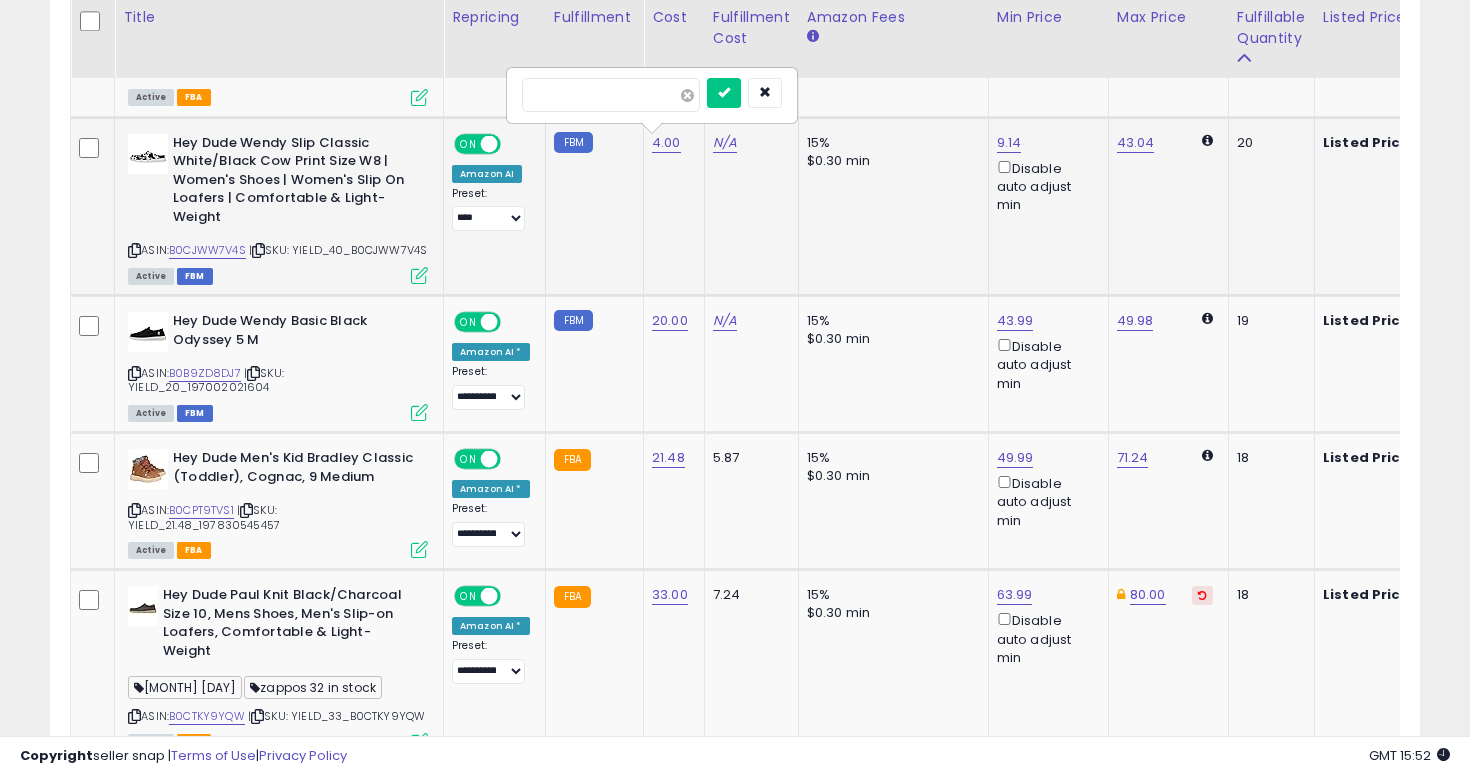 click at bounding box center [687, 95] 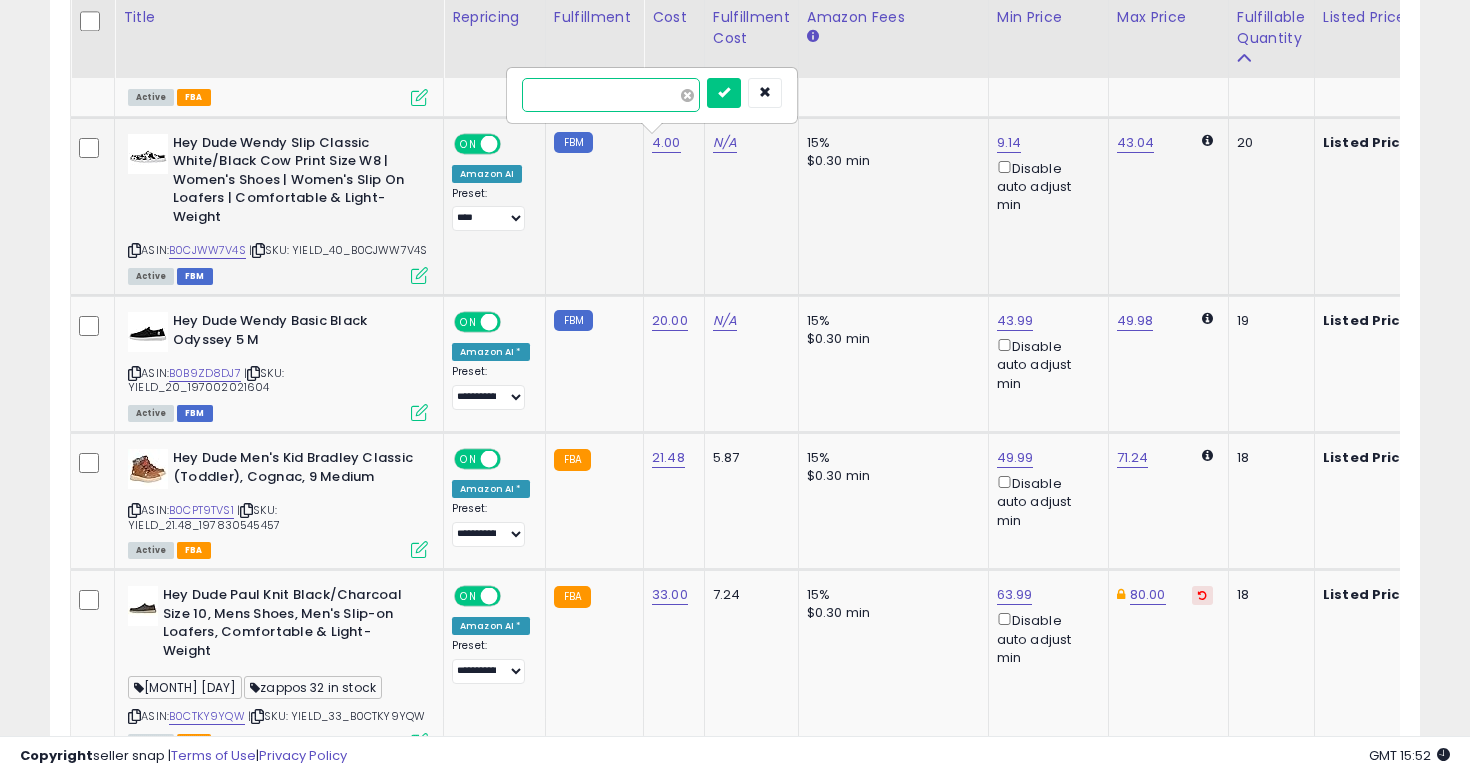 type on "**" 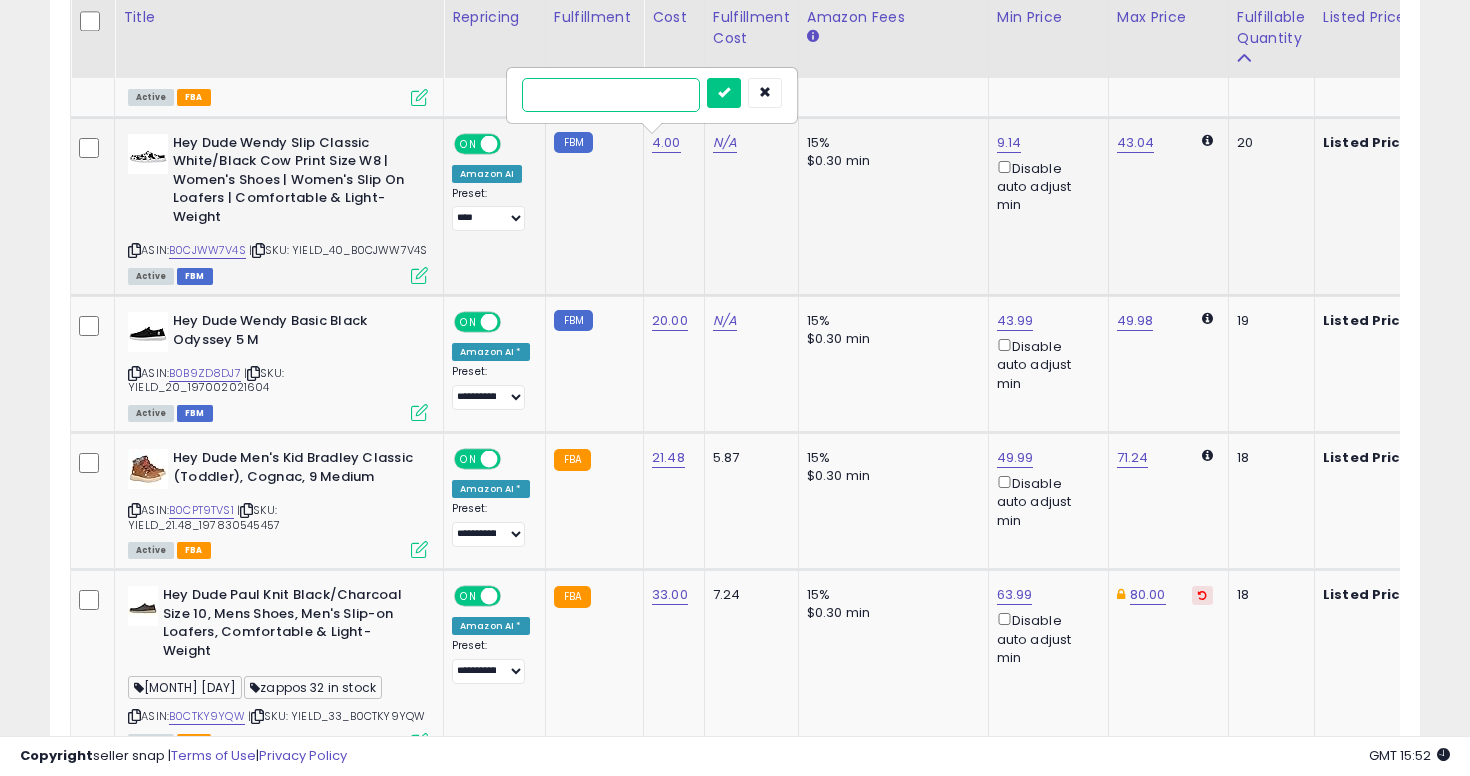 click at bounding box center (724, 93) 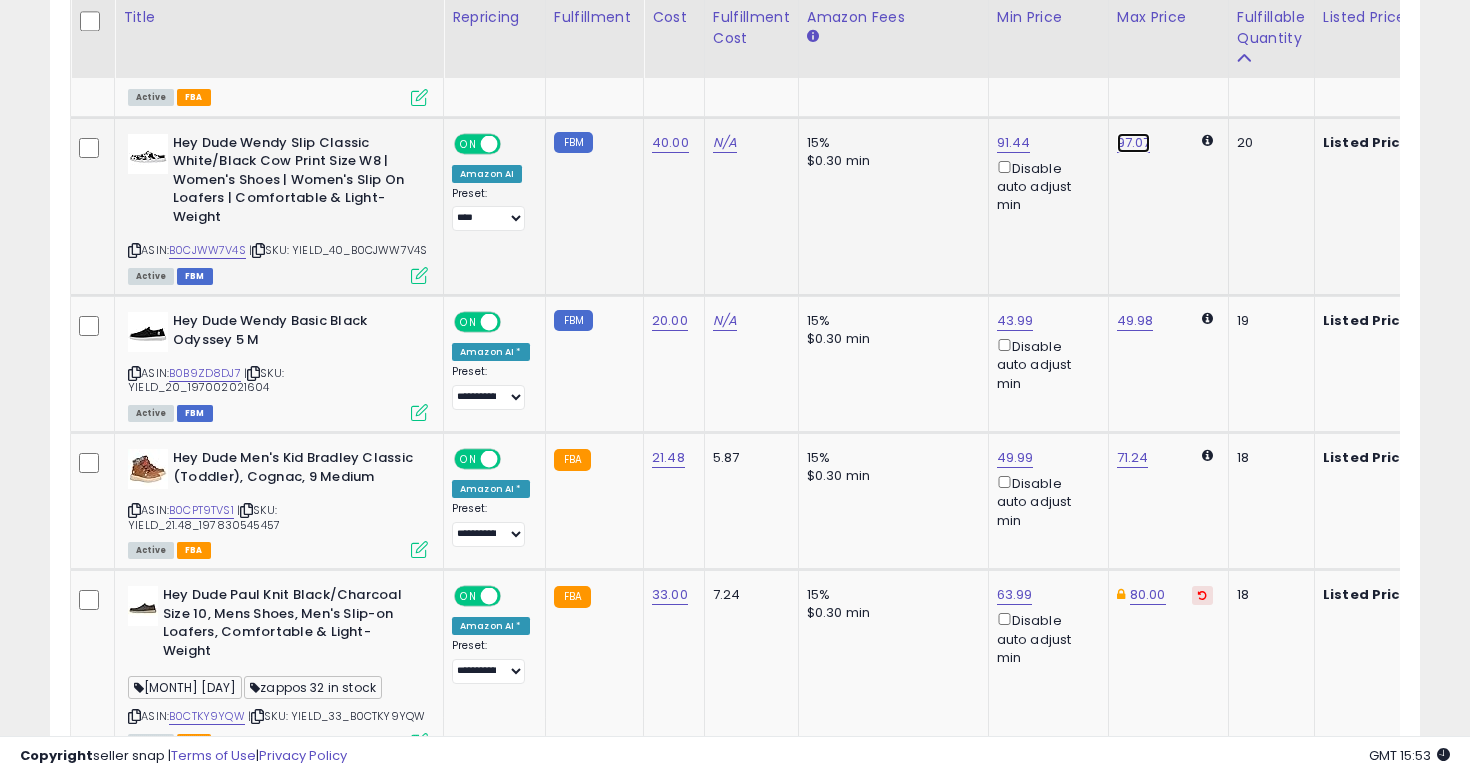 click on "97.07" at bounding box center [1135, -1199] 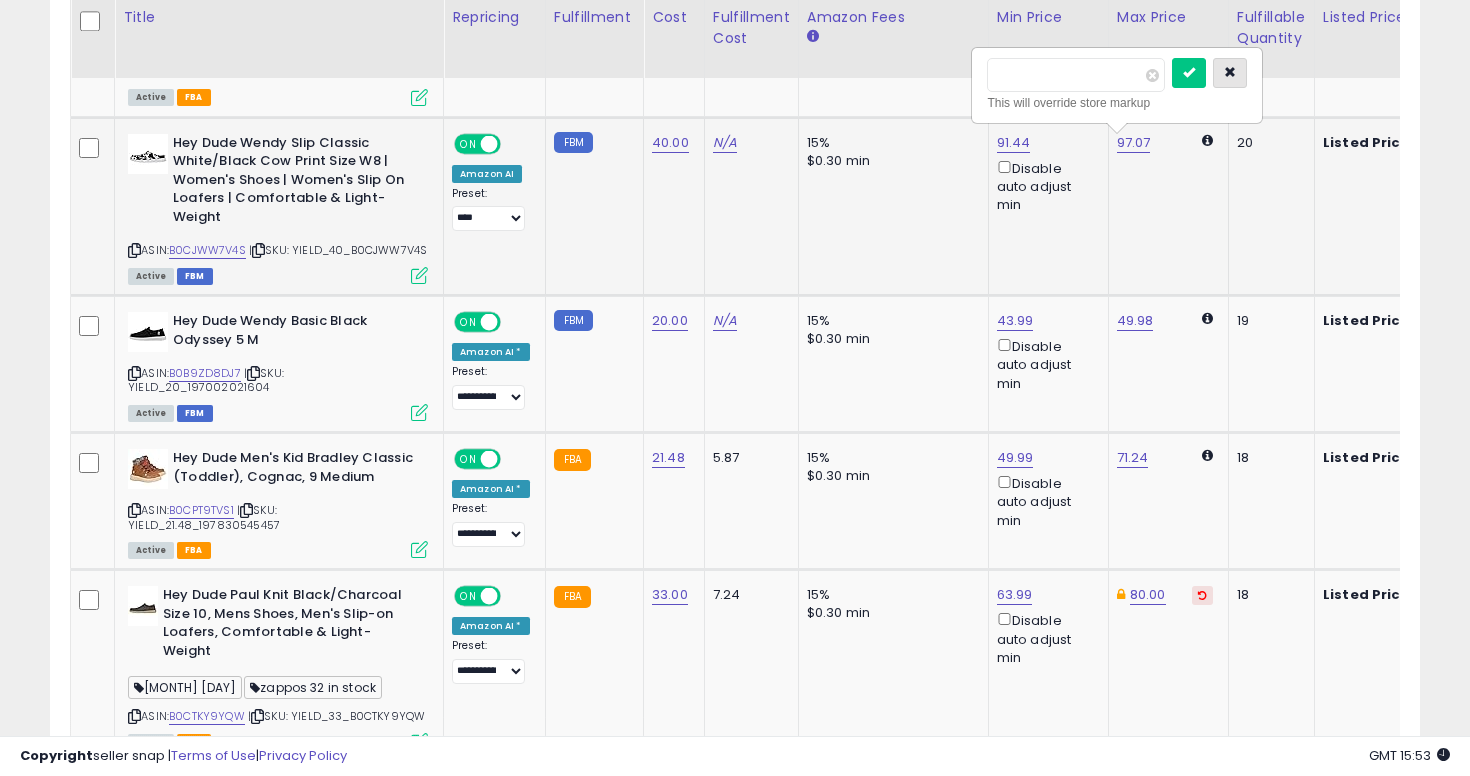 click at bounding box center (1230, 73) 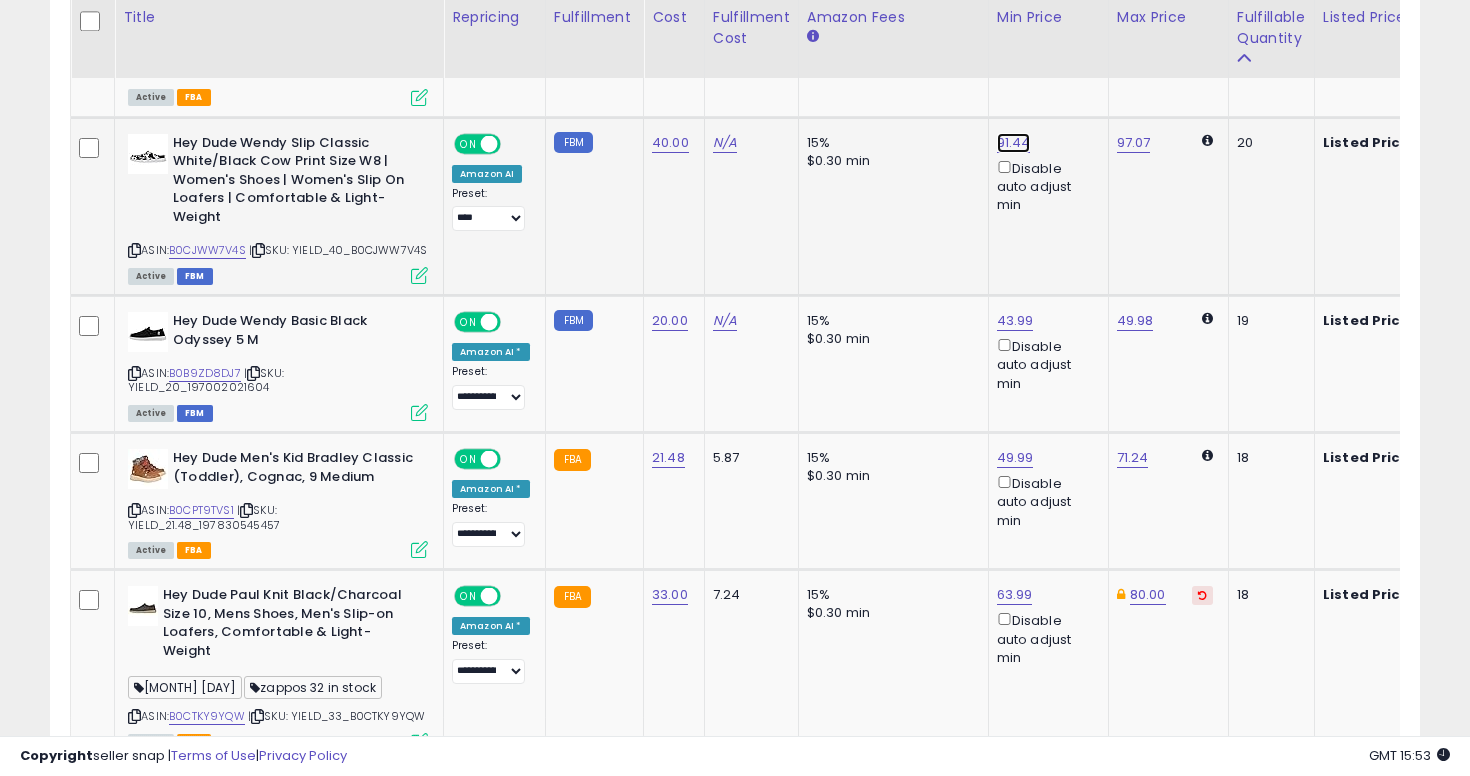 click on "91.44" at bounding box center (1015, -2284) 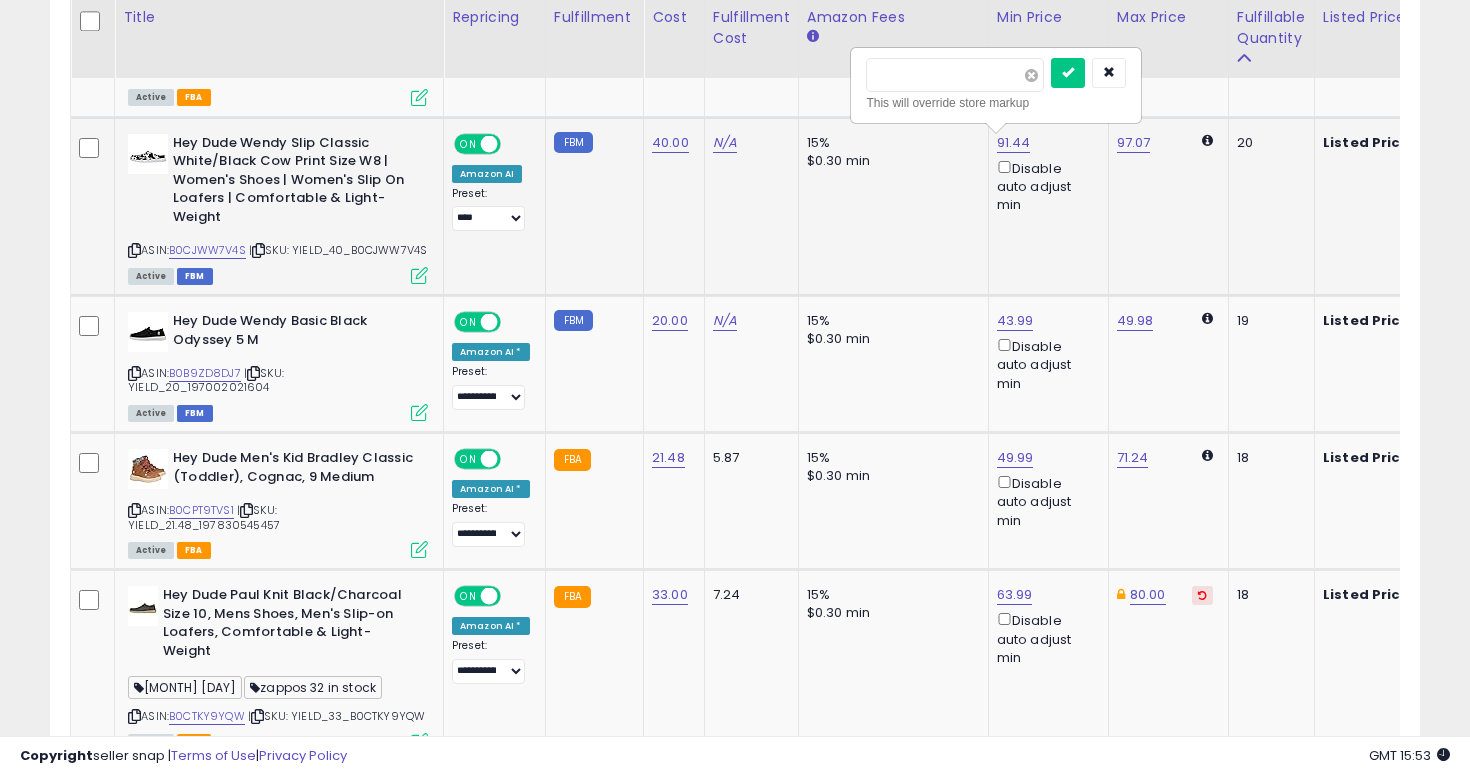 click at bounding box center (1031, 75) 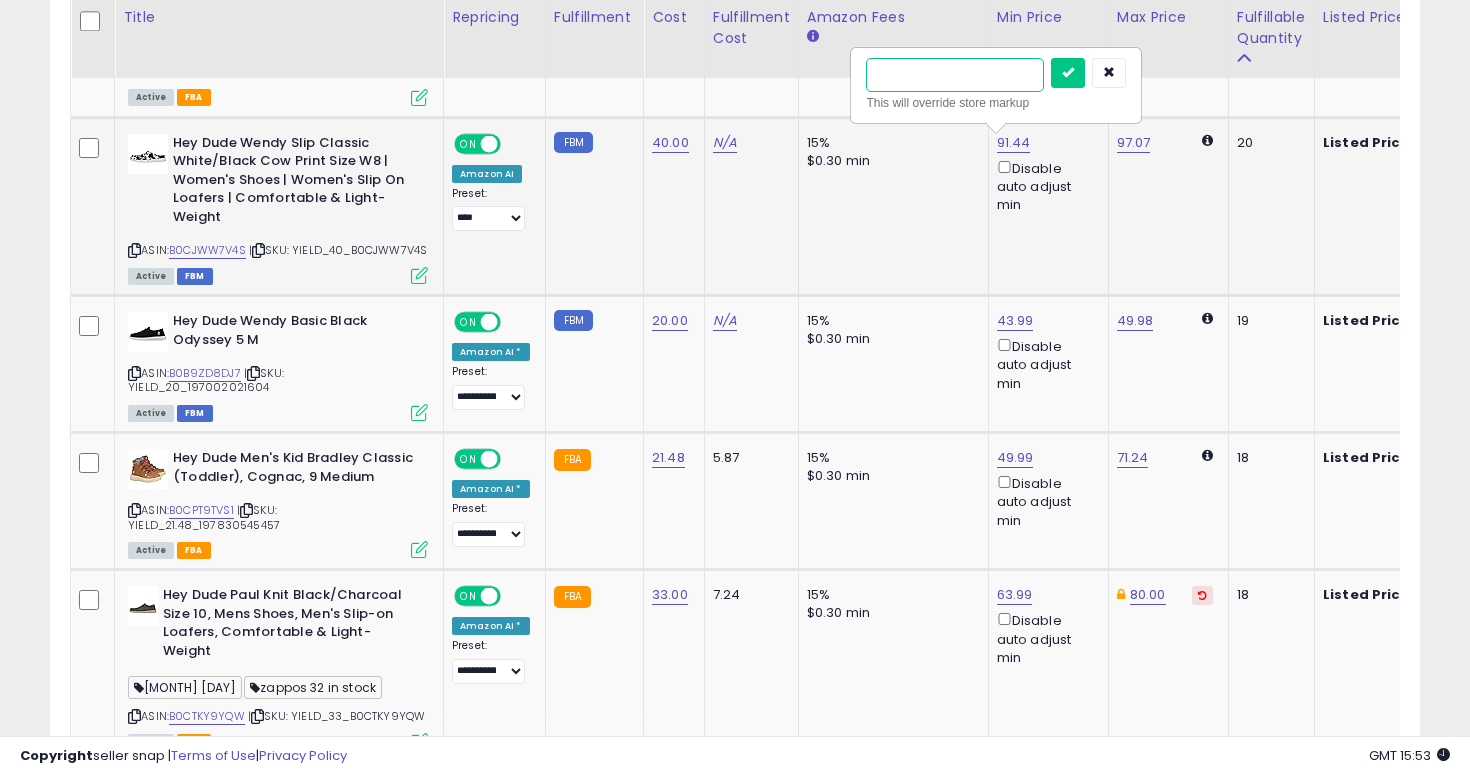 type on "*" 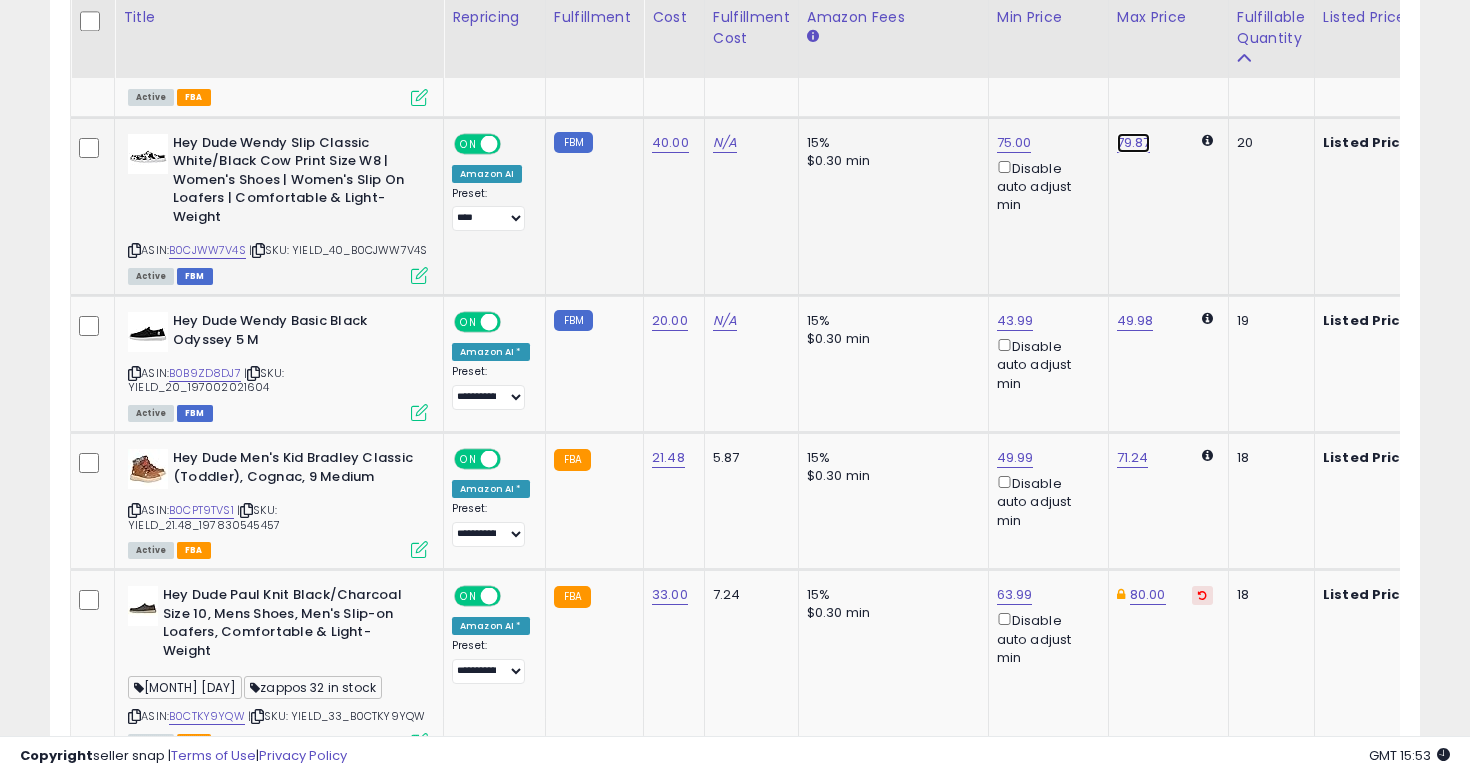 click on "79.87" at bounding box center [1135, -1199] 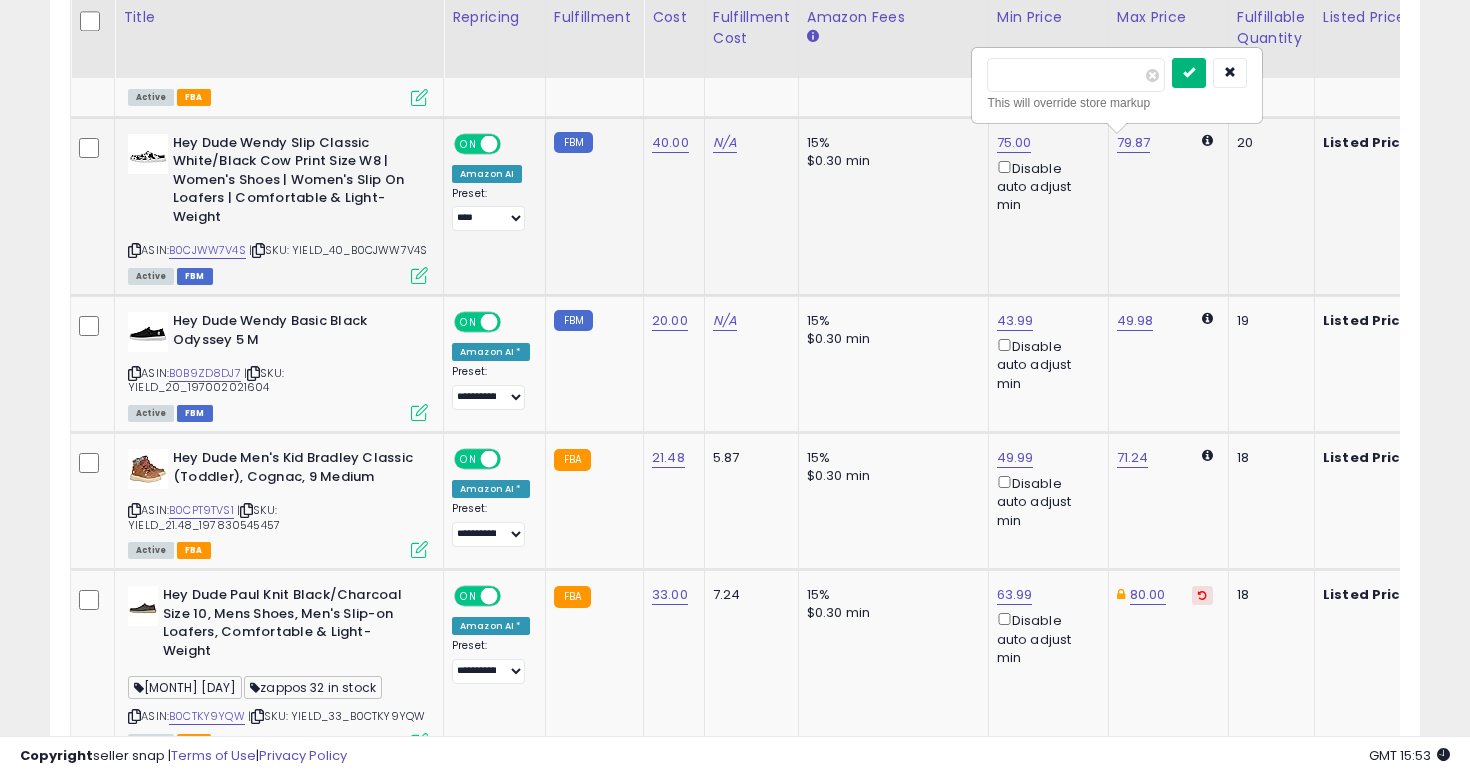 click at bounding box center [1189, 73] 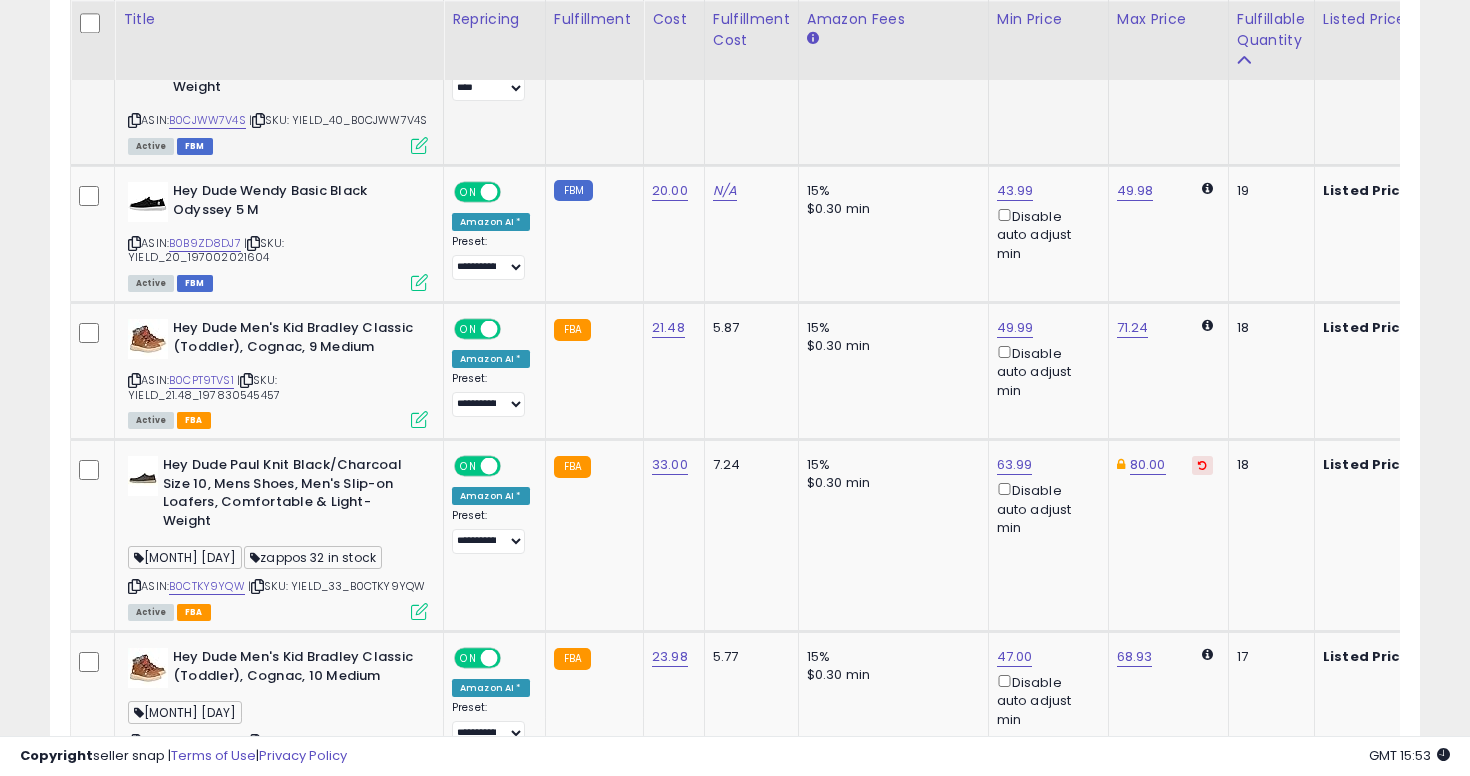 scroll, scrollTop: 3490, scrollLeft: 0, axis: vertical 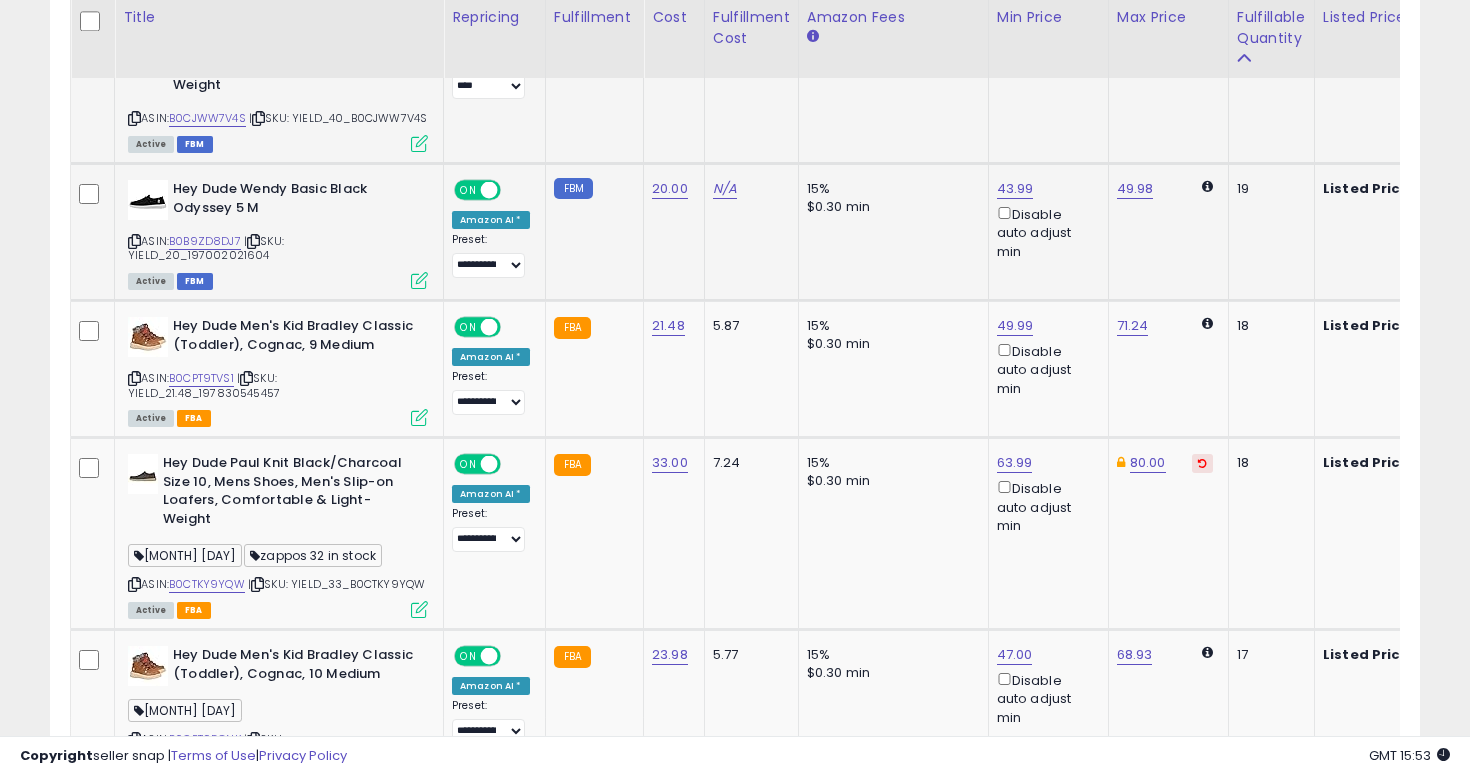 click on "Hey Dude Wendy Basic Black Odyssey 5 M  ASIN:  B0B9ZD8DJ7    |   SKU: YIELD_20_197002021604 Active FBM" at bounding box center [275, 233] 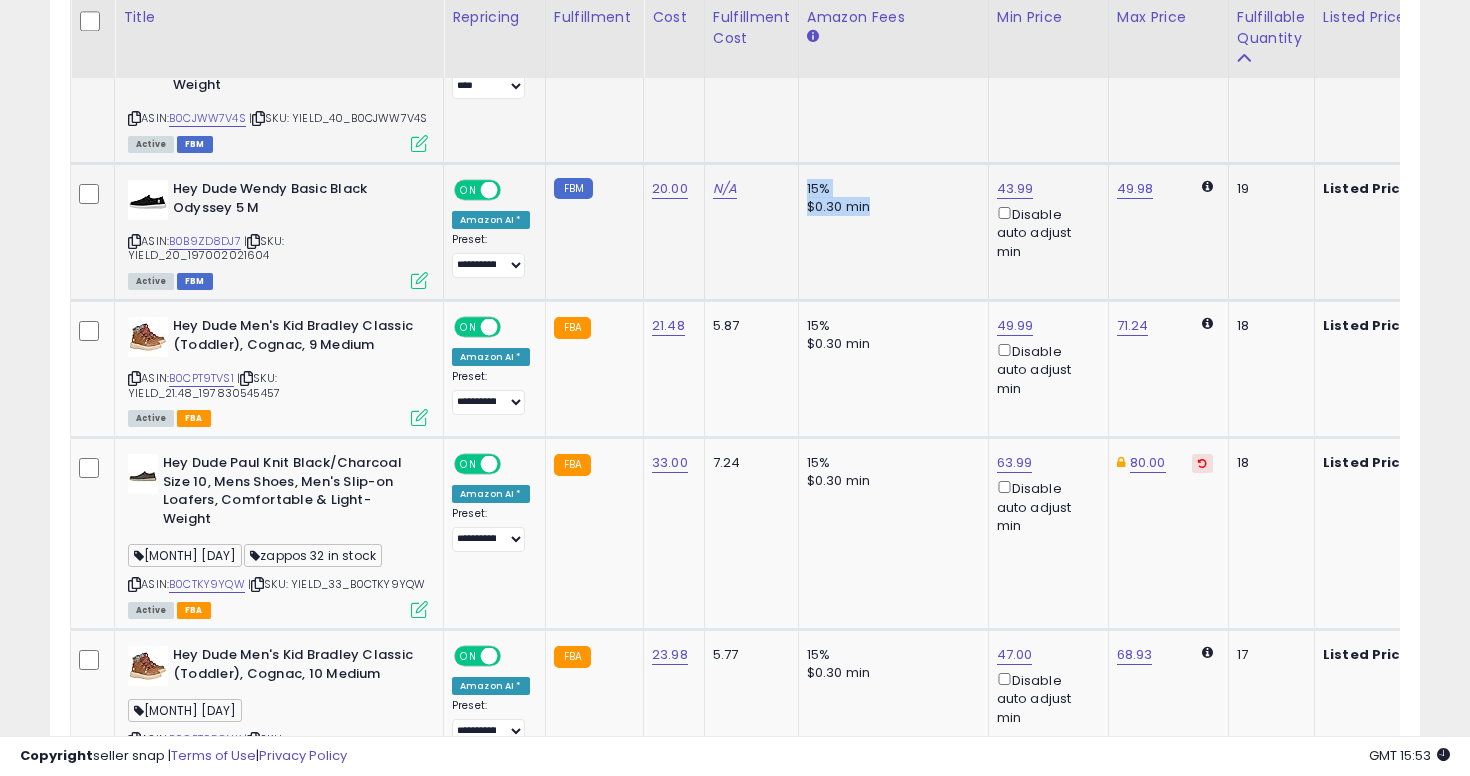 drag, startPoint x: 794, startPoint y: 199, endPoint x: 955, endPoint y: 256, distance: 170.79227 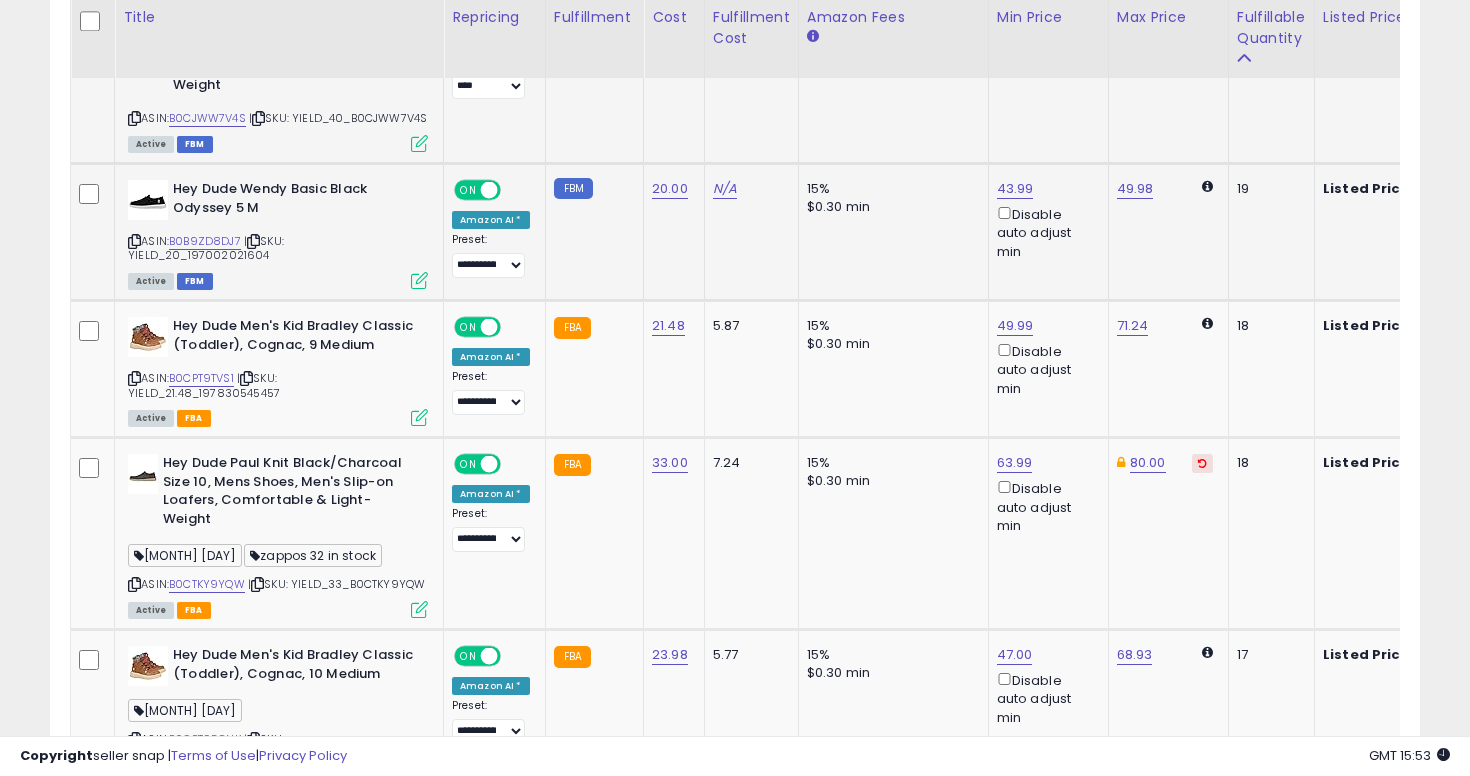 click on "49.98" 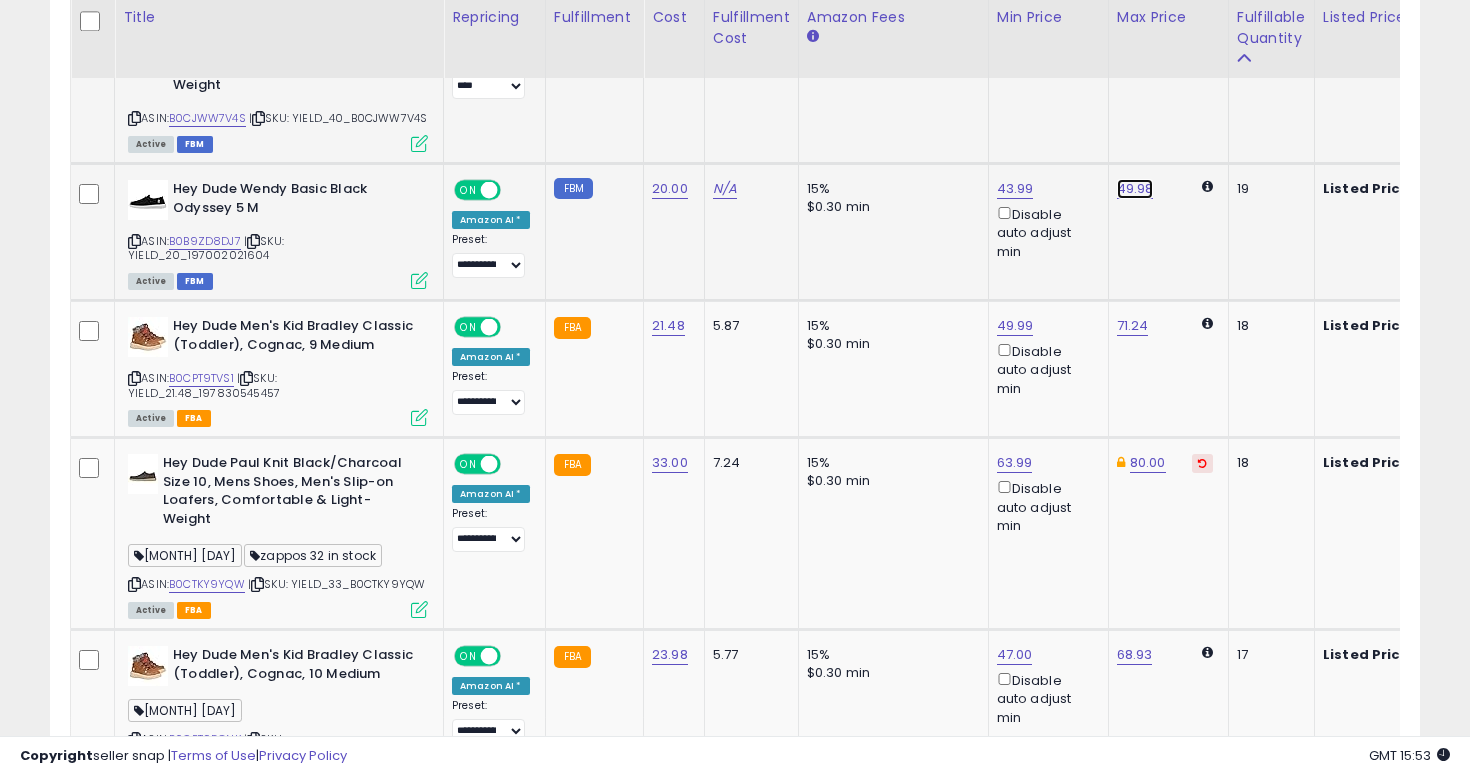 click on "49.98" at bounding box center (1135, -1331) 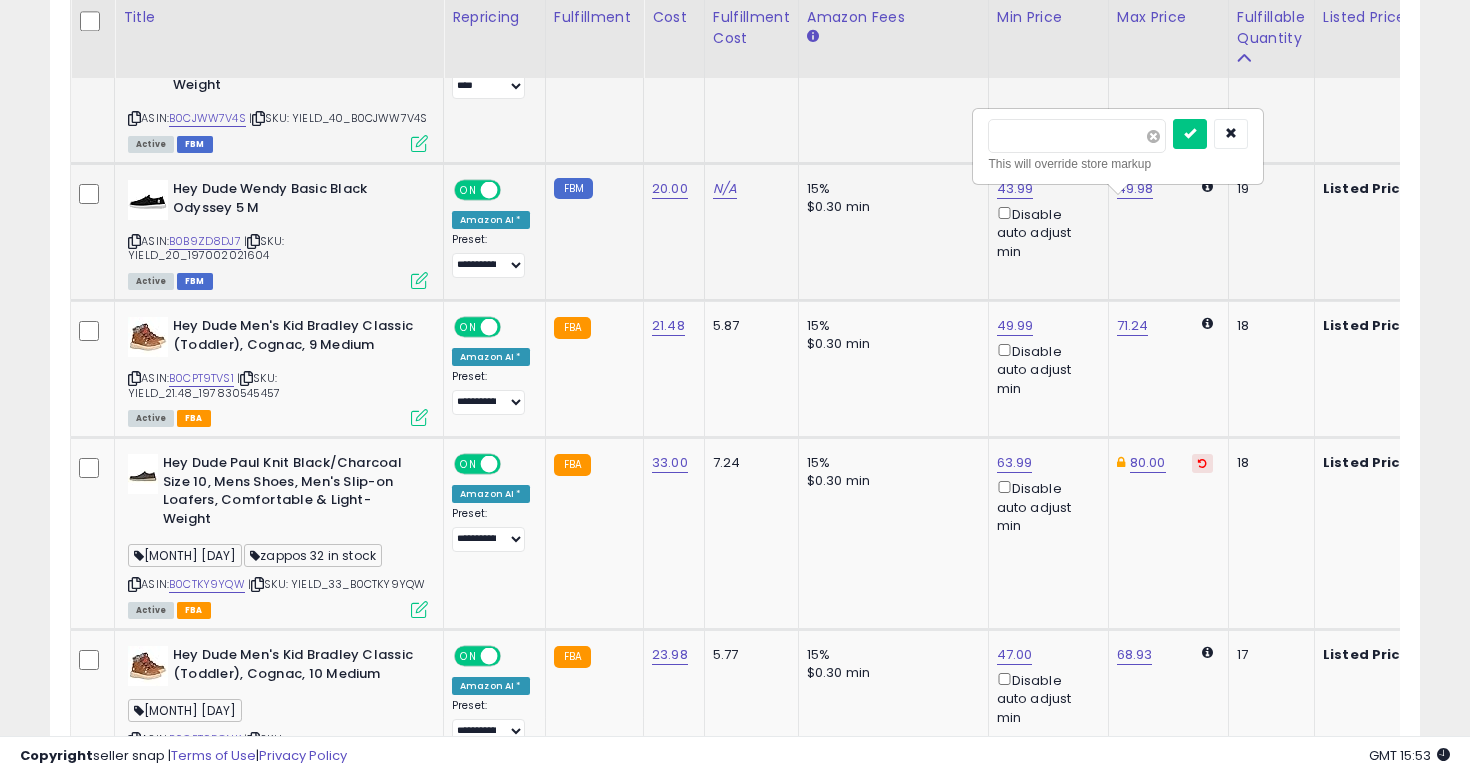 click at bounding box center (1153, 136) 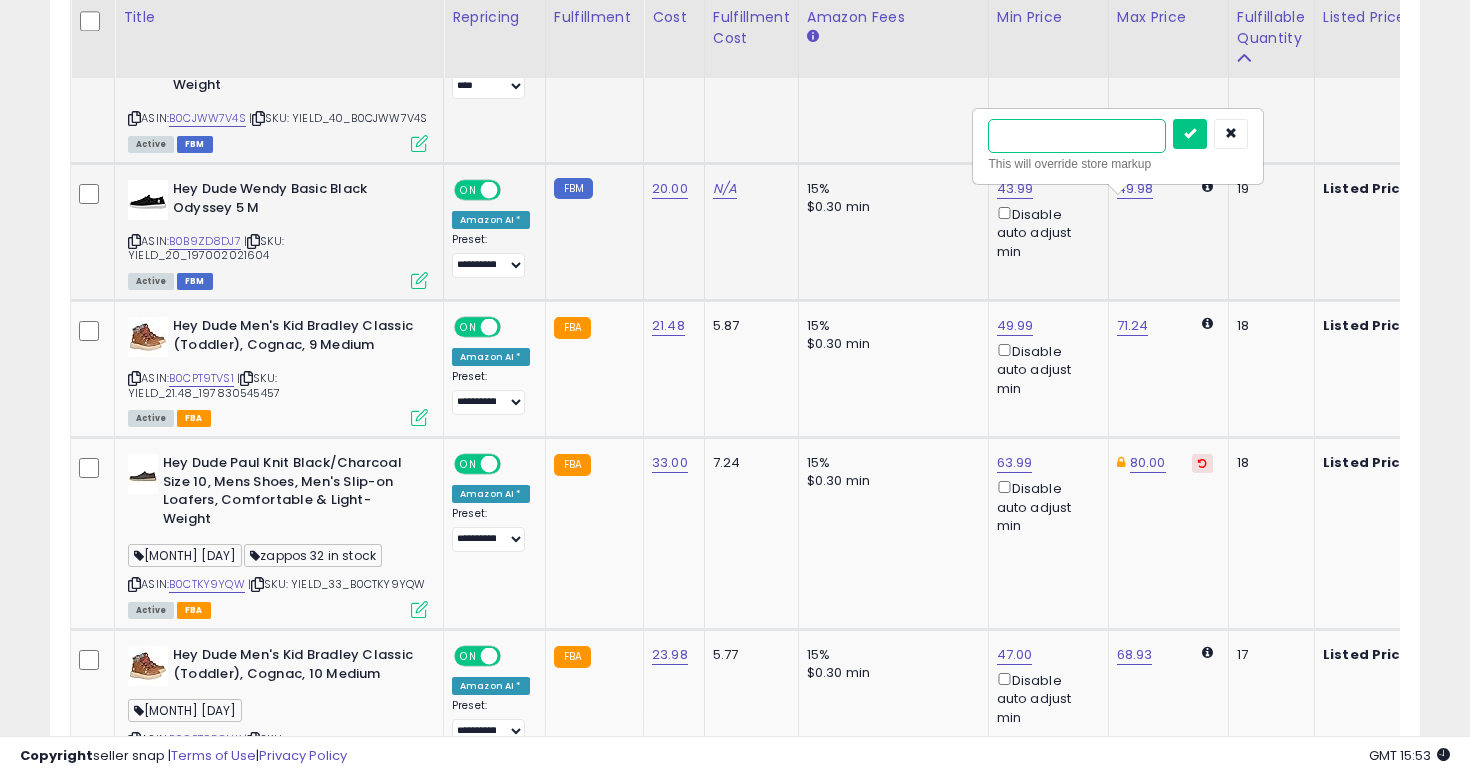 type on "**" 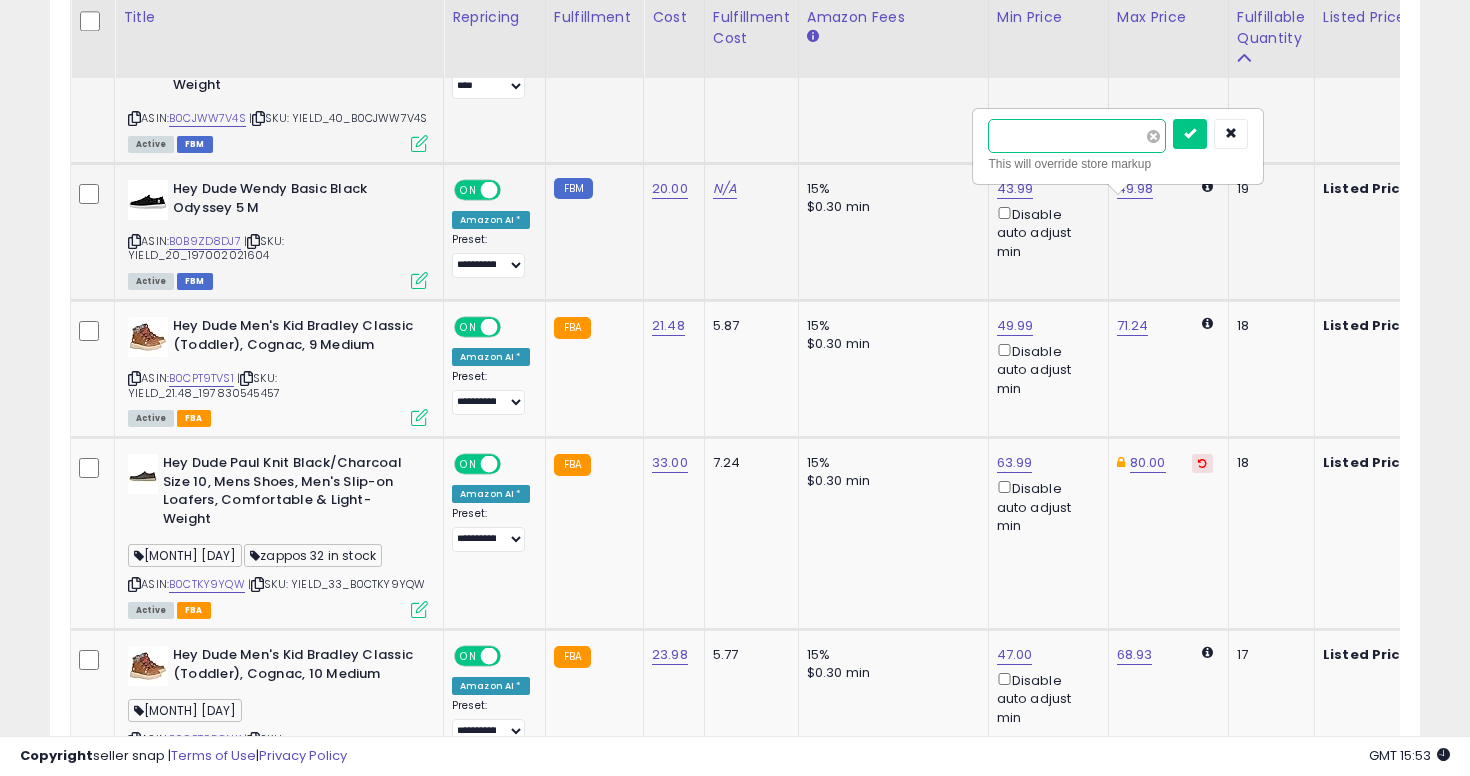 click at bounding box center (1190, 134) 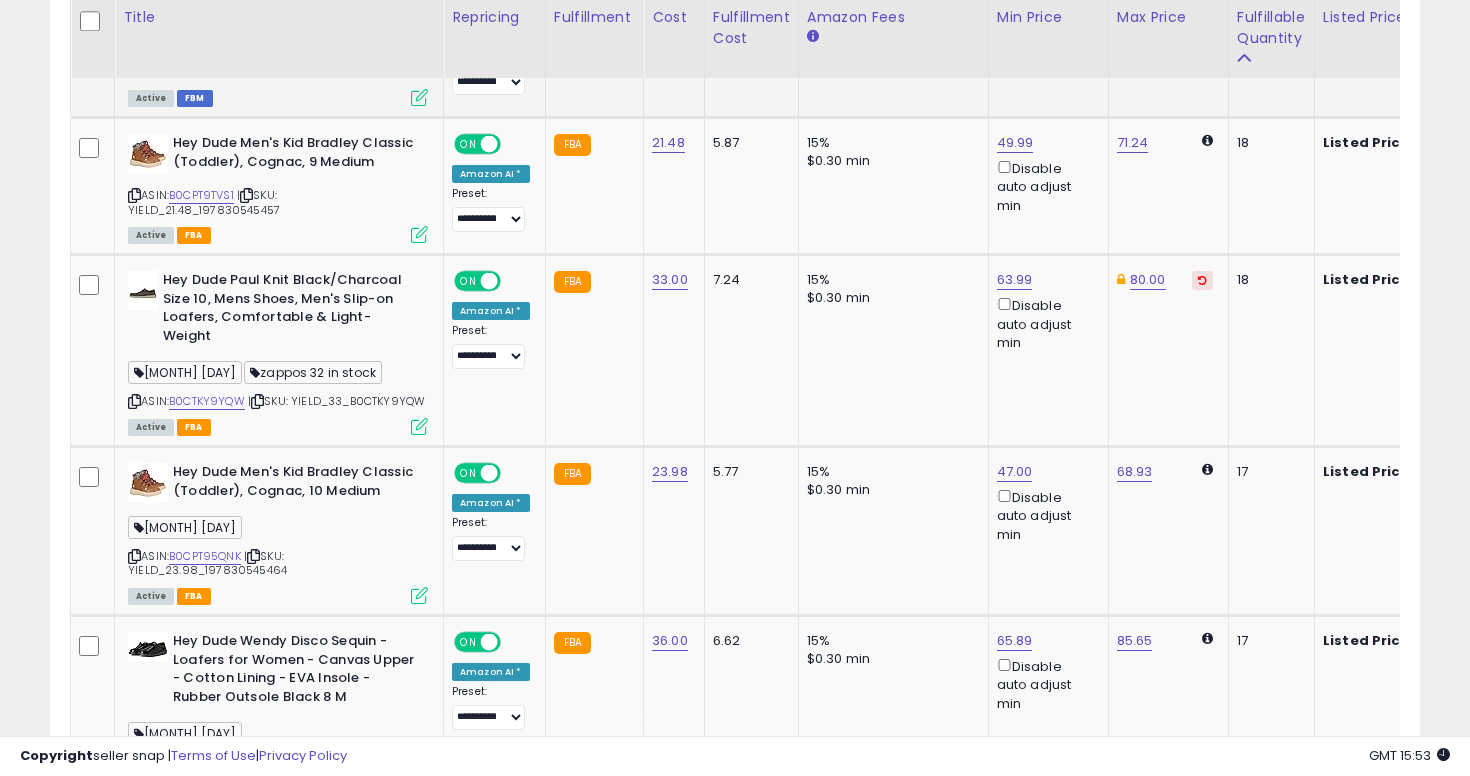 scroll, scrollTop: 3678, scrollLeft: 0, axis: vertical 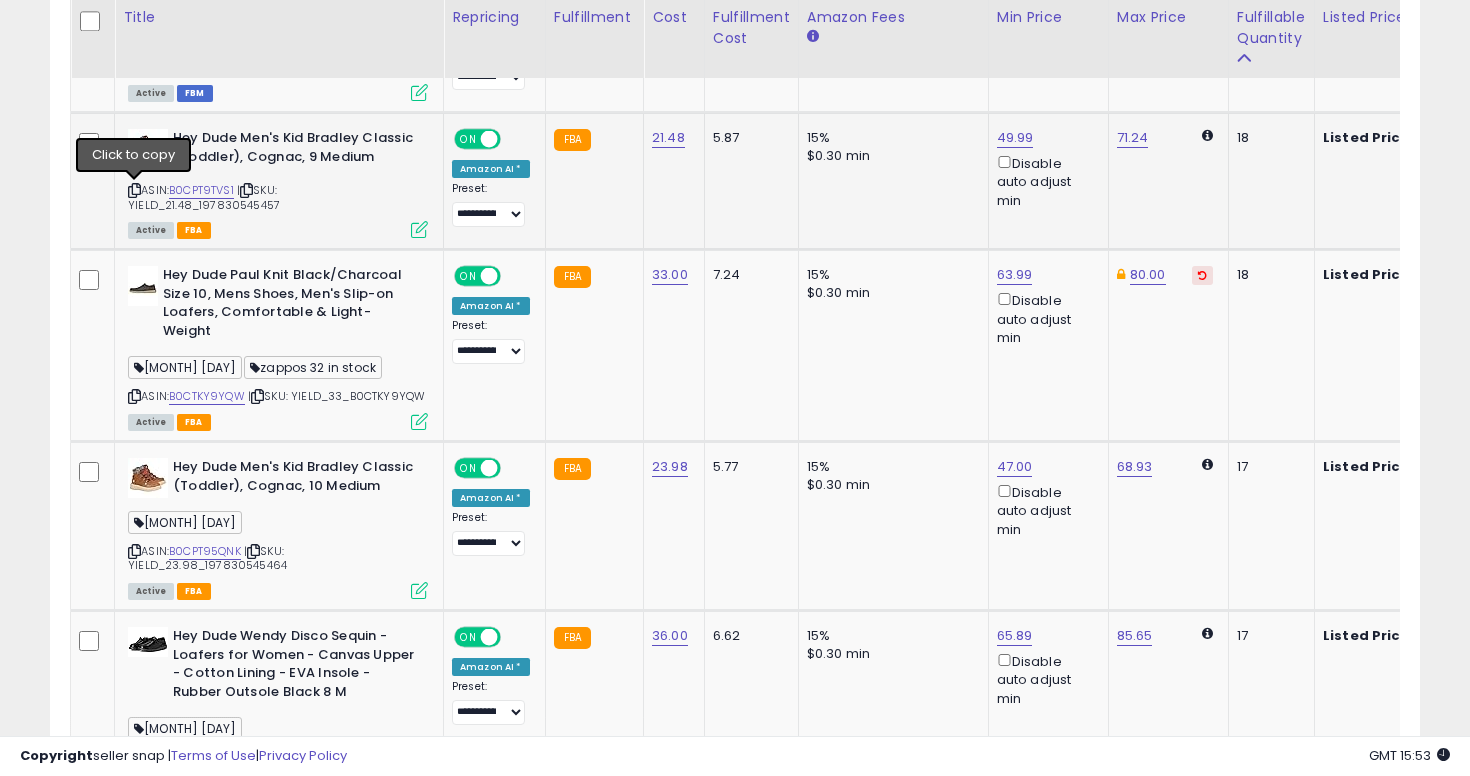 click at bounding box center (134, 190) 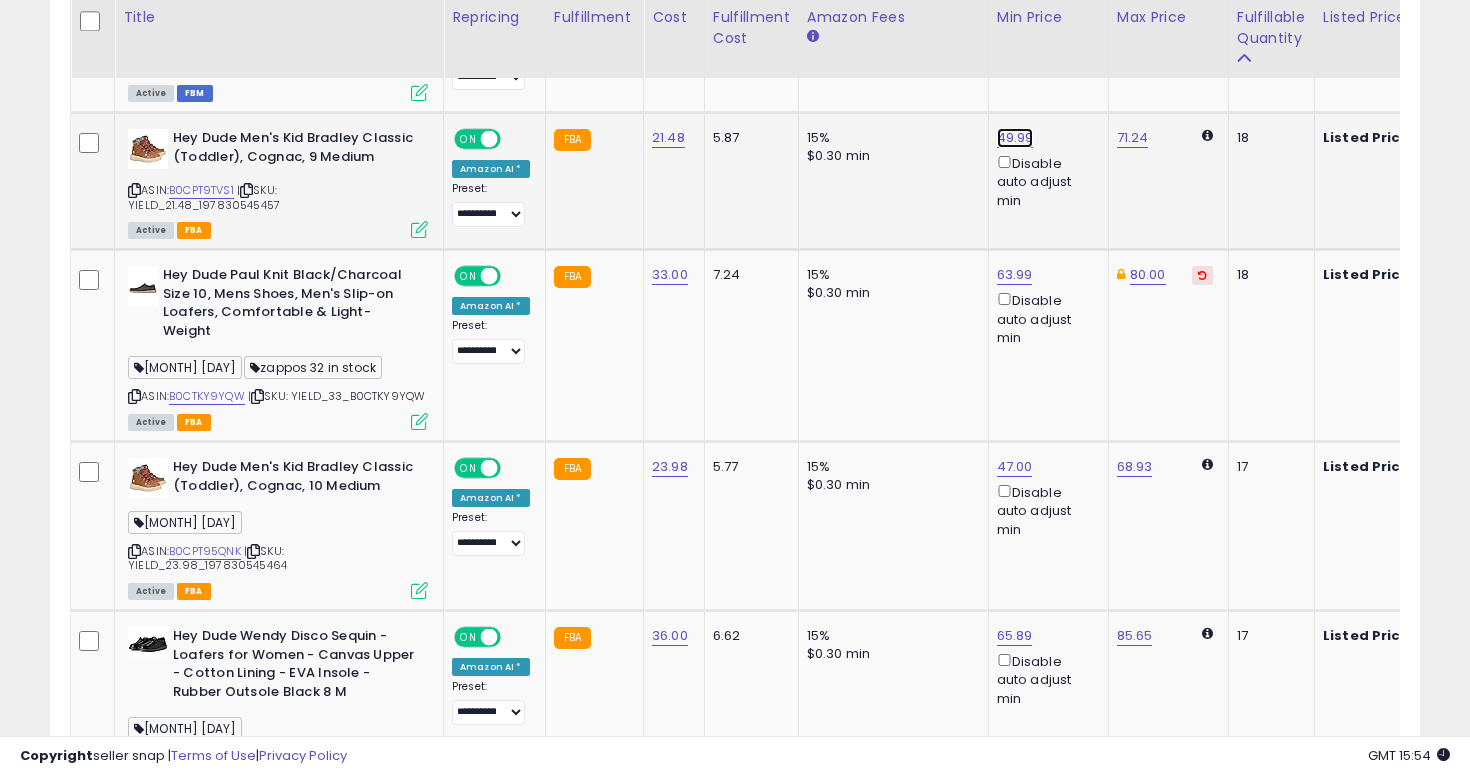 click on "49.99" at bounding box center [1015, -2604] 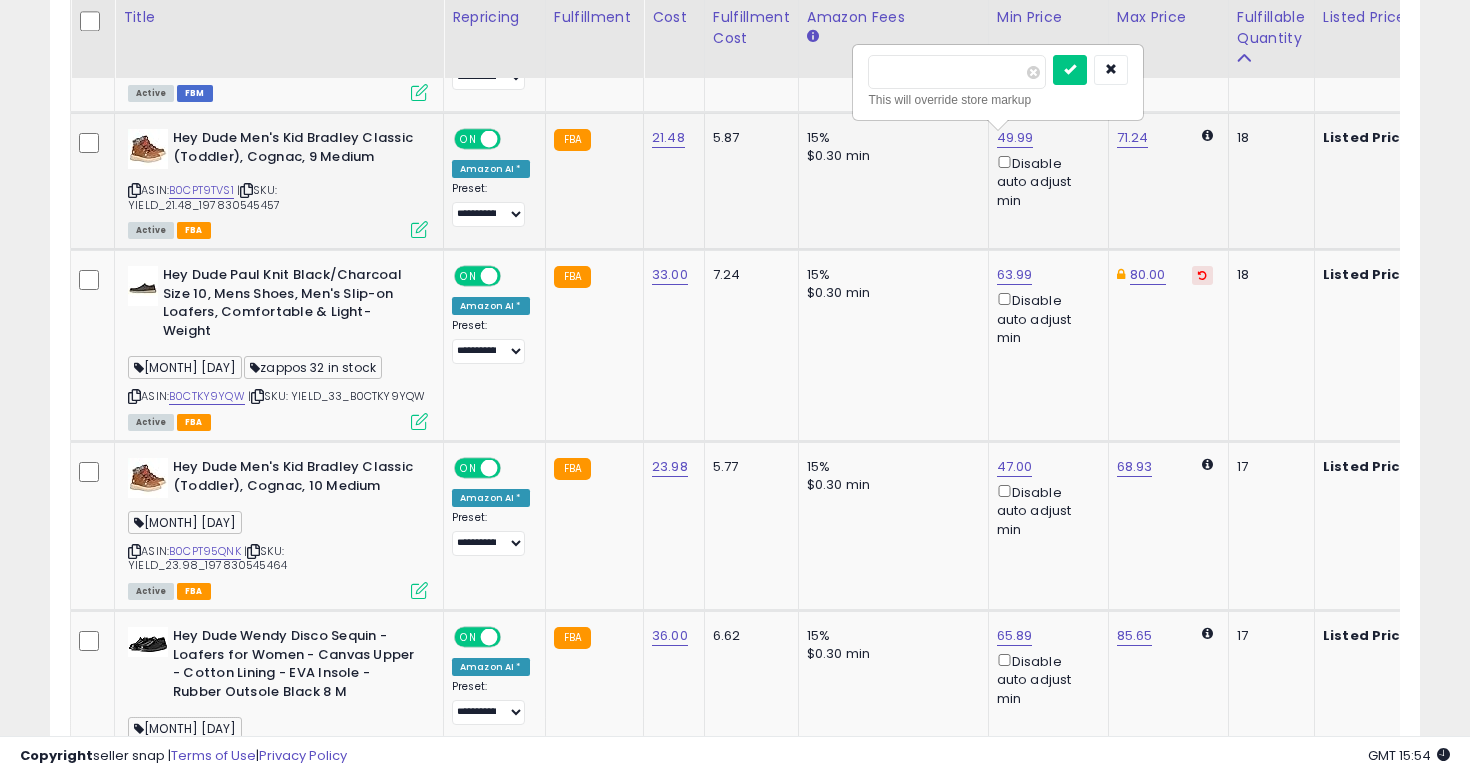 type on "*****" 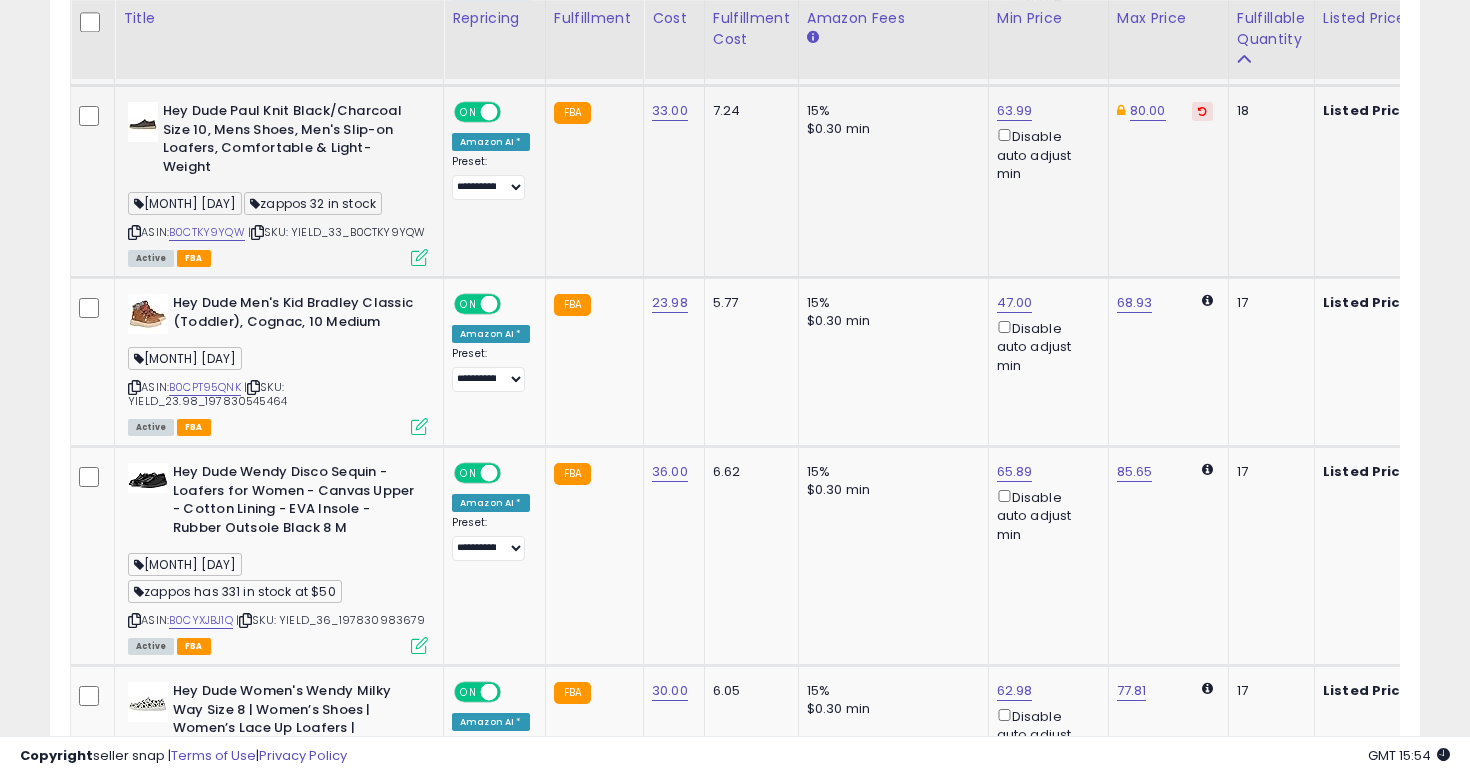 scroll, scrollTop: 3843, scrollLeft: 0, axis: vertical 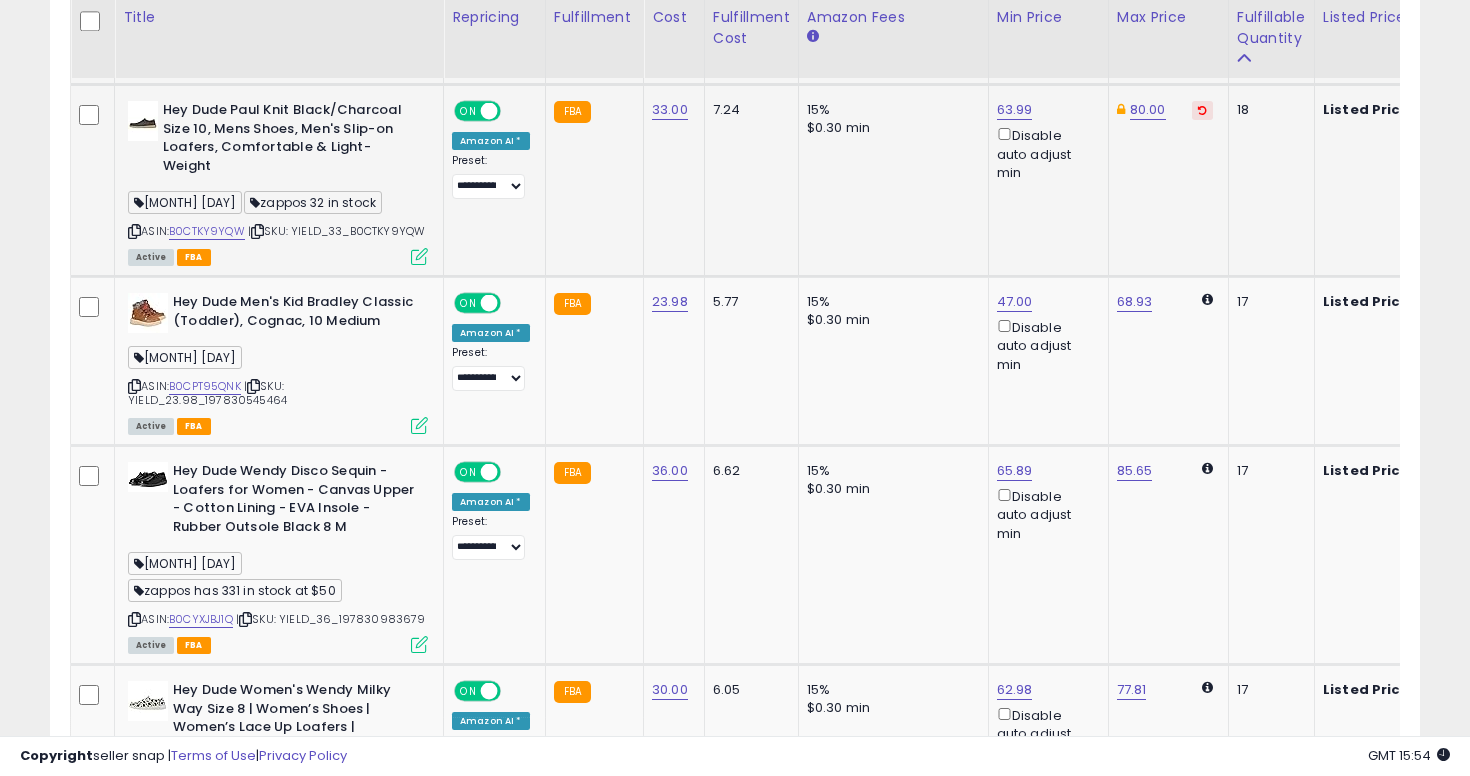click on "Hey Dude Paul Knit Black/Charcoal Size 10, Mens Shoes, Men's Slip-on Loafers, Comfortable & Light-Weight" at bounding box center [284, 140] 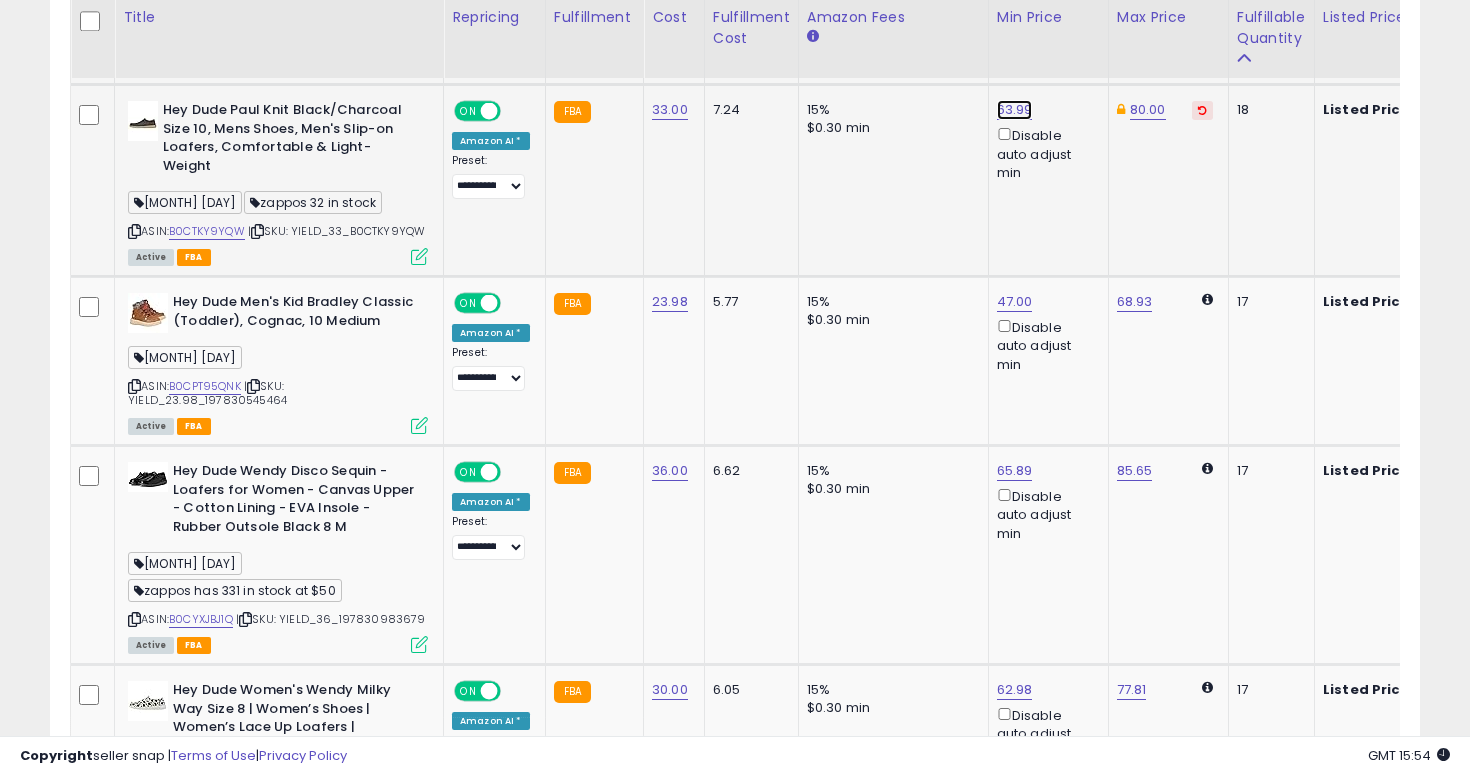 click on "63.99" at bounding box center [1015, -2769] 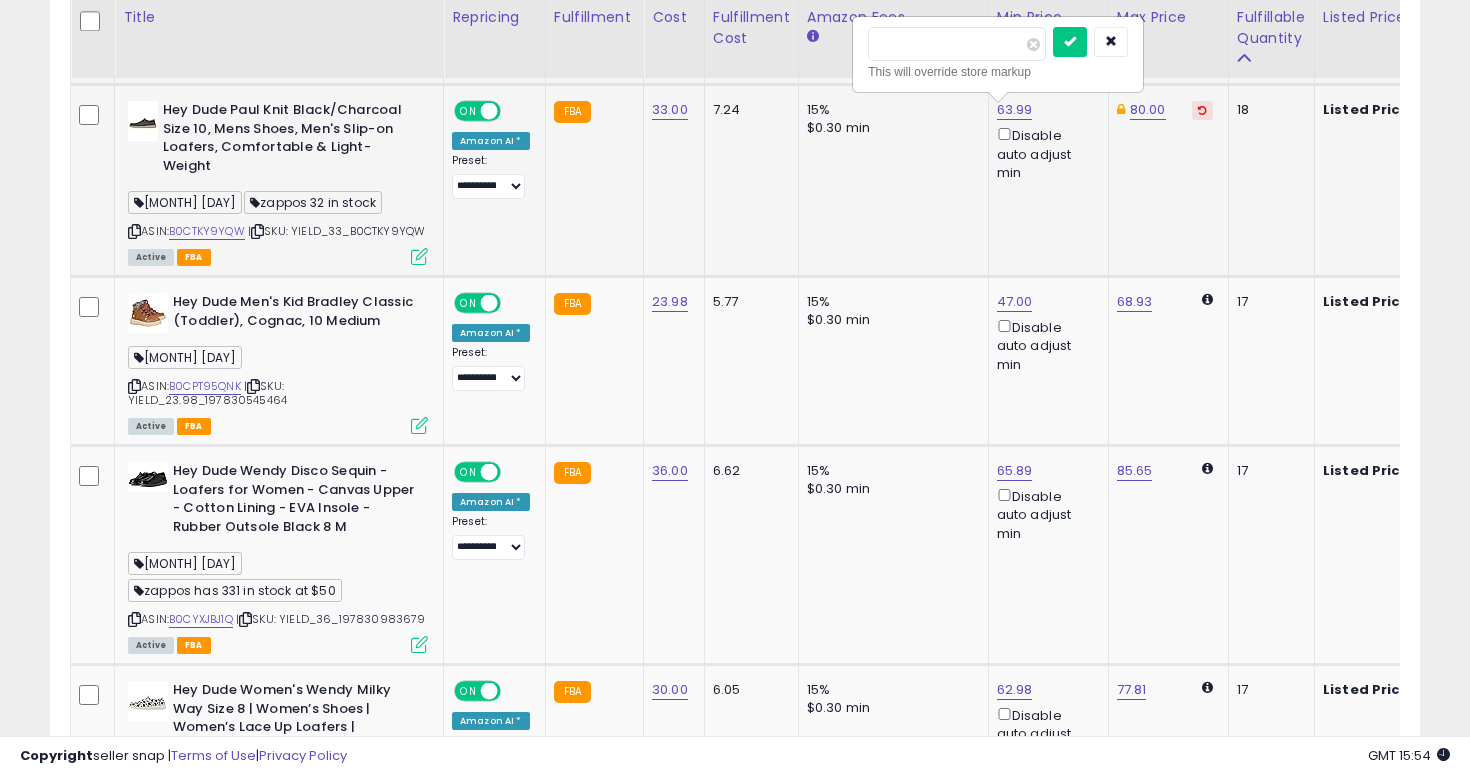 type on "****" 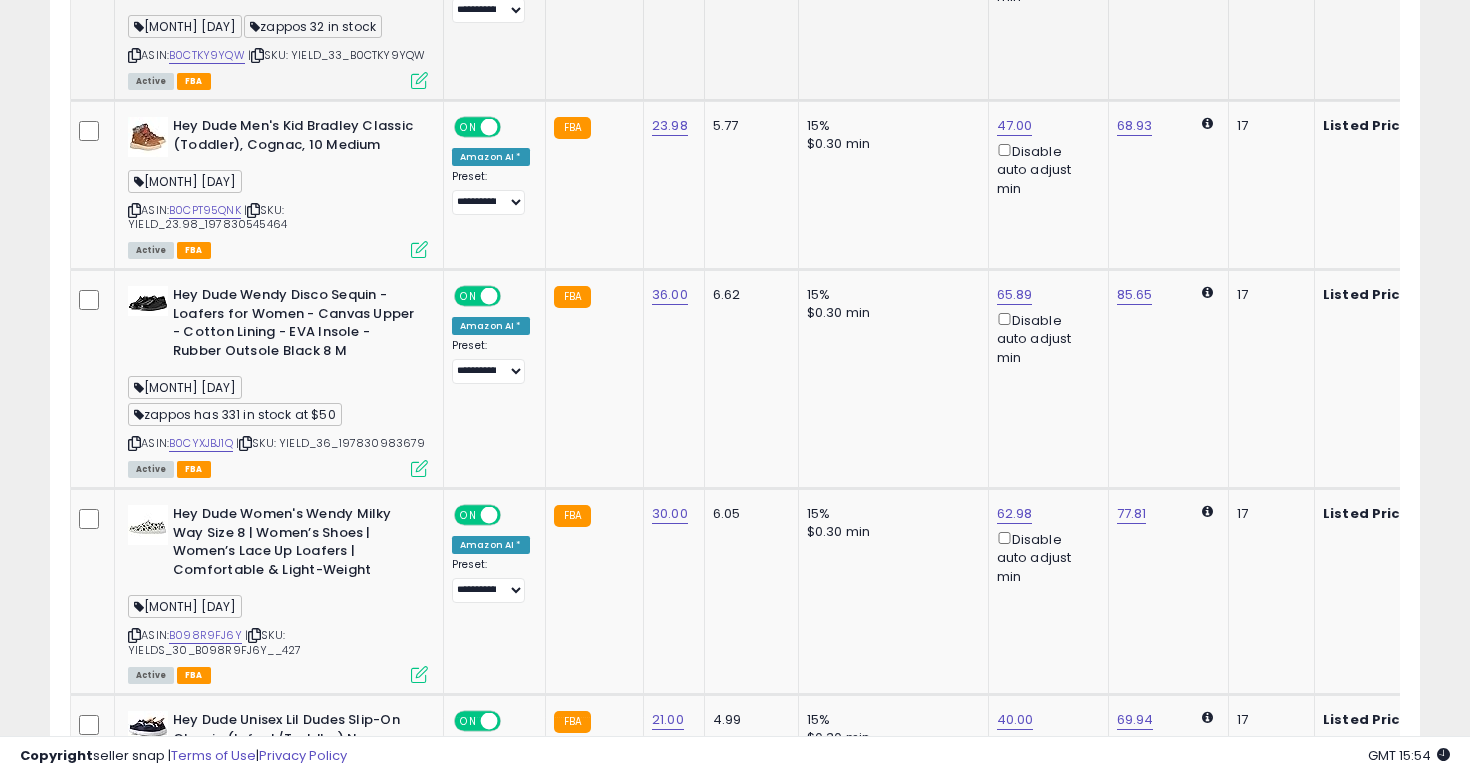scroll, scrollTop: 4023, scrollLeft: 0, axis: vertical 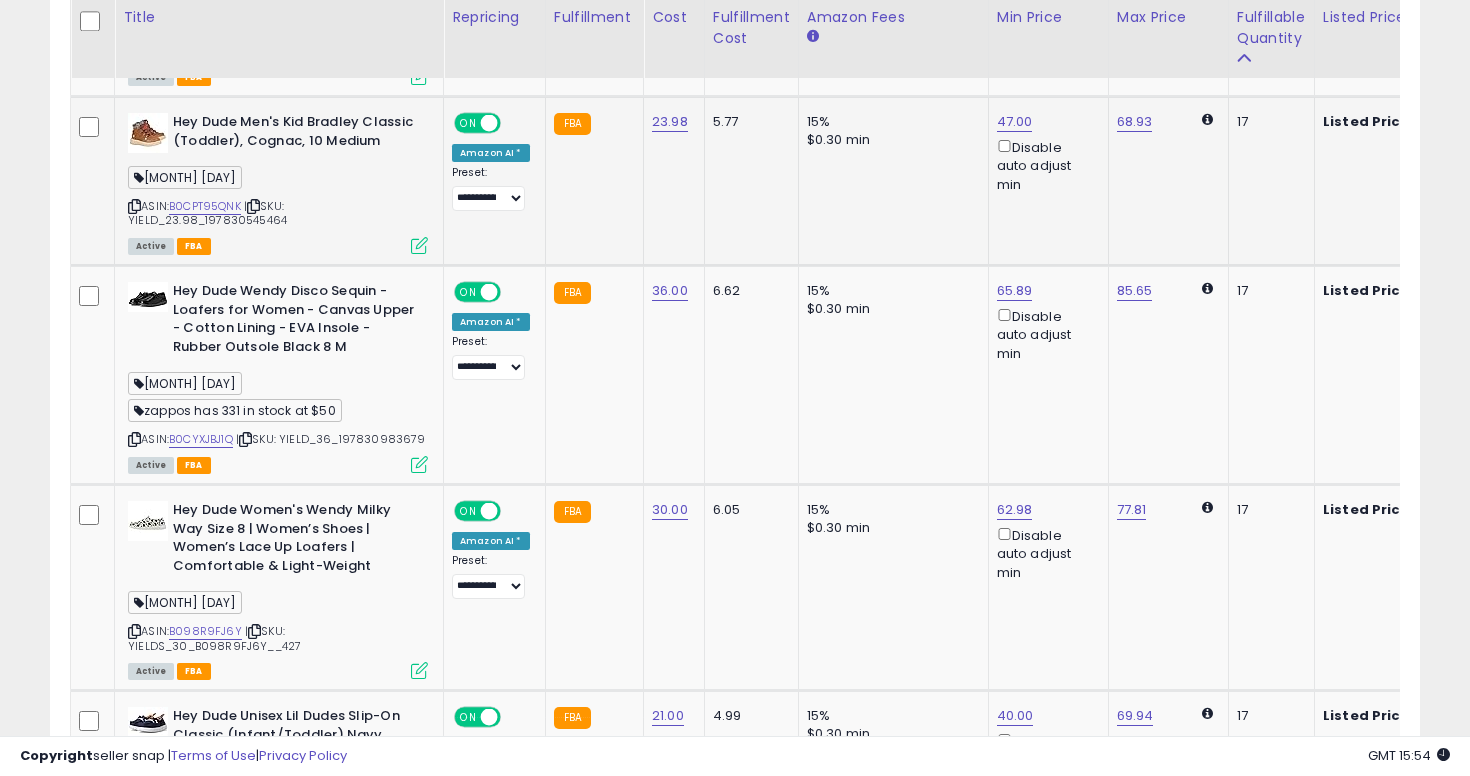 click on "Hey Dude Men's Kid Bradley Classic (Toddler), Cognac, 10 Medium" at bounding box center (294, 134) 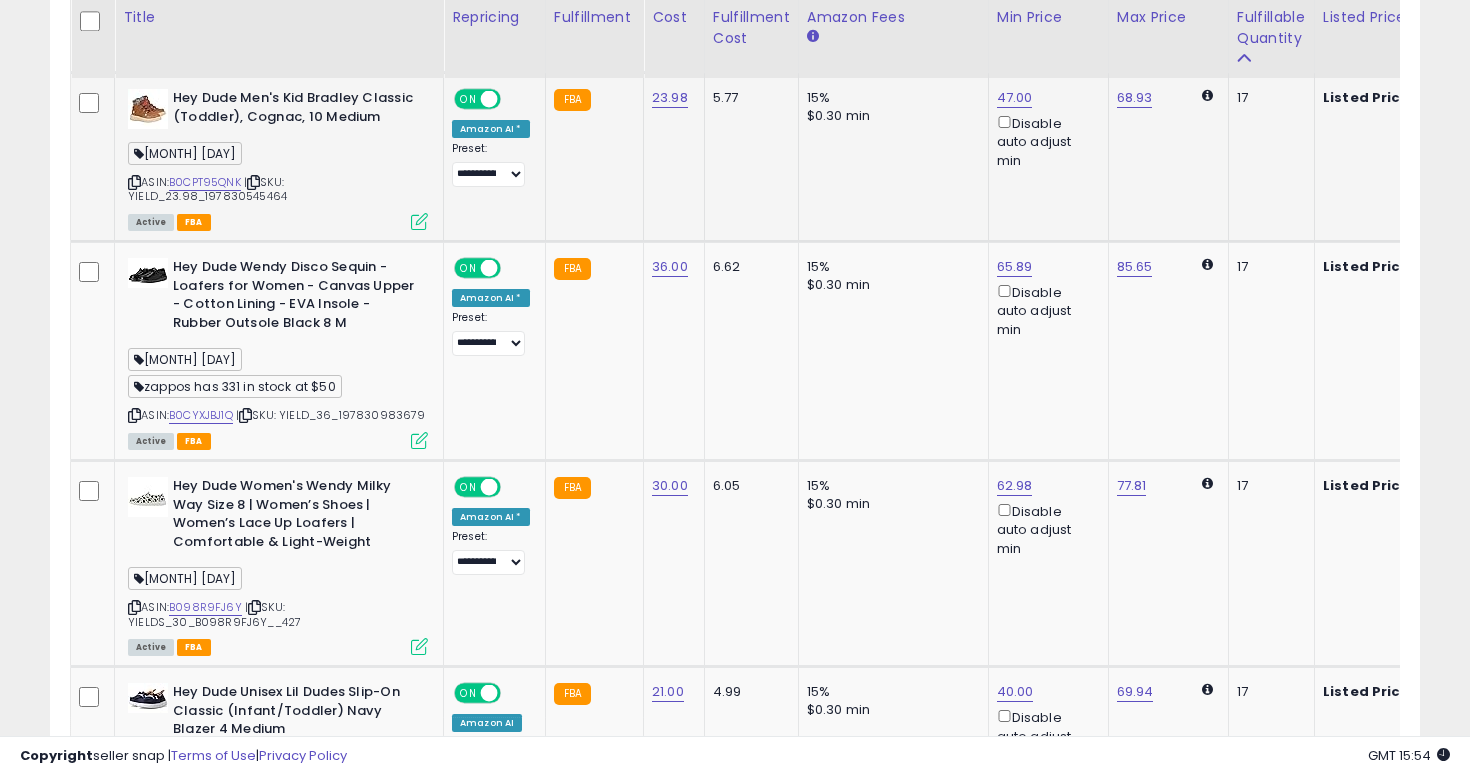 scroll, scrollTop: 4049, scrollLeft: 0, axis: vertical 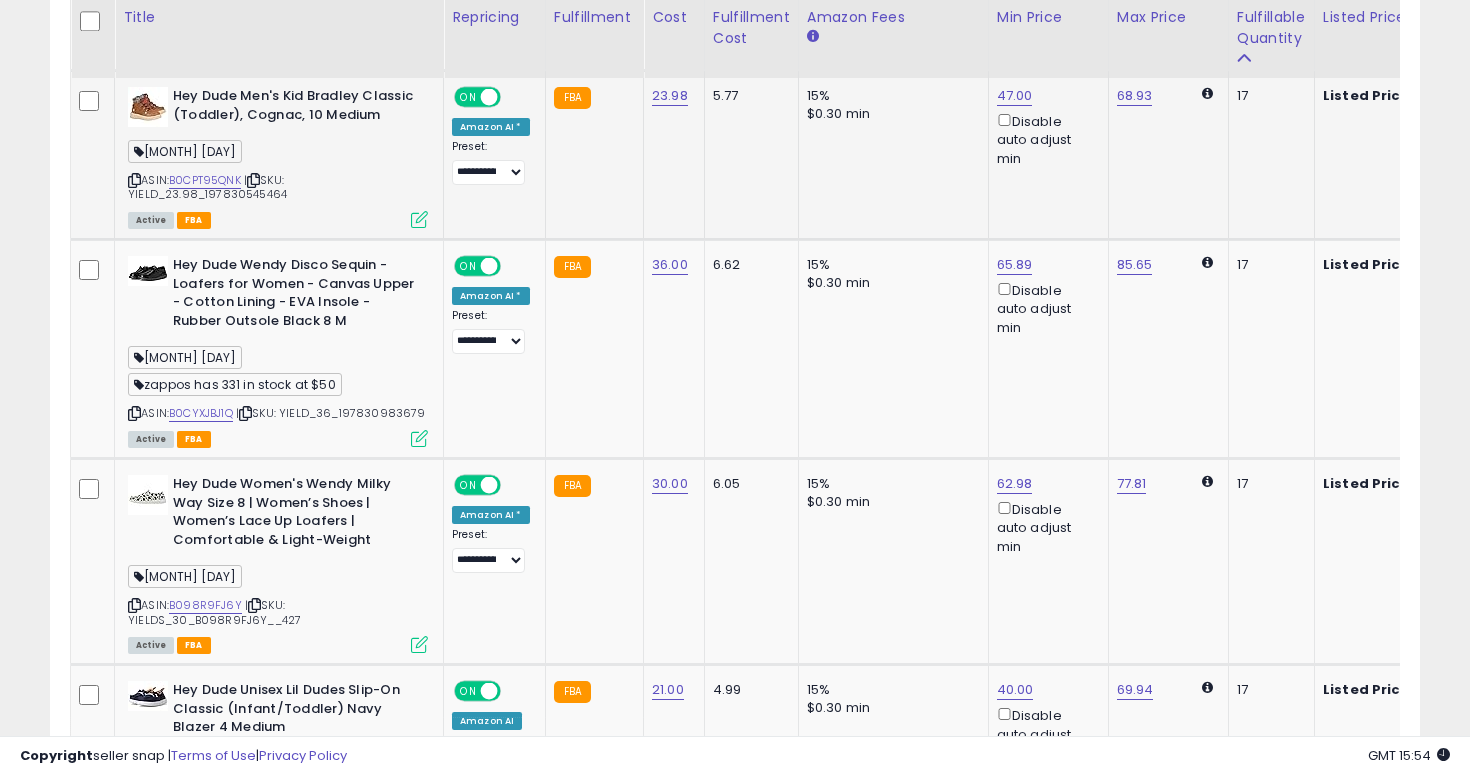 click at bounding box center (134, 180) 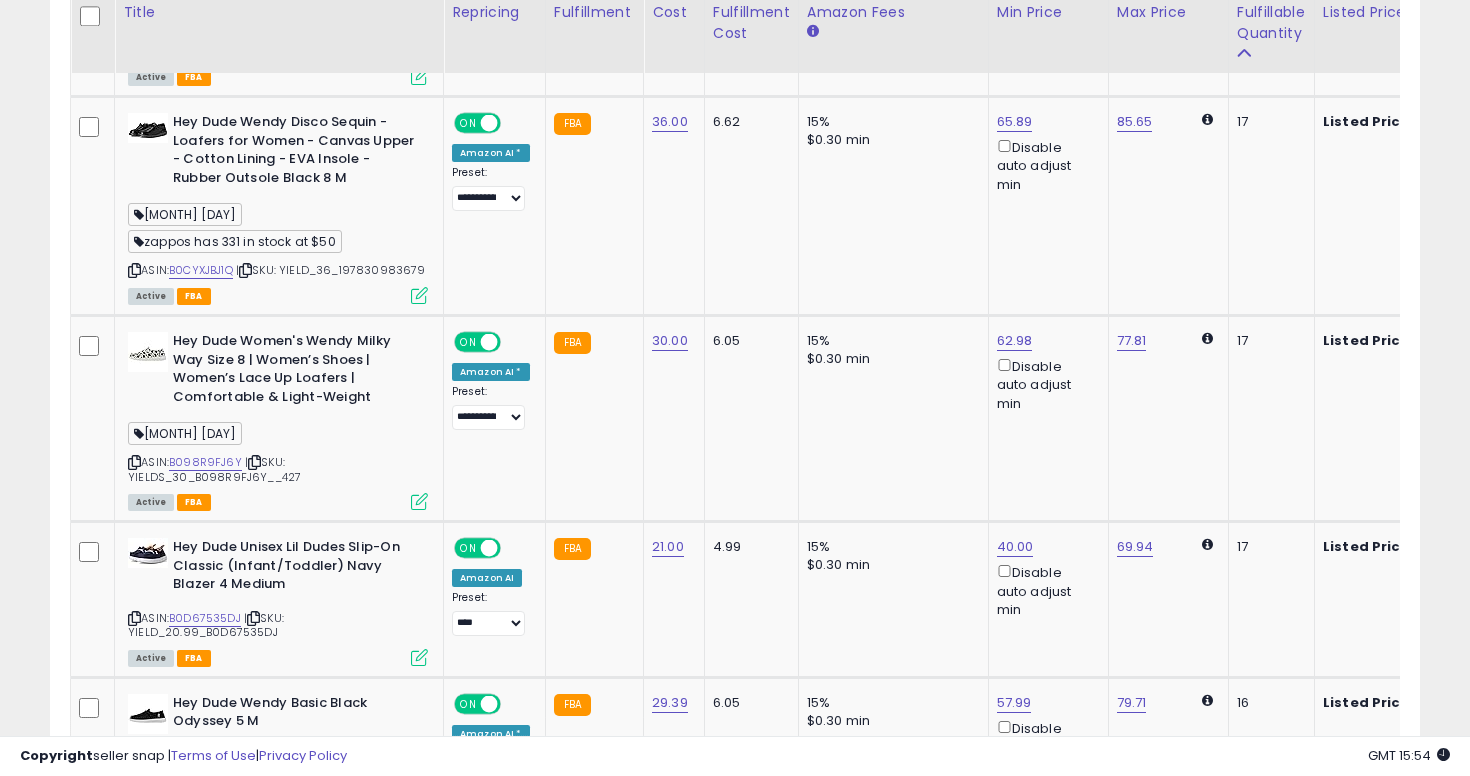 scroll, scrollTop: 4195, scrollLeft: 0, axis: vertical 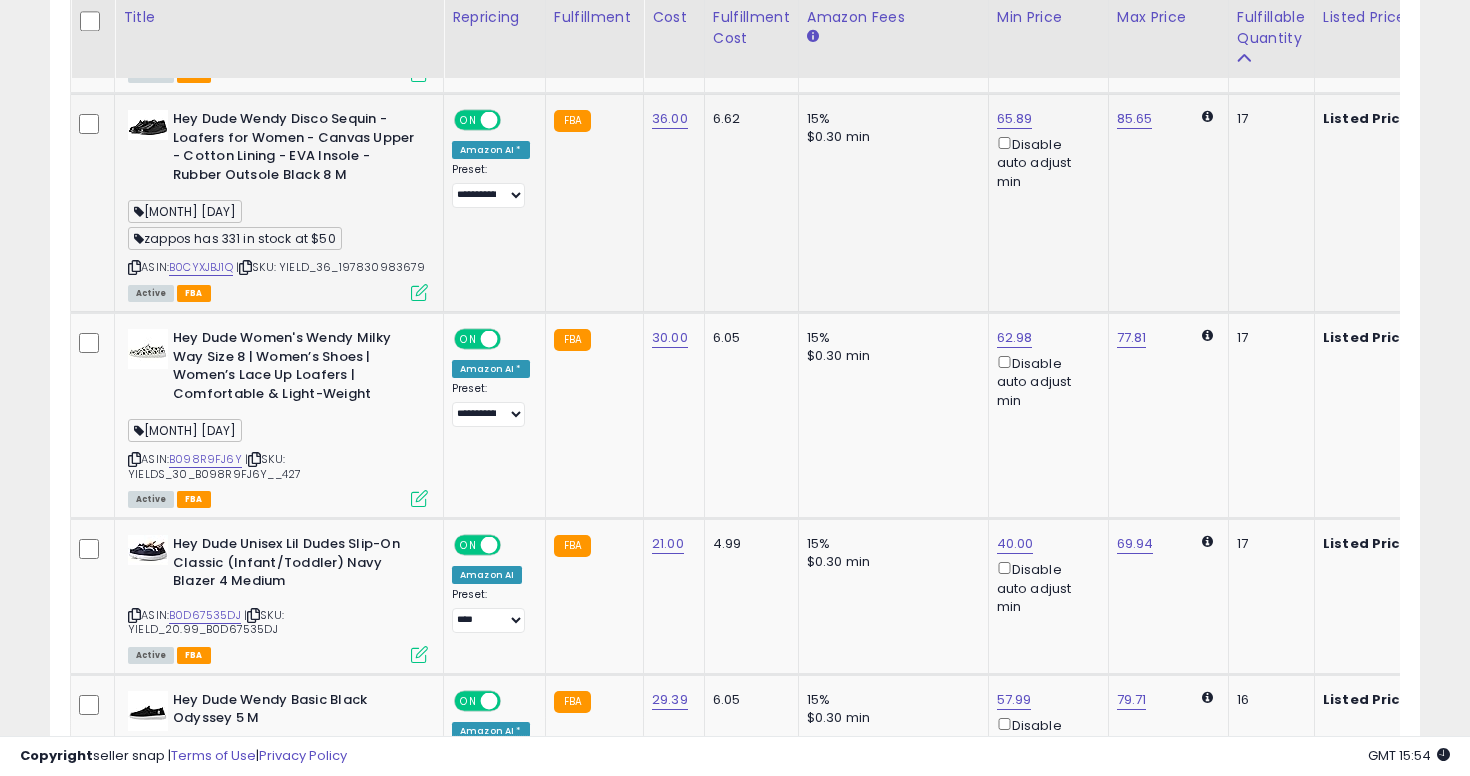 click on "15% $0.30 min" 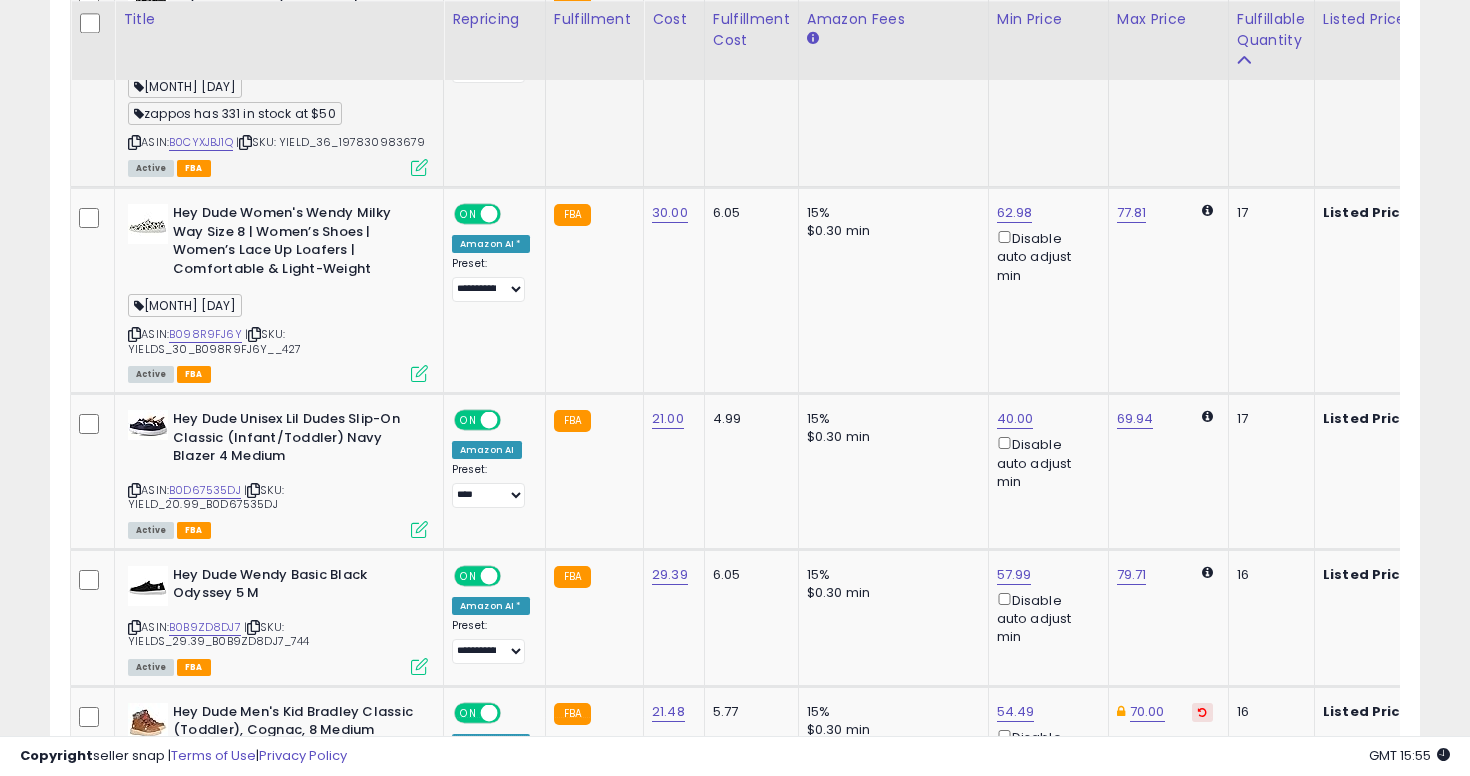 scroll, scrollTop: 4322, scrollLeft: 0, axis: vertical 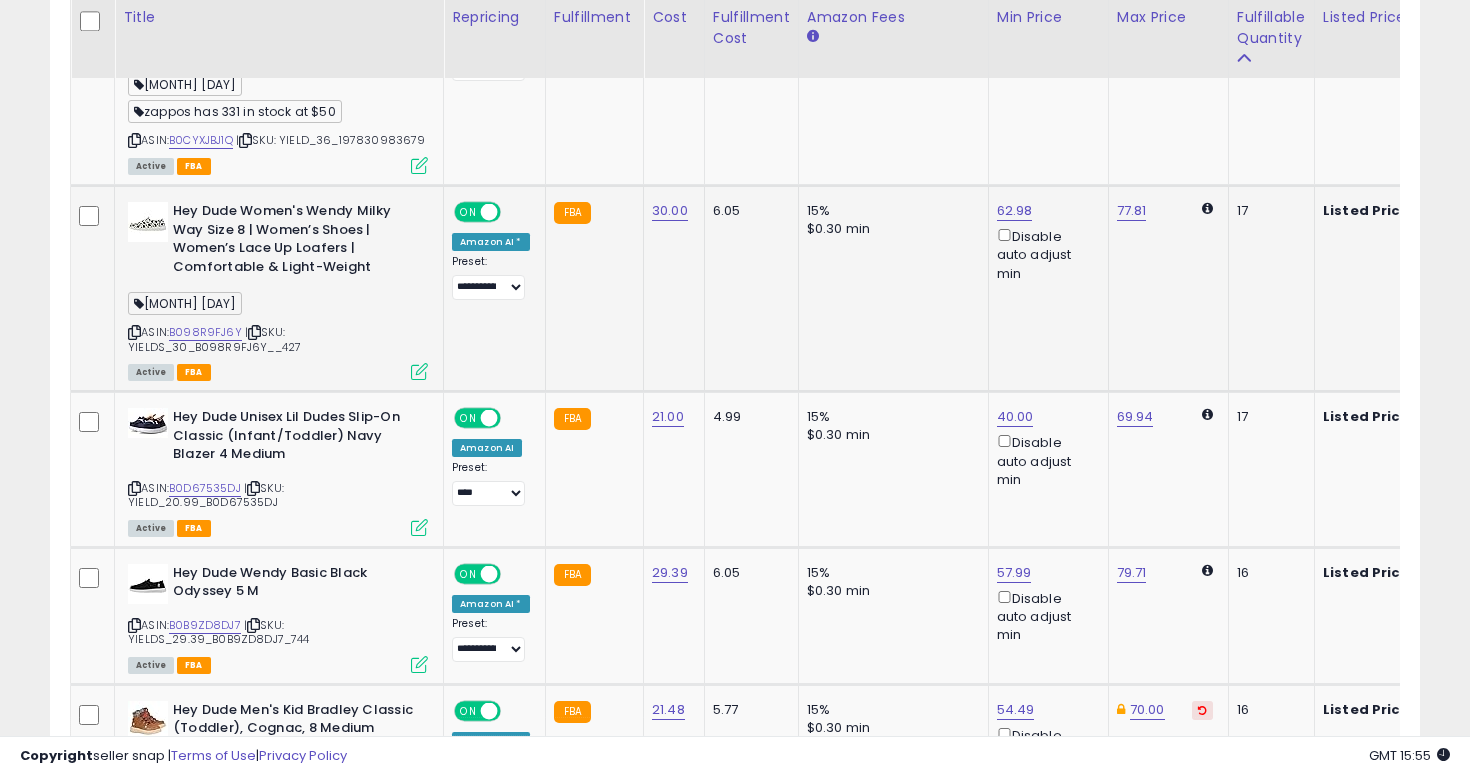 click at bounding box center [134, 332] 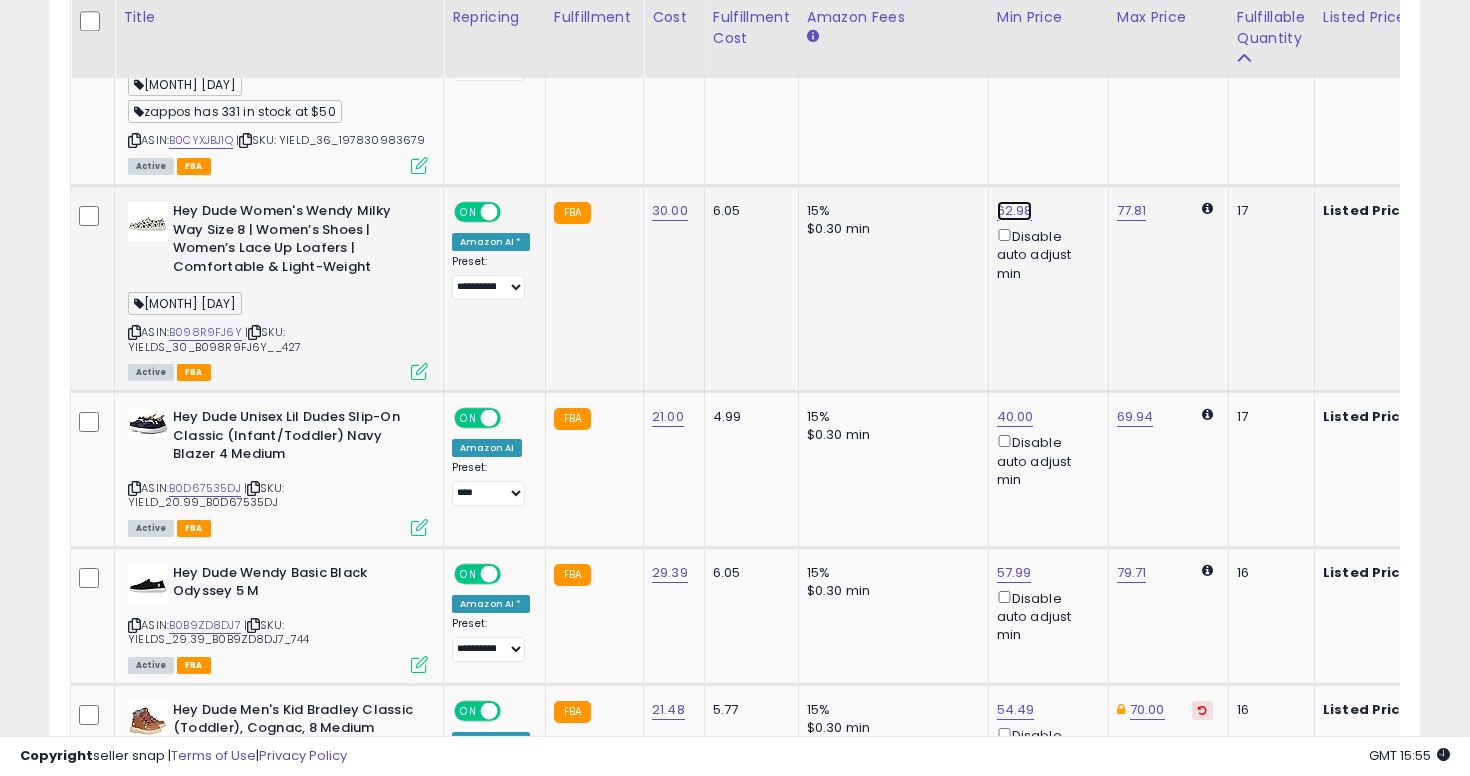 click on "62.98" at bounding box center (1015, -3248) 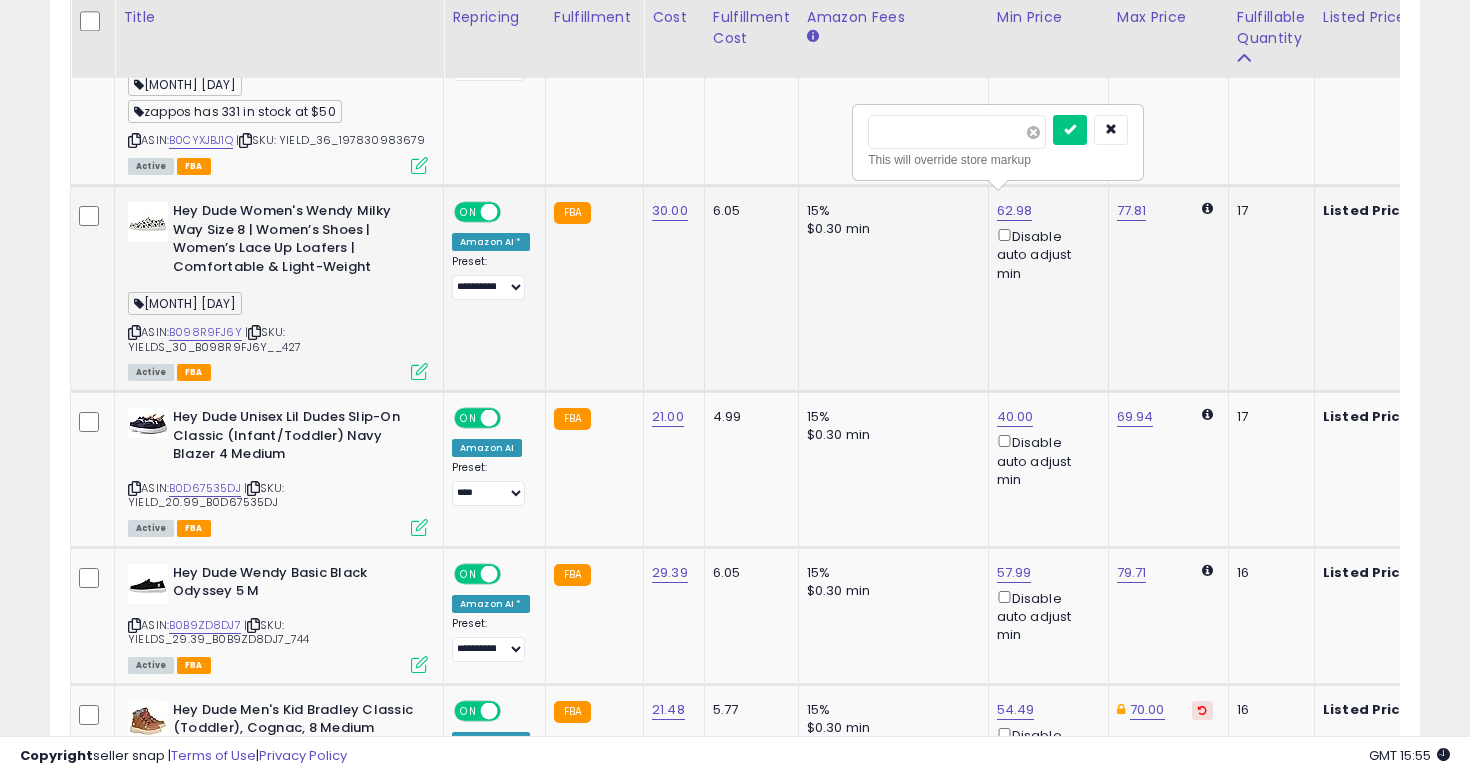 click at bounding box center (1033, 132) 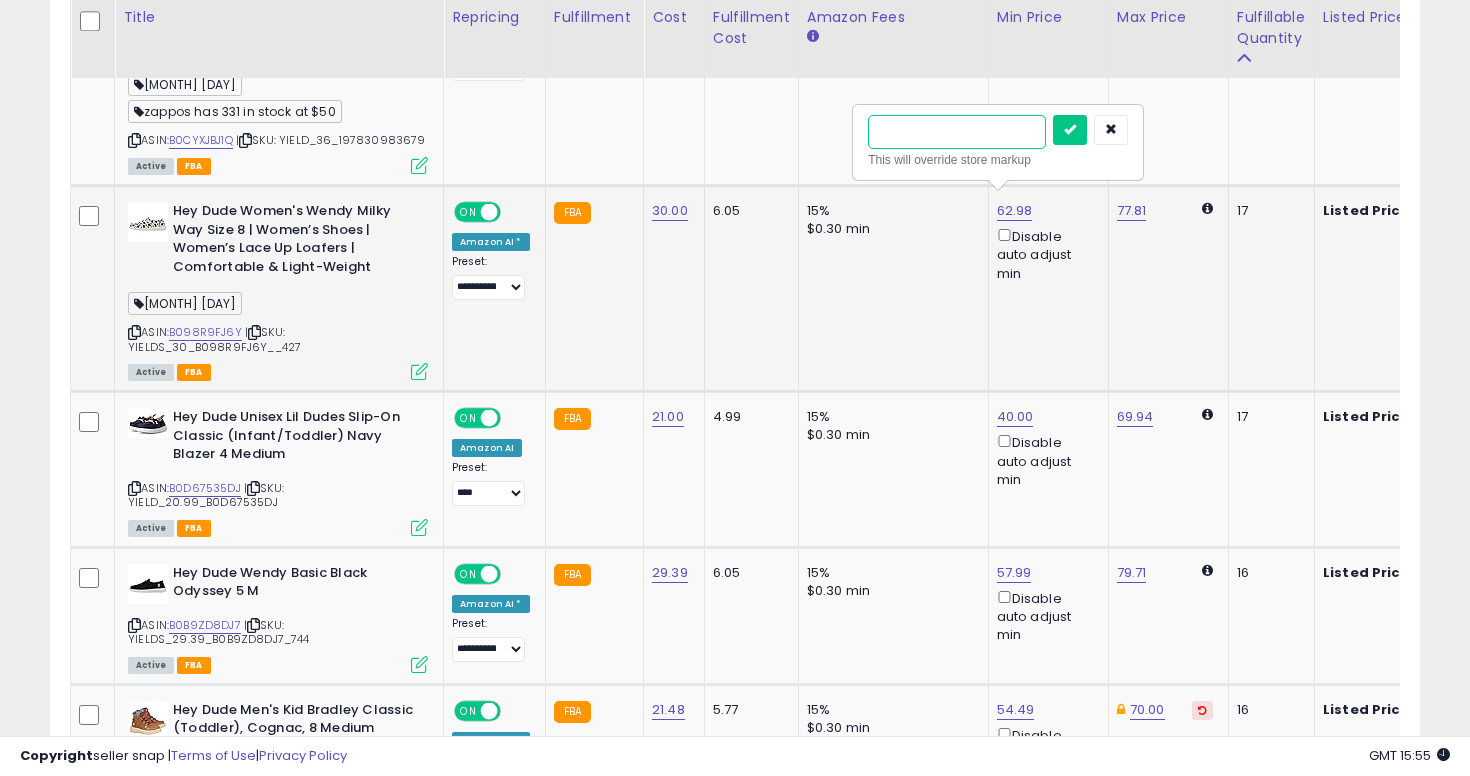 type on "**" 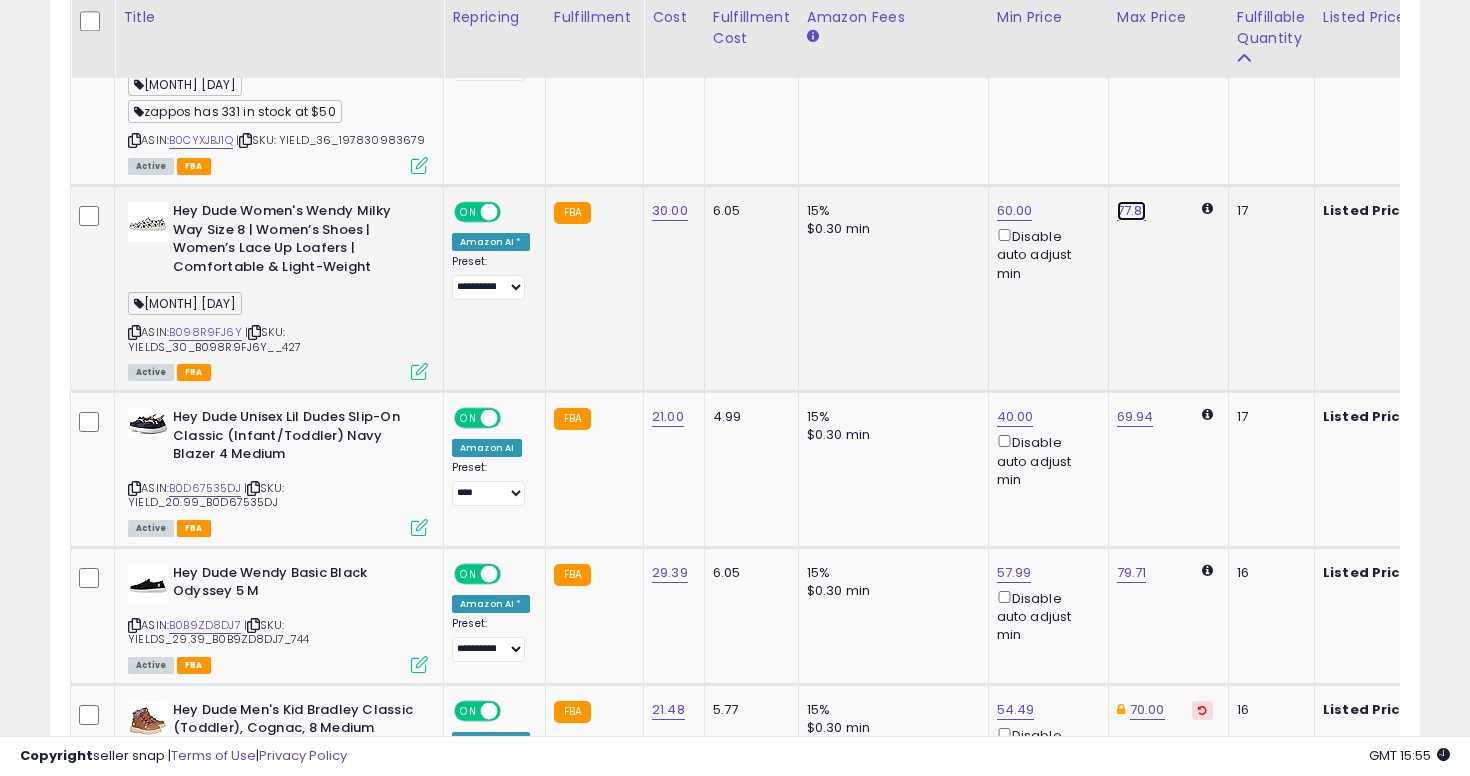 click on "77.81" at bounding box center (1135, -2163) 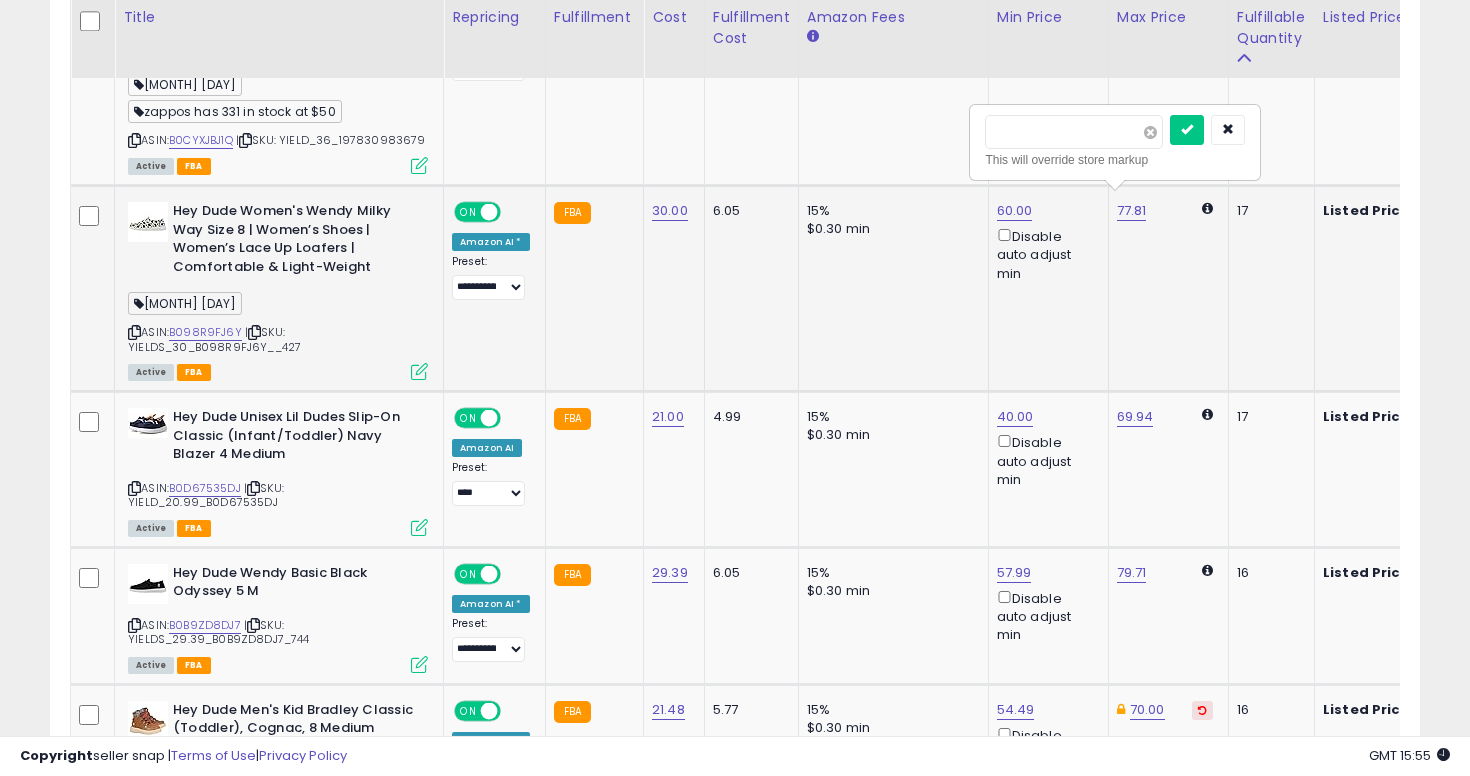click at bounding box center (1150, 132) 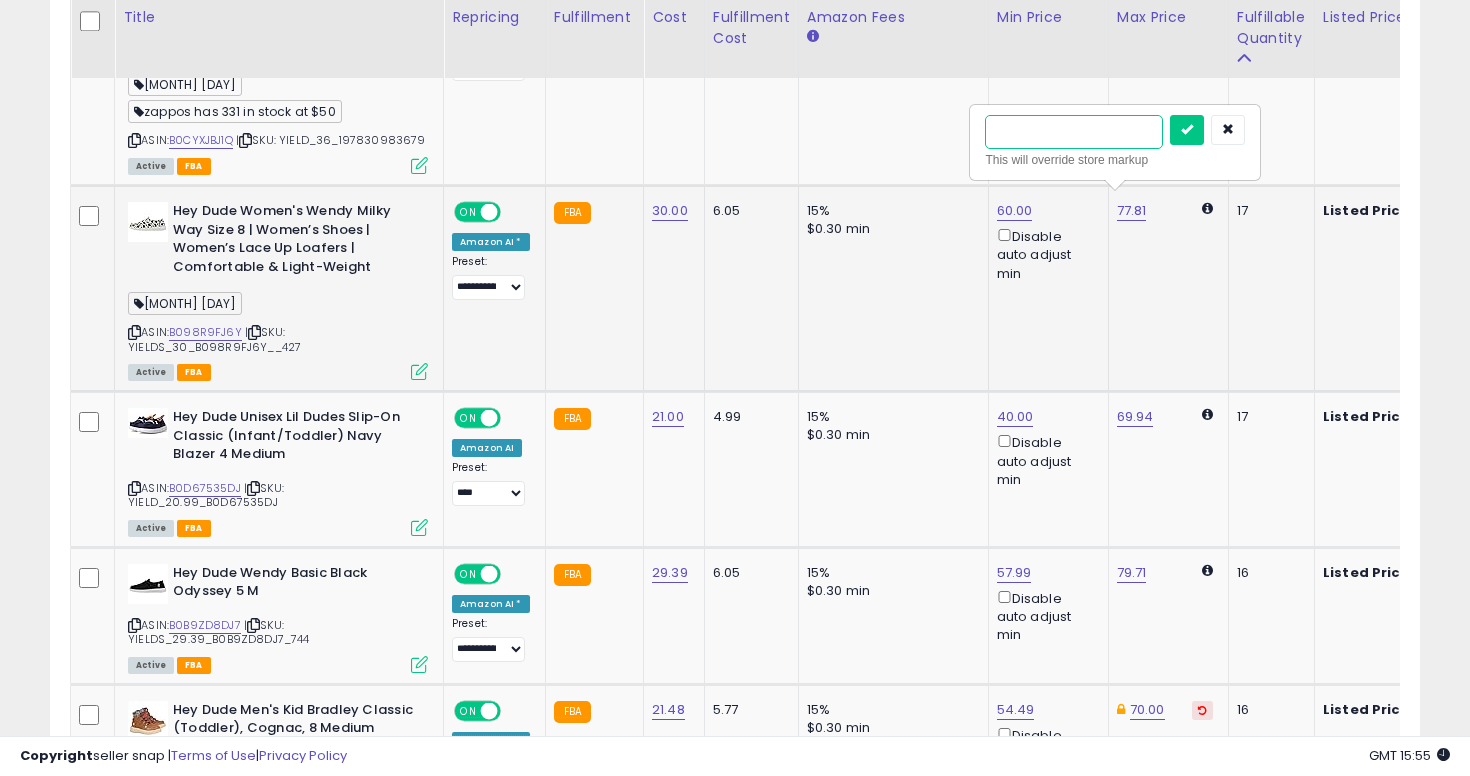 type on "**" 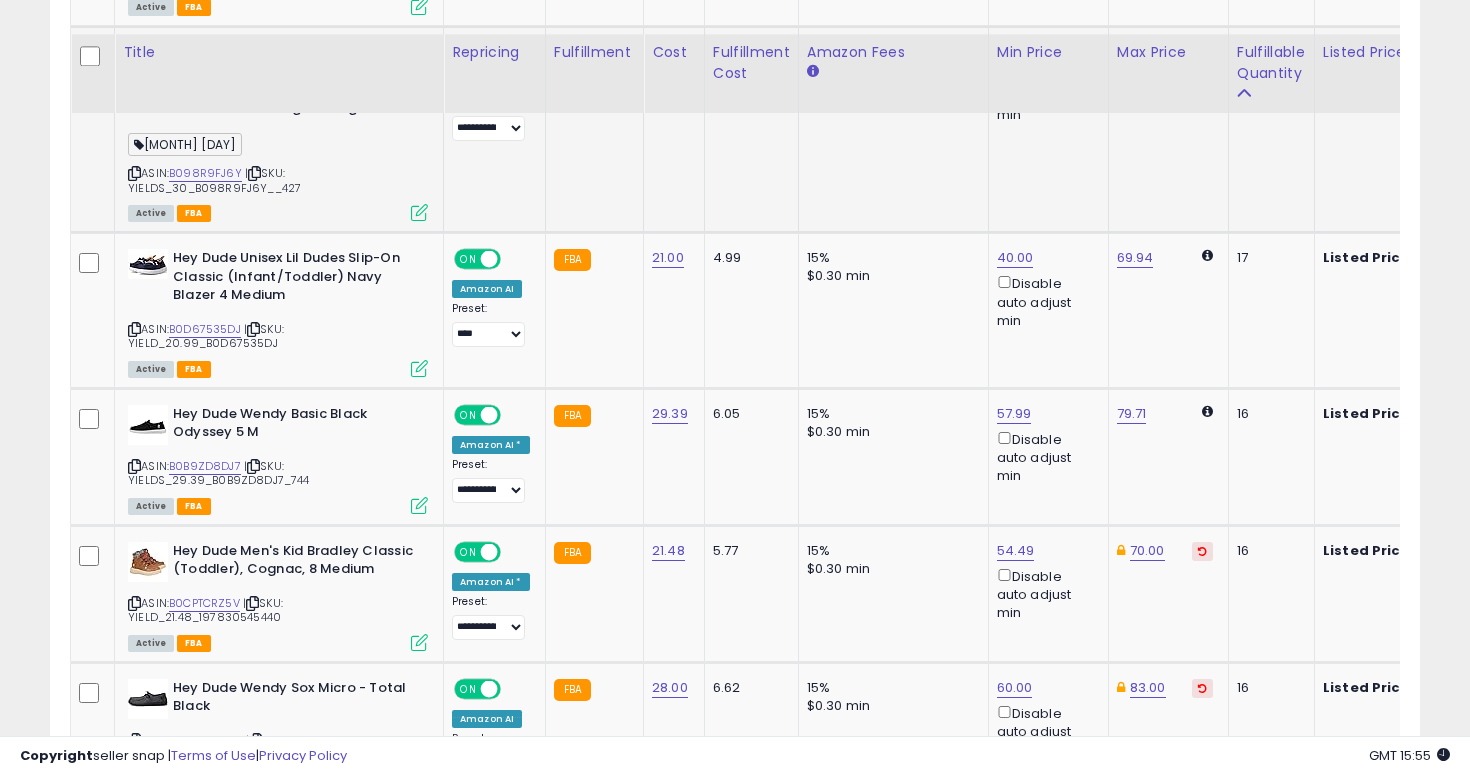 scroll, scrollTop: 4516, scrollLeft: 0, axis: vertical 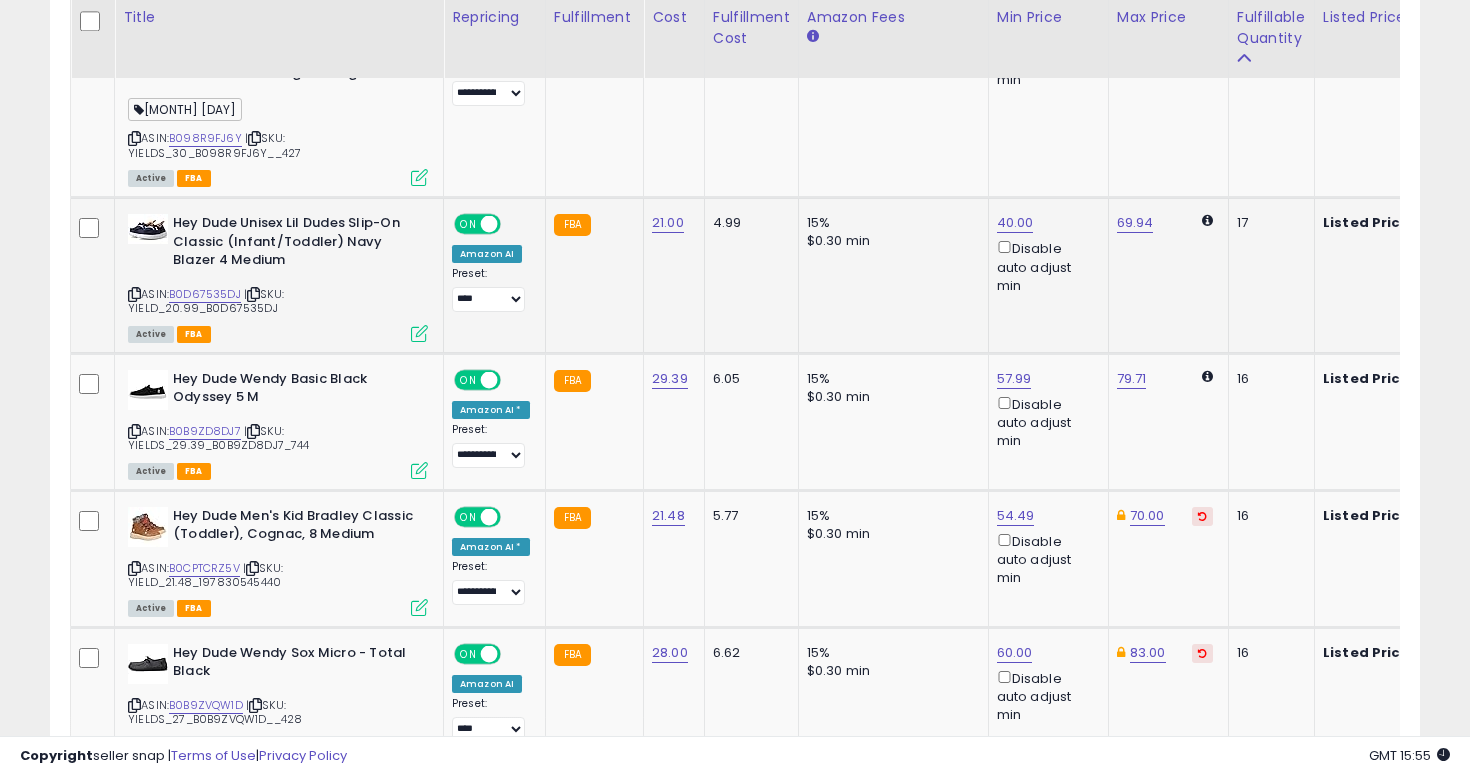 click on "|   SKU: YIELD_20.99_B0D67535DJ" at bounding box center (206, 301) 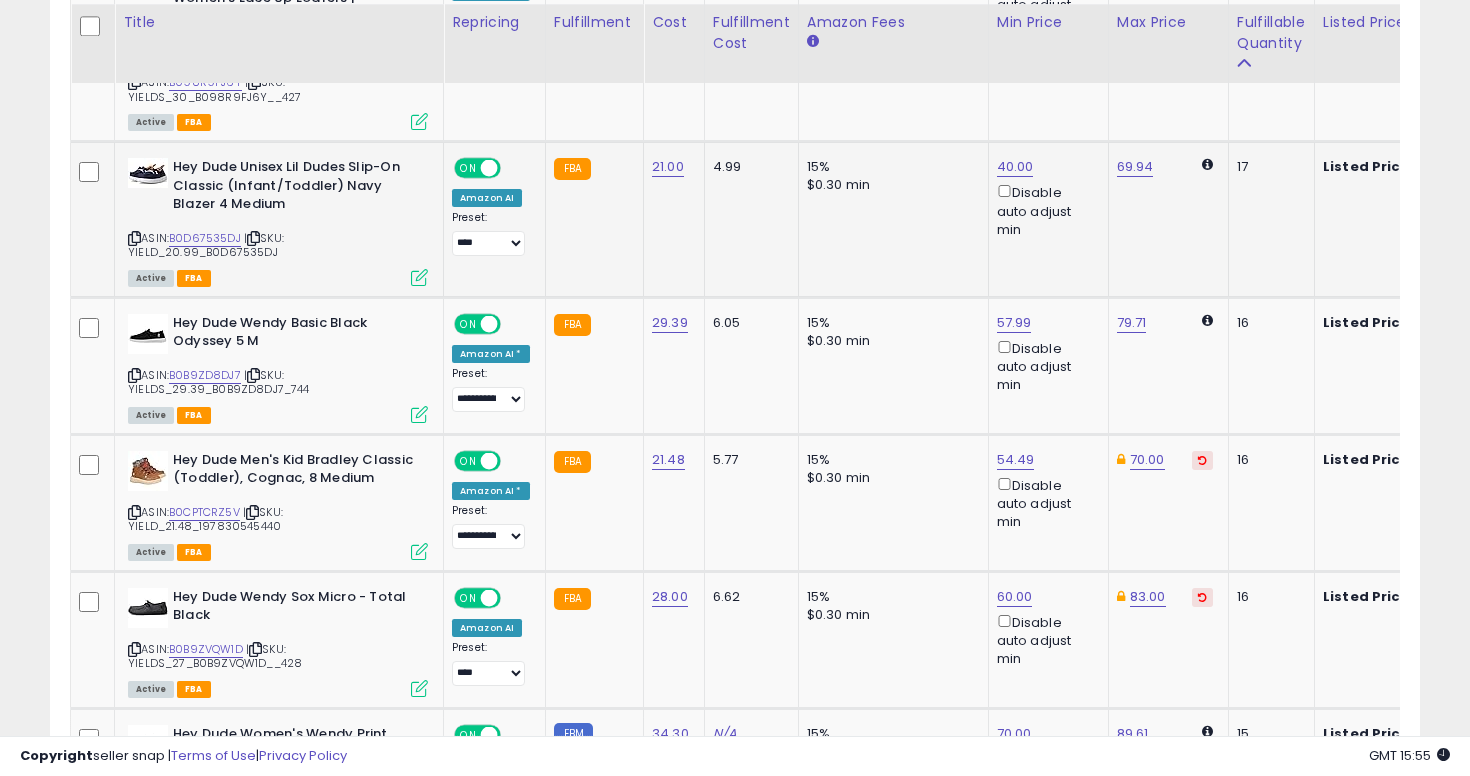scroll, scrollTop: 4577, scrollLeft: 0, axis: vertical 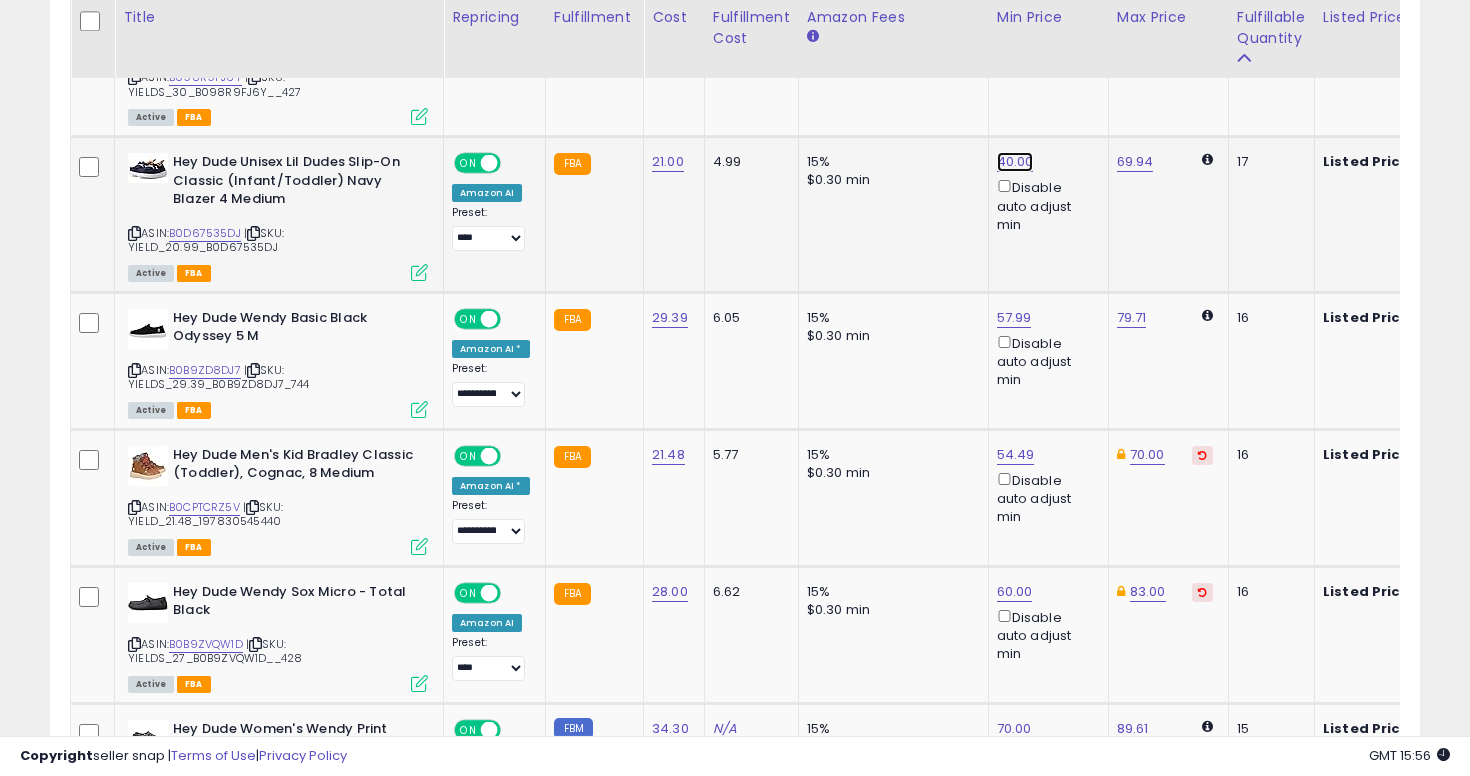 click on "40.00" at bounding box center (1015, -3503) 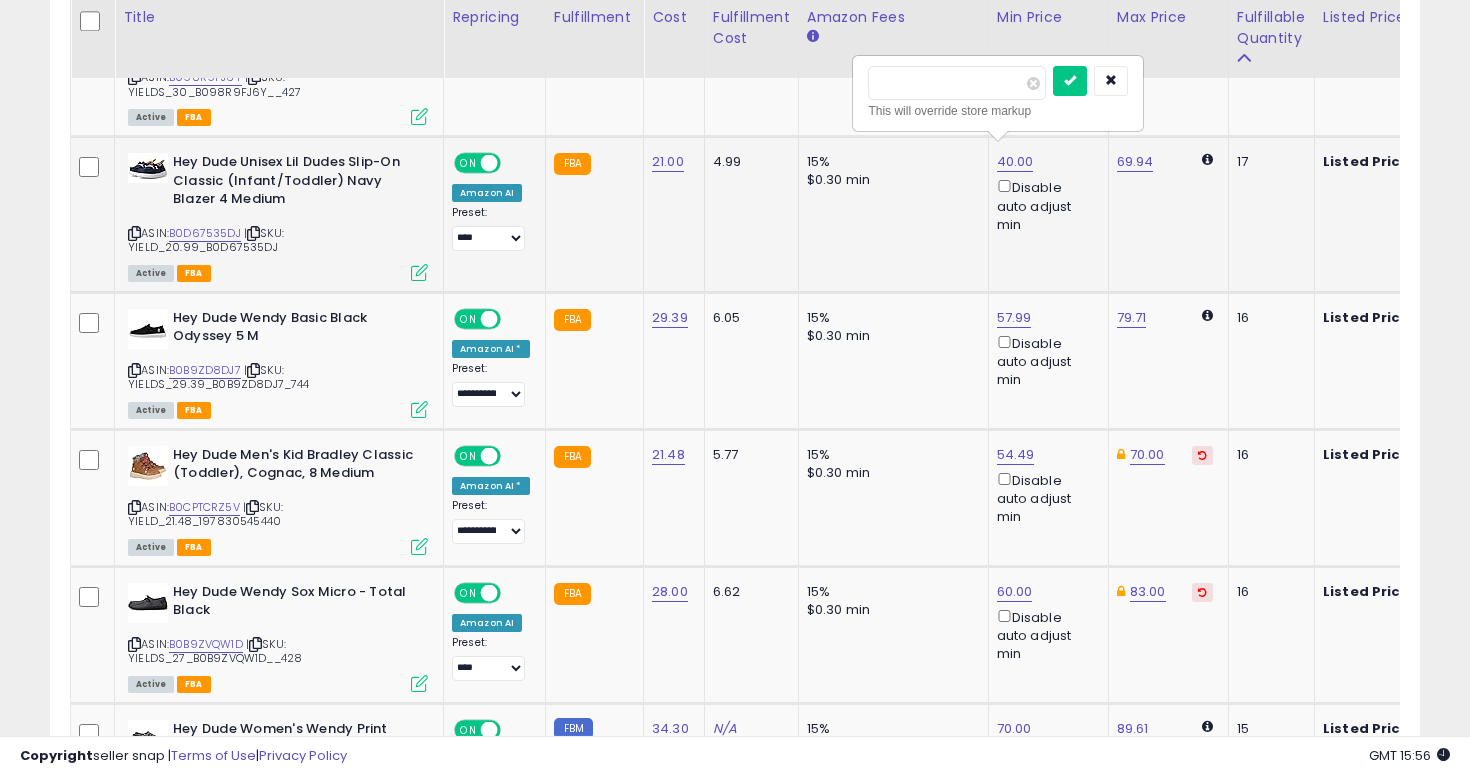 type on "*****" 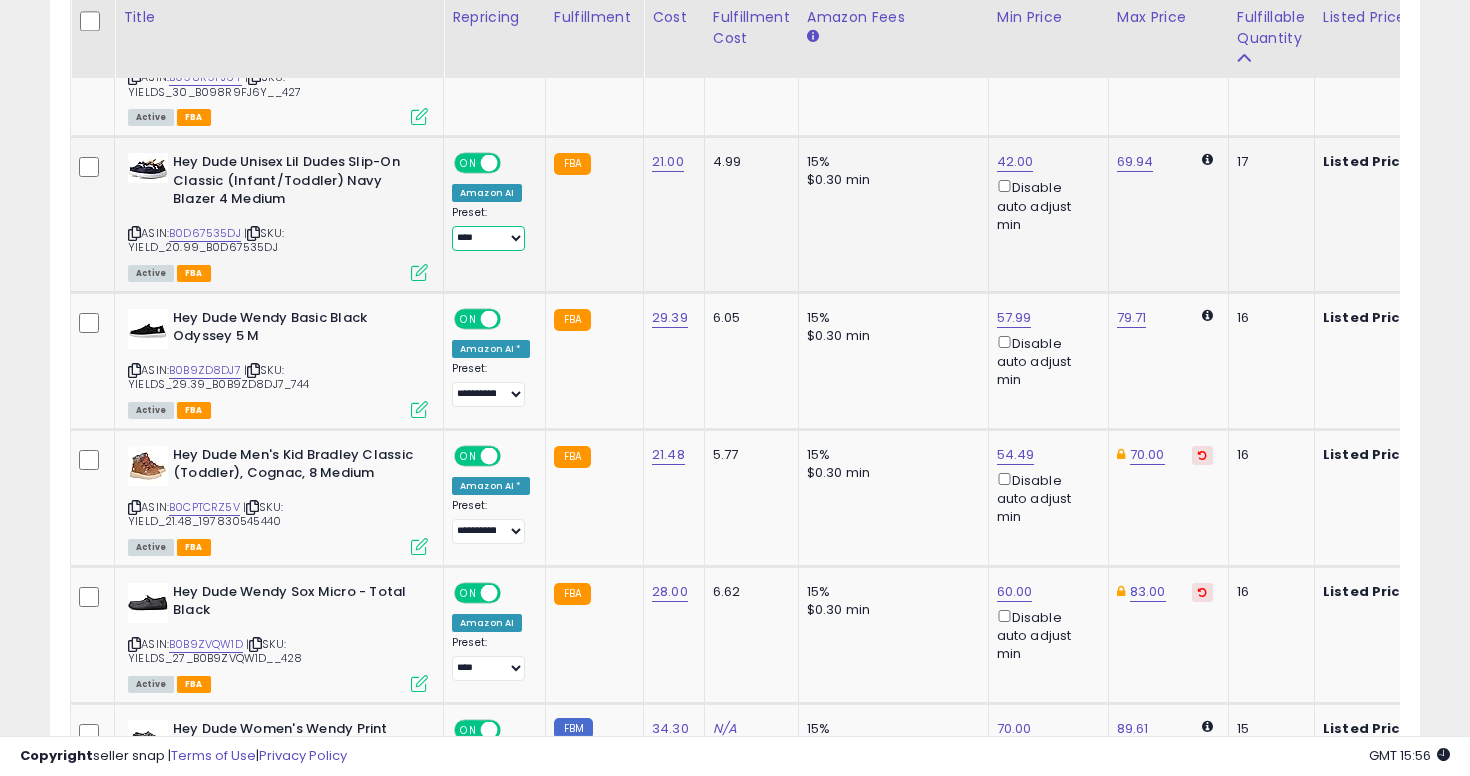 click on "**********" at bounding box center (488, 238) 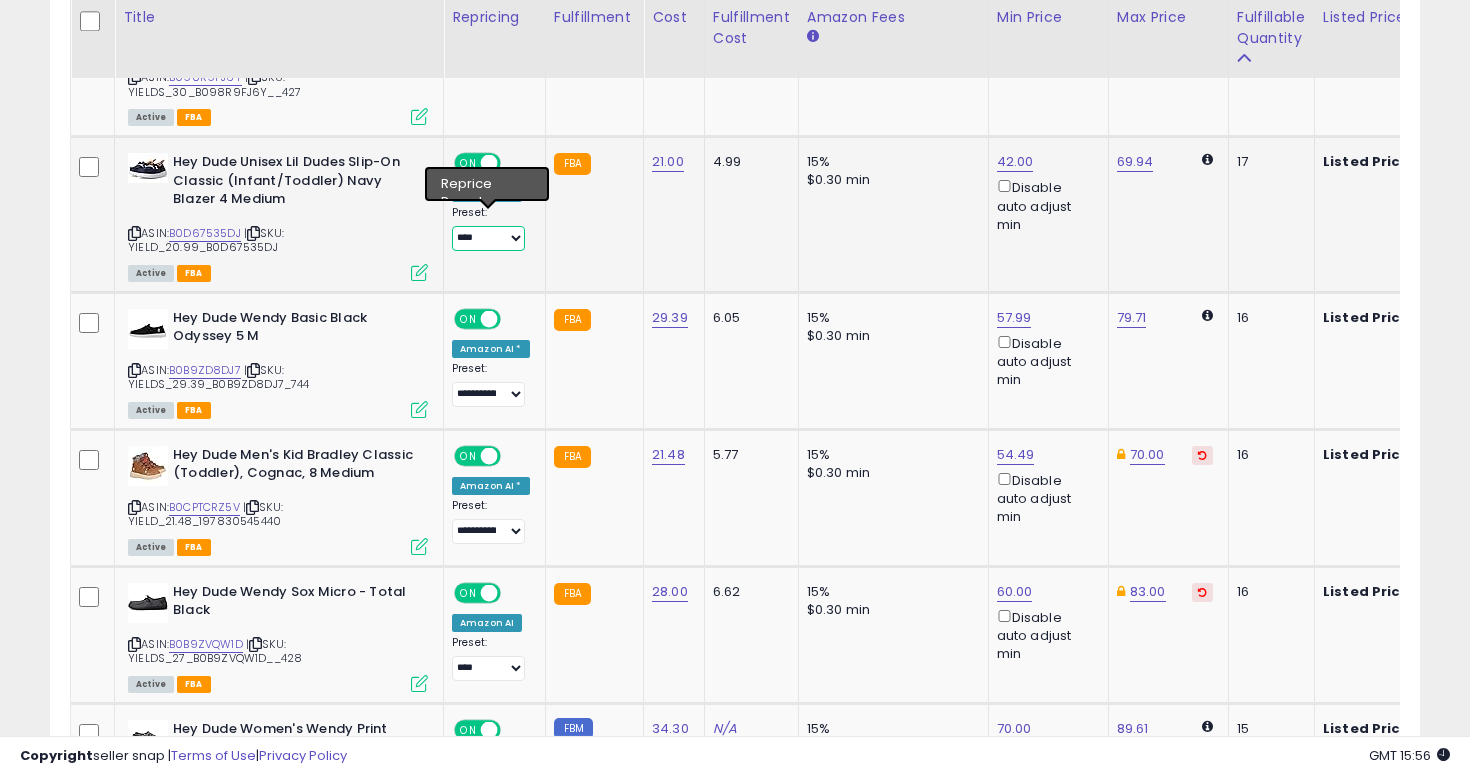 select on "**********" 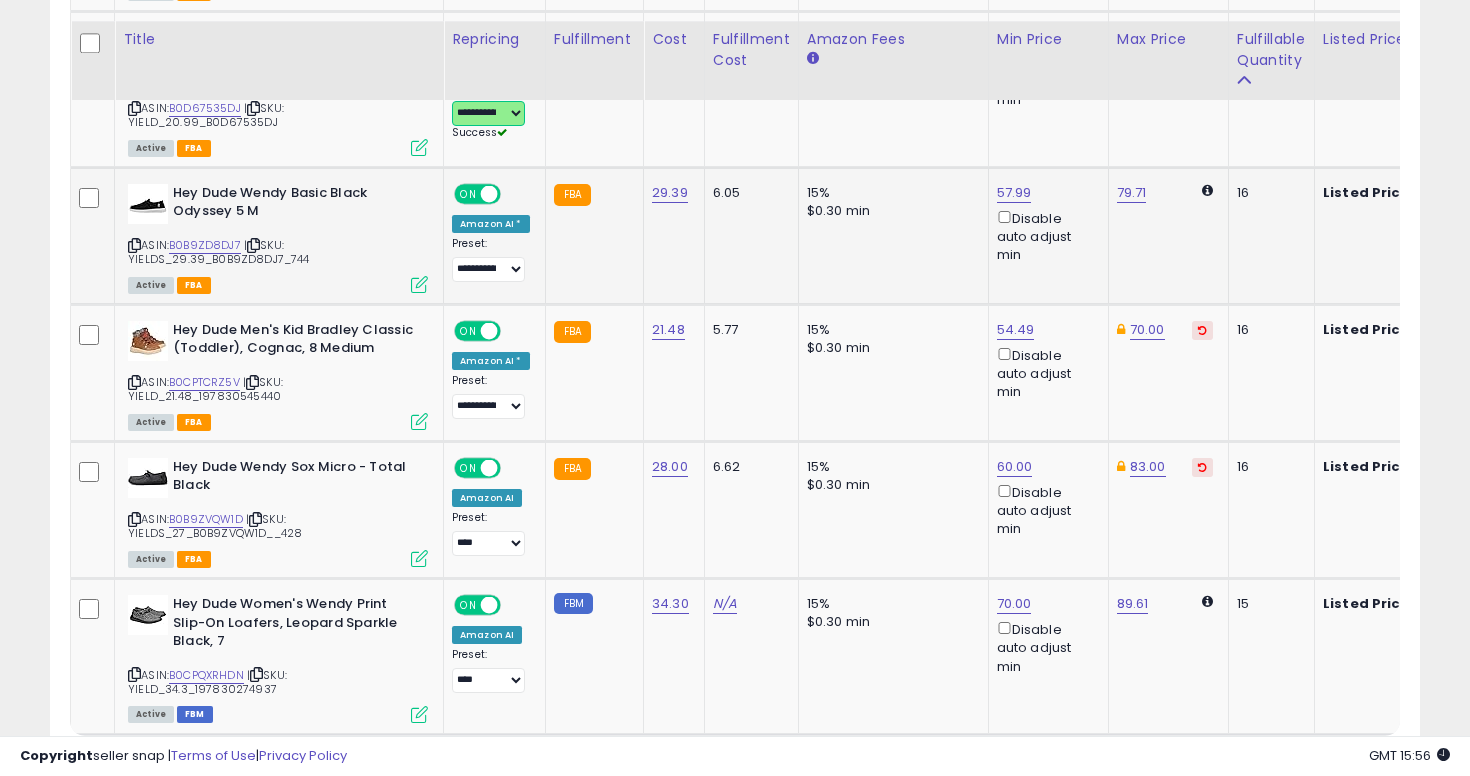 scroll, scrollTop: 4725, scrollLeft: 0, axis: vertical 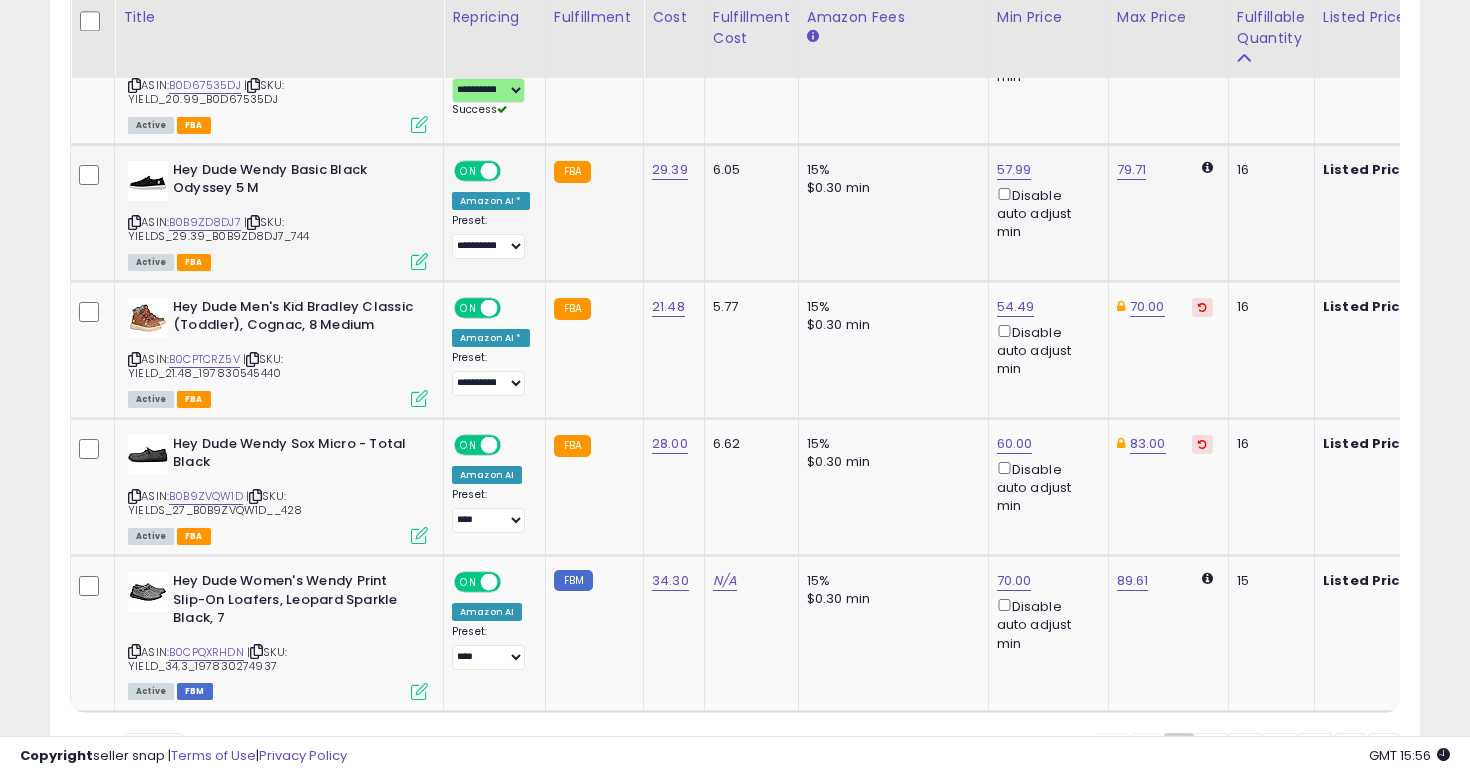 click at bounding box center [134, 222] 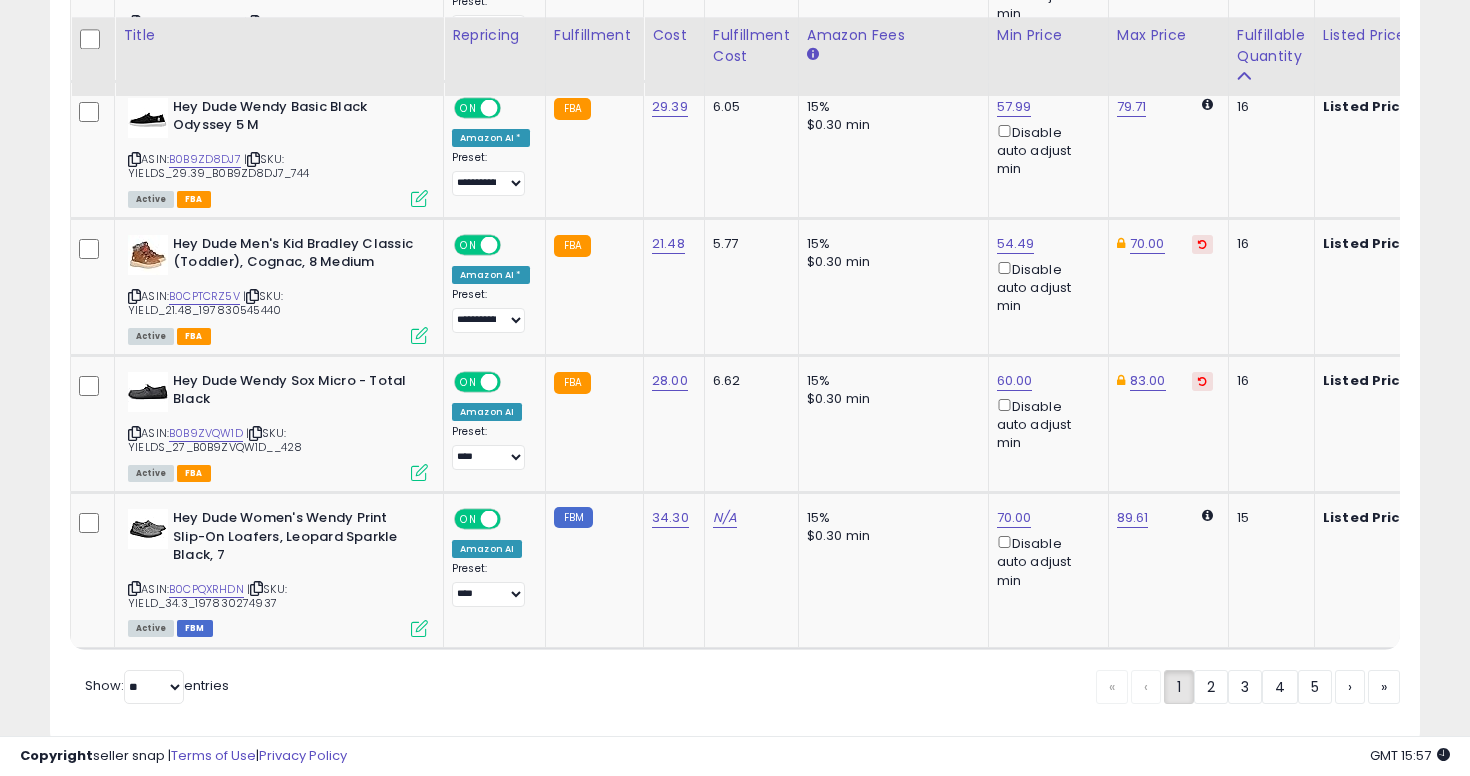 scroll, scrollTop: 4825, scrollLeft: 0, axis: vertical 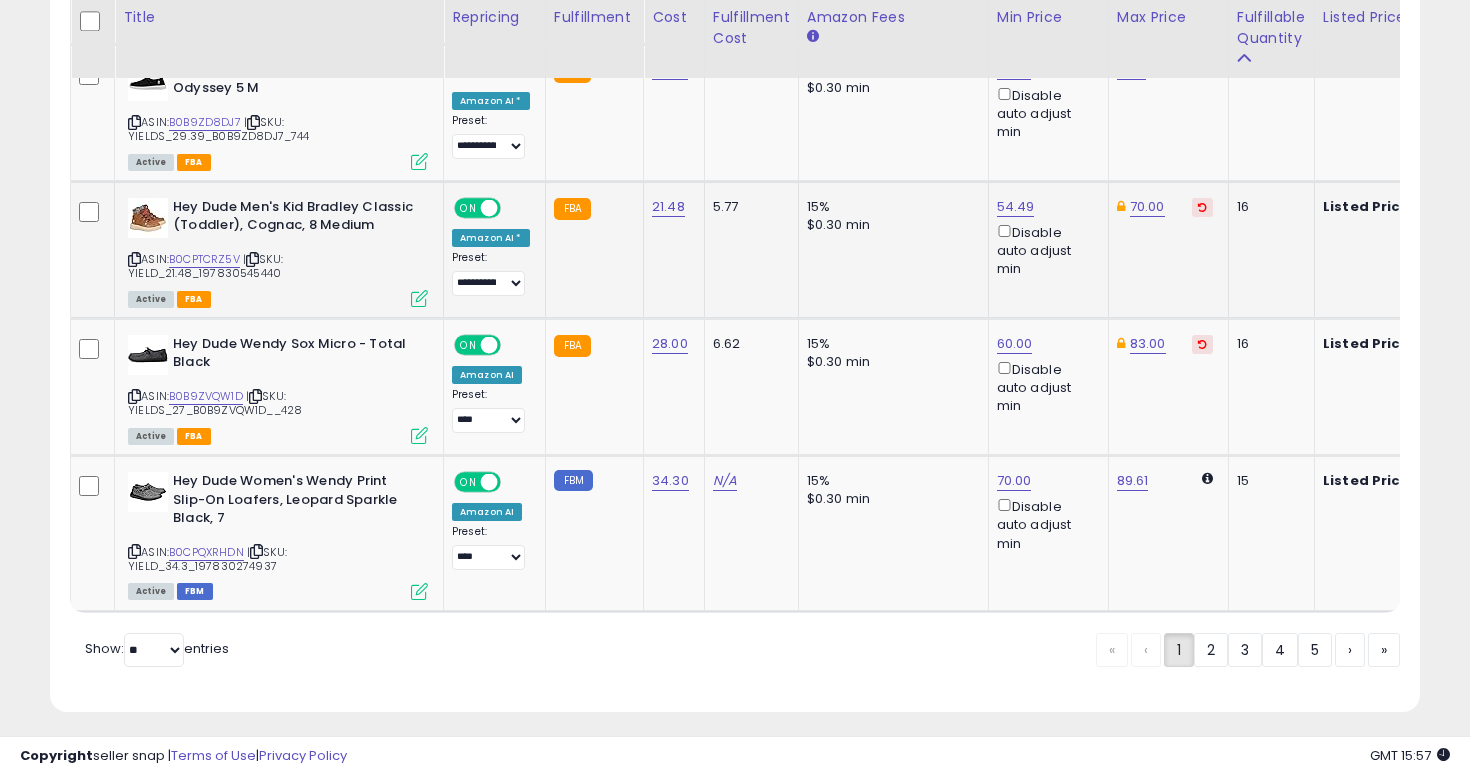 click at bounding box center [134, 259] 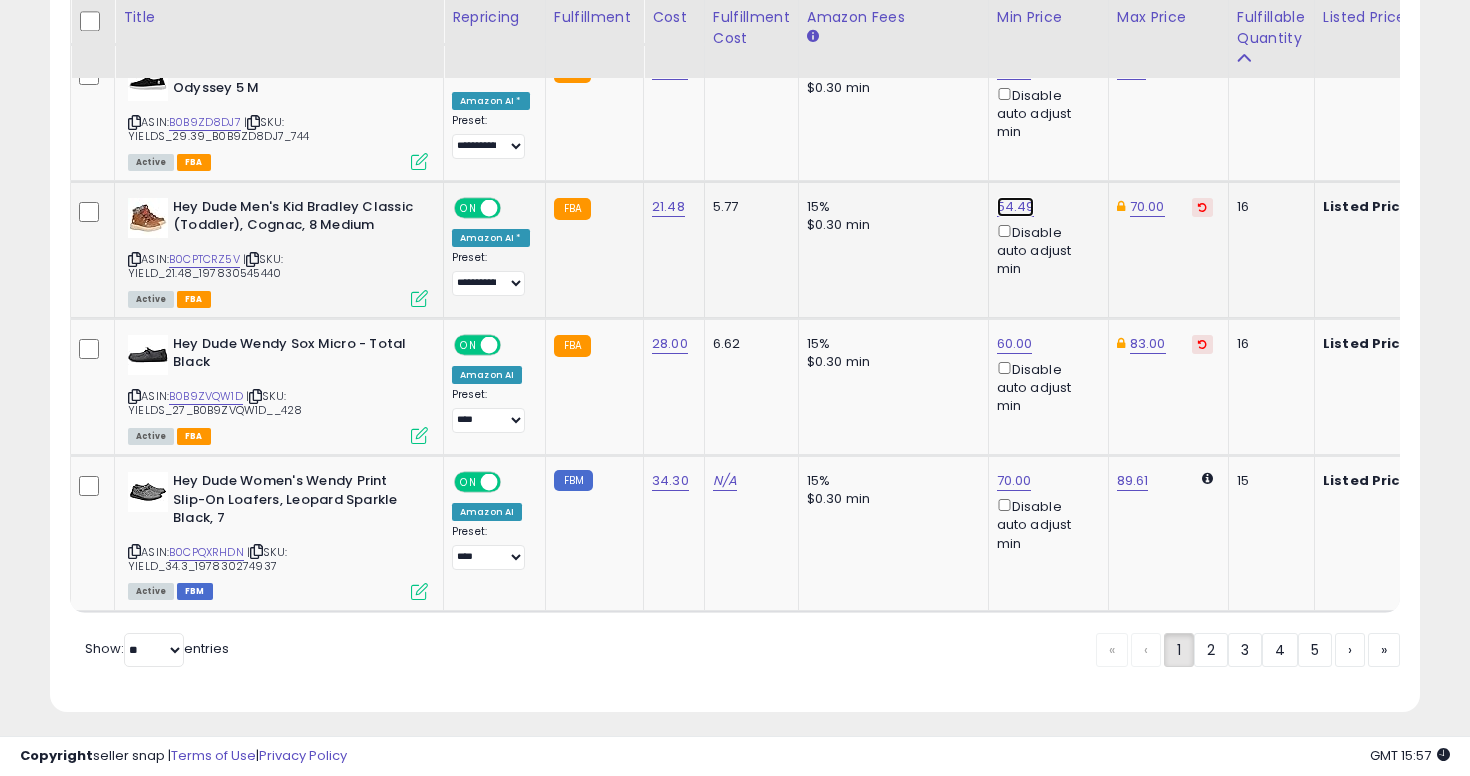 click on "54.49" at bounding box center [1015, -3751] 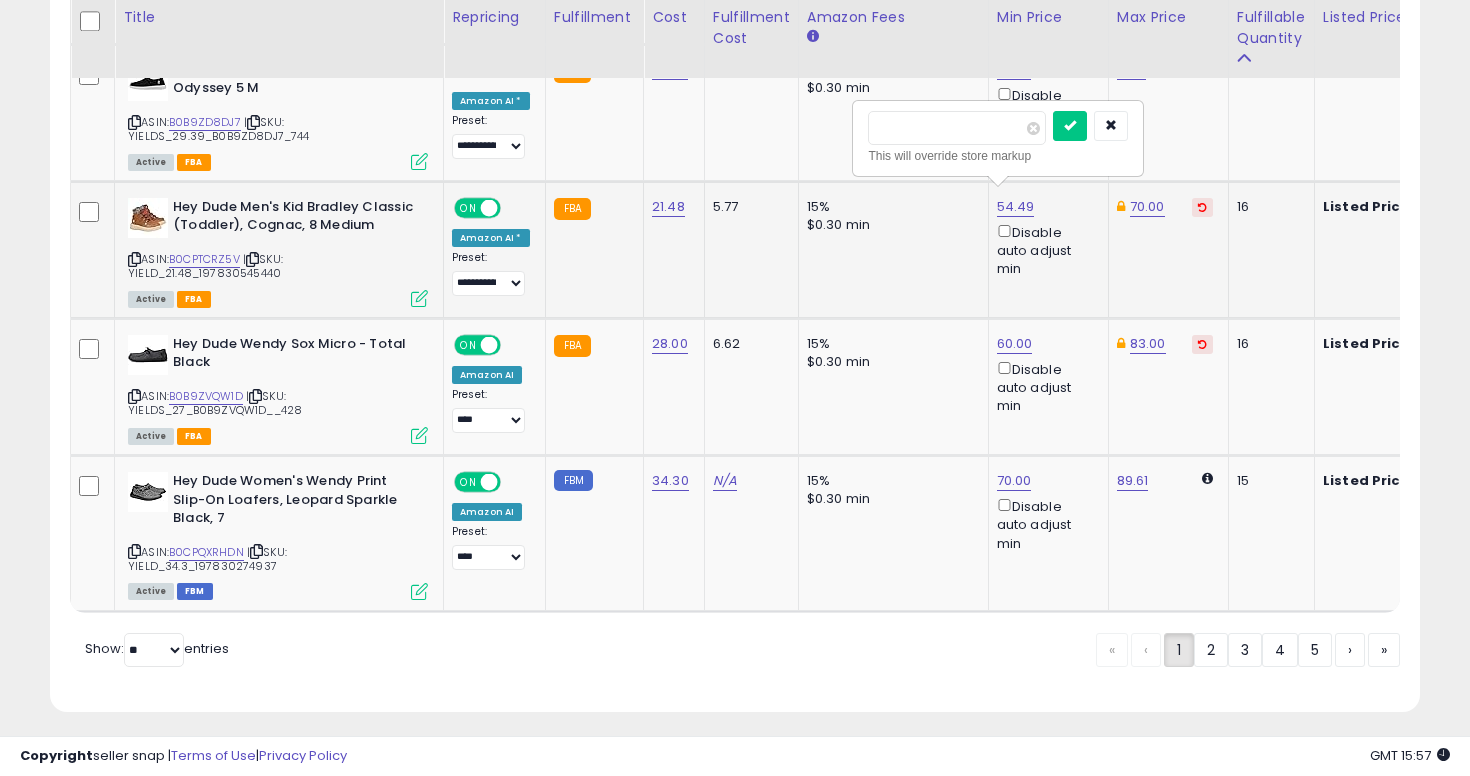 type on "****" 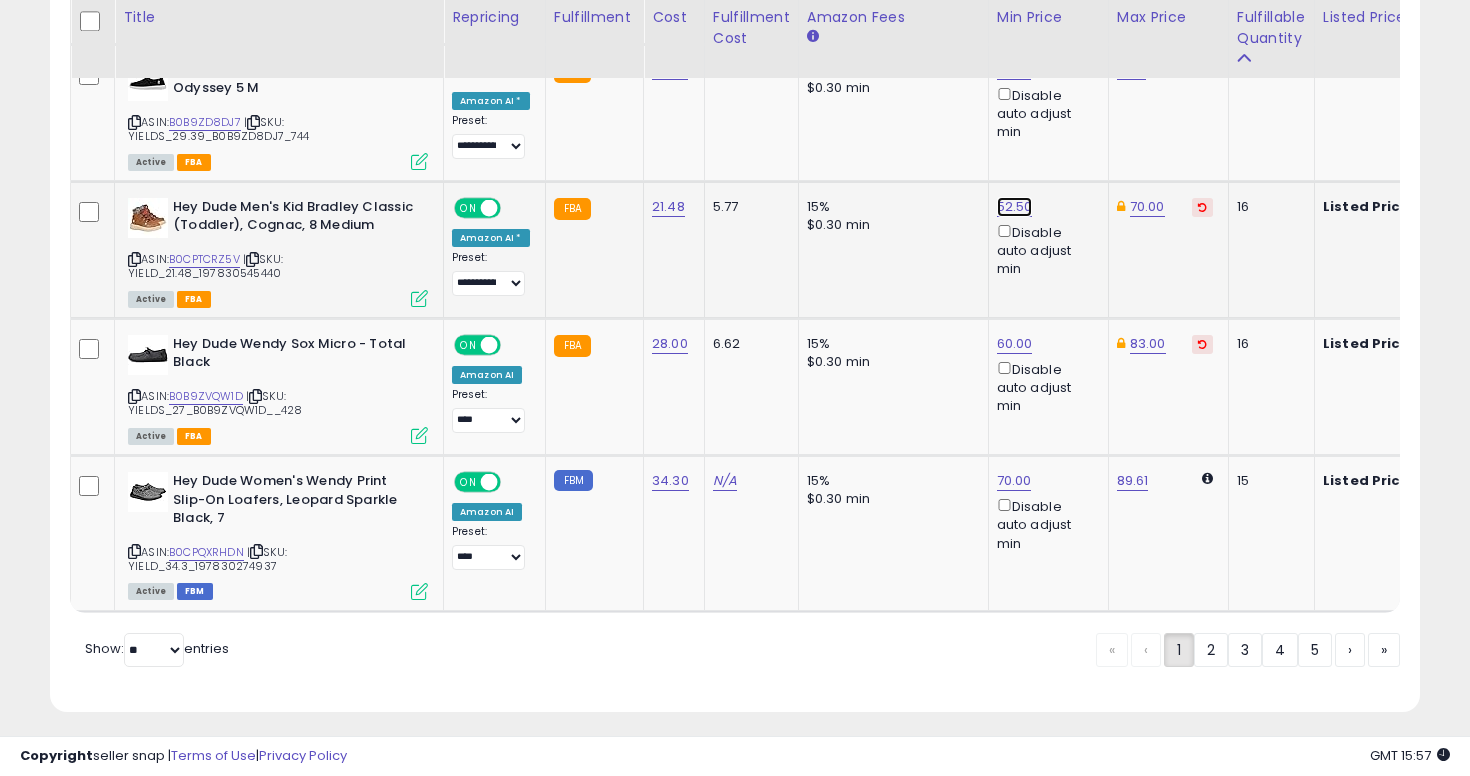 click on "52.50" at bounding box center (1015, -3751) 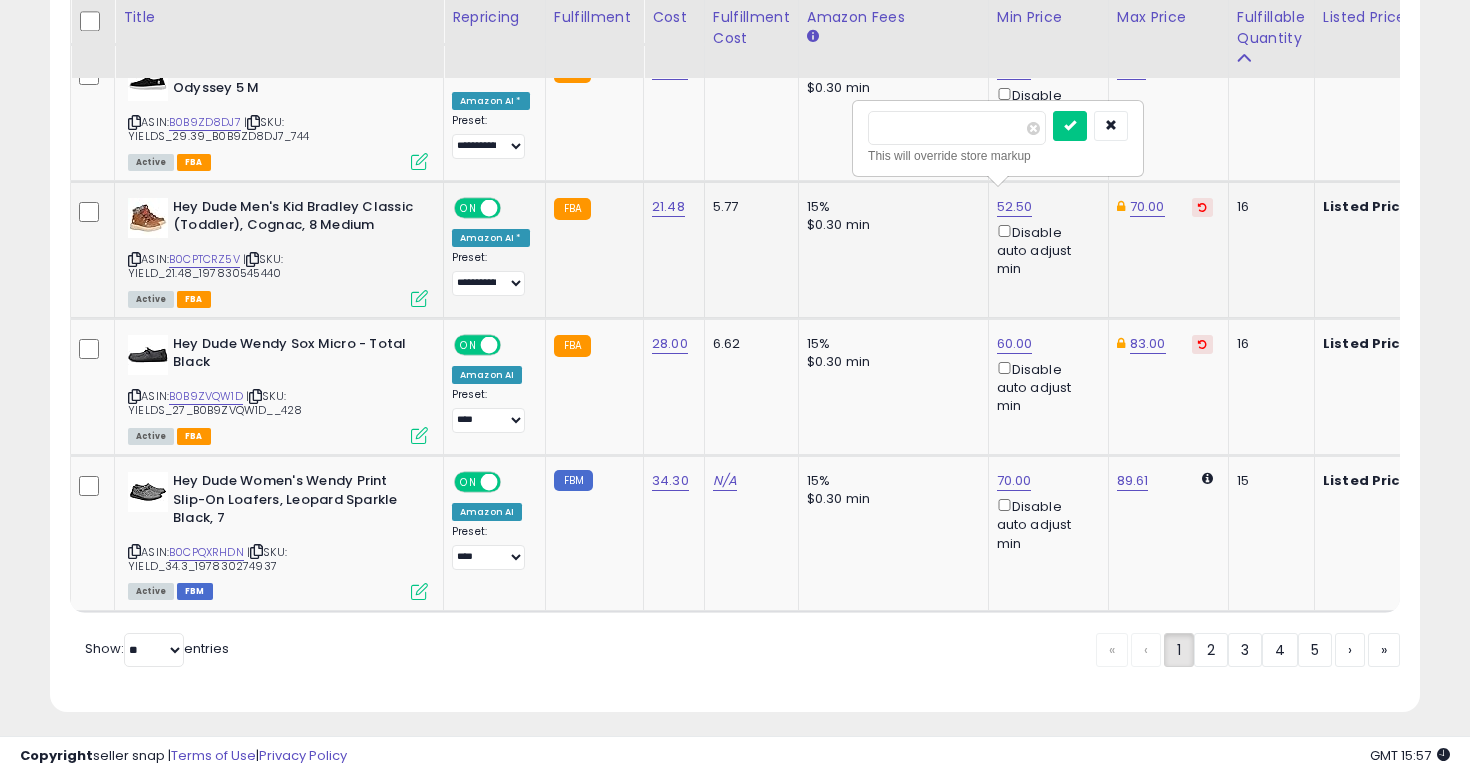 click on "*****" at bounding box center [957, 128] 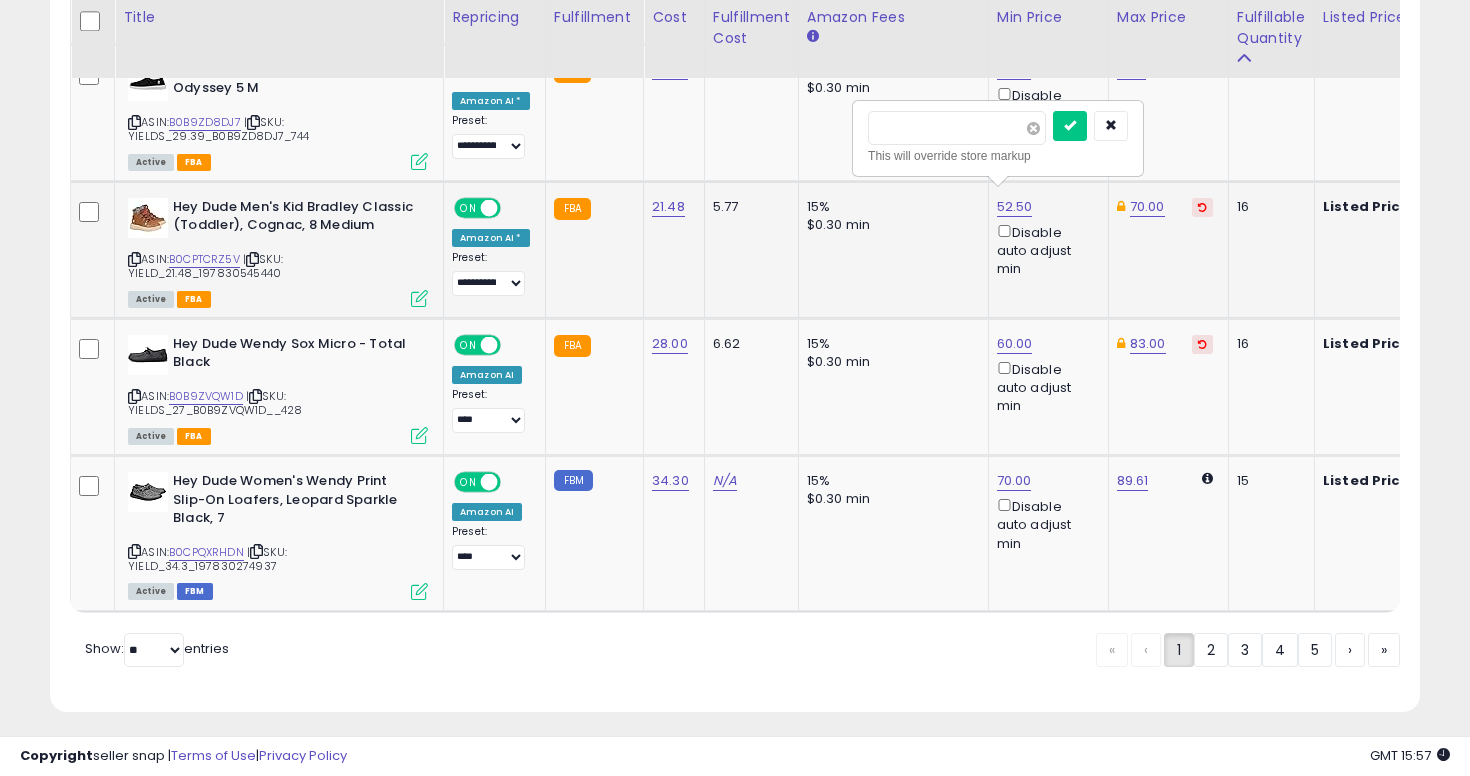 click at bounding box center [1033, 128] 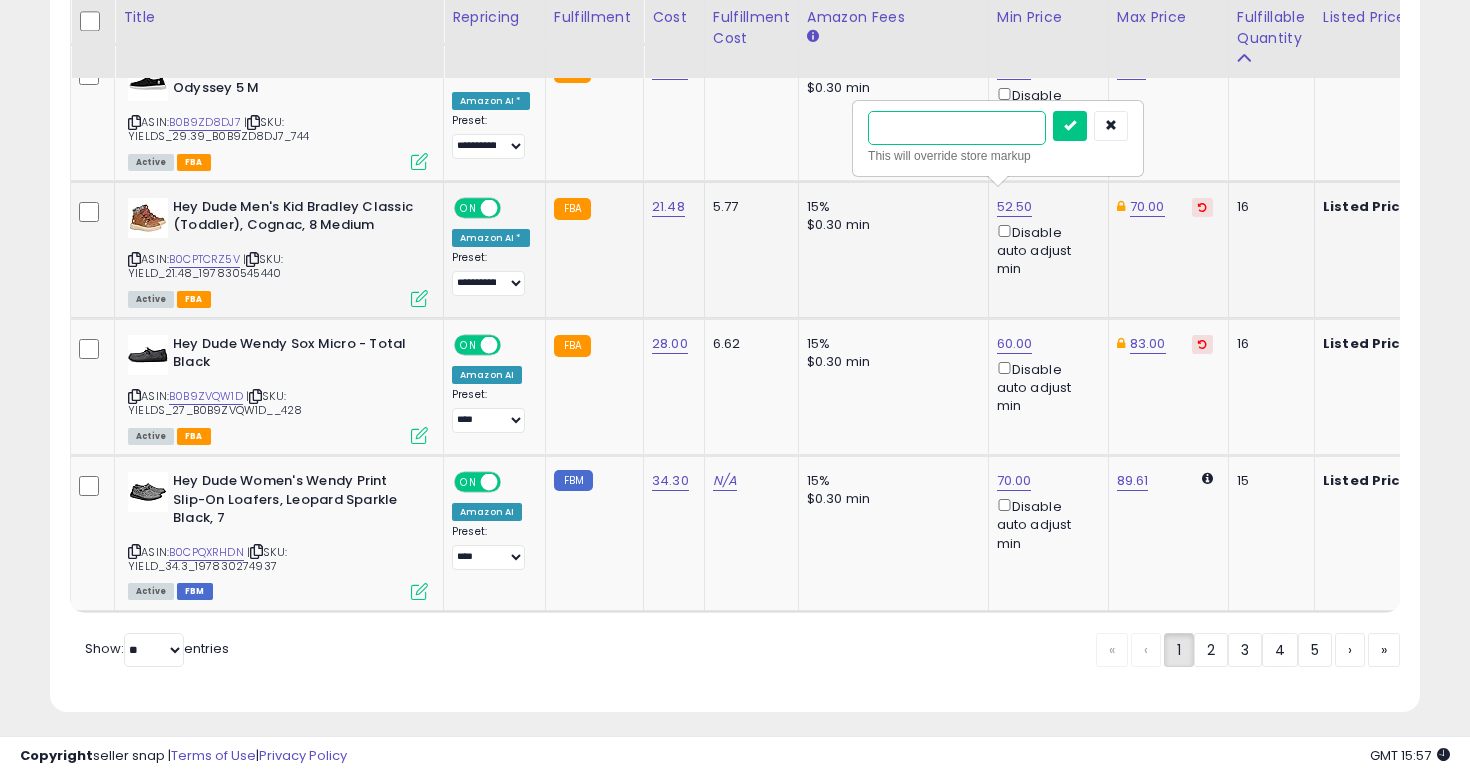 type on "**" 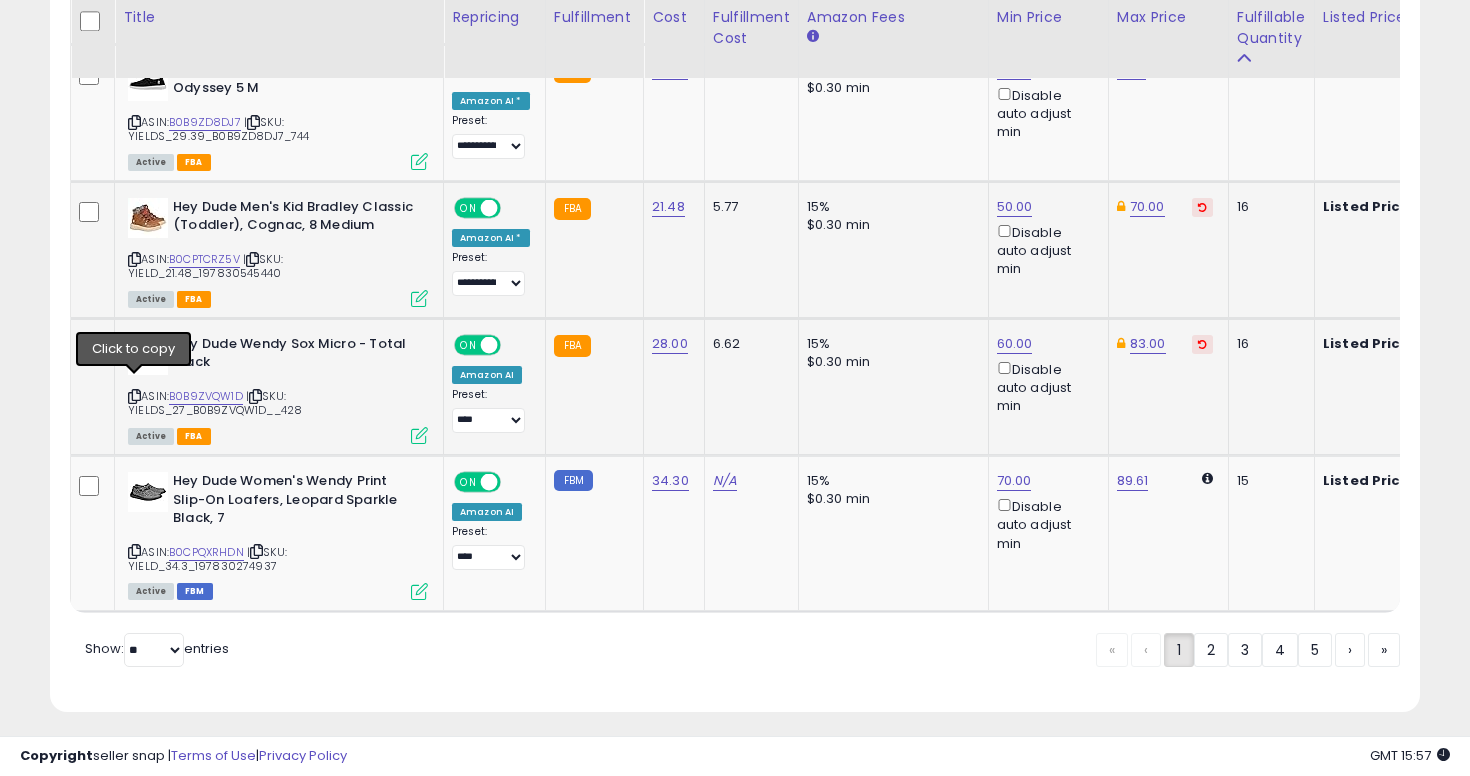 click at bounding box center [134, 396] 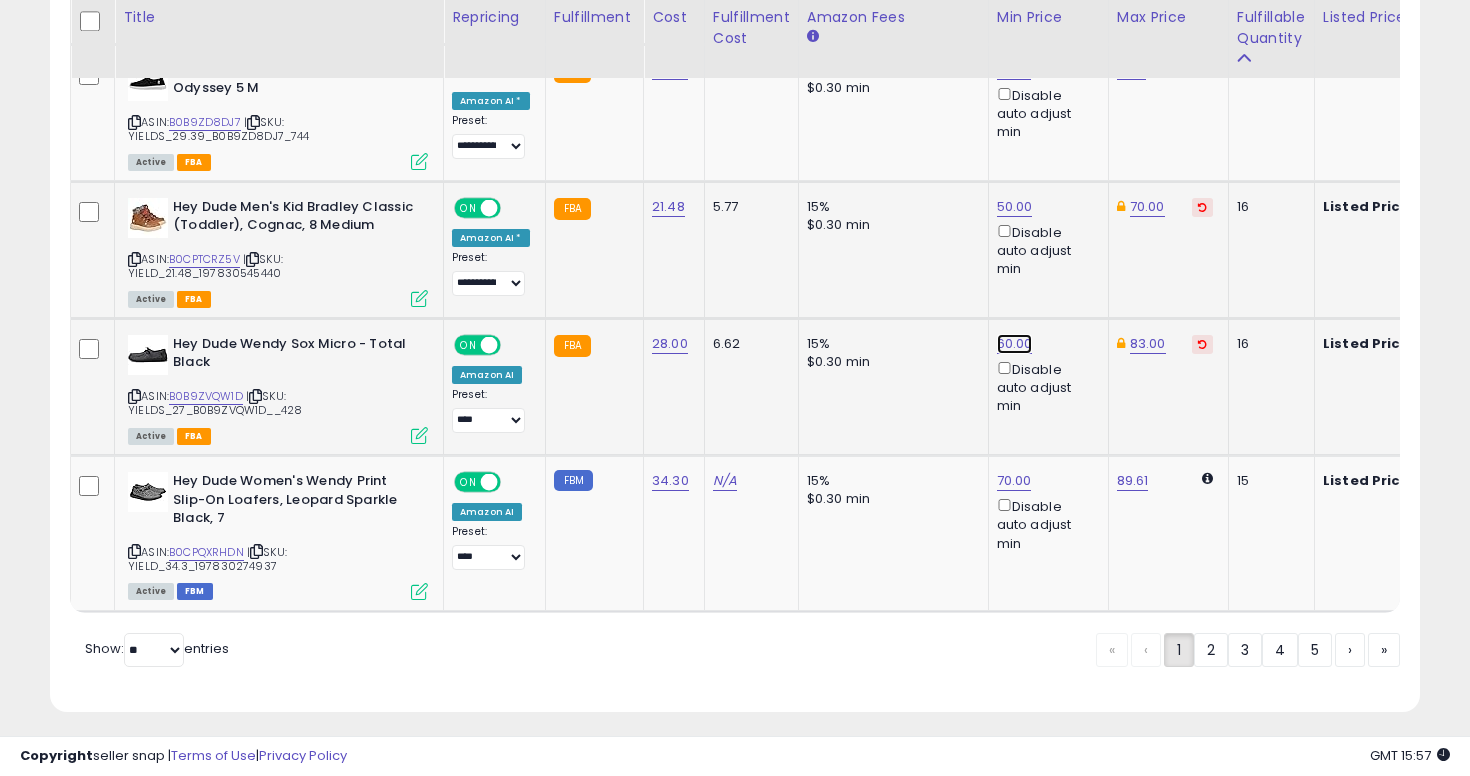click on "60.00" at bounding box center [1015, -3751] 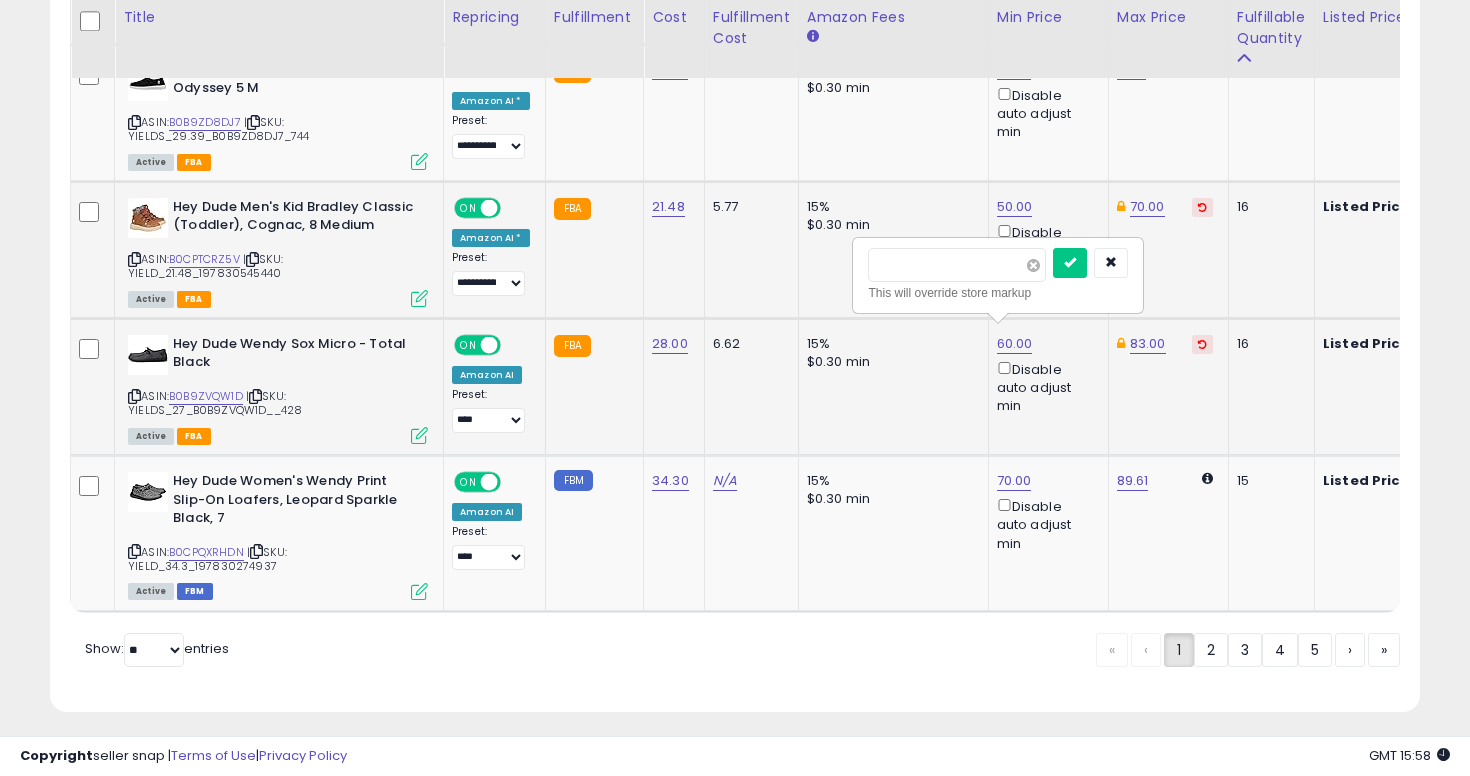 click at bounding box center (1033, 265) 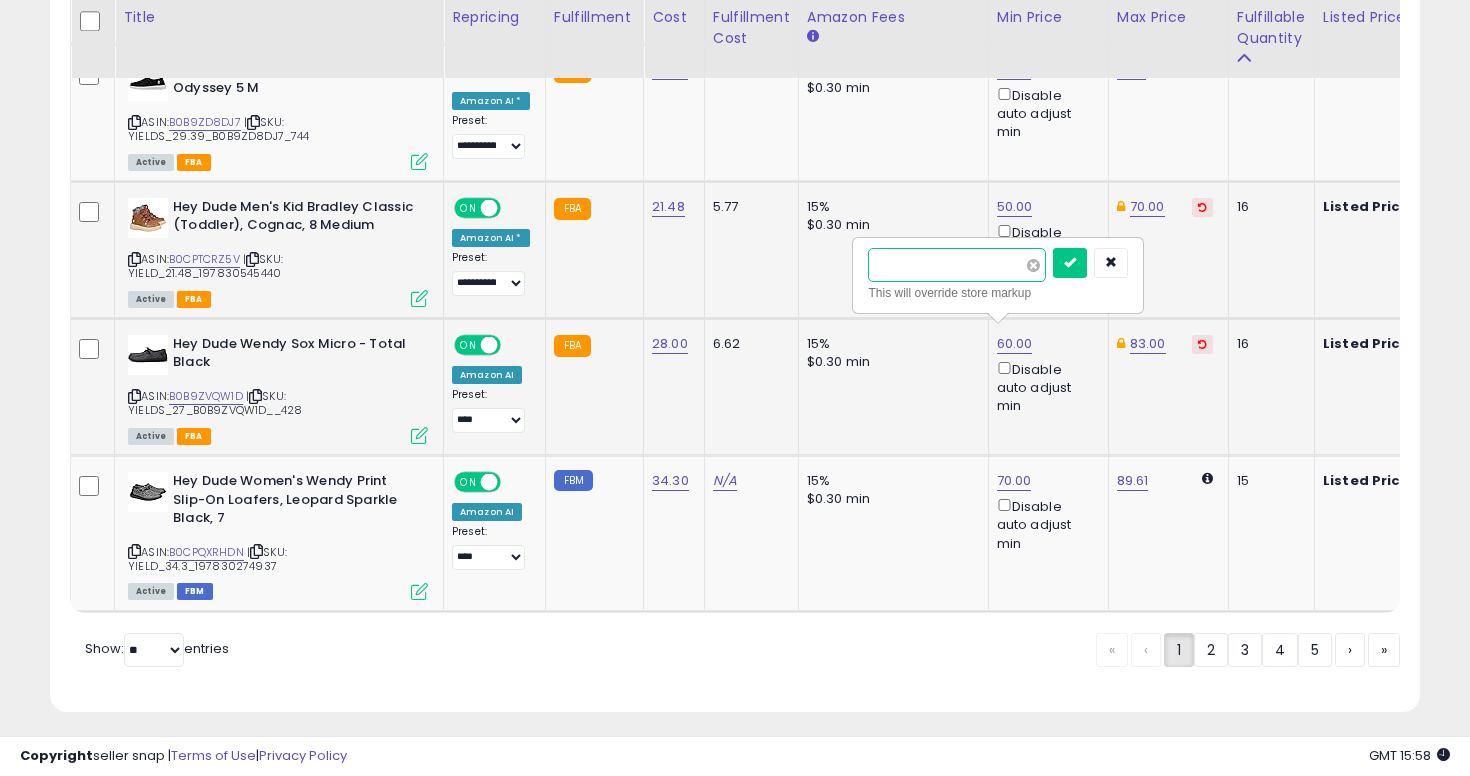 type on "****" 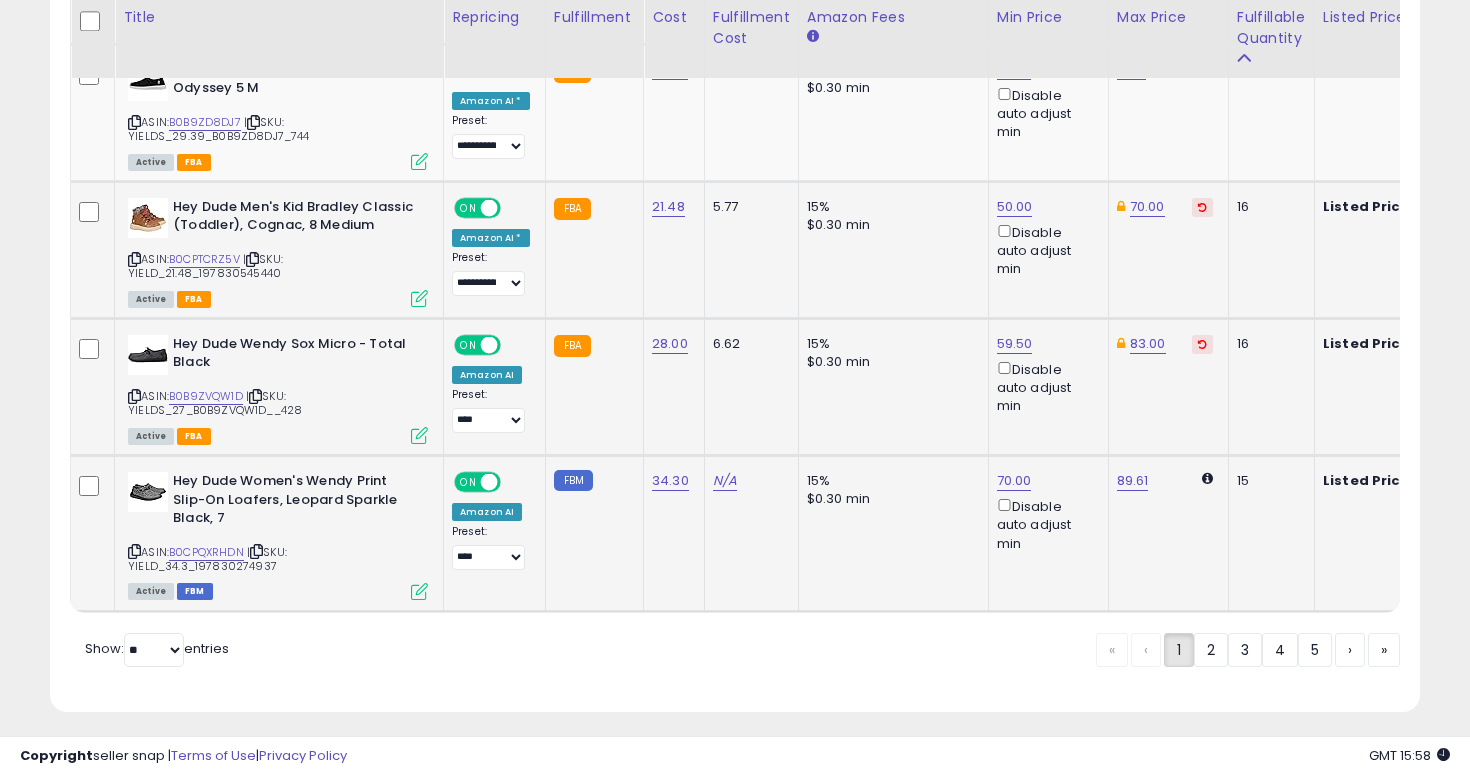 click at bounding box center [134, 551] 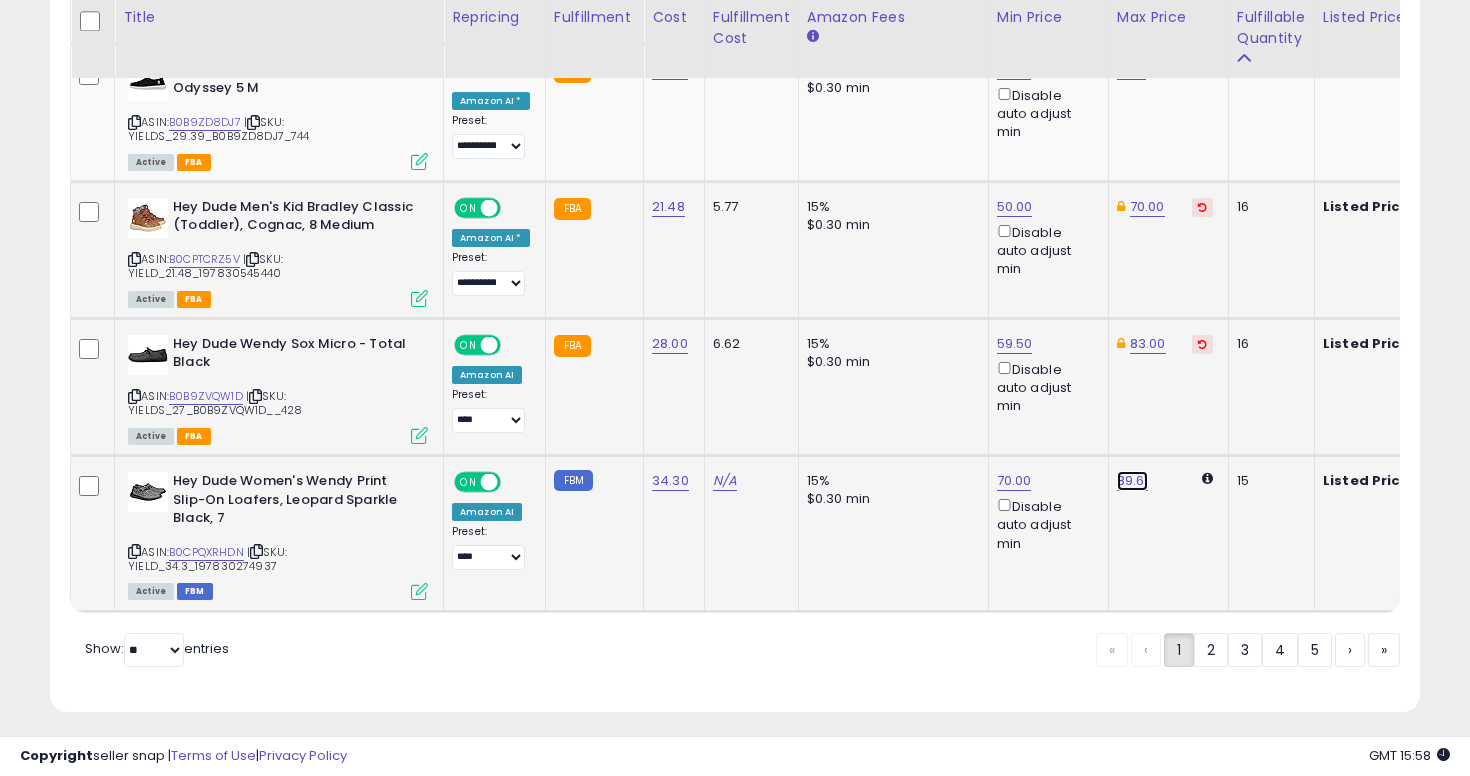 click on "89.61" at bounding box center [1135, -2666] 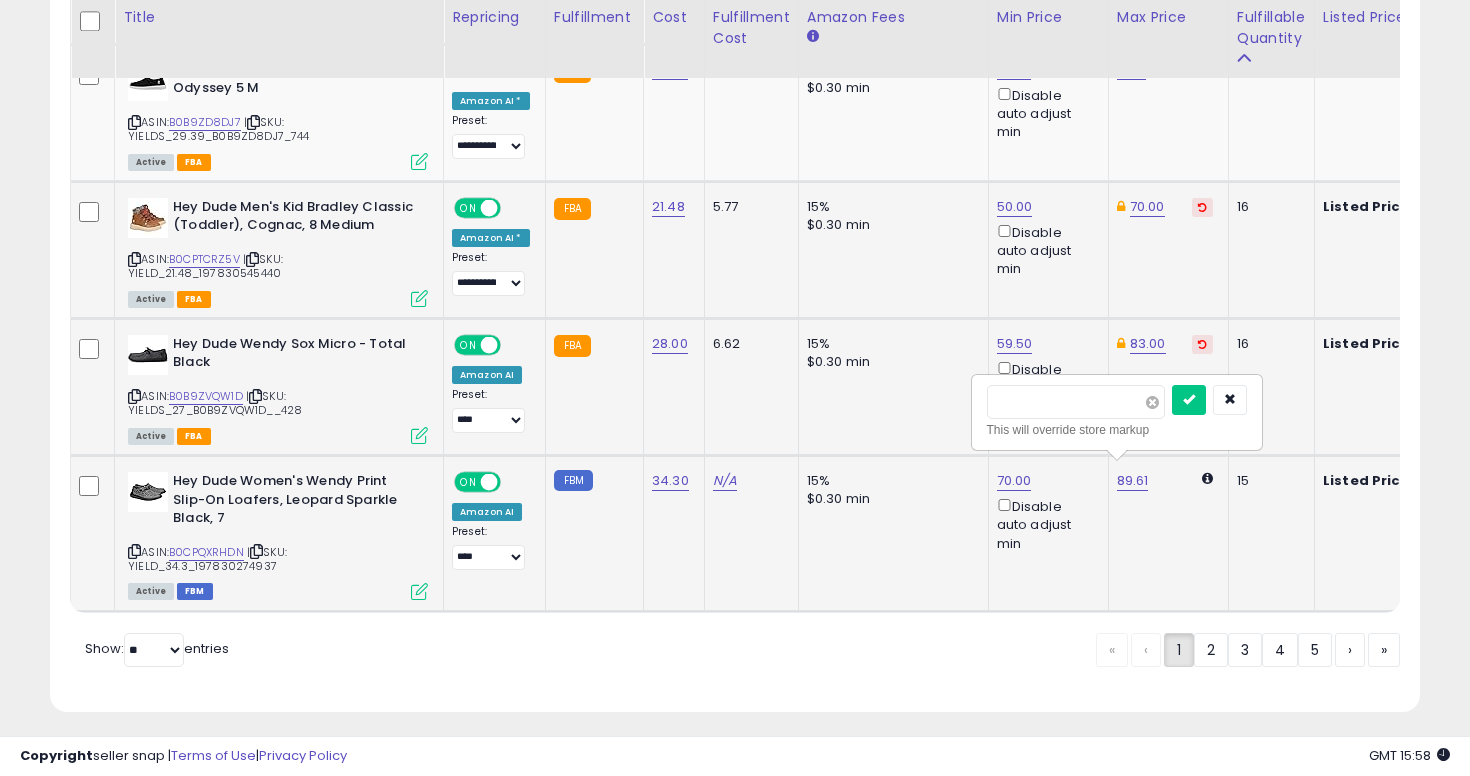 click at bounding box center (1152, 402) 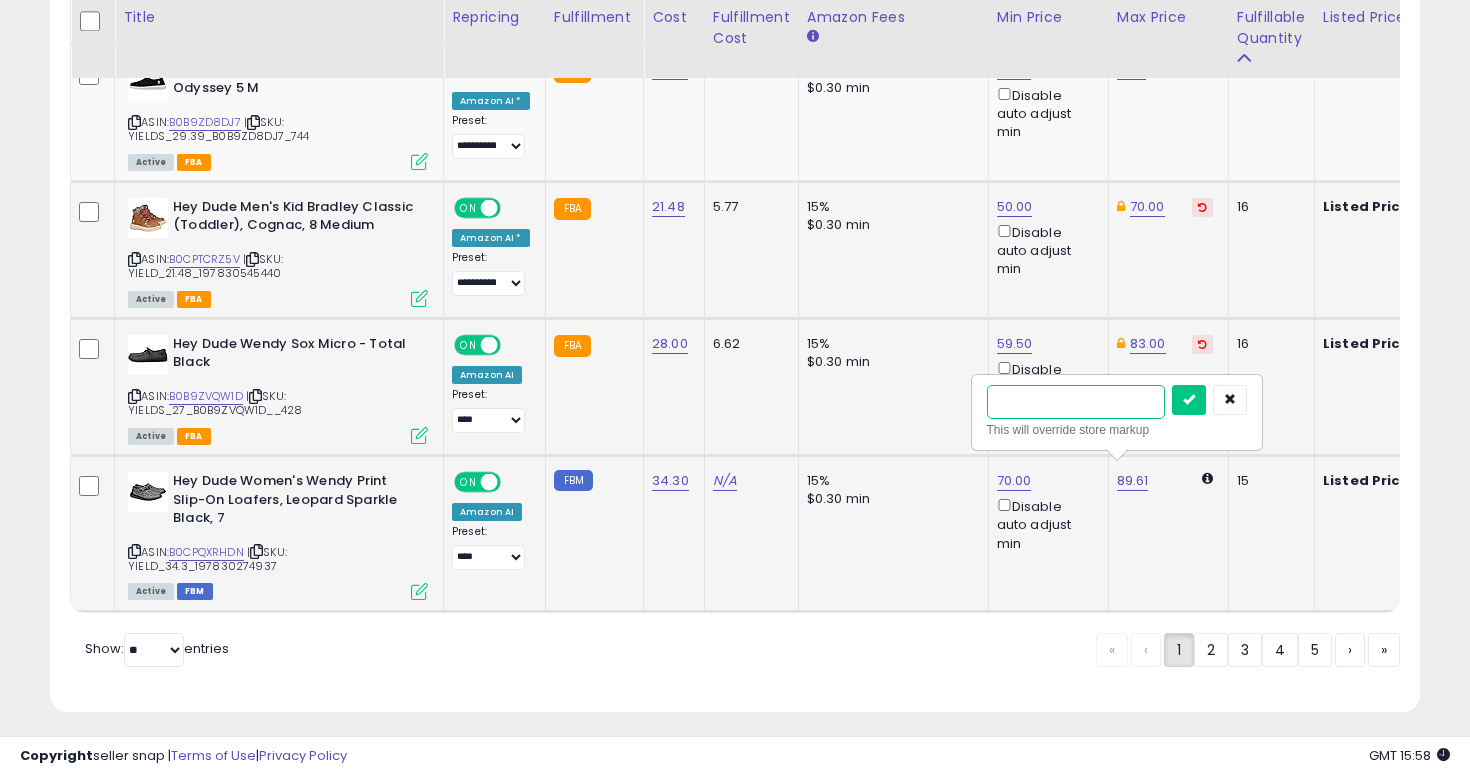 type on "**" 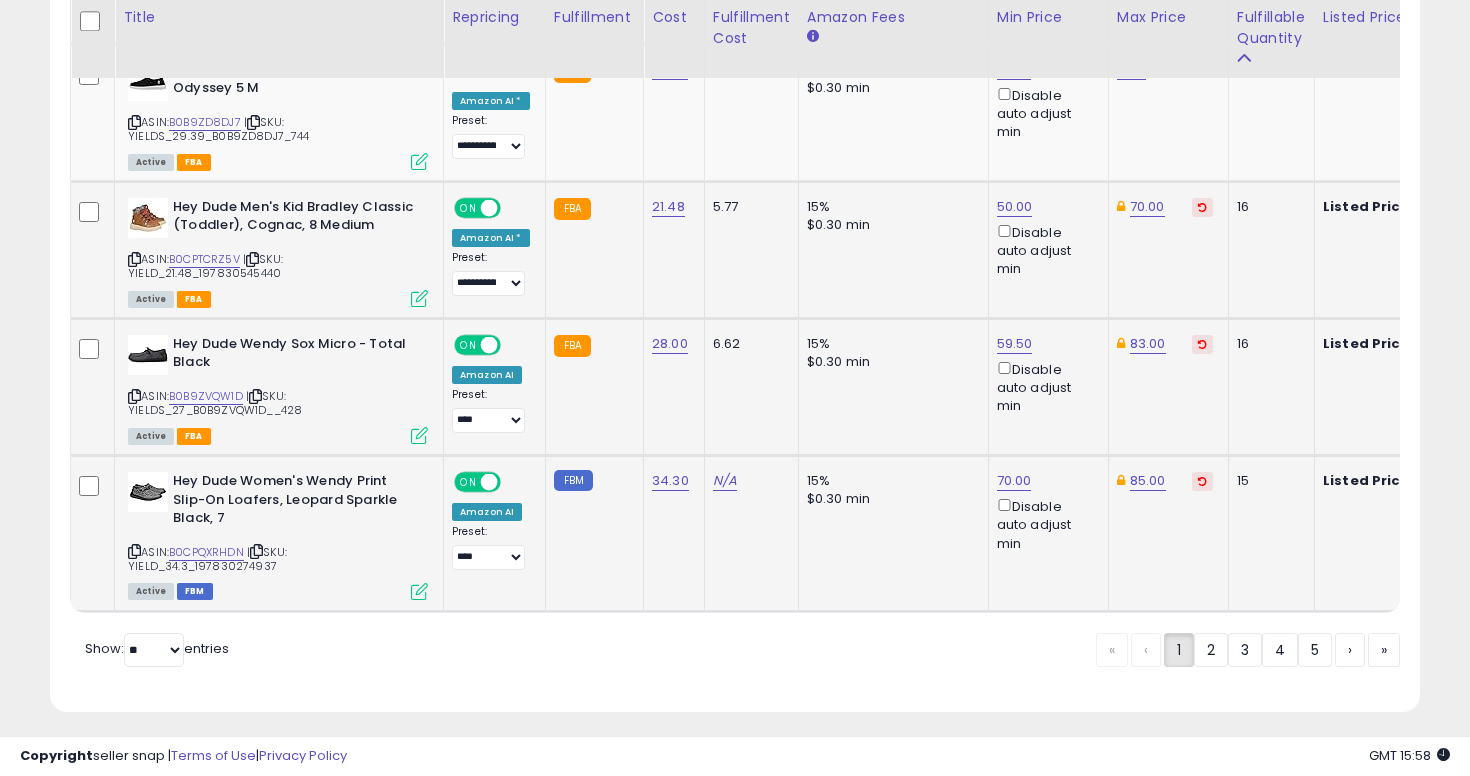 click on "«
‹
1
2
3
4
5
›
»" at bounding box center [1248, 652] 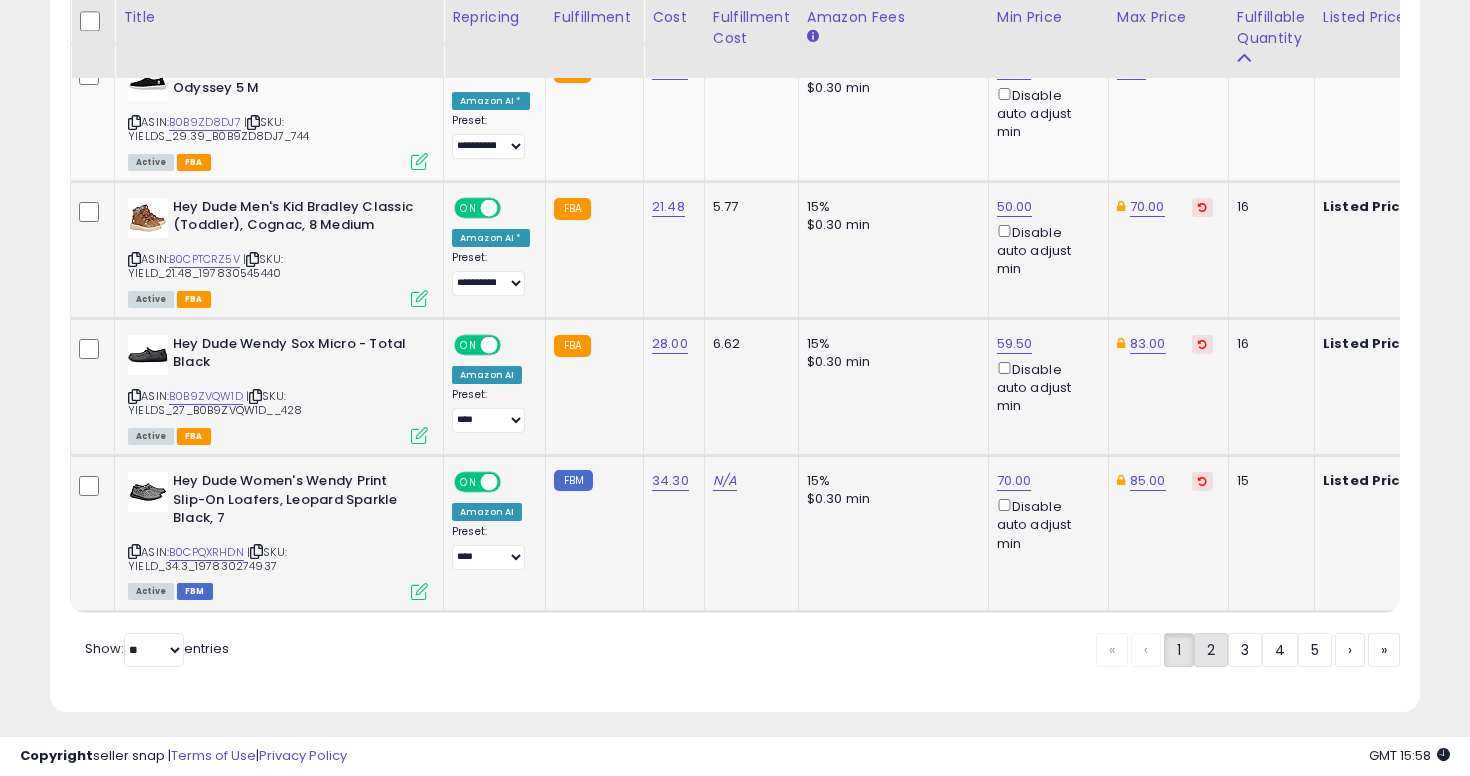 click on "2" 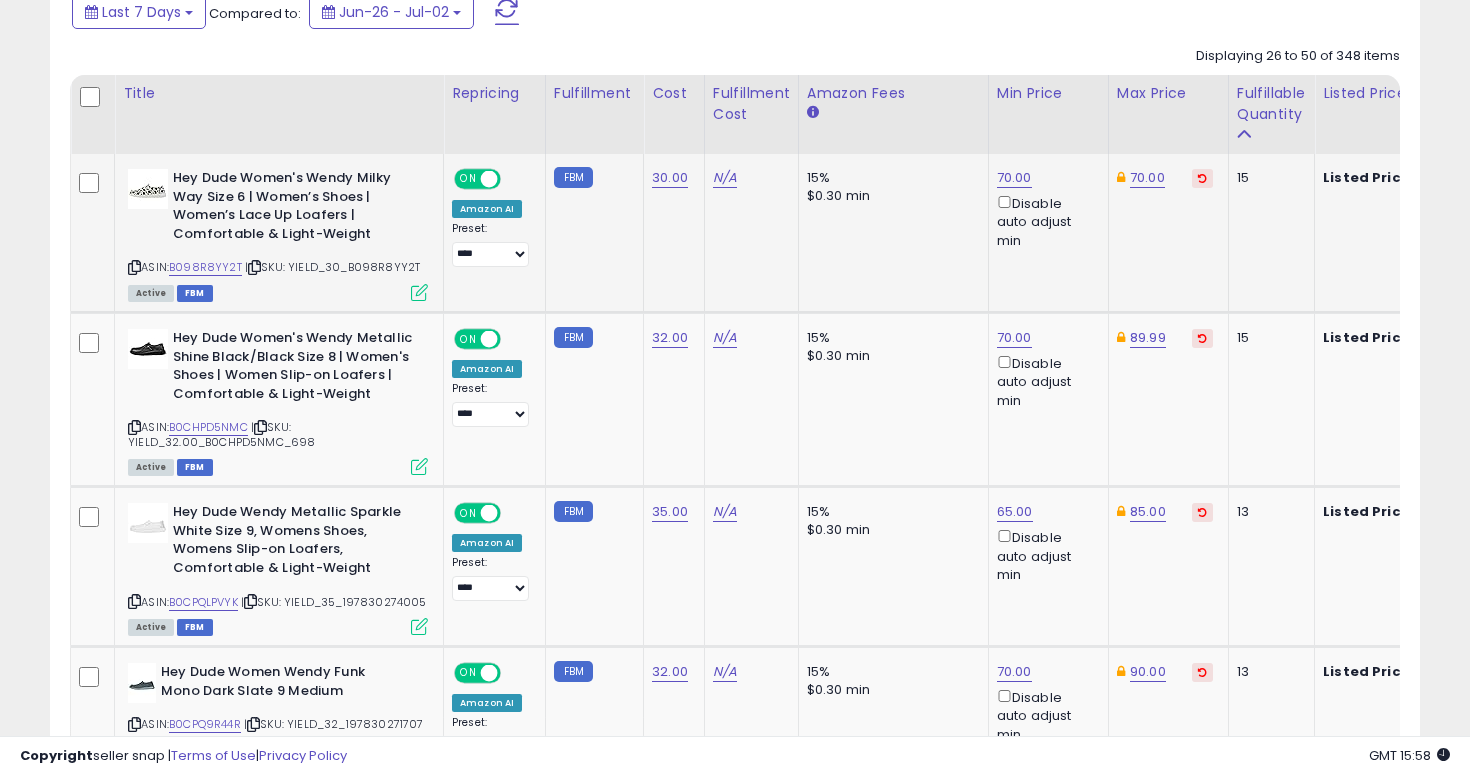 scroll, scrollTop: 921, scrollLeft: 0, axis: vertical 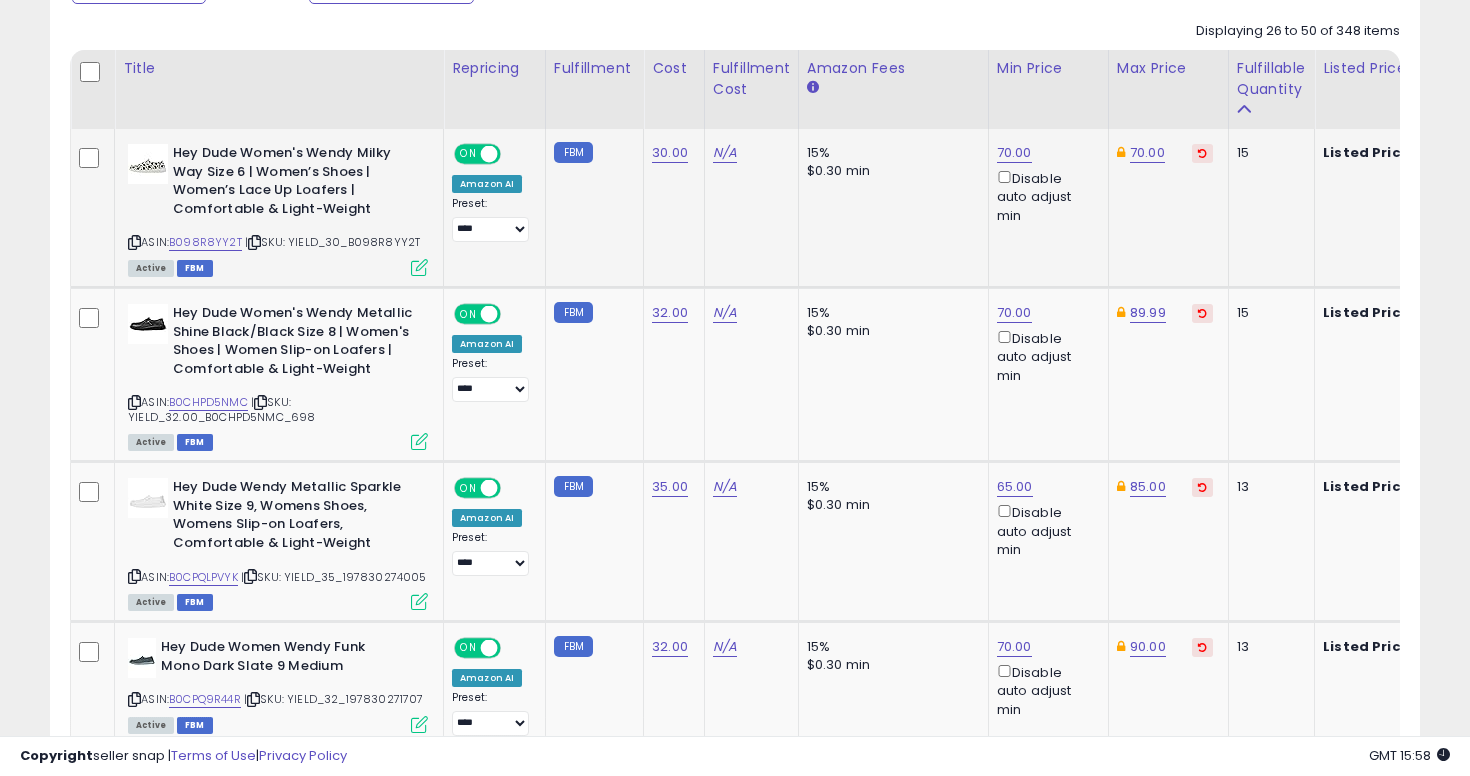 click at bounding box center (134, 242) 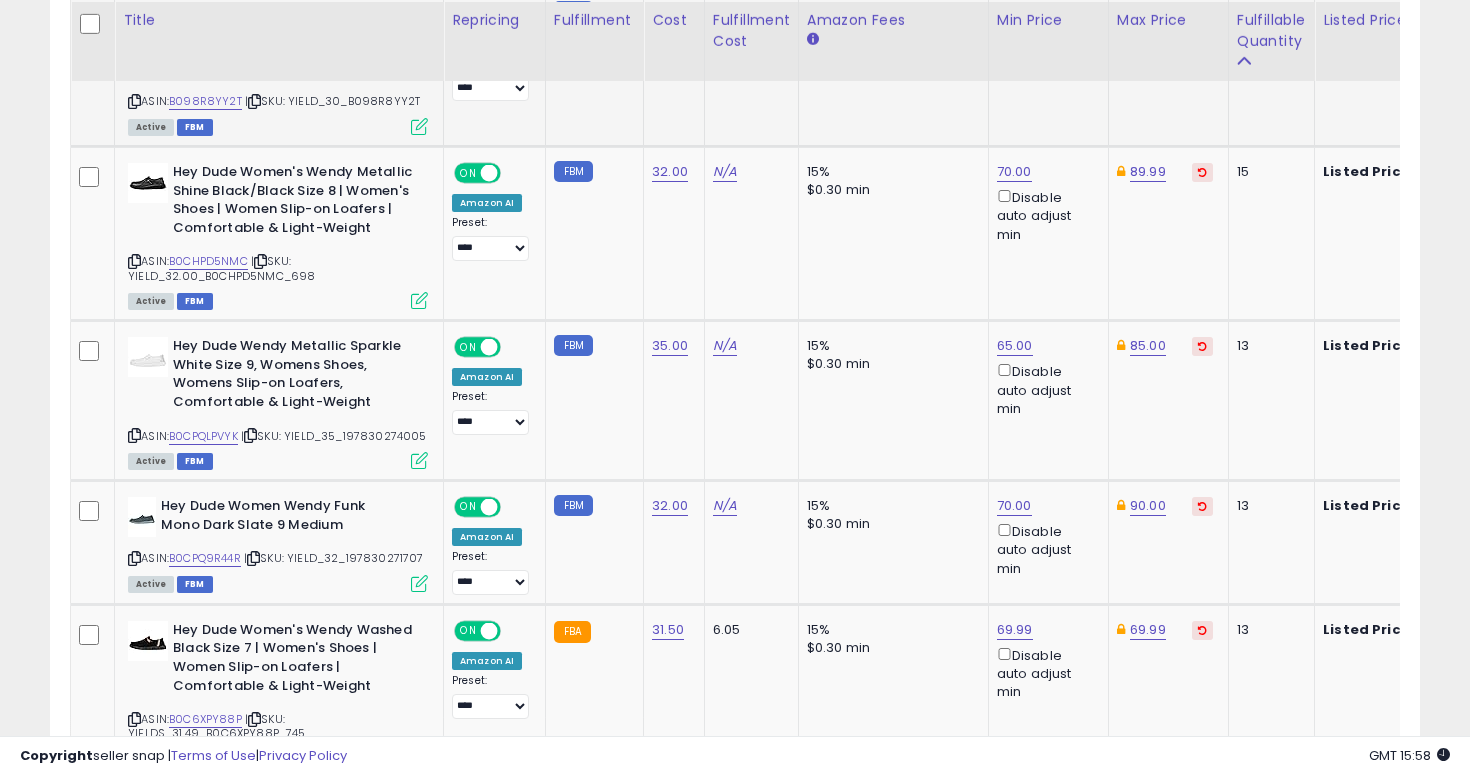 scroll, scrollTop: 1064, scrollLeft: 0, axis: vertical 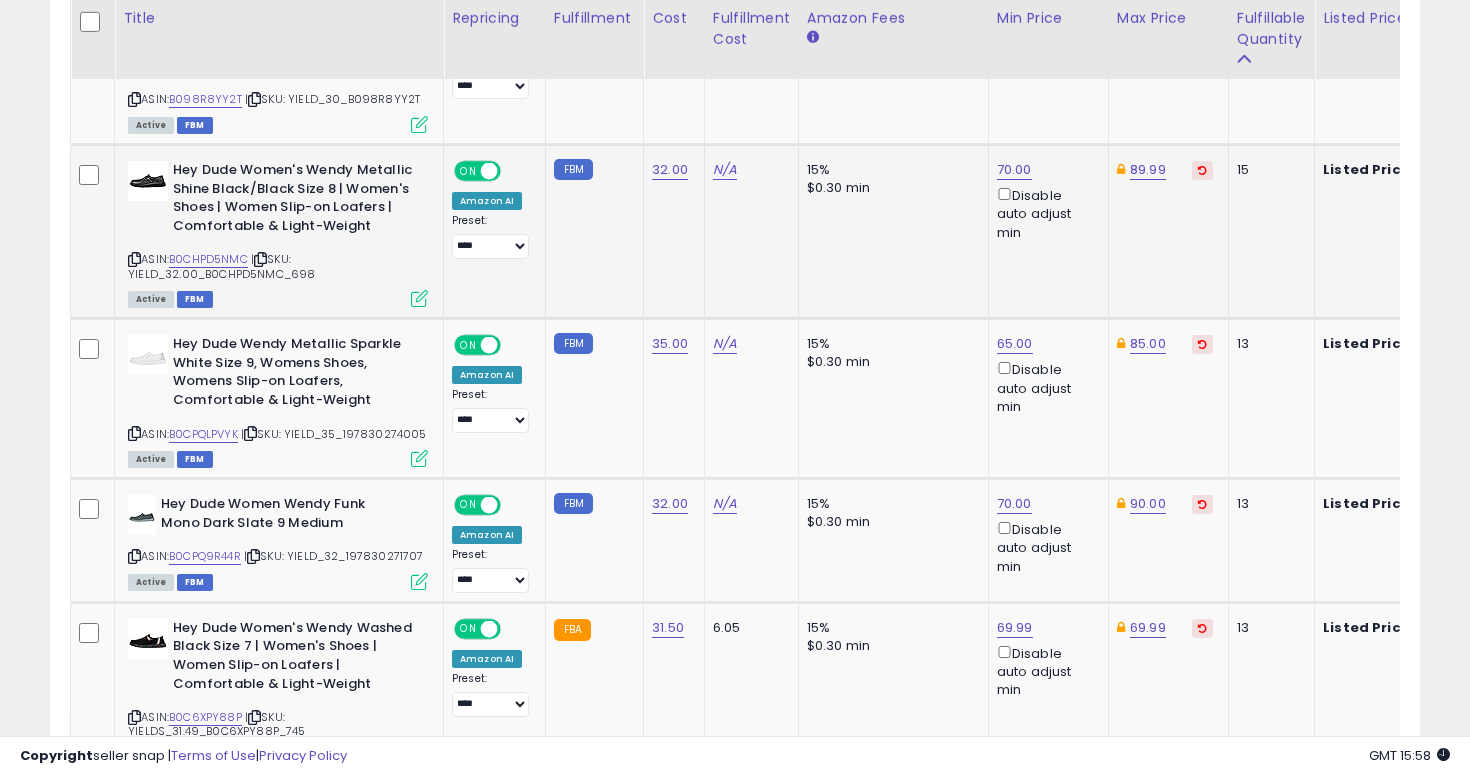 click at bounding box center [134, 259] 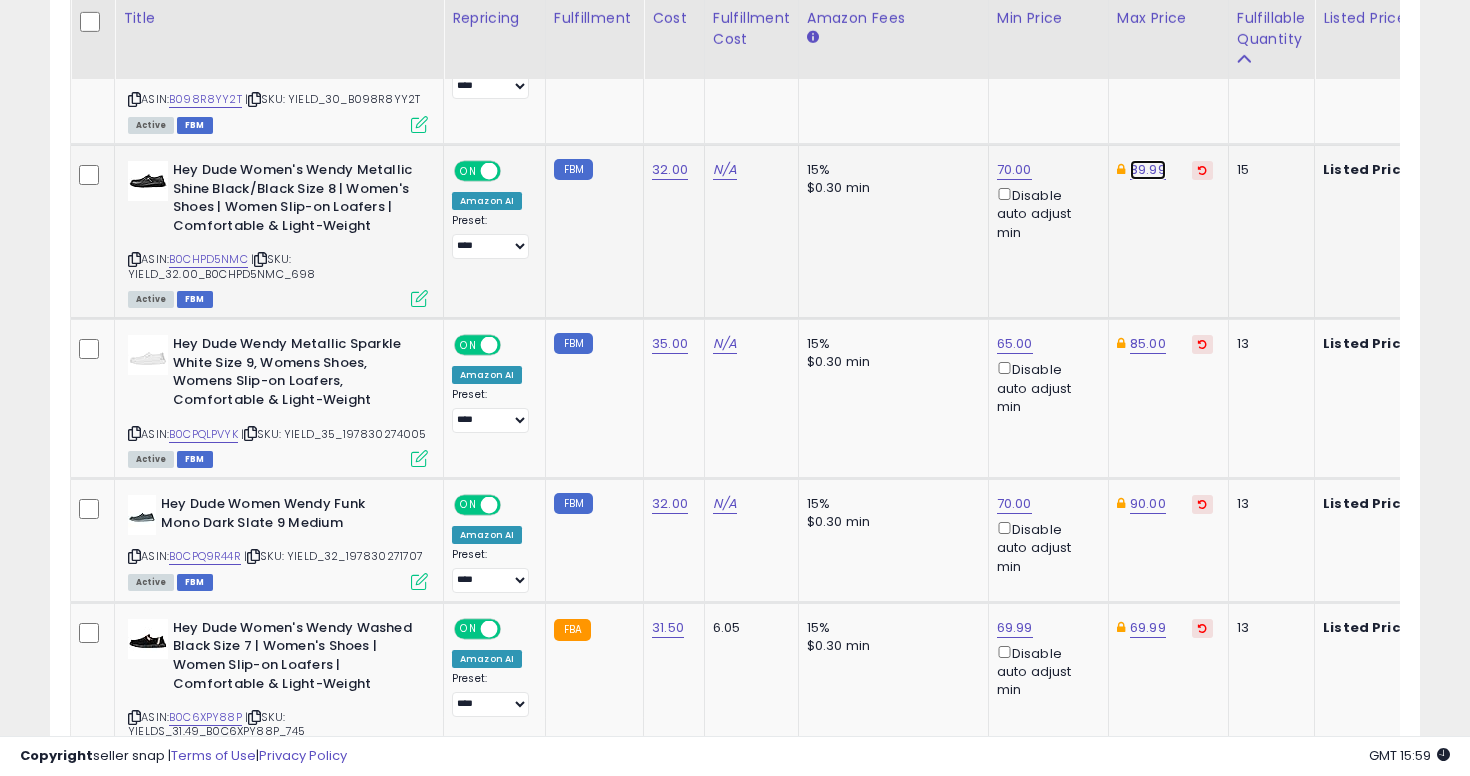 click on "89.99" at bounding box center (1147, 10) 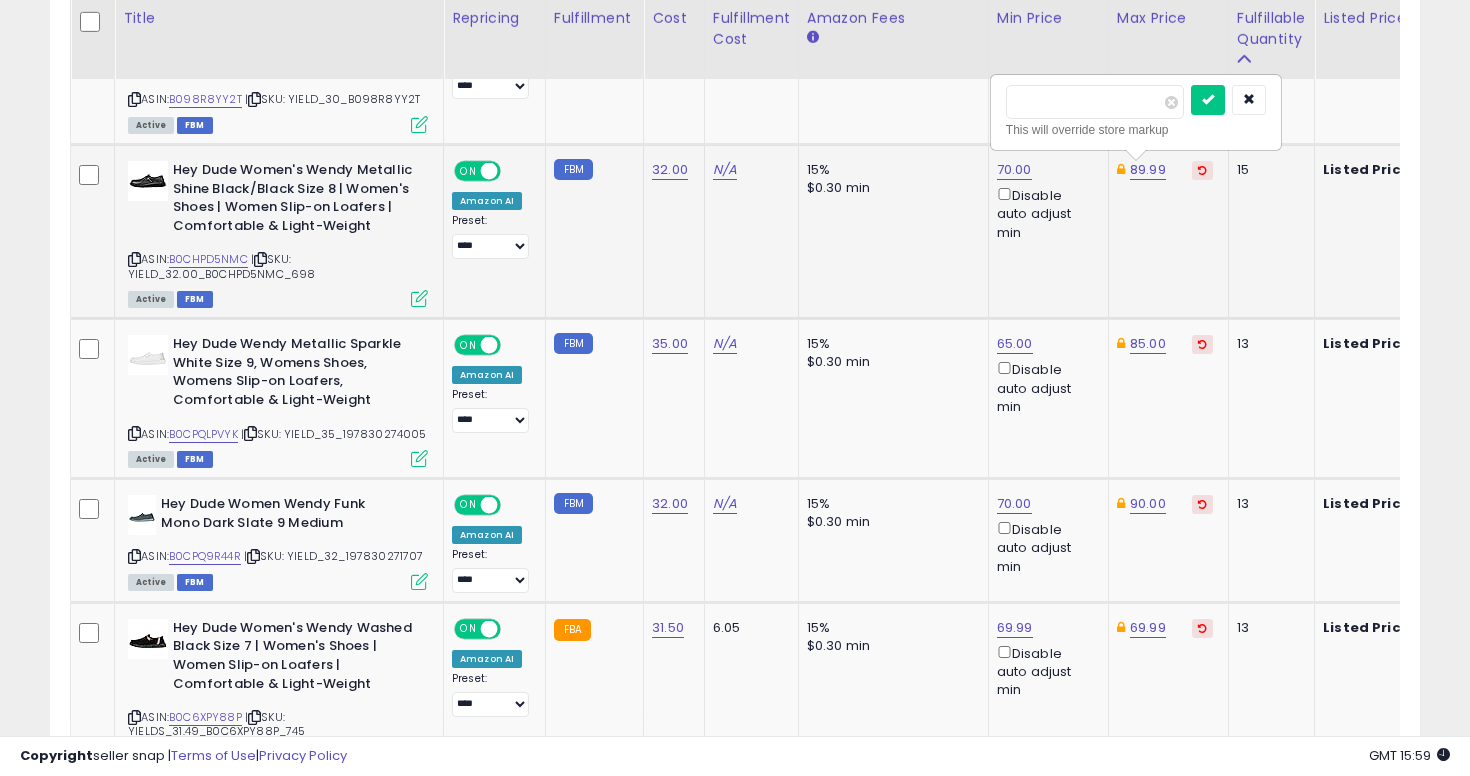 type on "*****" 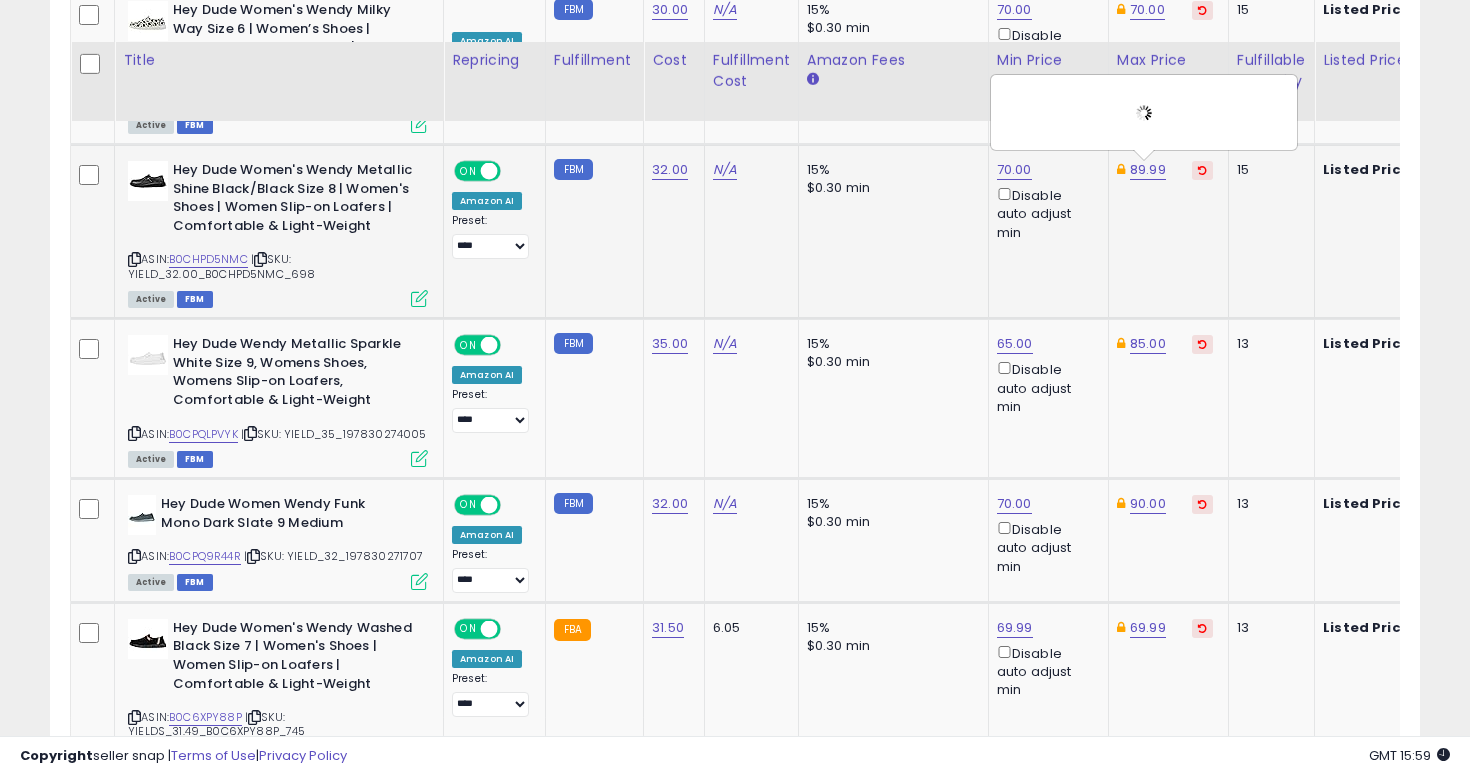 scroll, scrollTop: 1175, scrollLeft: 0, axis: vertical 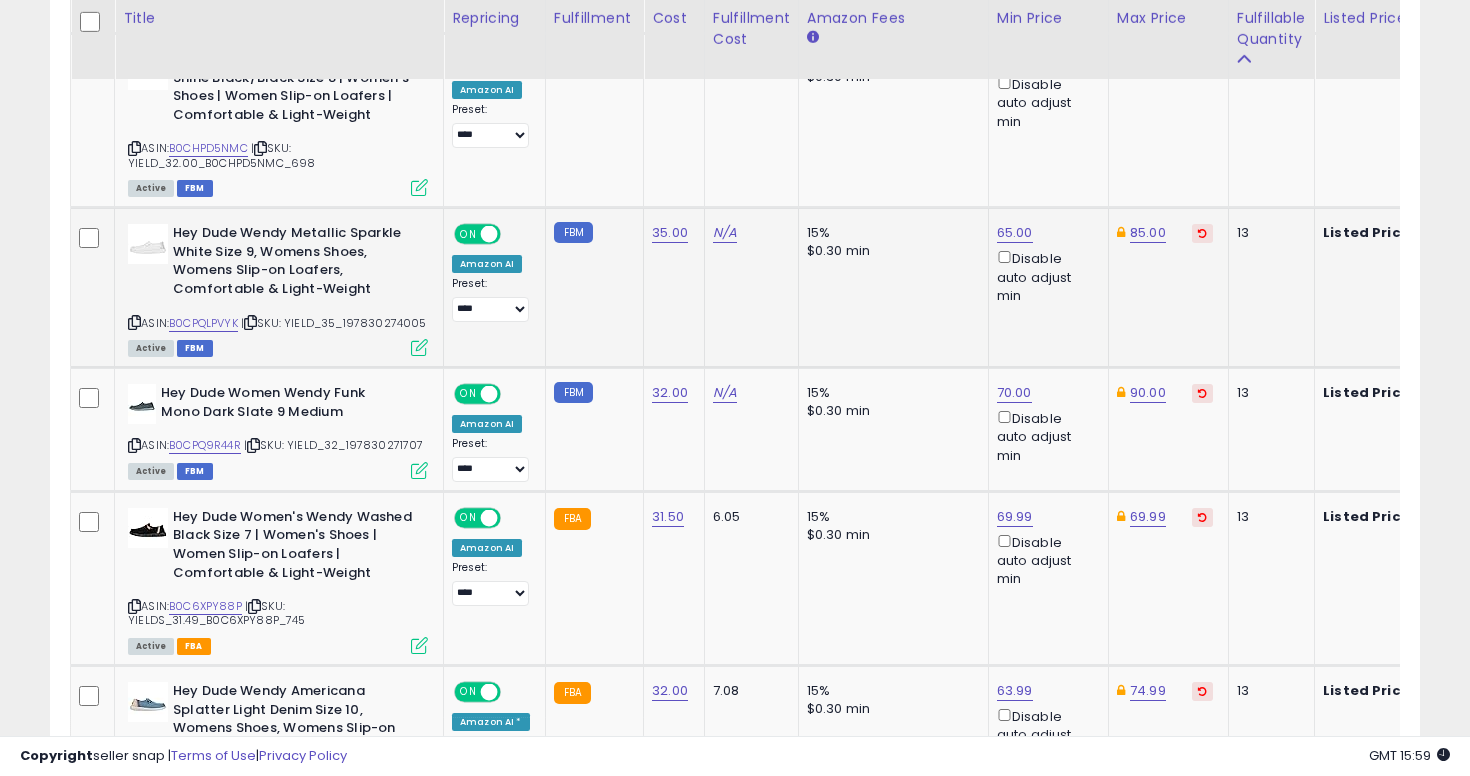click at bounding box center [134, 322] 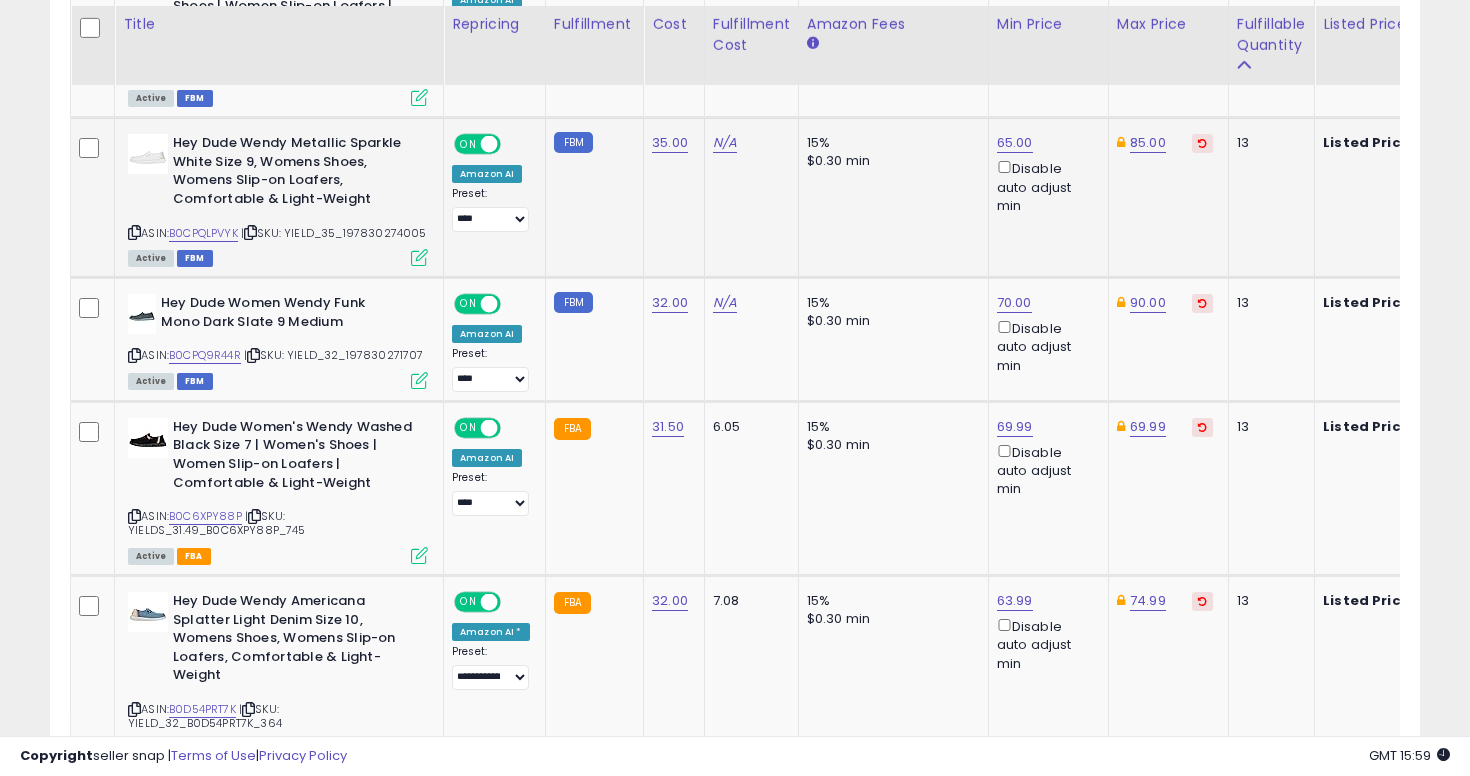 scroll, scrollTop: 1271, scrollLeft: 0, axis: vertical 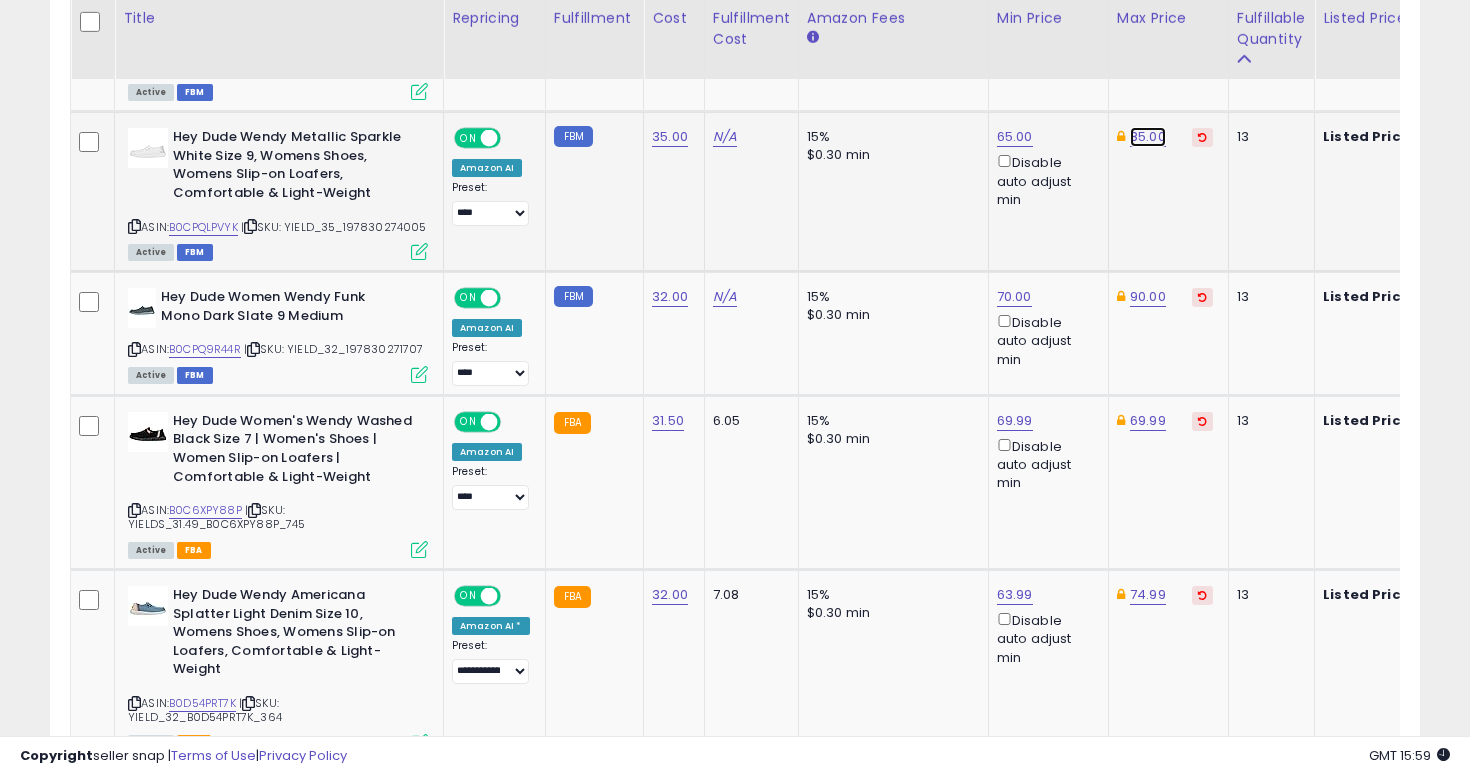 click on "85.00" at bounding box center (1147, -197) 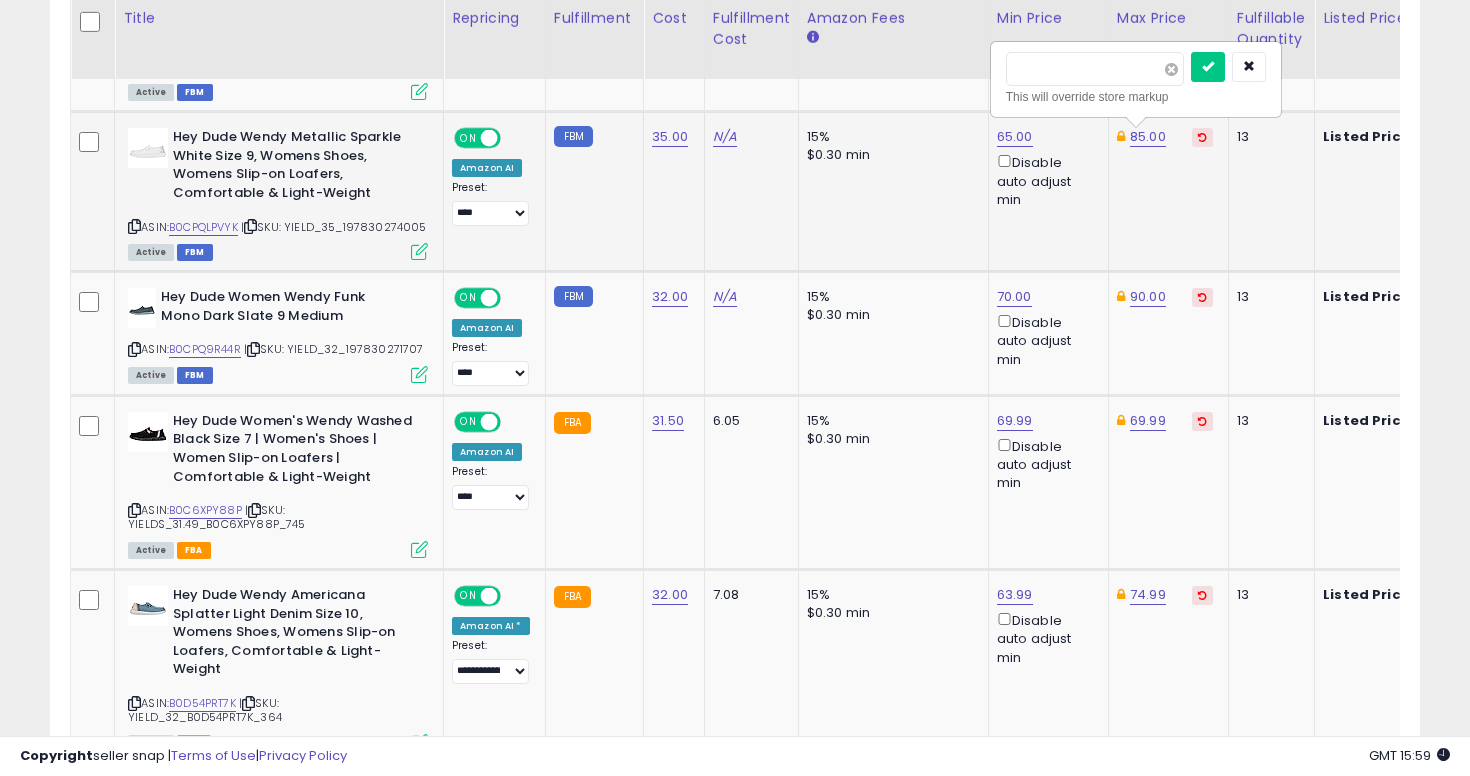 click at bounding box center (1171, 69) 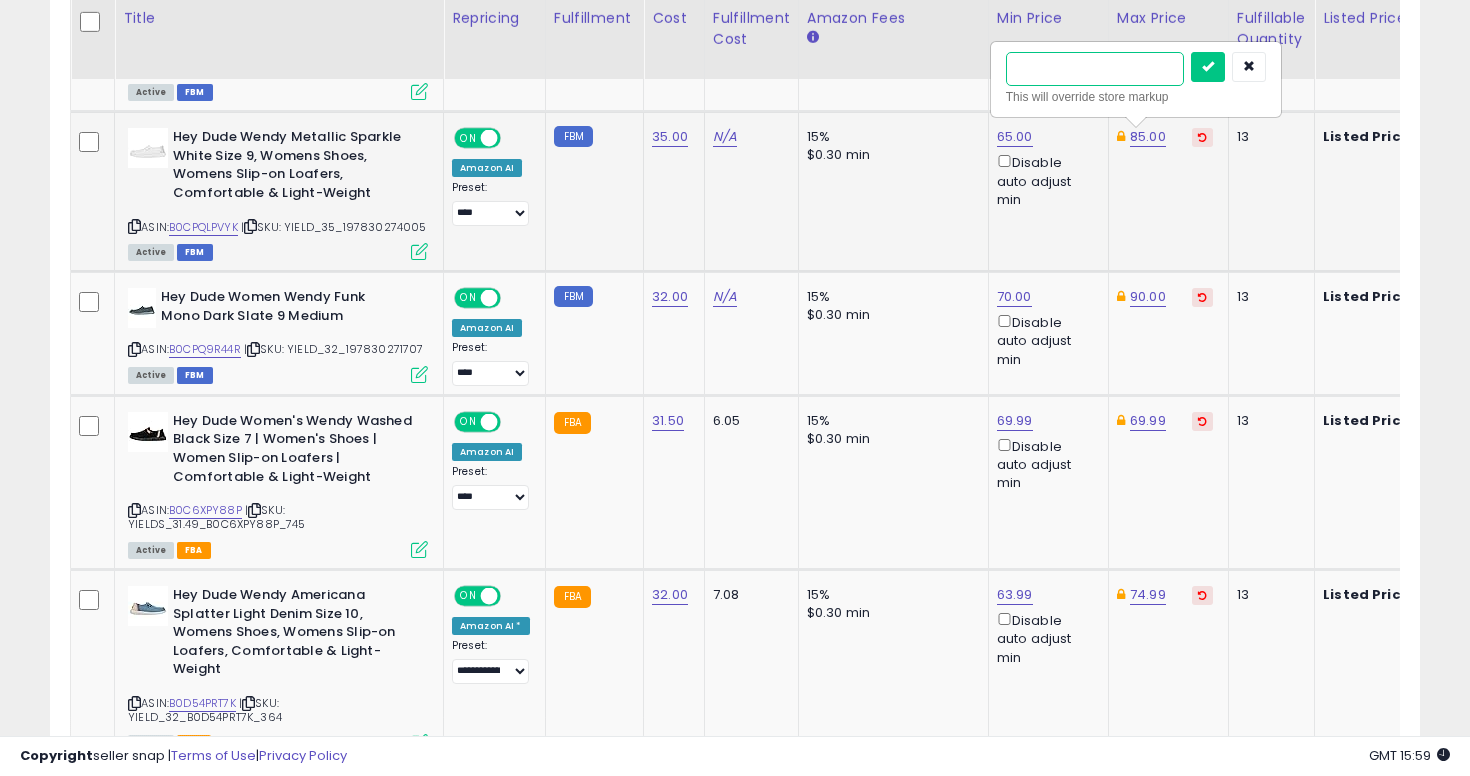type on "**" 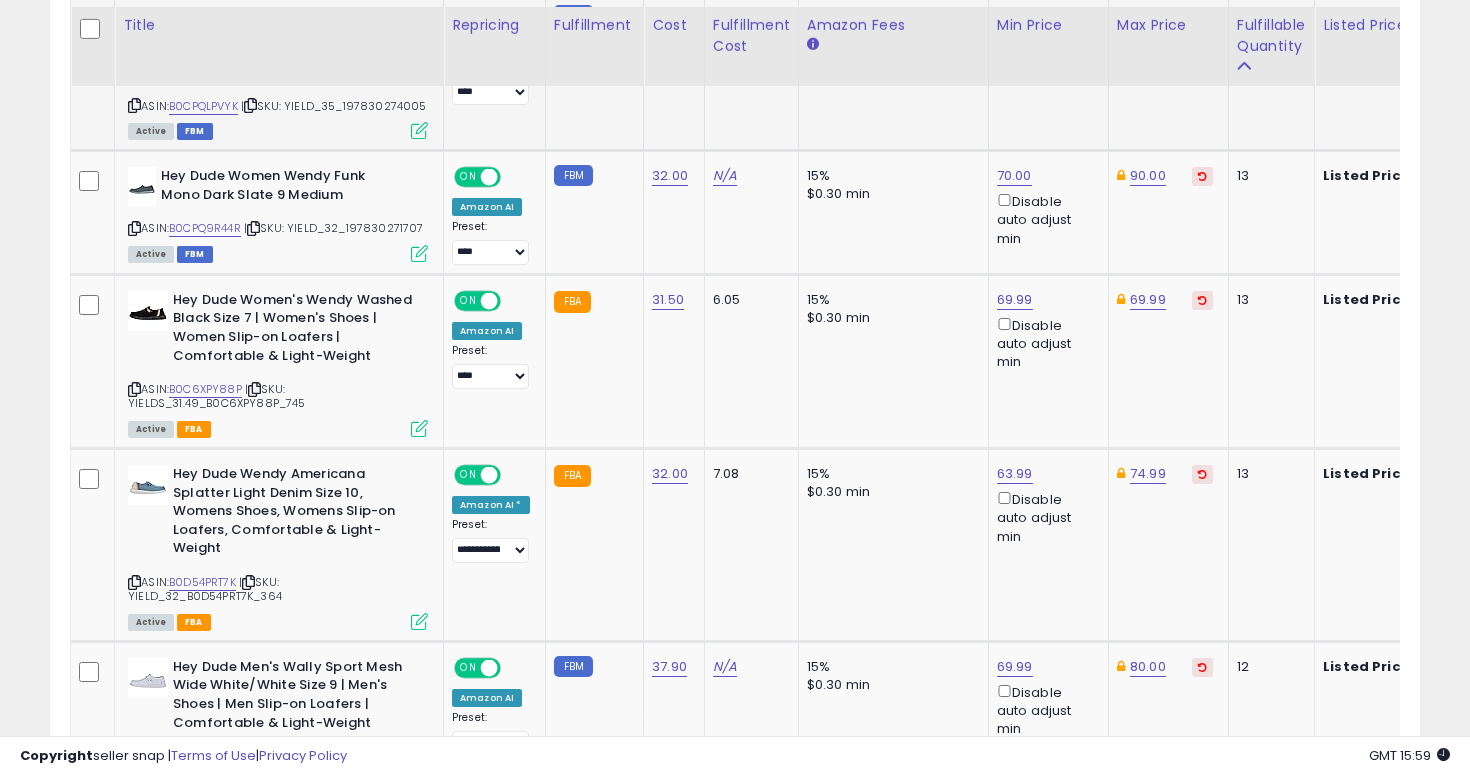 scroll, scrollTop: 1399, scrollLeft: 0, axis: vertical 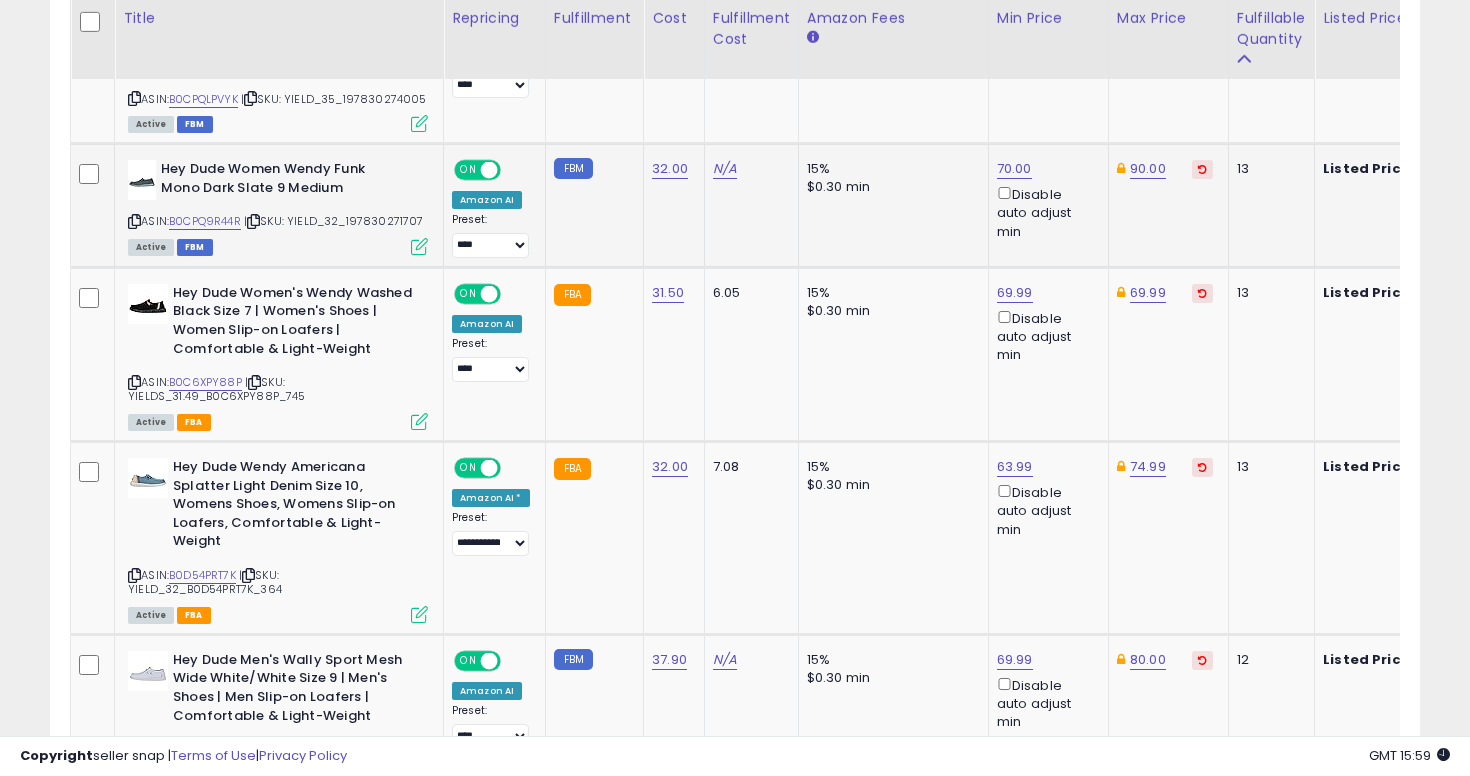 click at bounding box center (134, 221) 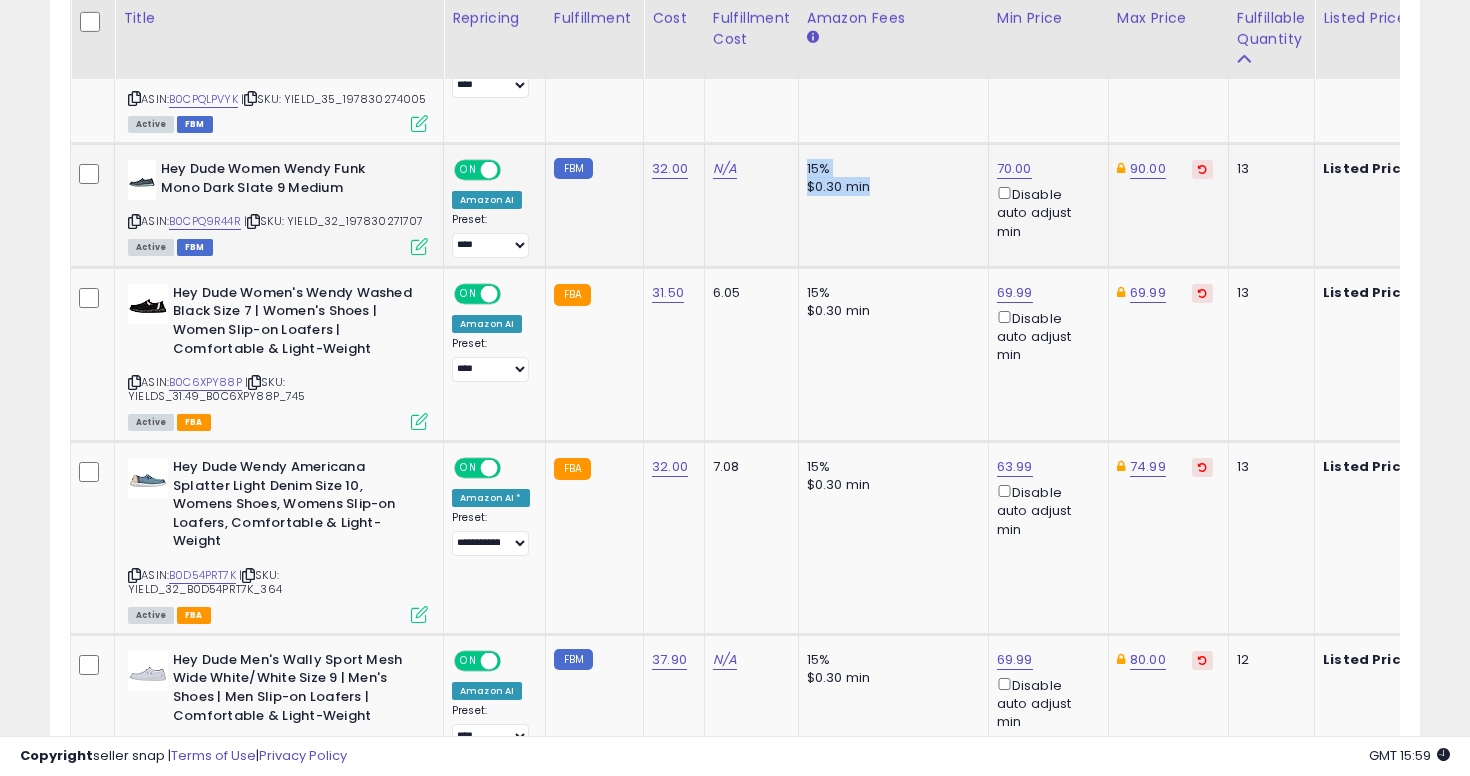 drag, startPoint x: 788, startPoint y: 165, endPoint x: 907, endPoint y: 206, distance: 125.865005 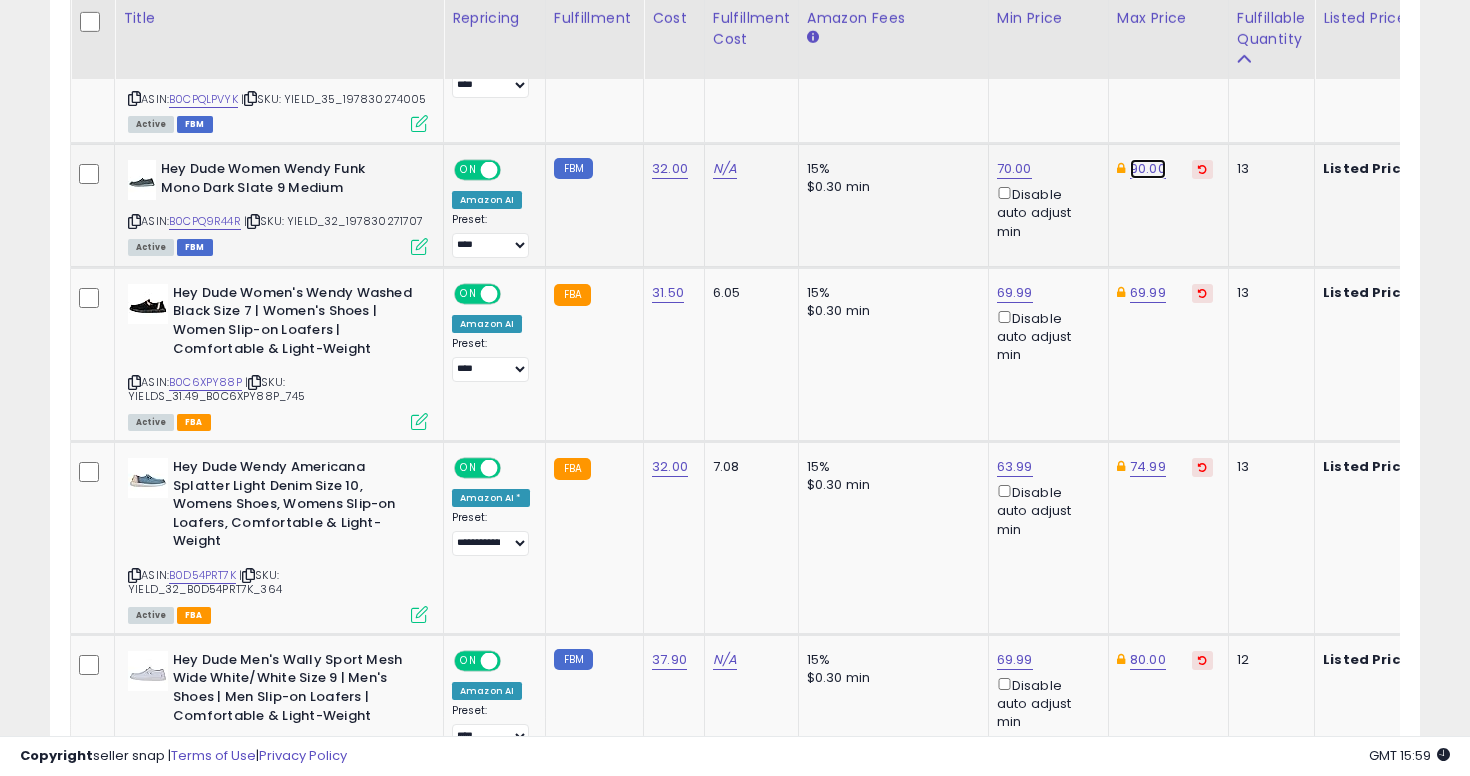 click on "90.00" at bounding box center (1147, -325) 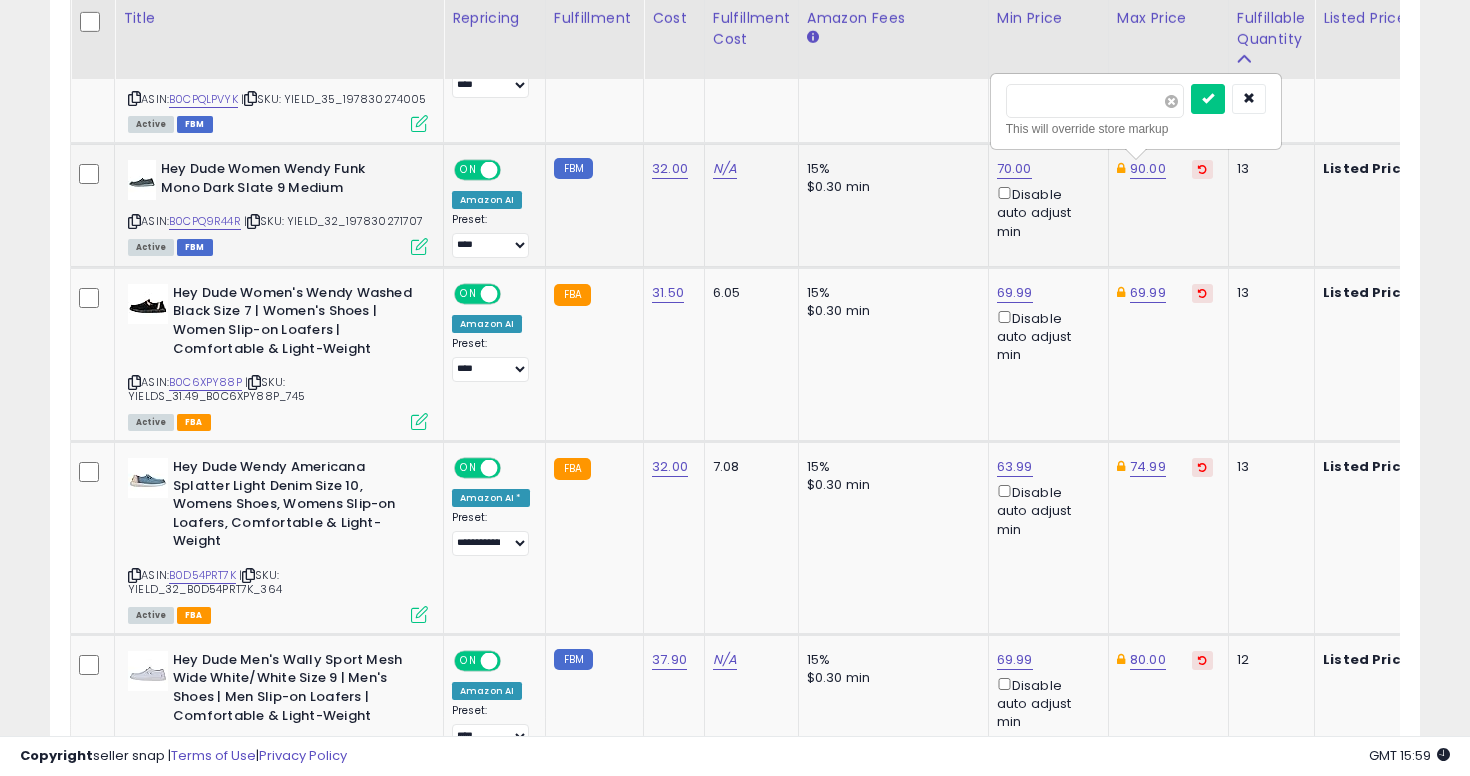 click at bounding box center (1171, 101) 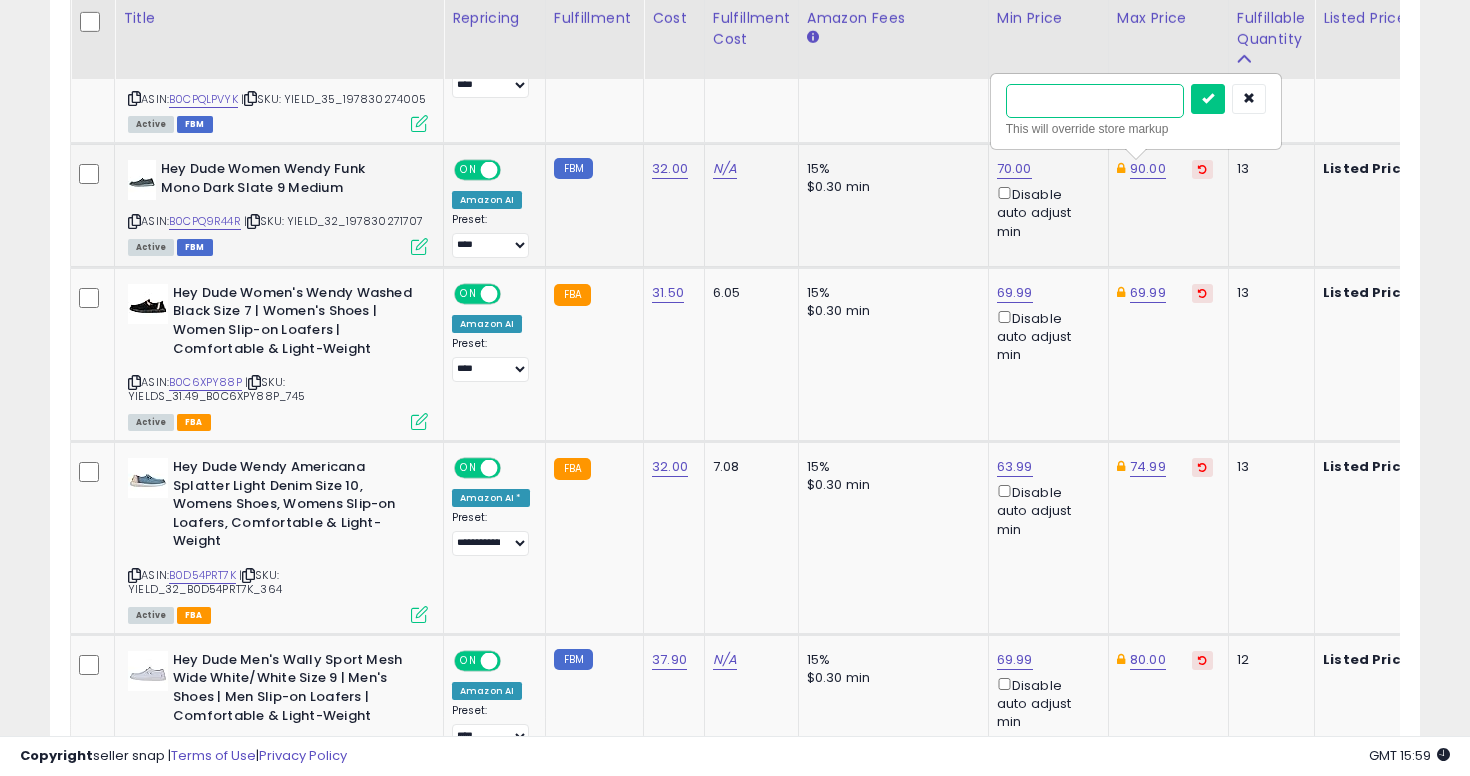 type on "**" 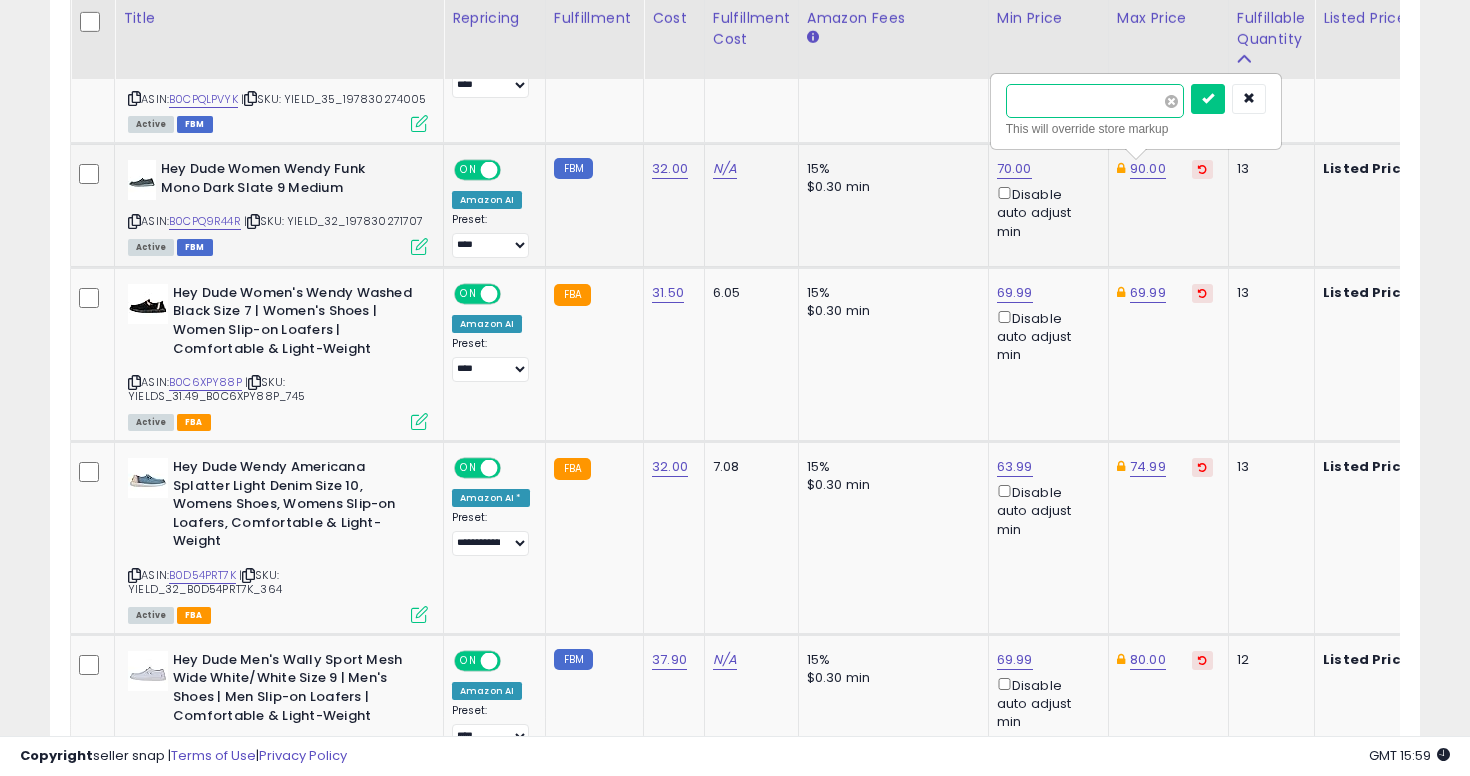 click at bounding box center [1208, 99] 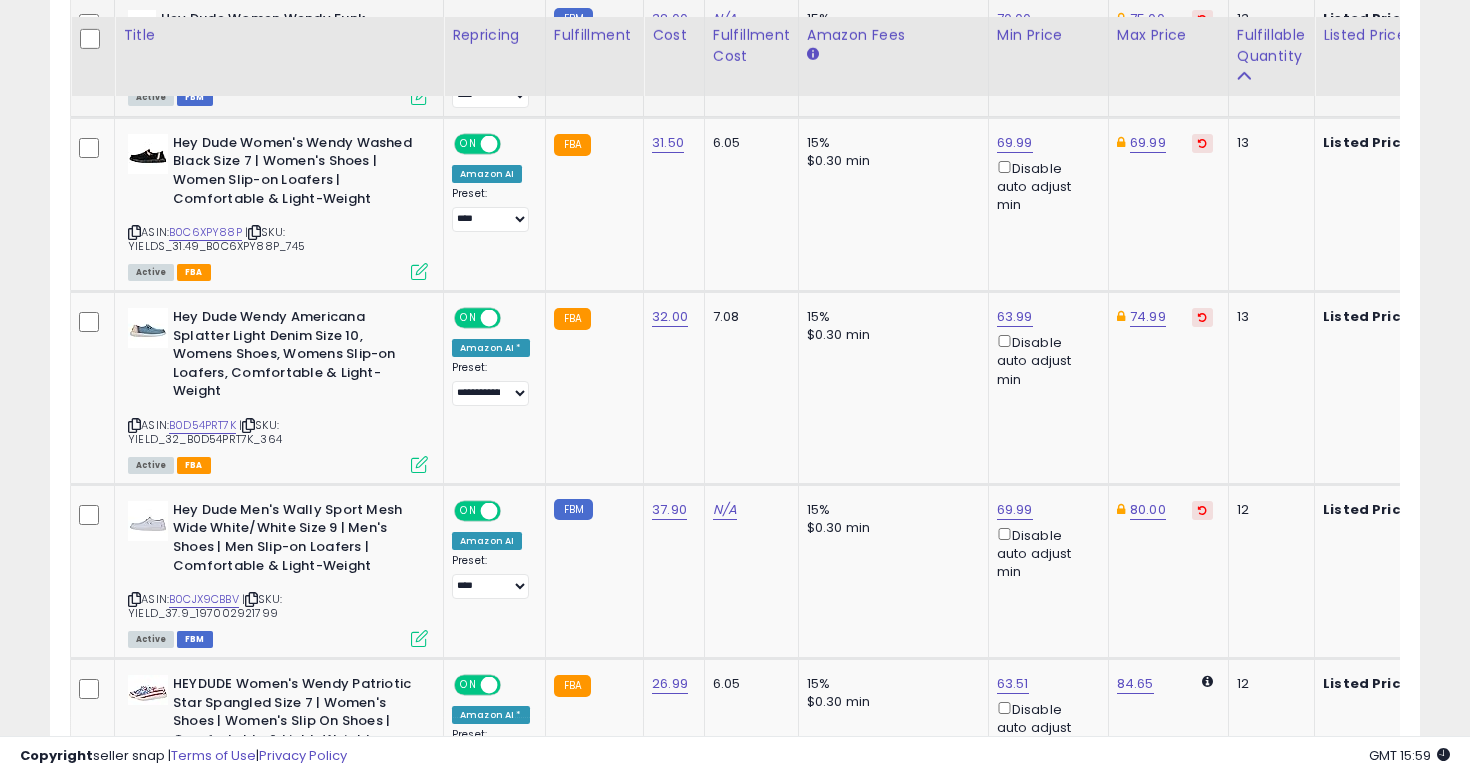 scroll, scrollTop: 1571, scrollLeft: 0, axis: vertical 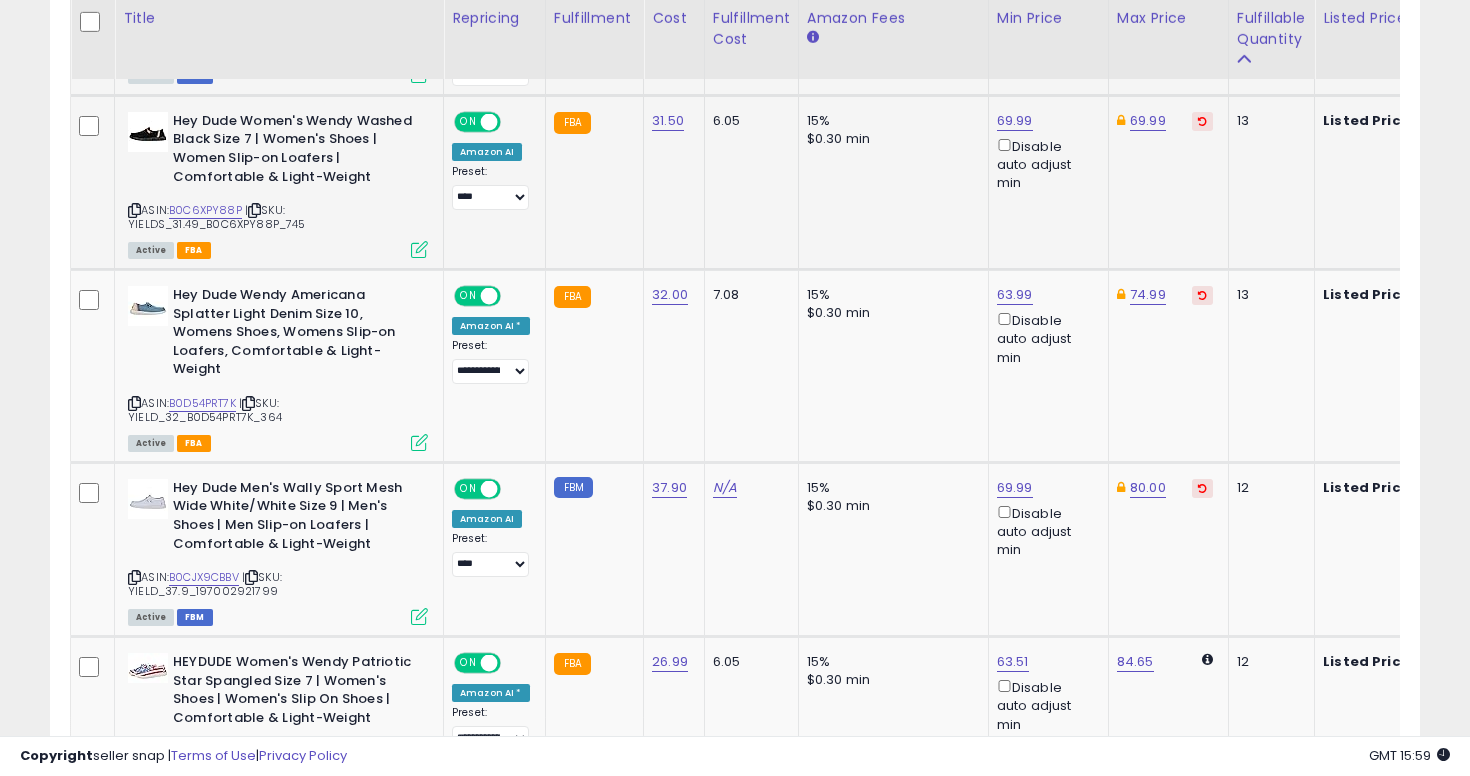 click at bounding box center [134, 210] 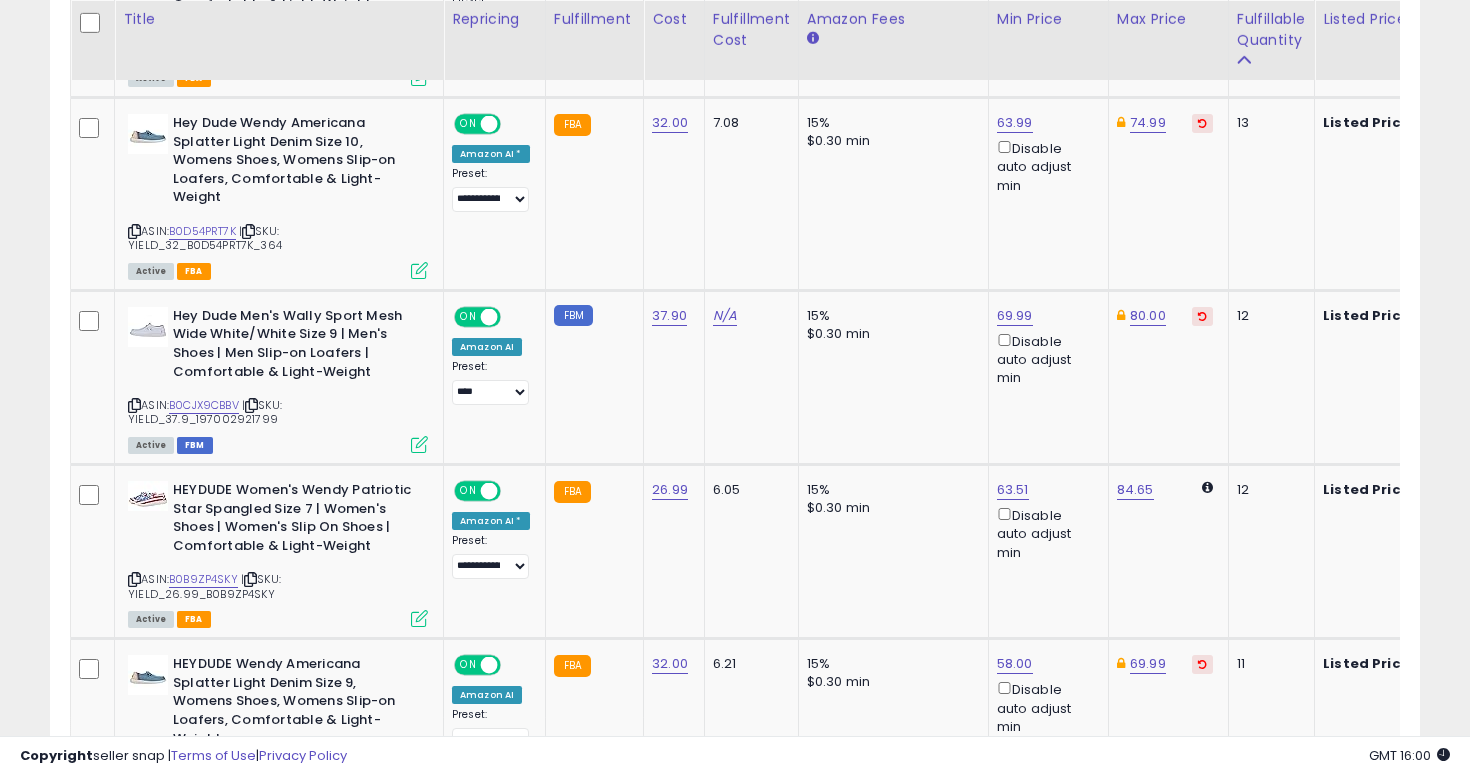 scroll, scrollTop: 1744, scrollLeft: 0, axis: vertical 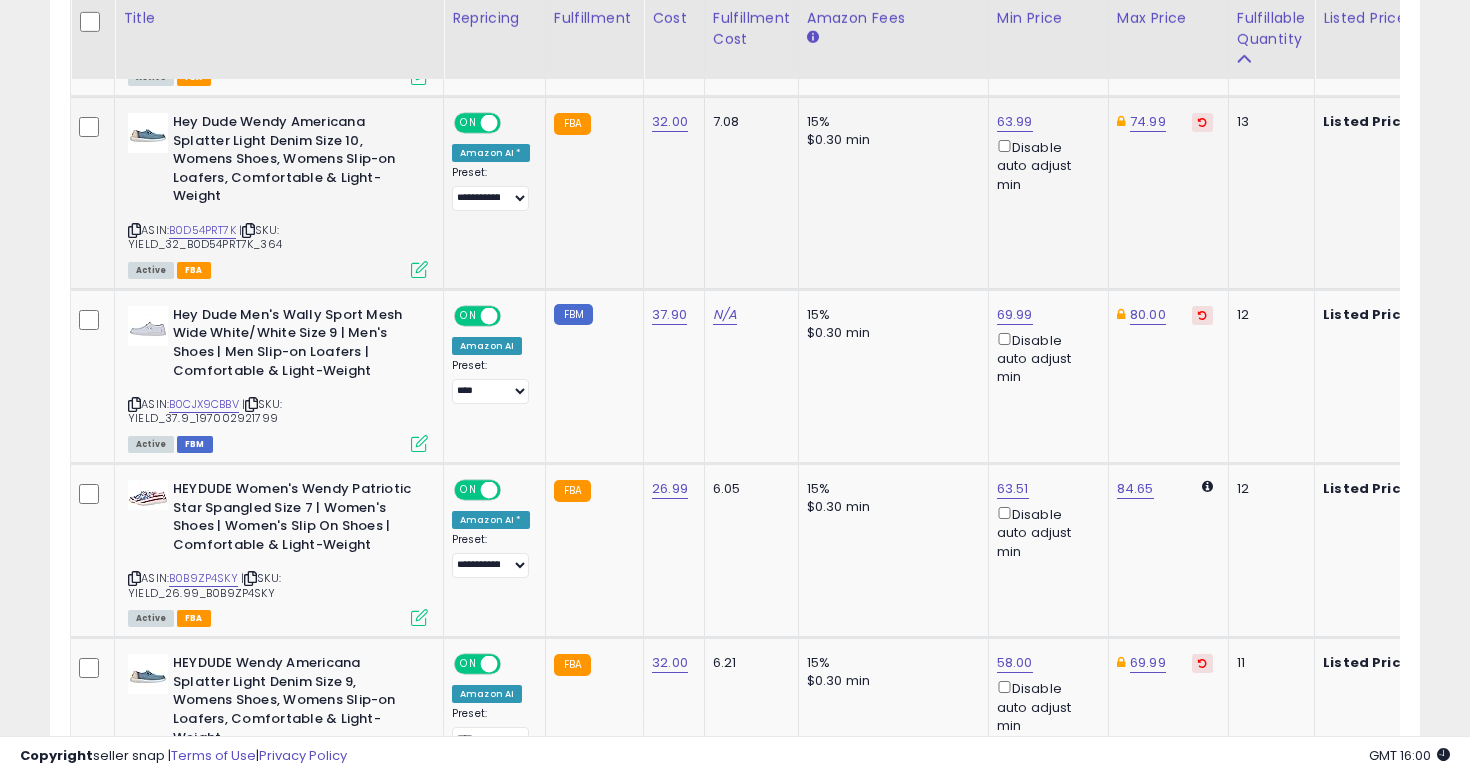 click at bounding box center [134, 230] 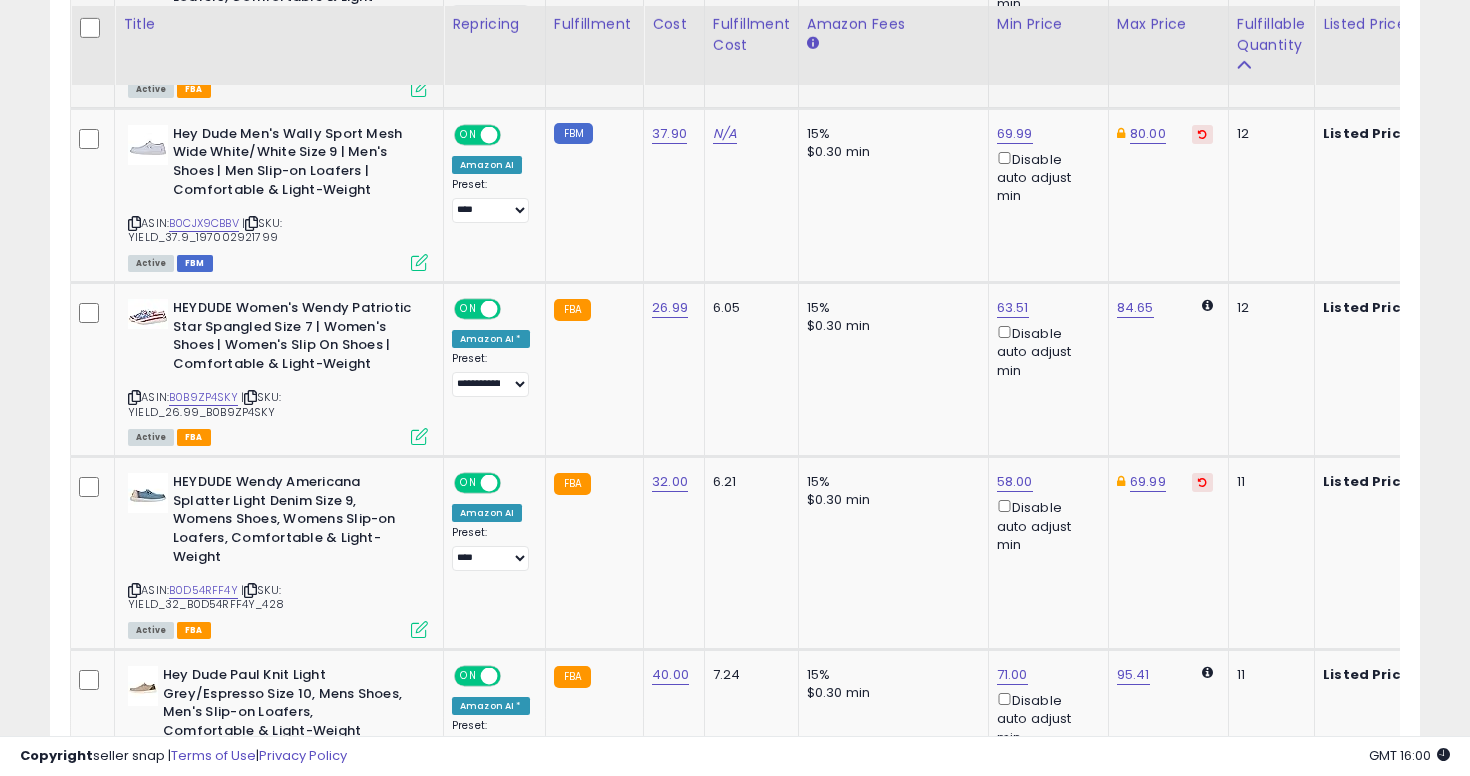 scroll, scrollTop: 1932, scrollLeft: 0, axis: vertical 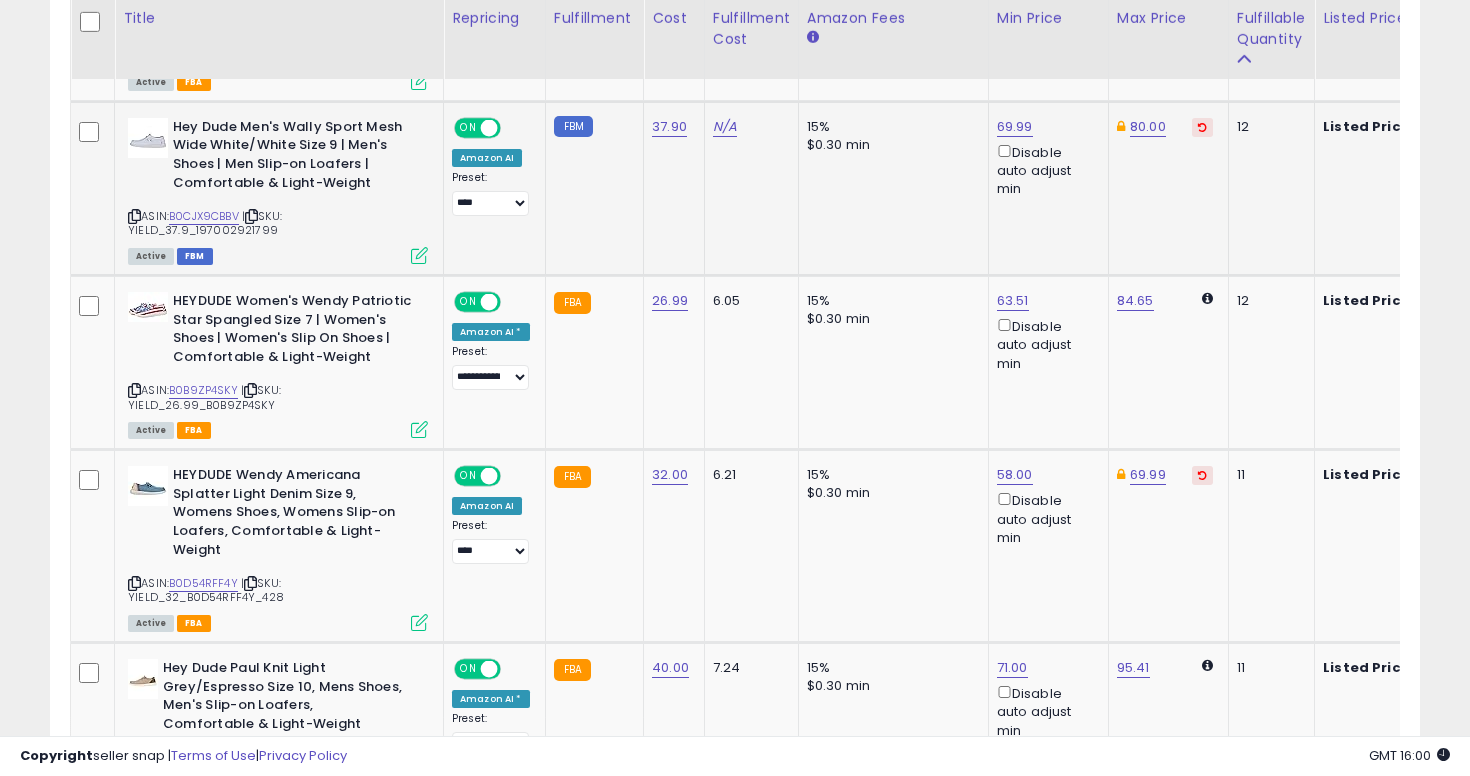 click at bounding box center (134, 216) 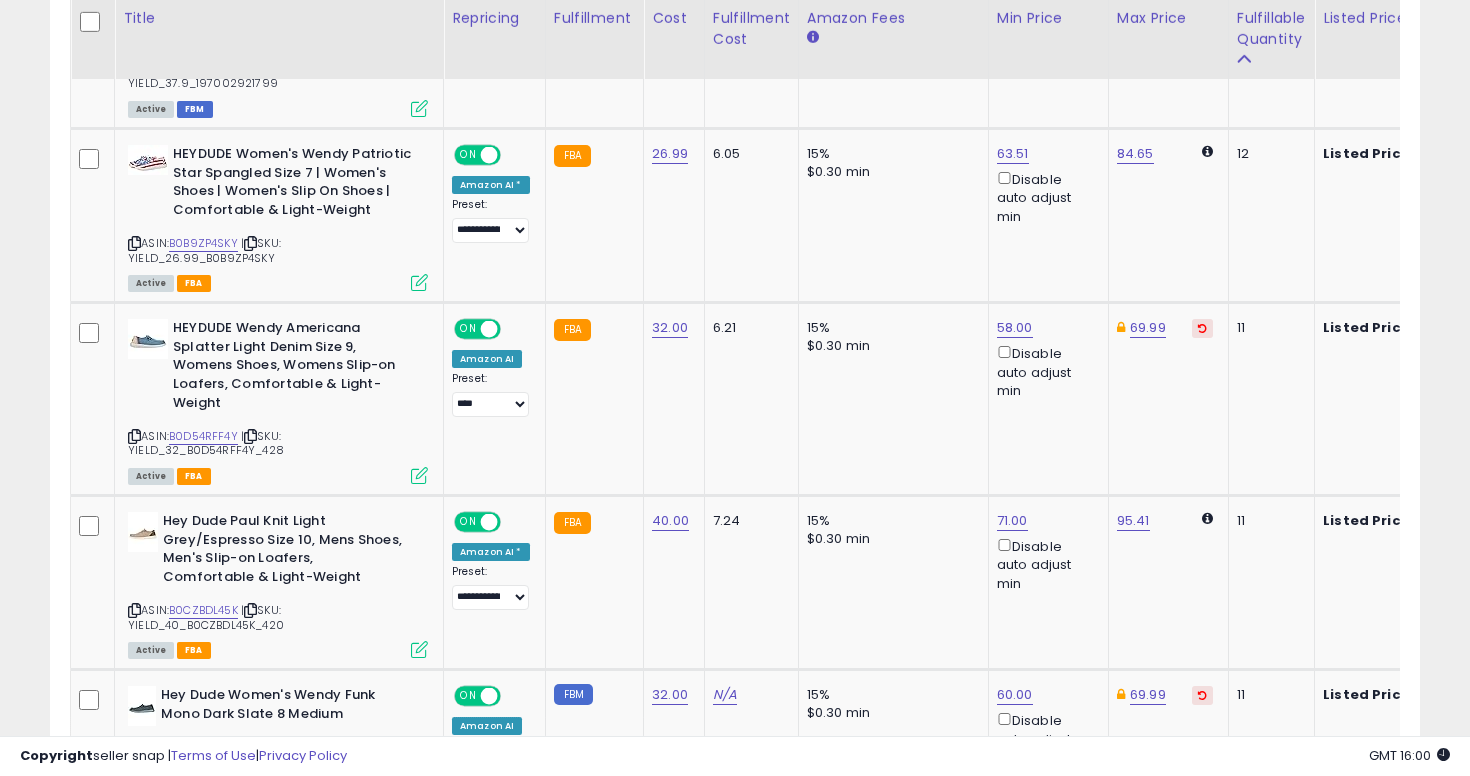 scroll, scrollTop: 2080, scrollLeft: 0, axis: vertical 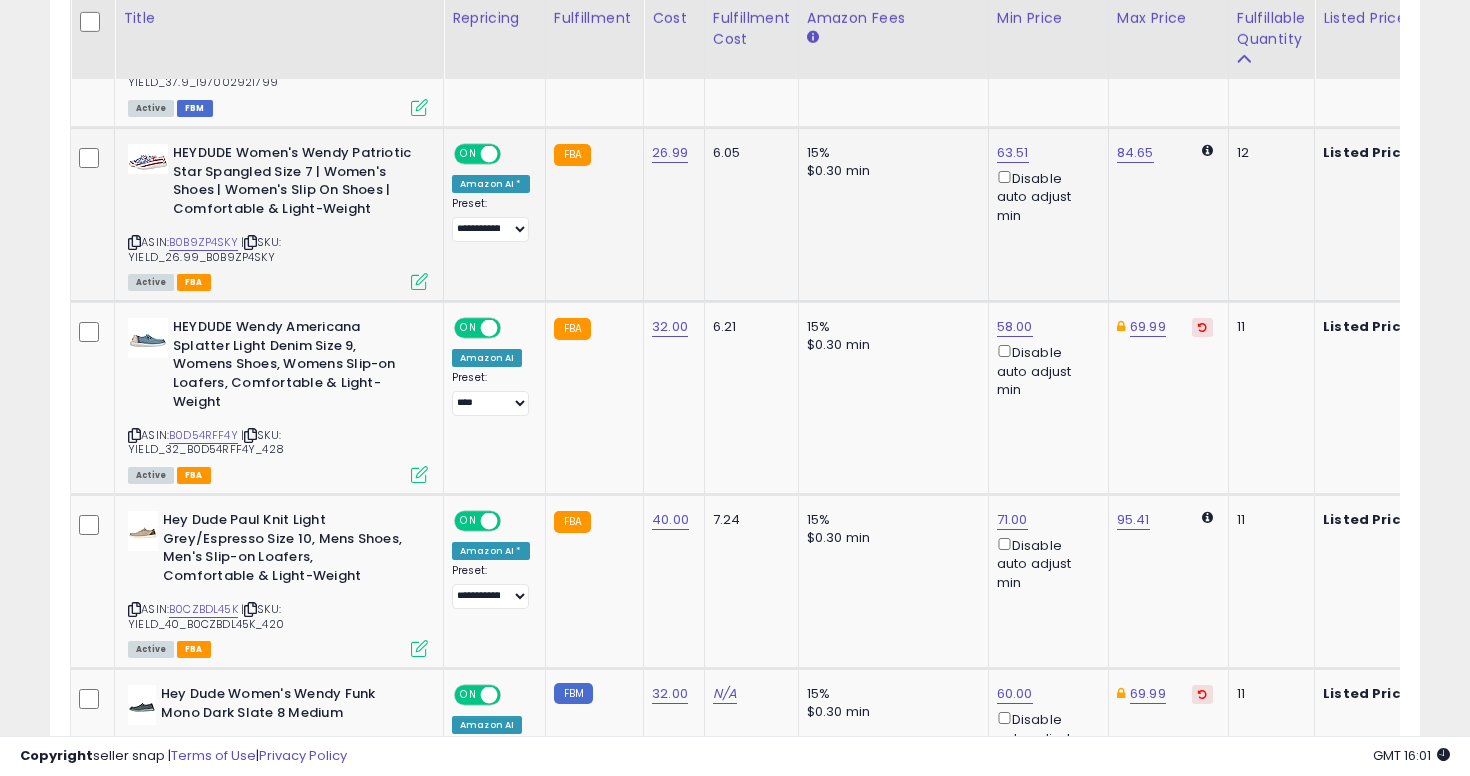 click at bounding box center (134, 242) 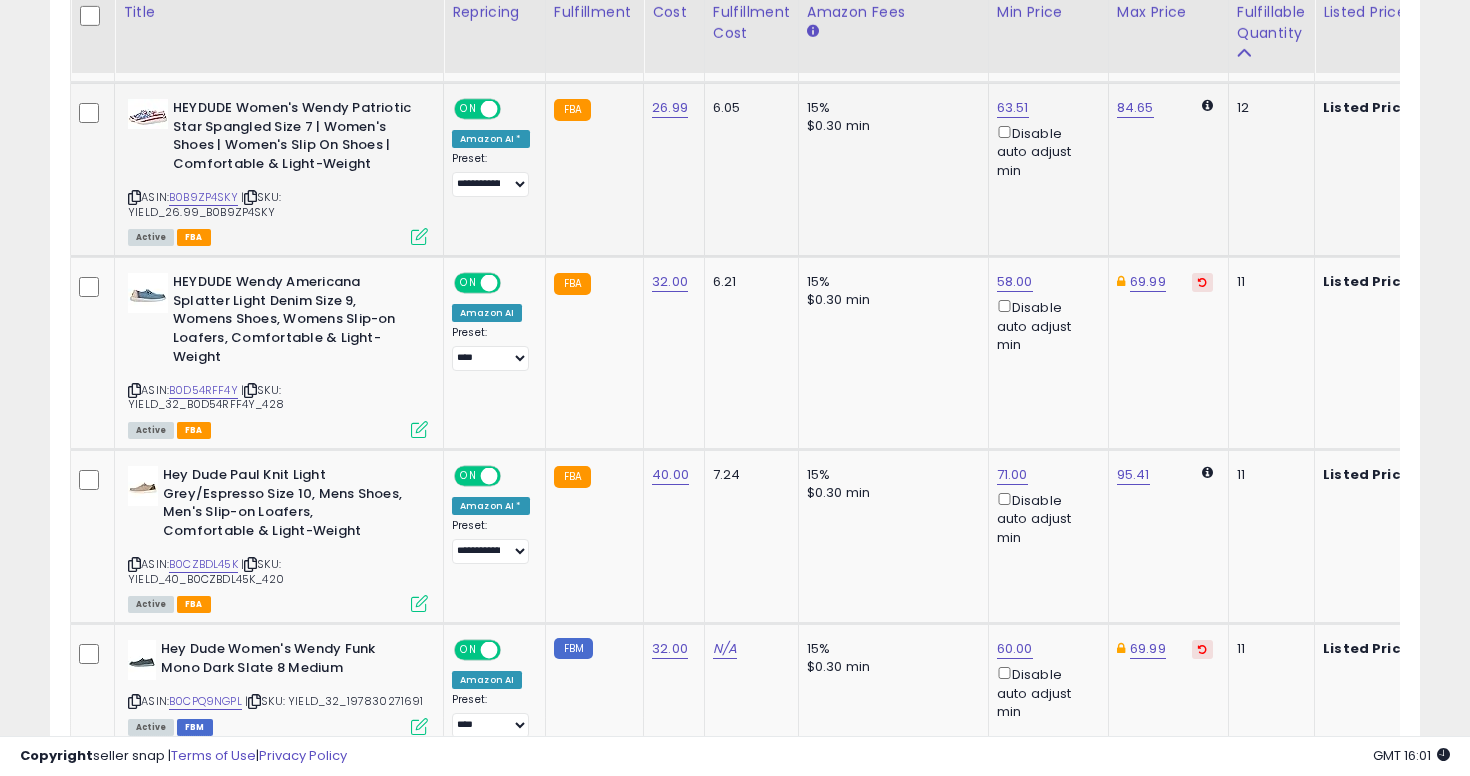 scroll, scrollTop: 2131, scrollLeft: 0, axis: vertical 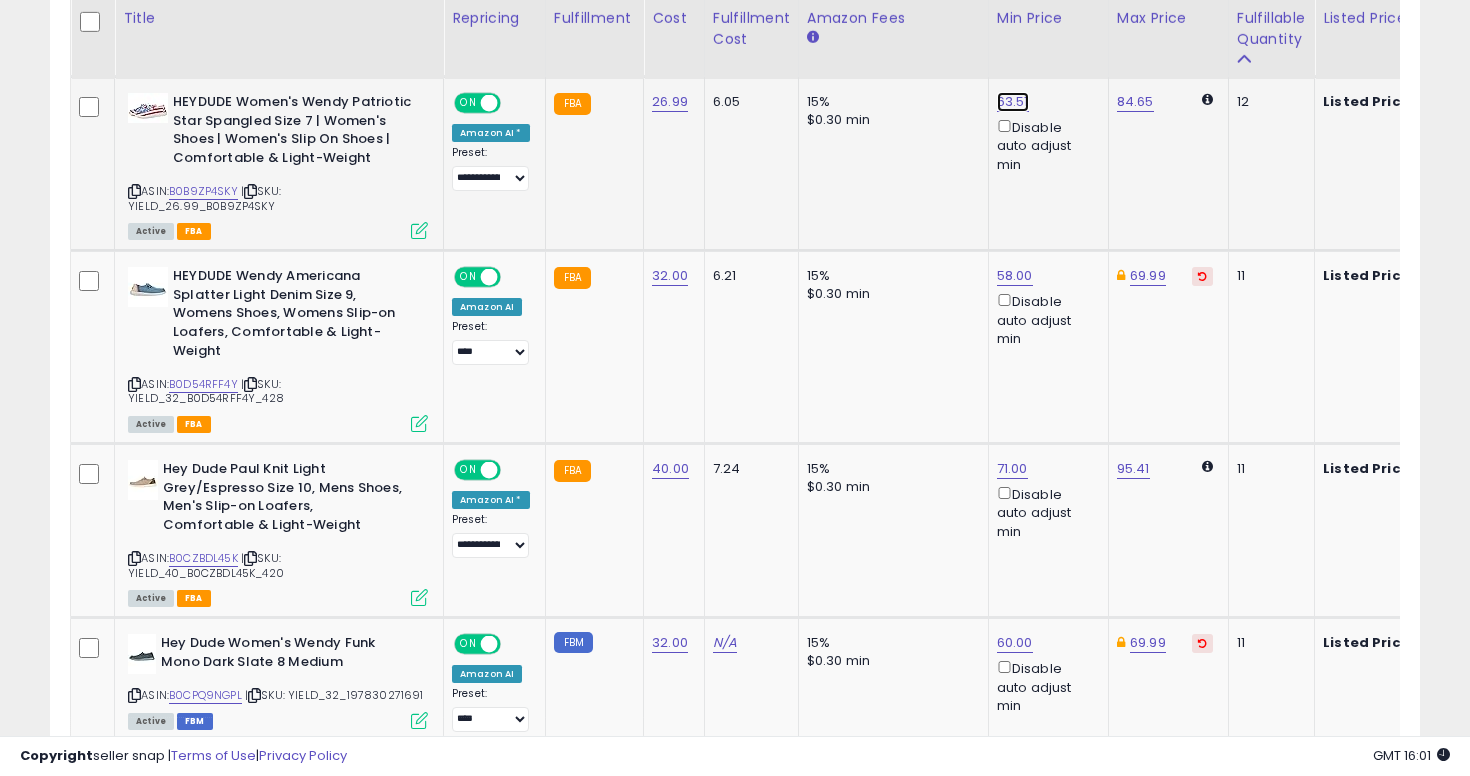 click on "63.51" at bounding box center [1014, -1057] 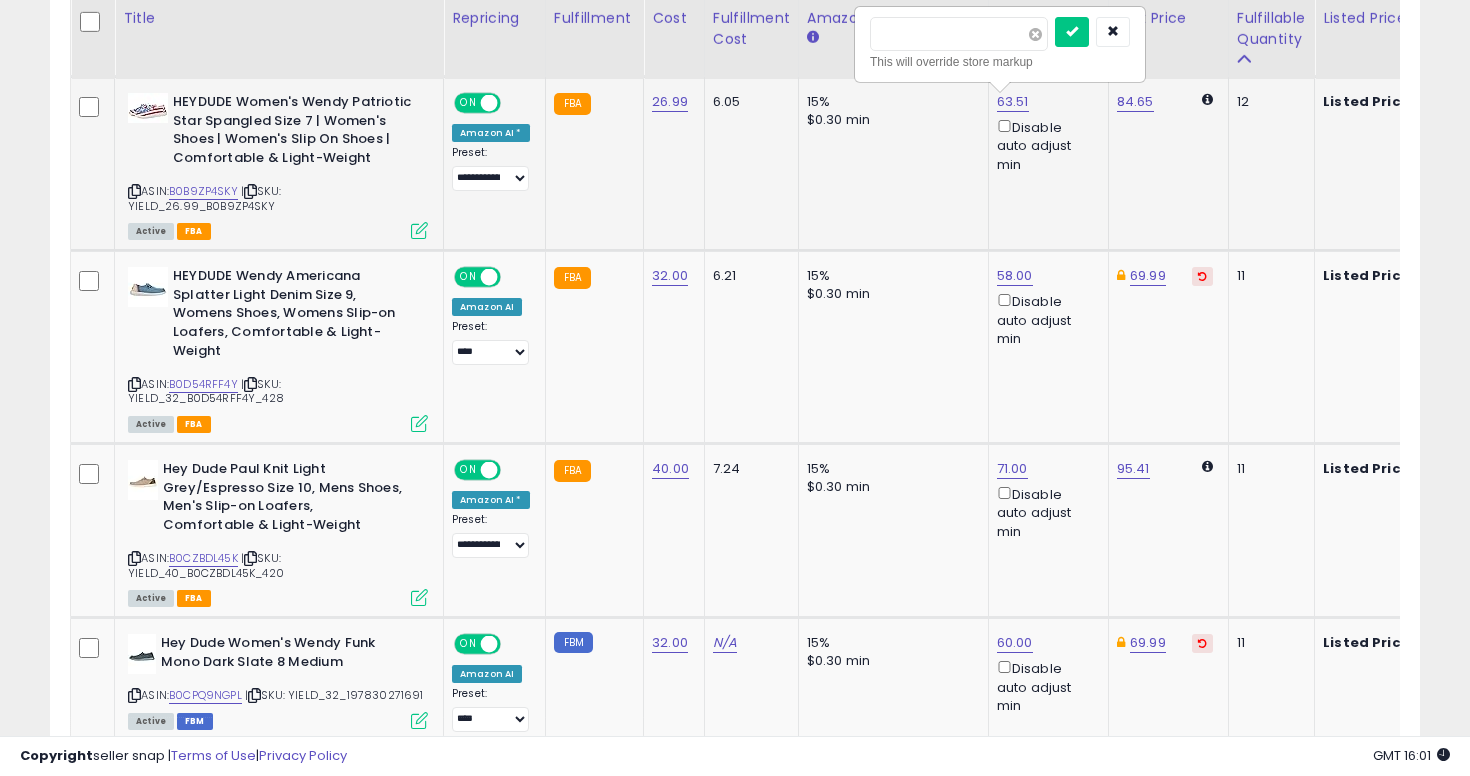 click at bounding box center (1035, 34) 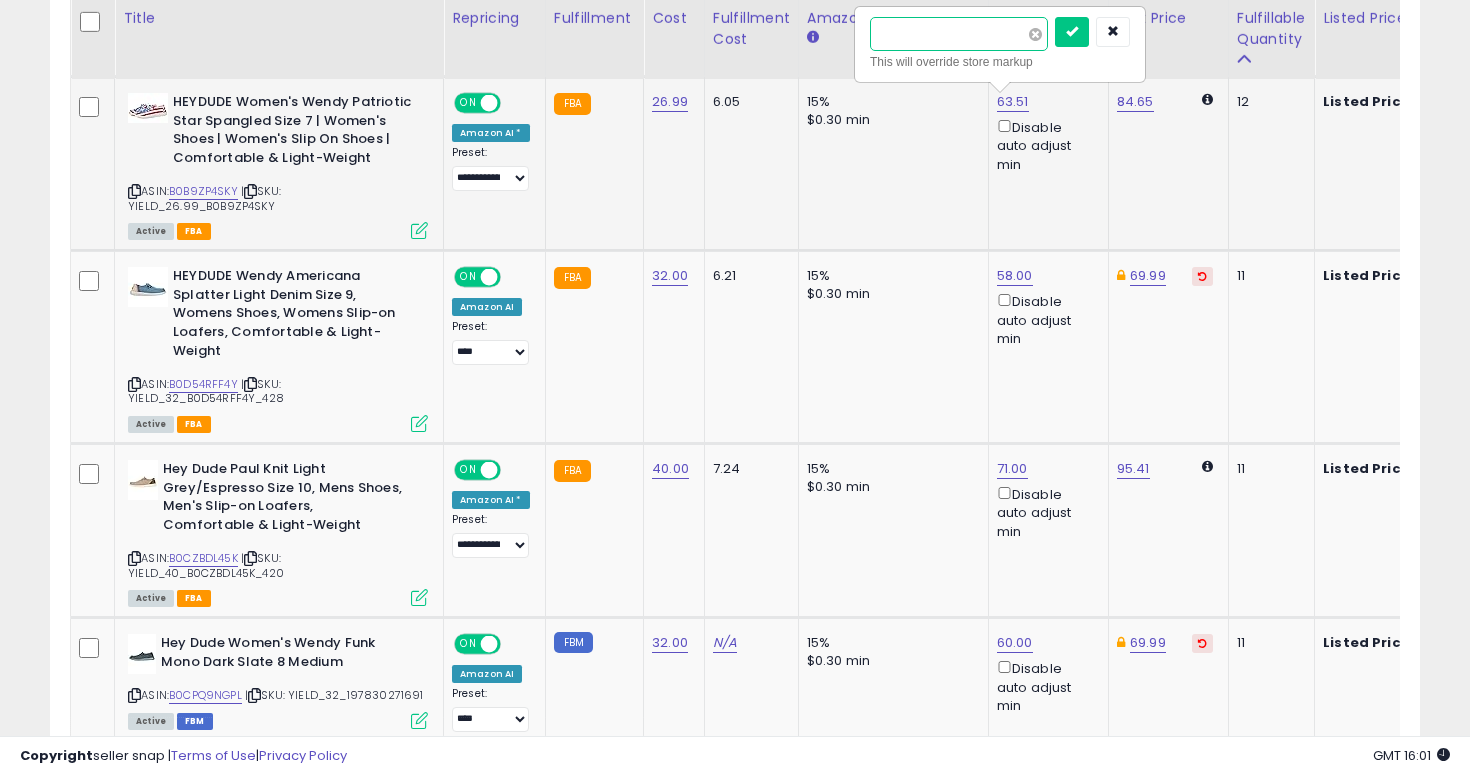 type on "****" 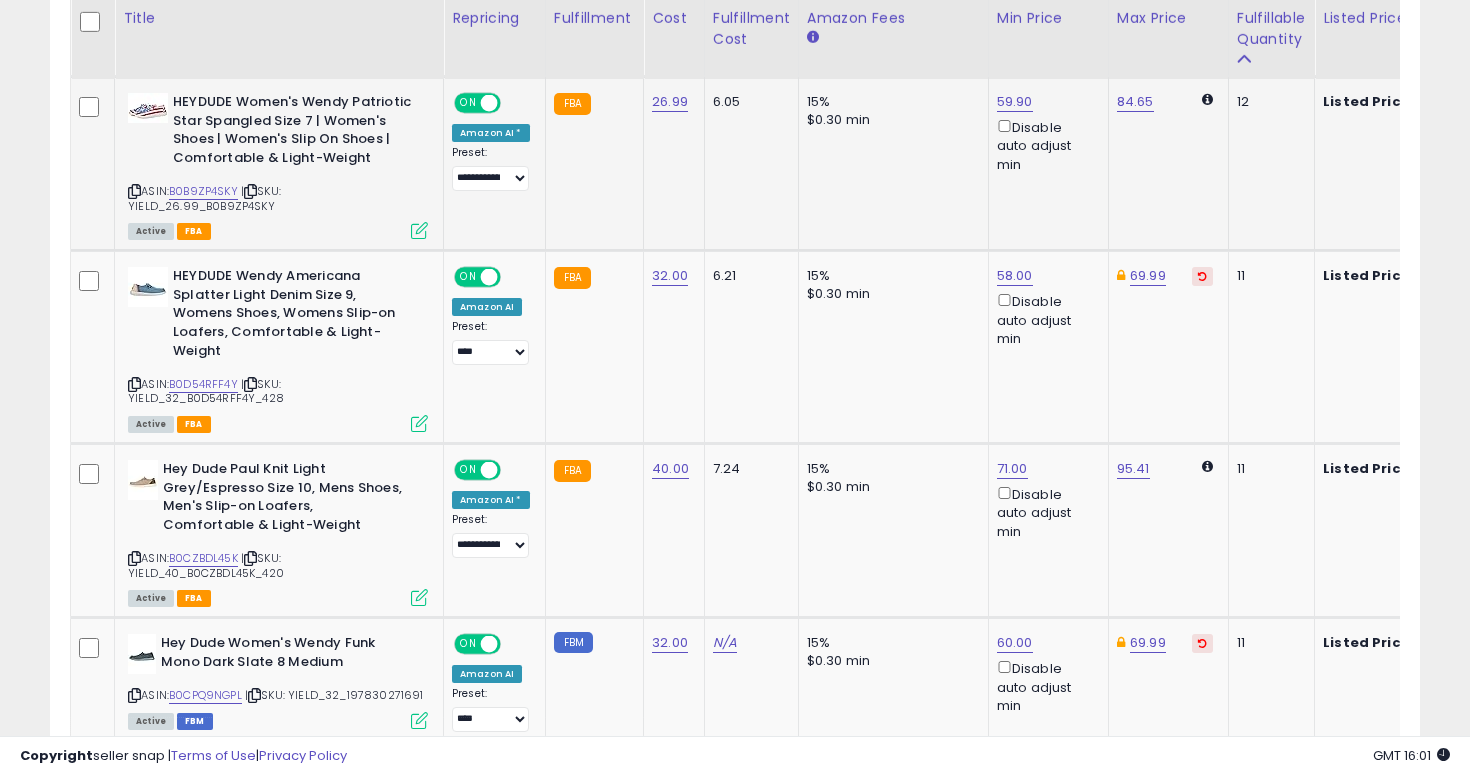 click on "84.65" 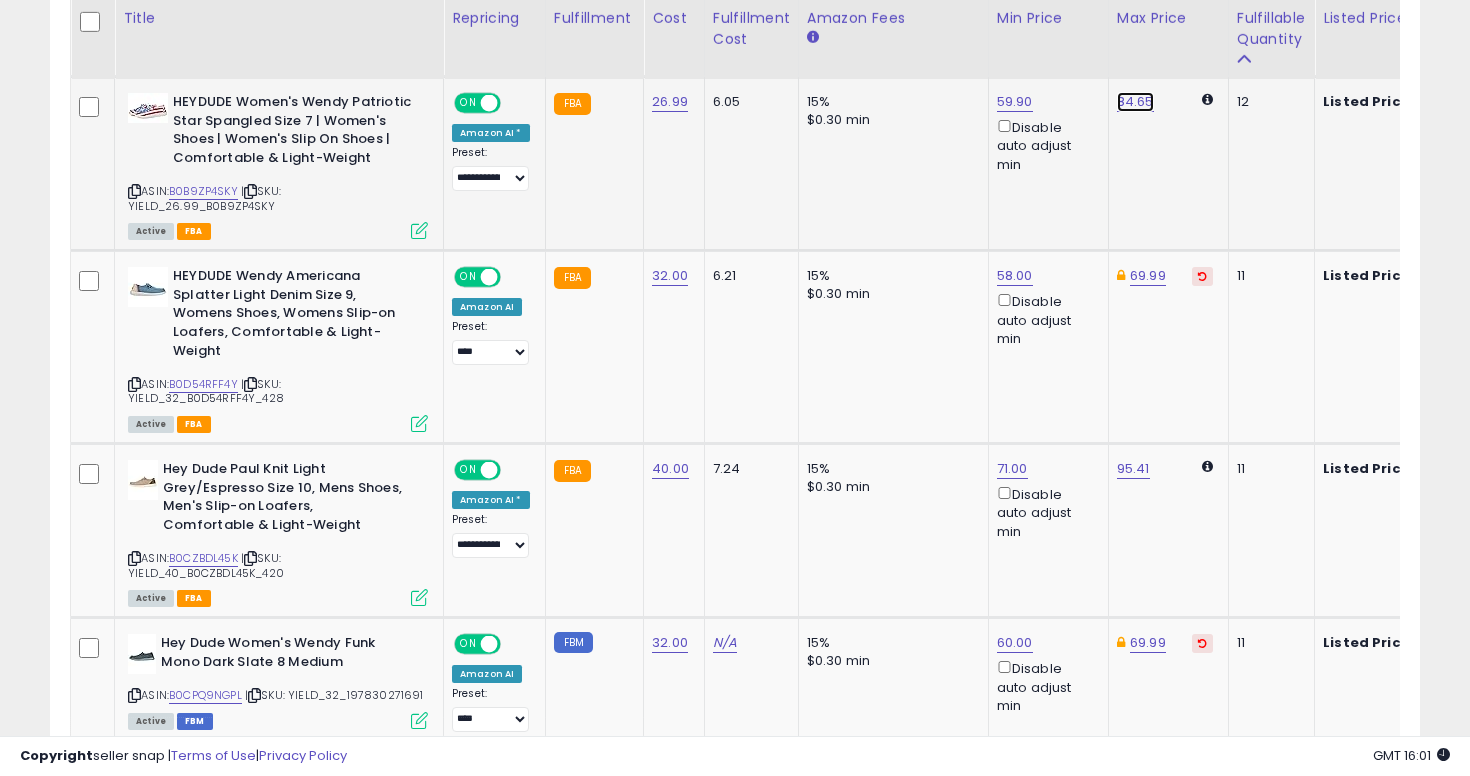 click on "84.65" at bounding box center (1135, 102) 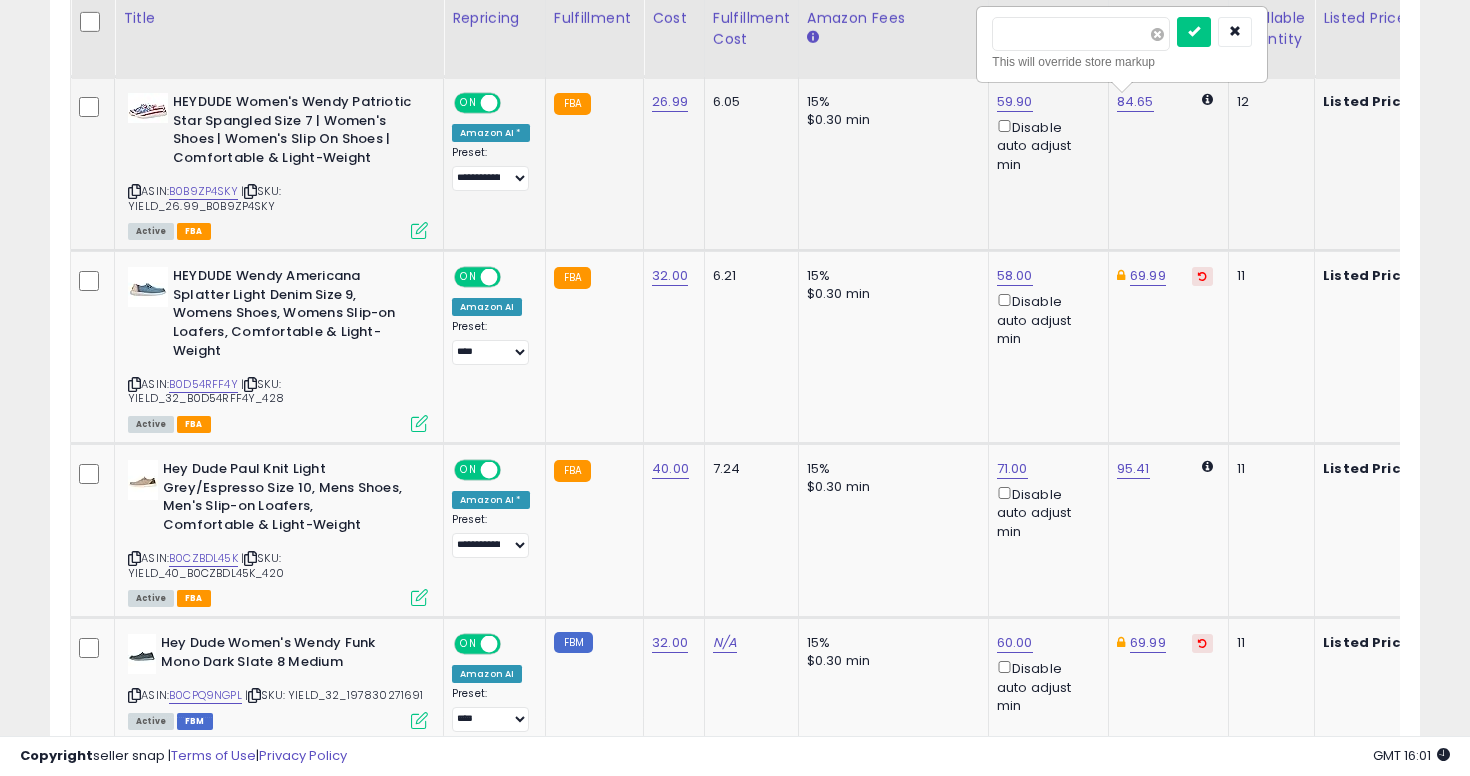 click at bounding box center [1157, 34] 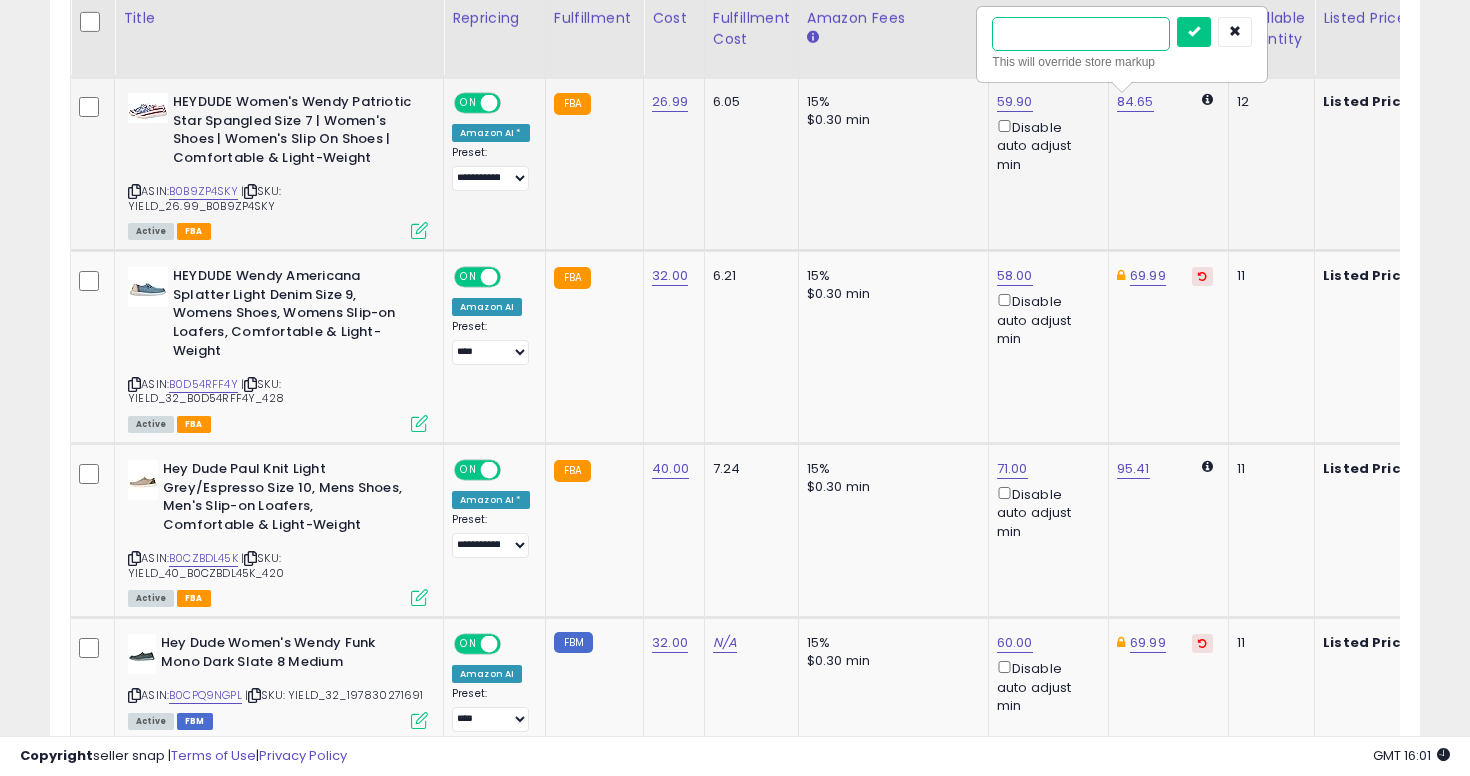 type on "**" 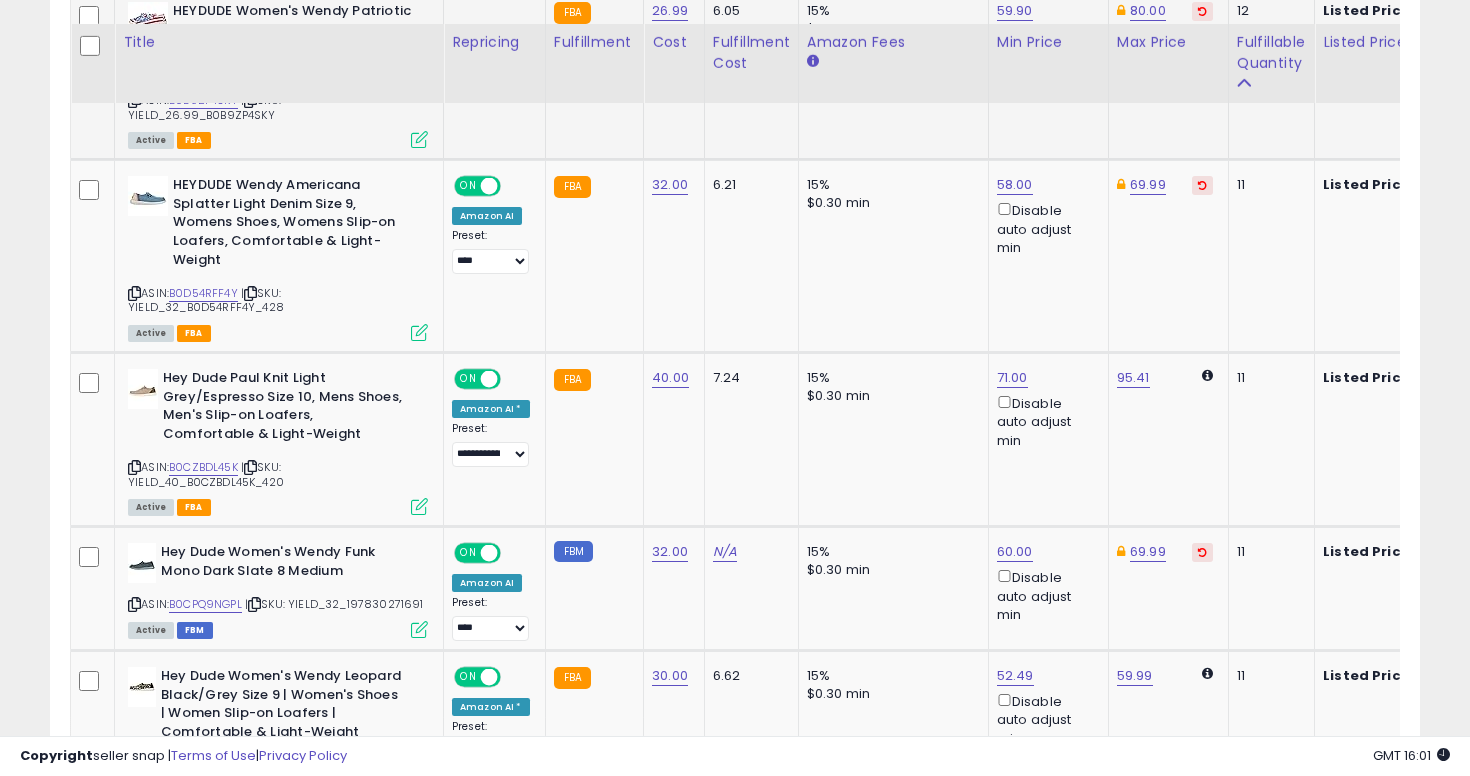 scroll, scrollTop: 2246, scrollLeft: 0, axis: vertical 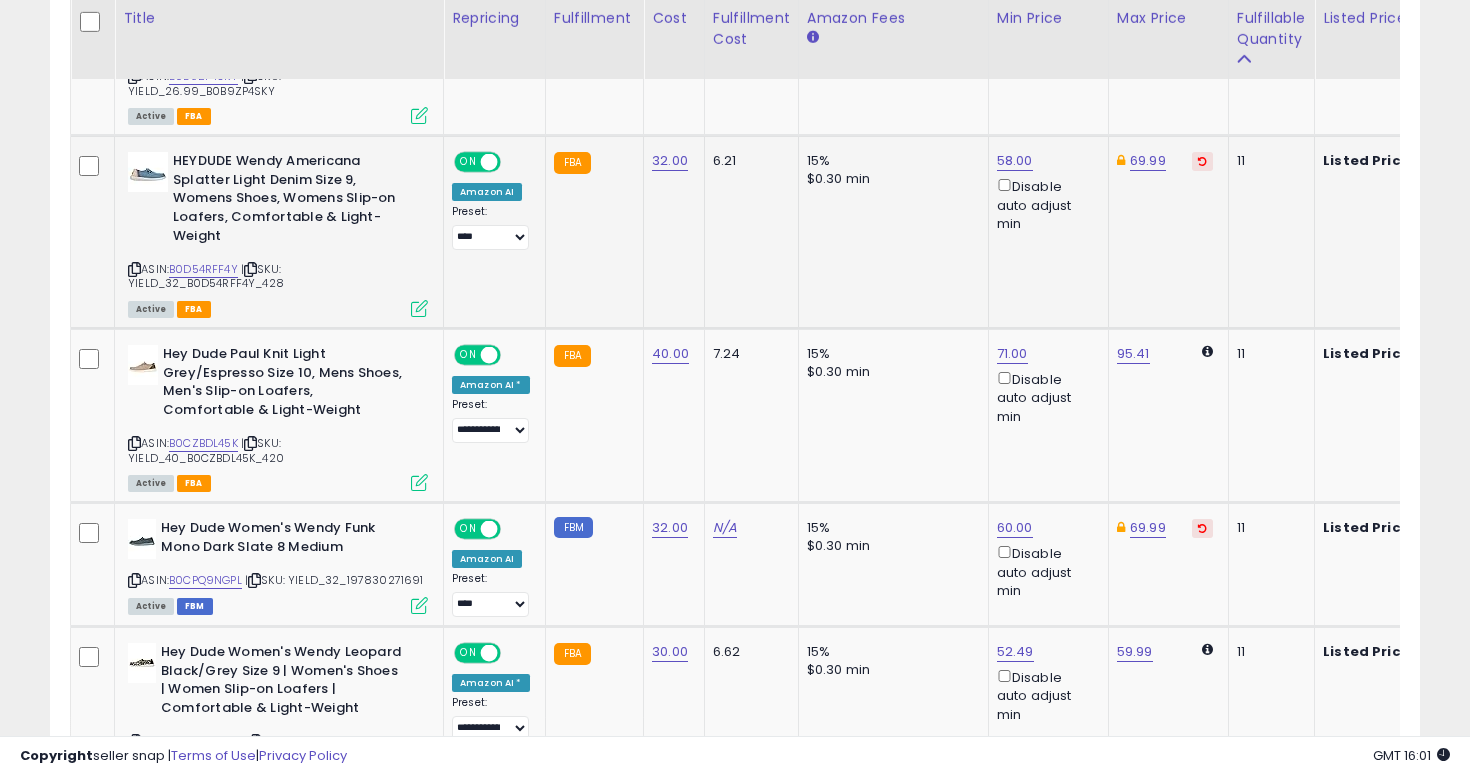click at bounding box center [134, 269] 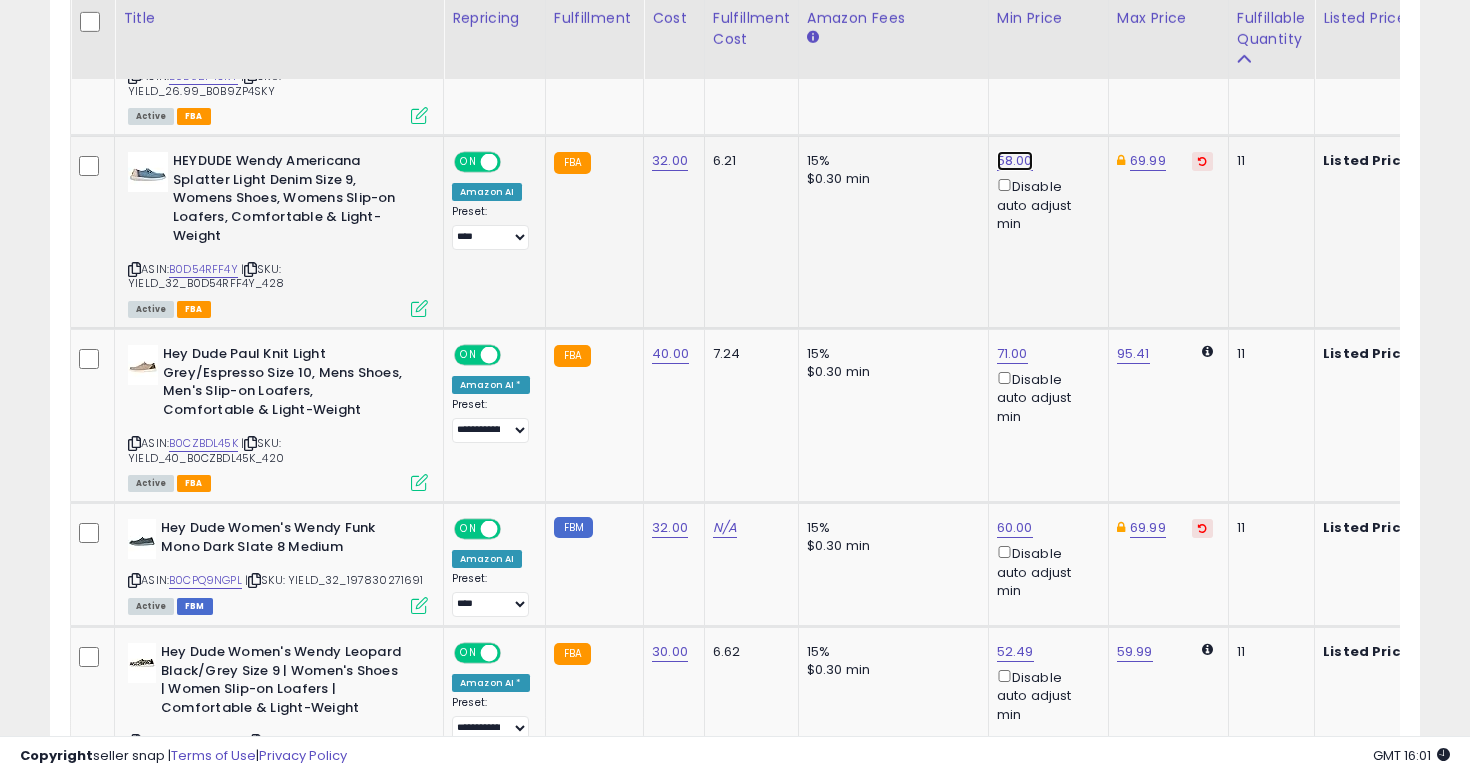 click on "58.00" at bounding box center (1014, -1172) 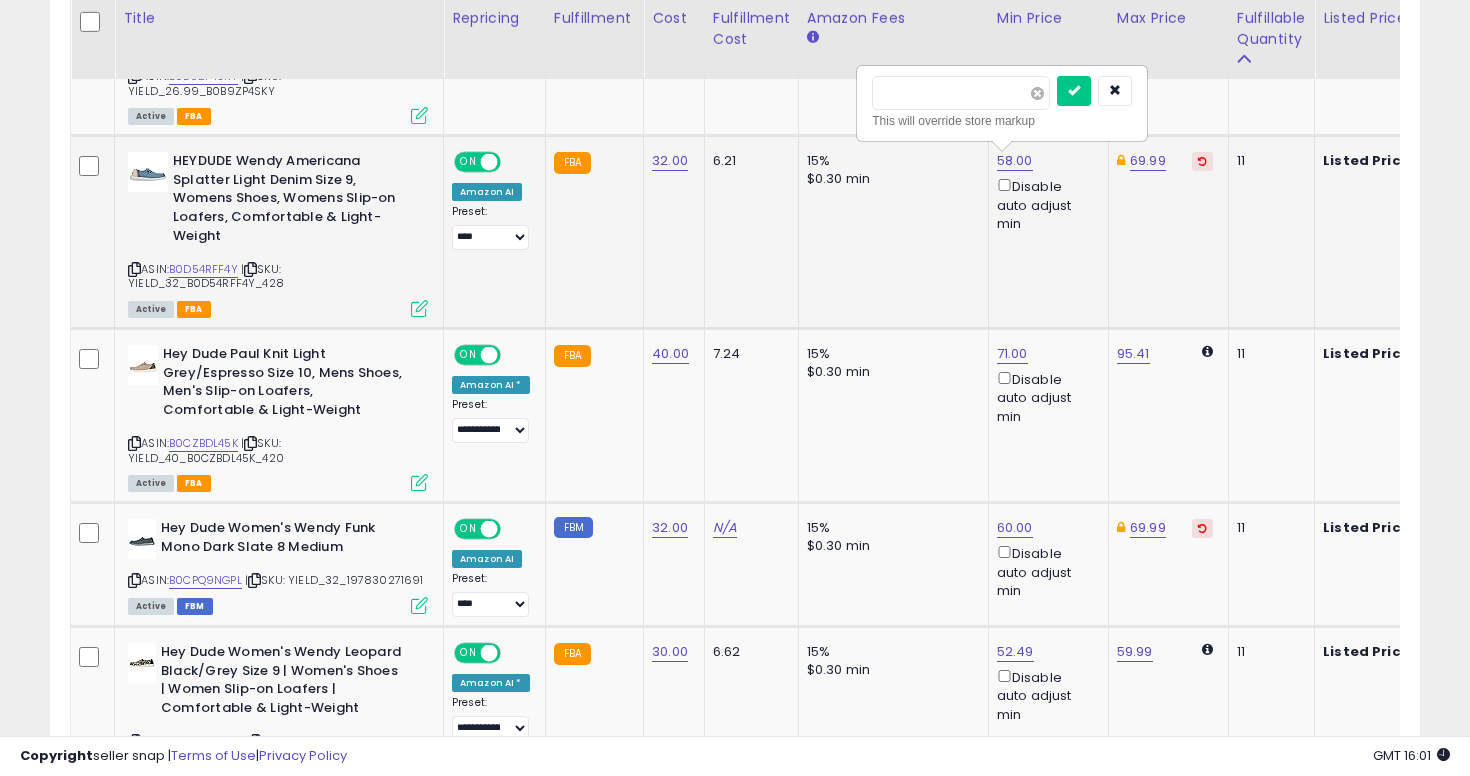 click at bounding box center (1037, 93) 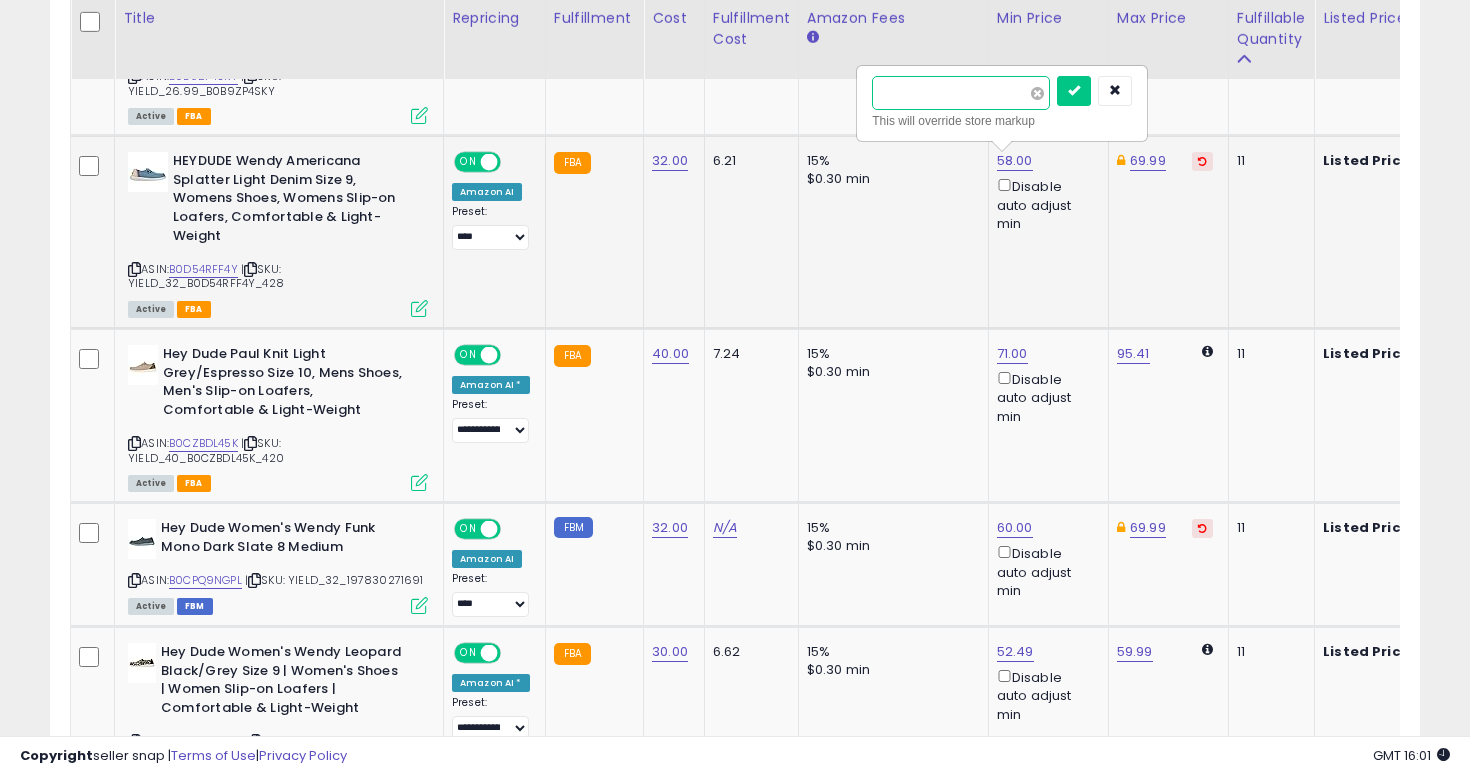 type on "*****" 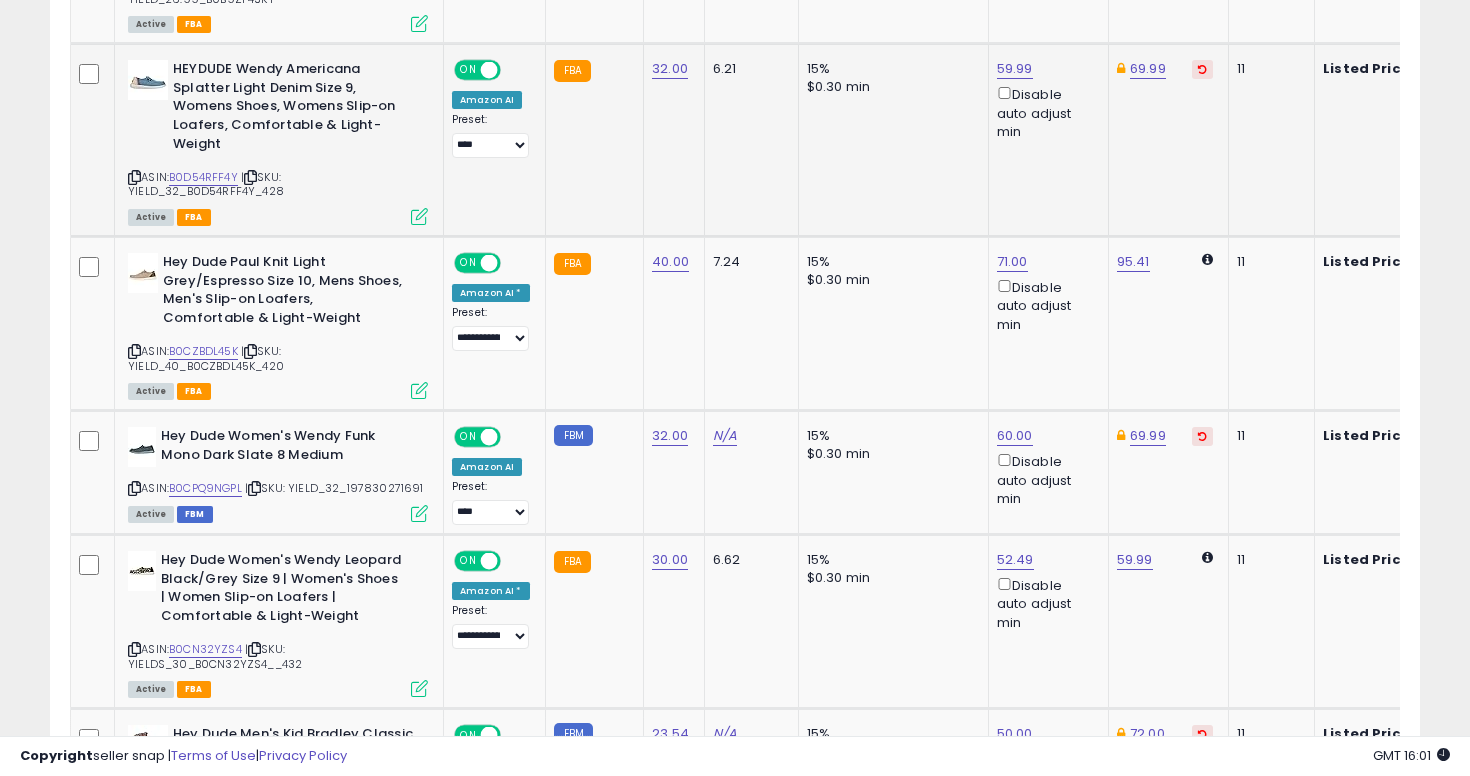 scroll, scrollTop: 2363, scrollLeft: 0, axis: vertical 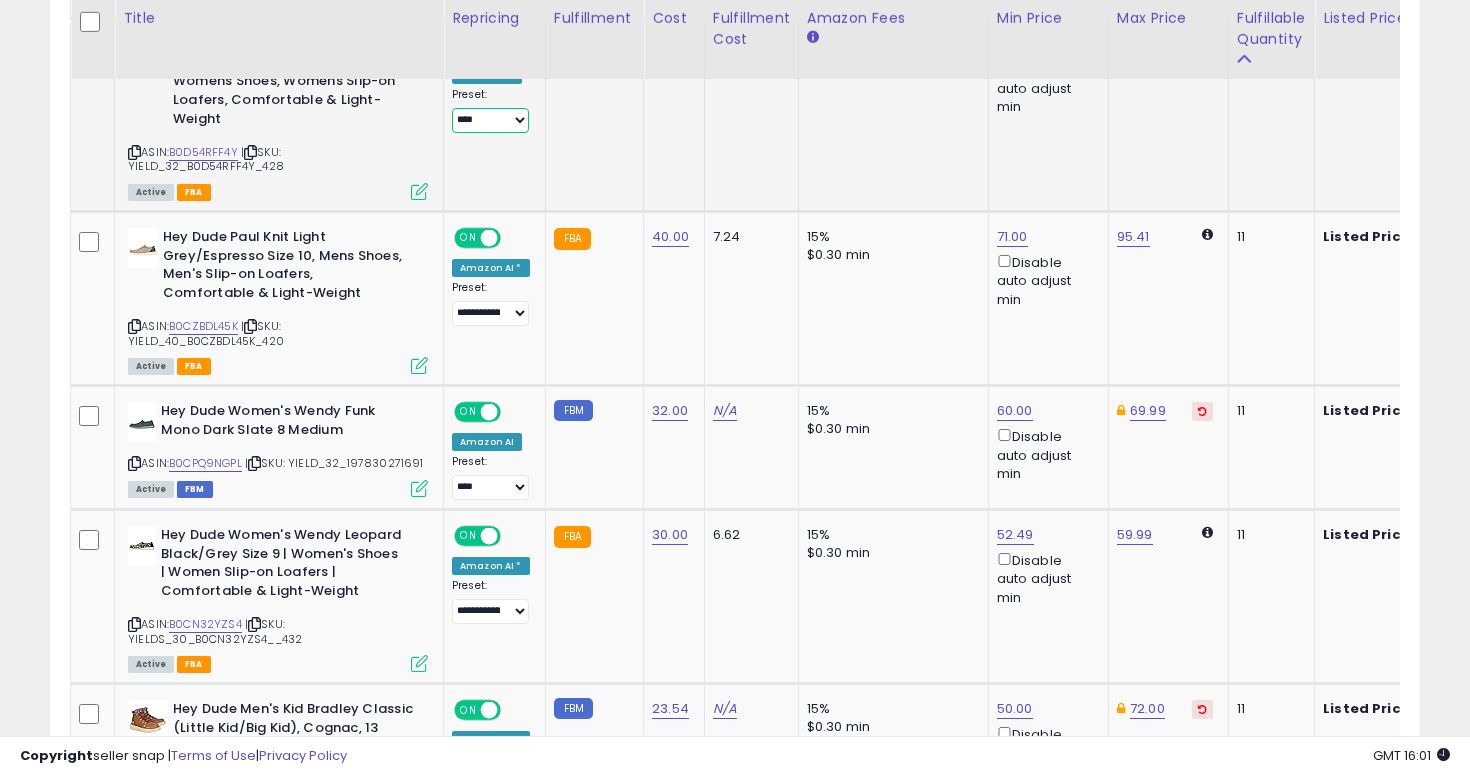 click on "**********" at bounding box center [490, 120] 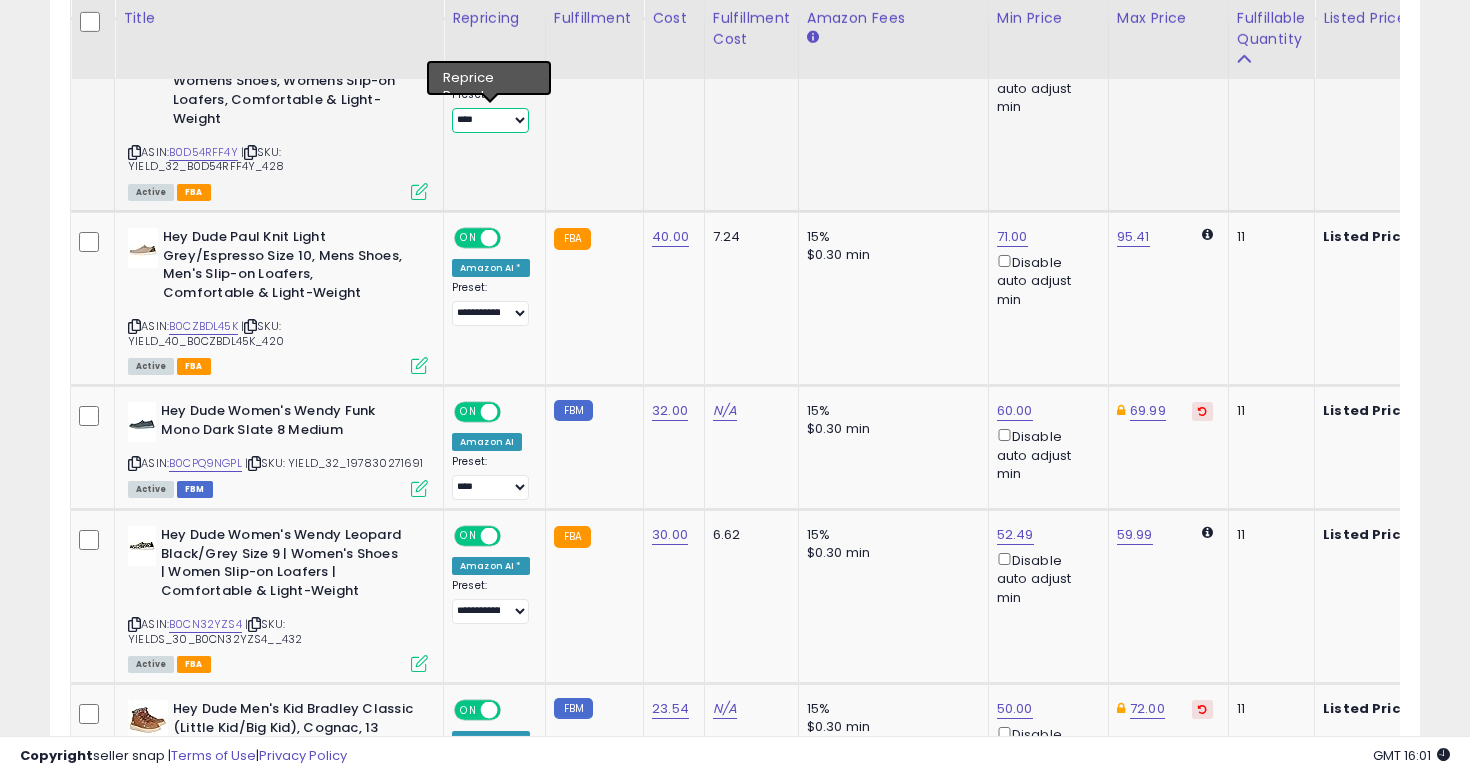 select on "**********" 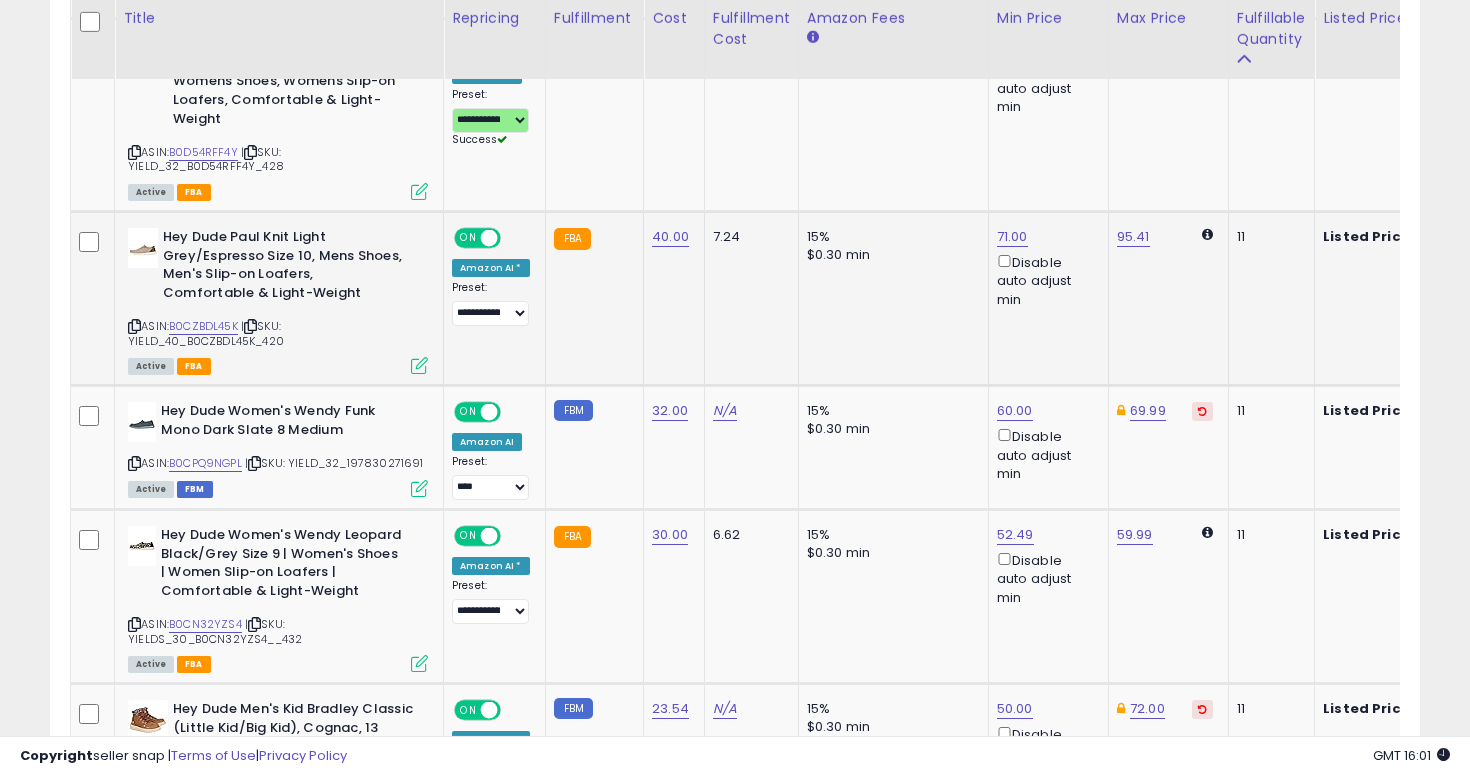 click at bounding box center [134, 326] 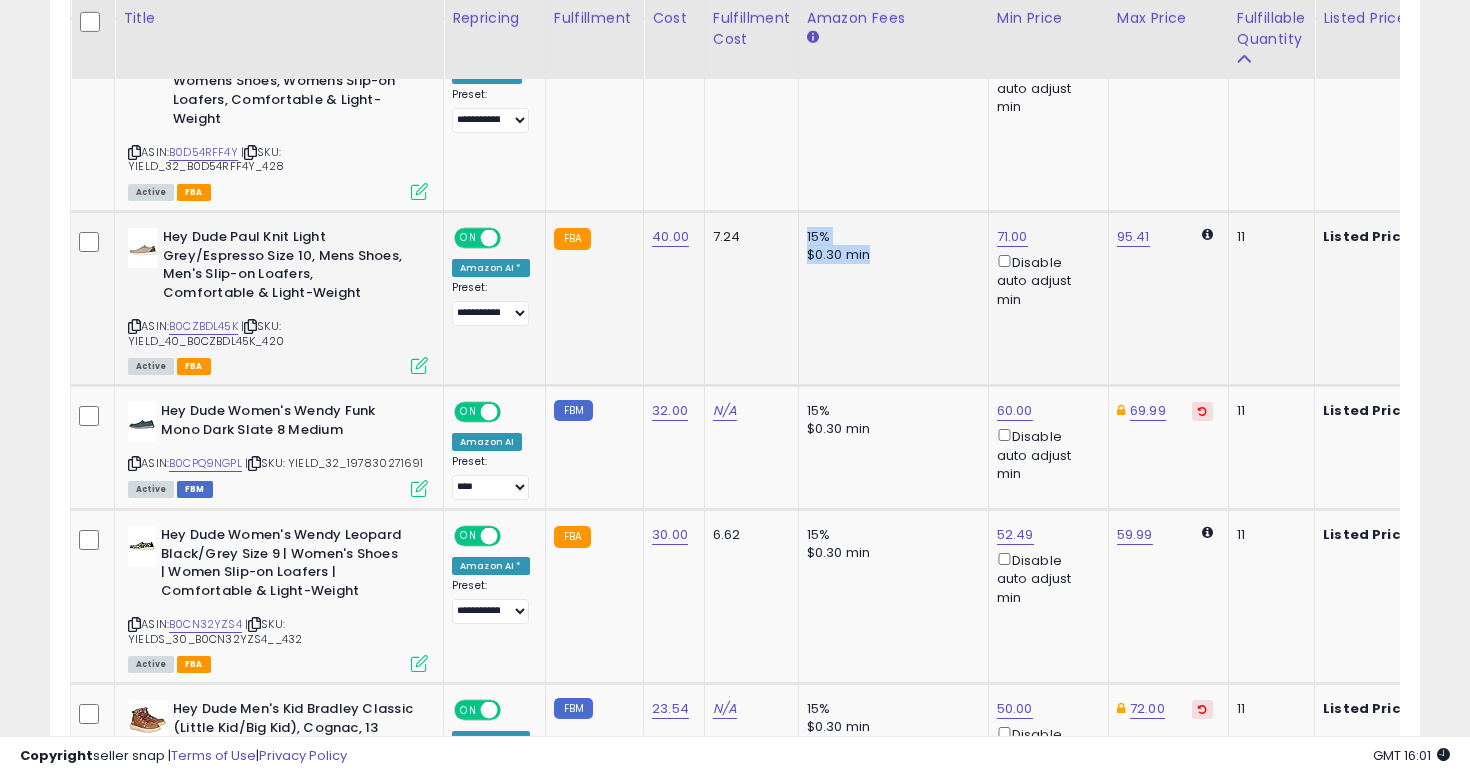 drag, startPoint x: 785, startPoint y: 242, endPoint x: 907, endPoint y: 269, distance: 124.95199 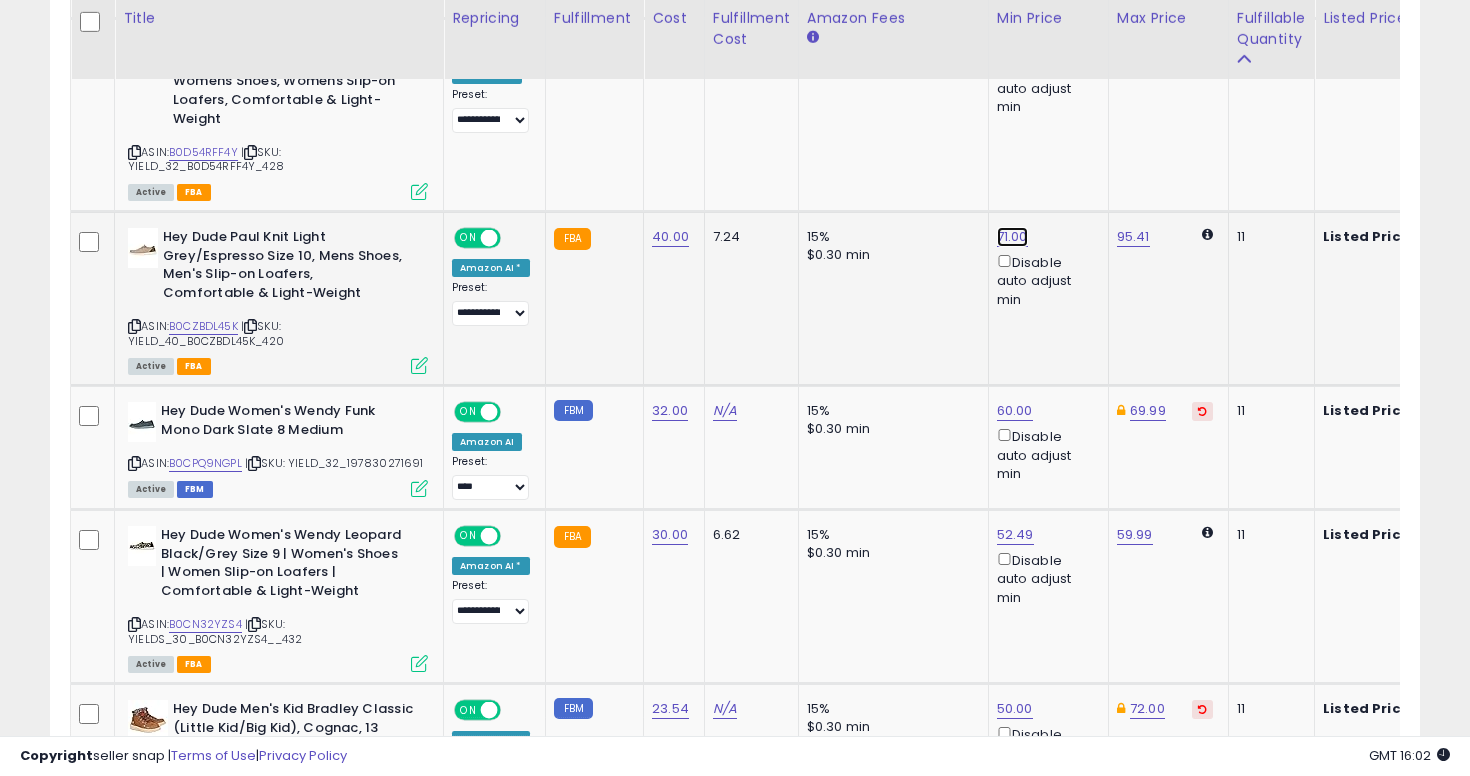 click on "71.00" at bounding box center [1014, -1289] 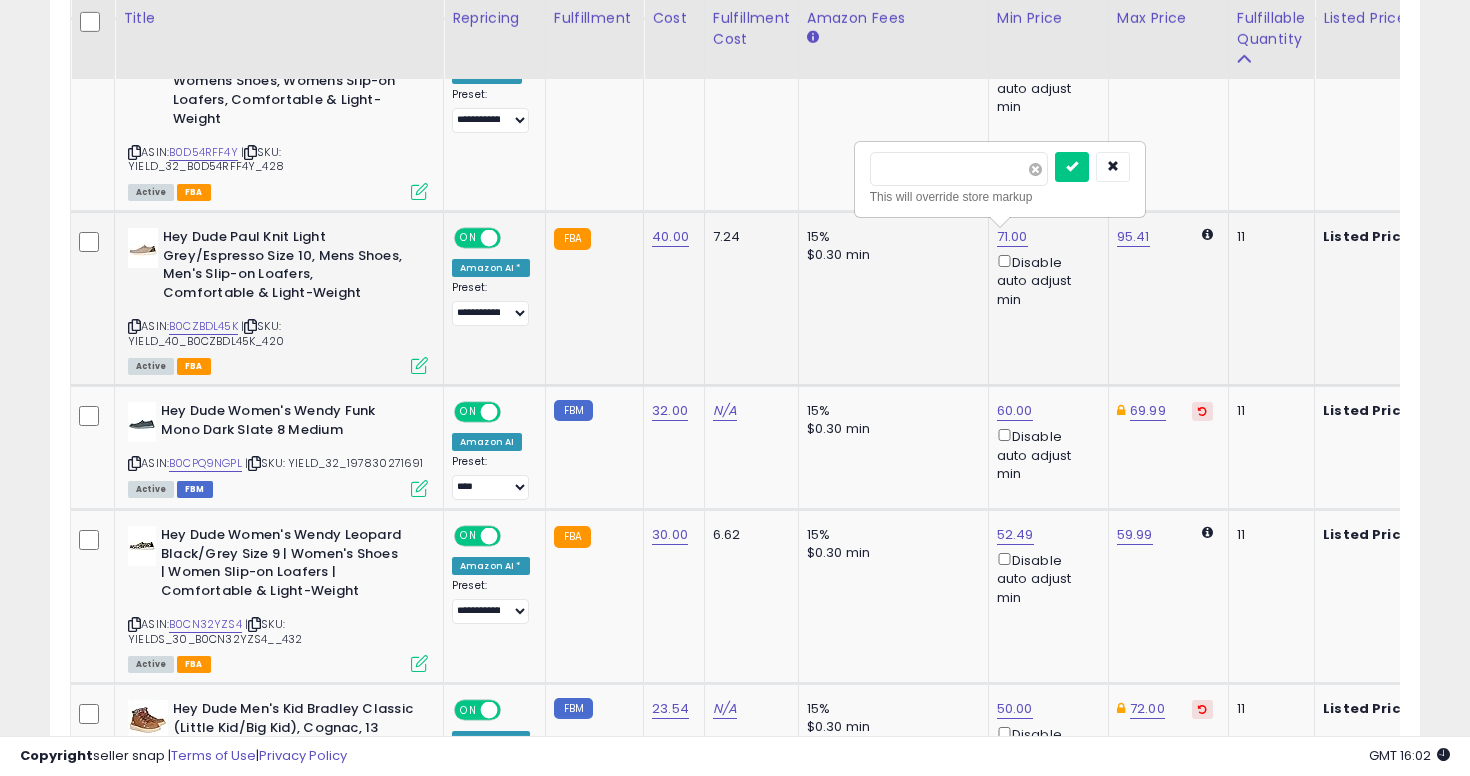 click at bounding box center (1035, 169) 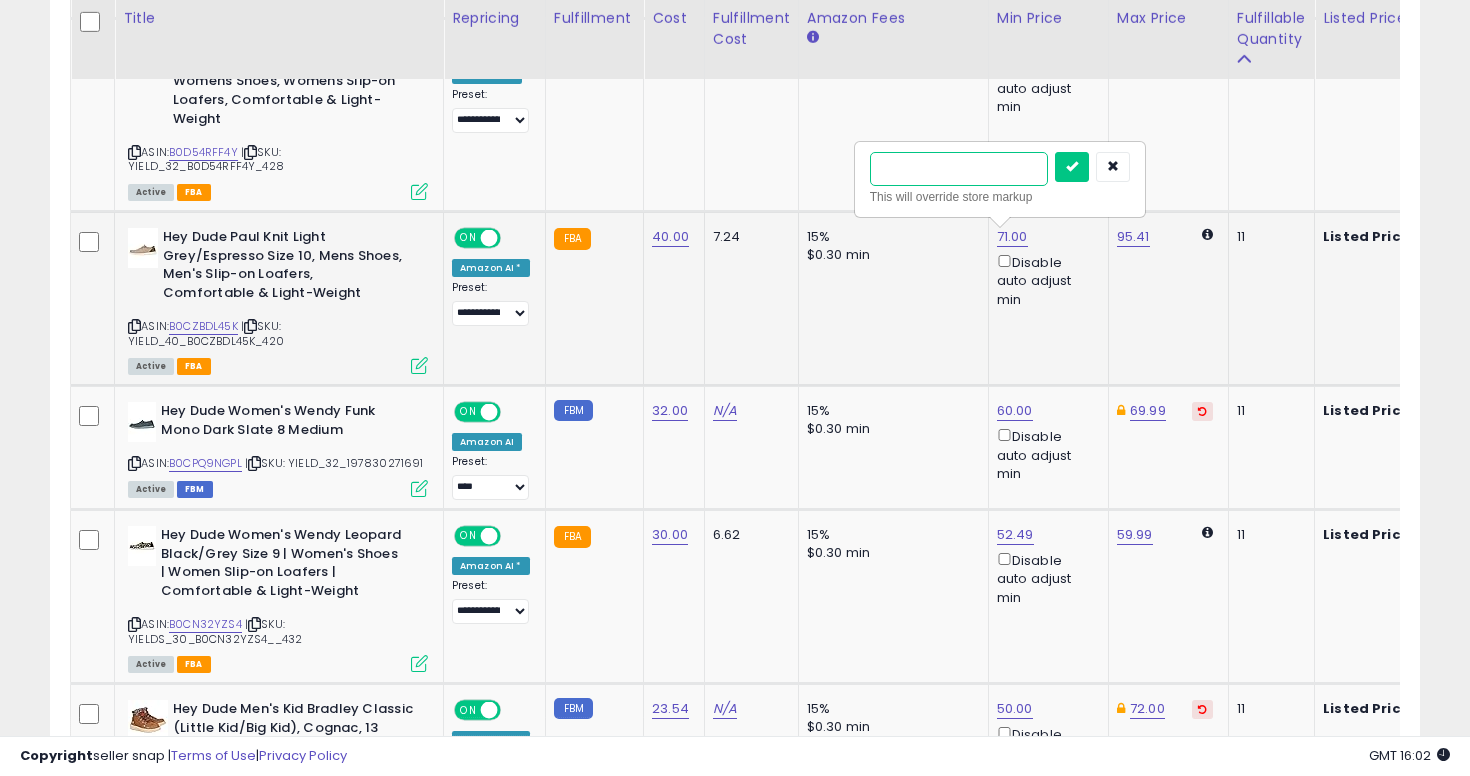 type on "**" 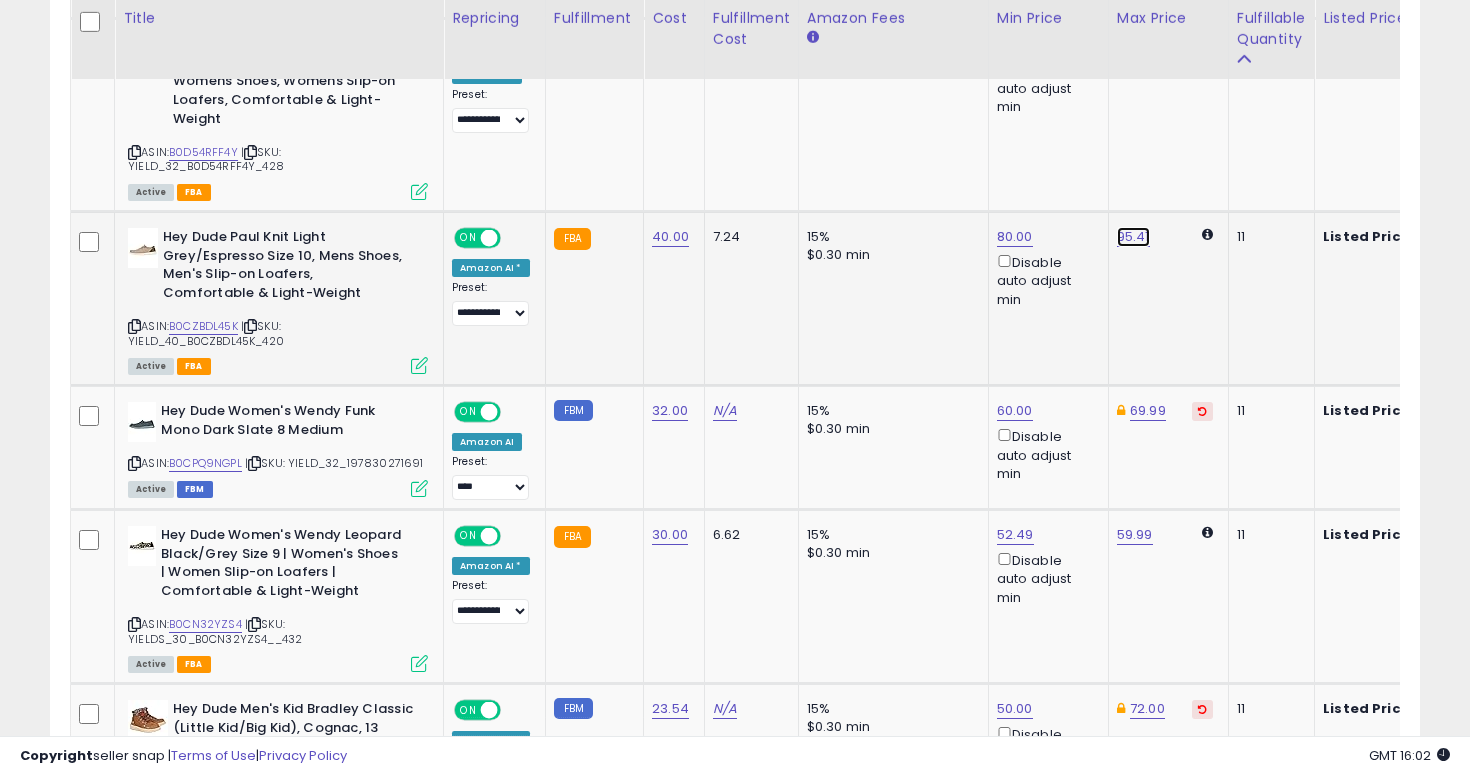 click on "95.41" at bounding box center (1133, 237) 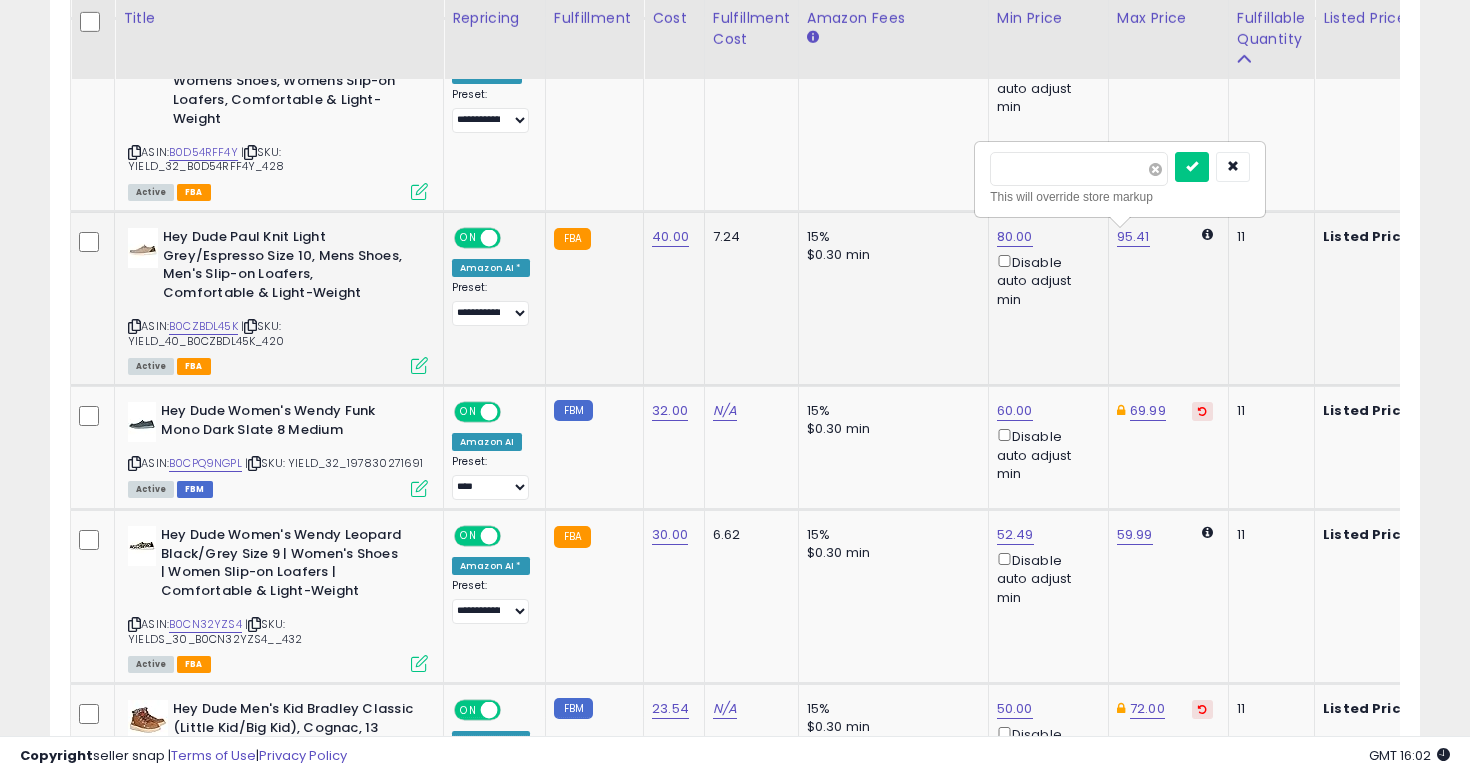 click at bounding box center (1155, 169) 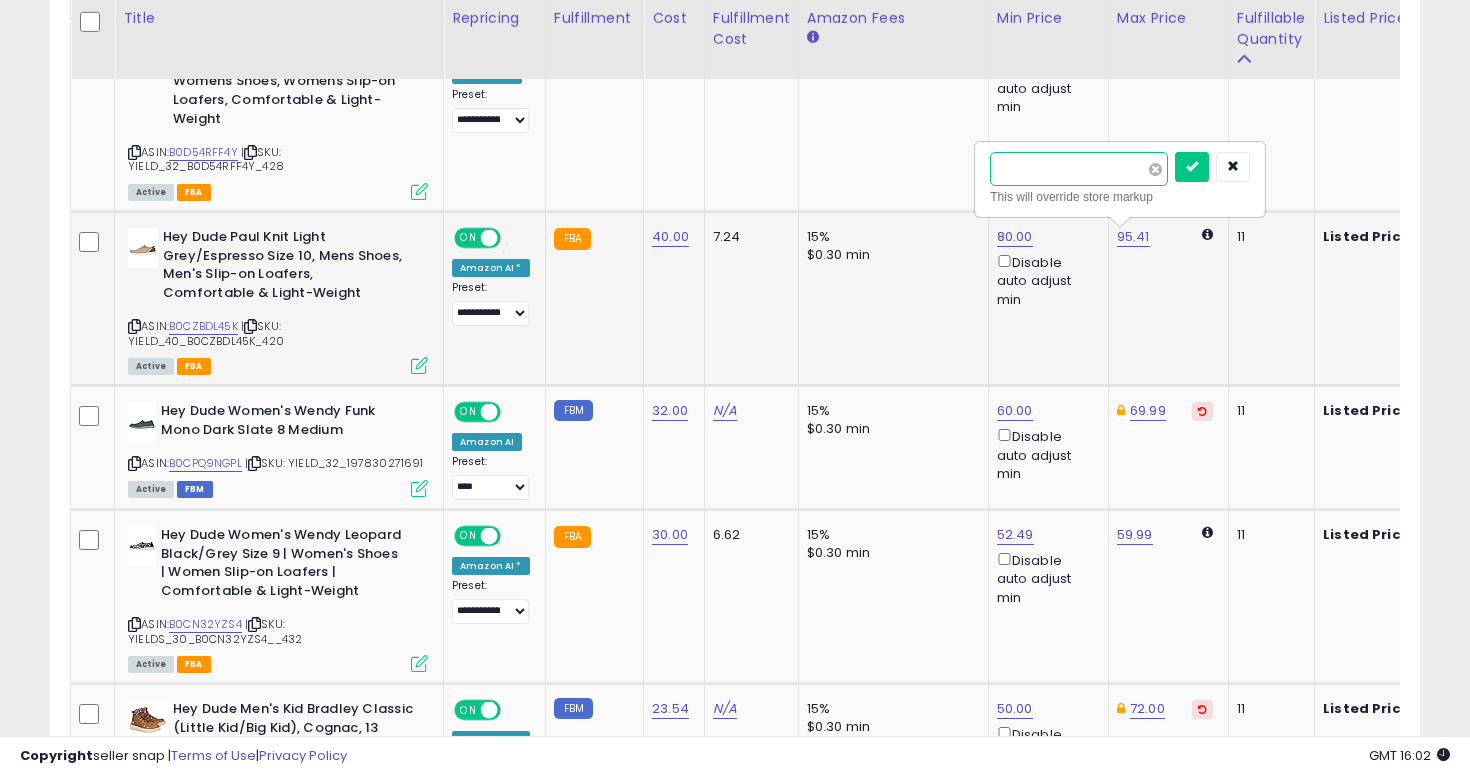 type on "**" 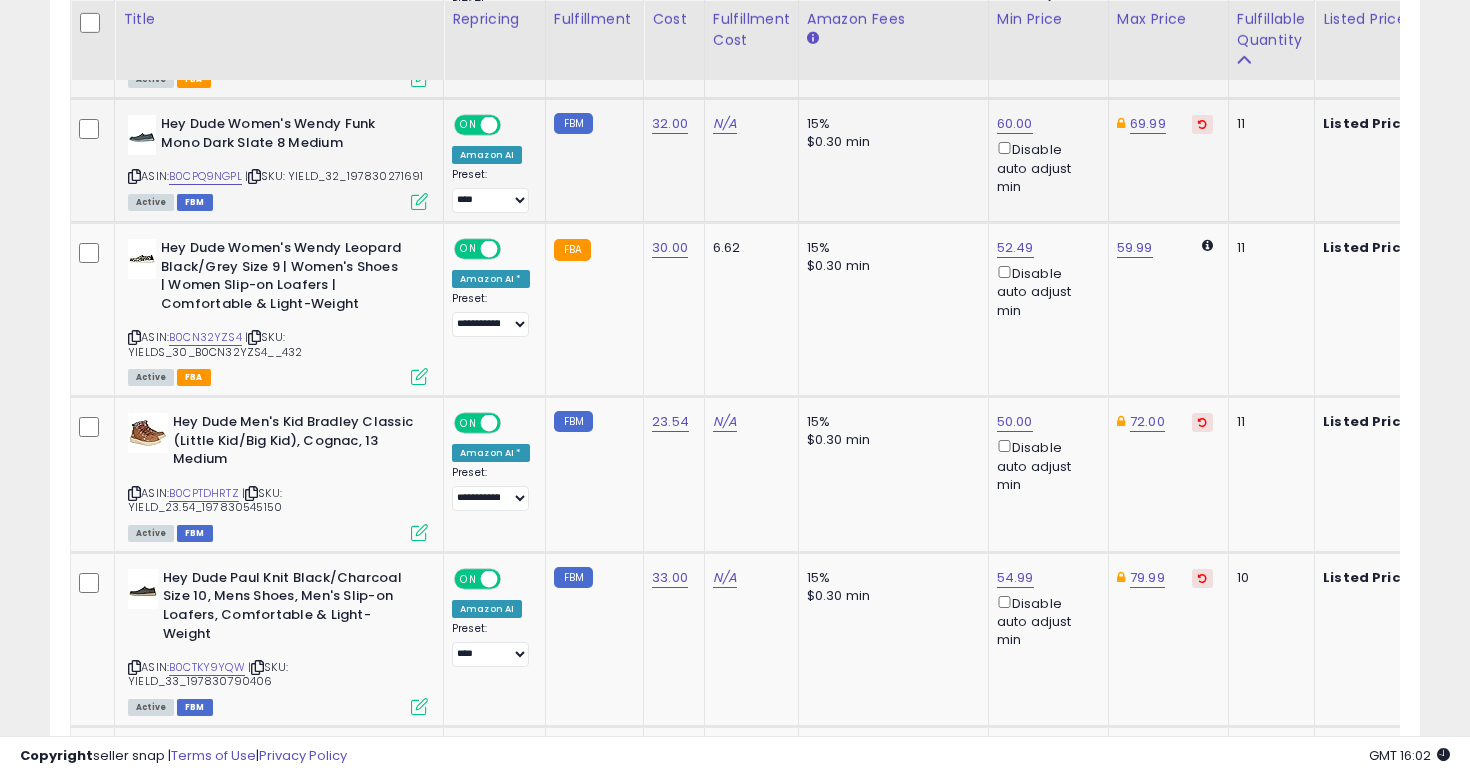 scroll, scrollTop: 2651, scrollLeft: 0, axis: vertical 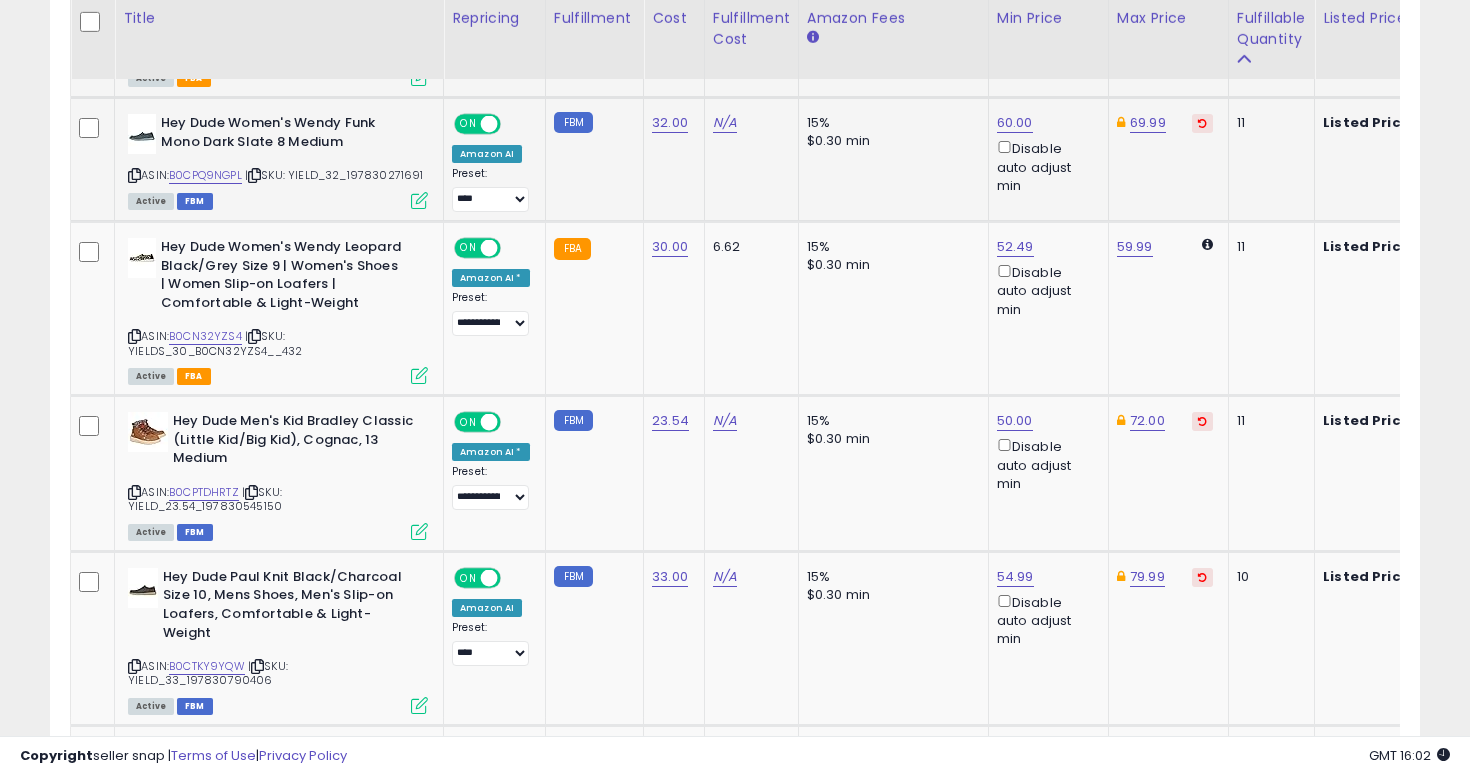 click at bounding box center [134, 175] 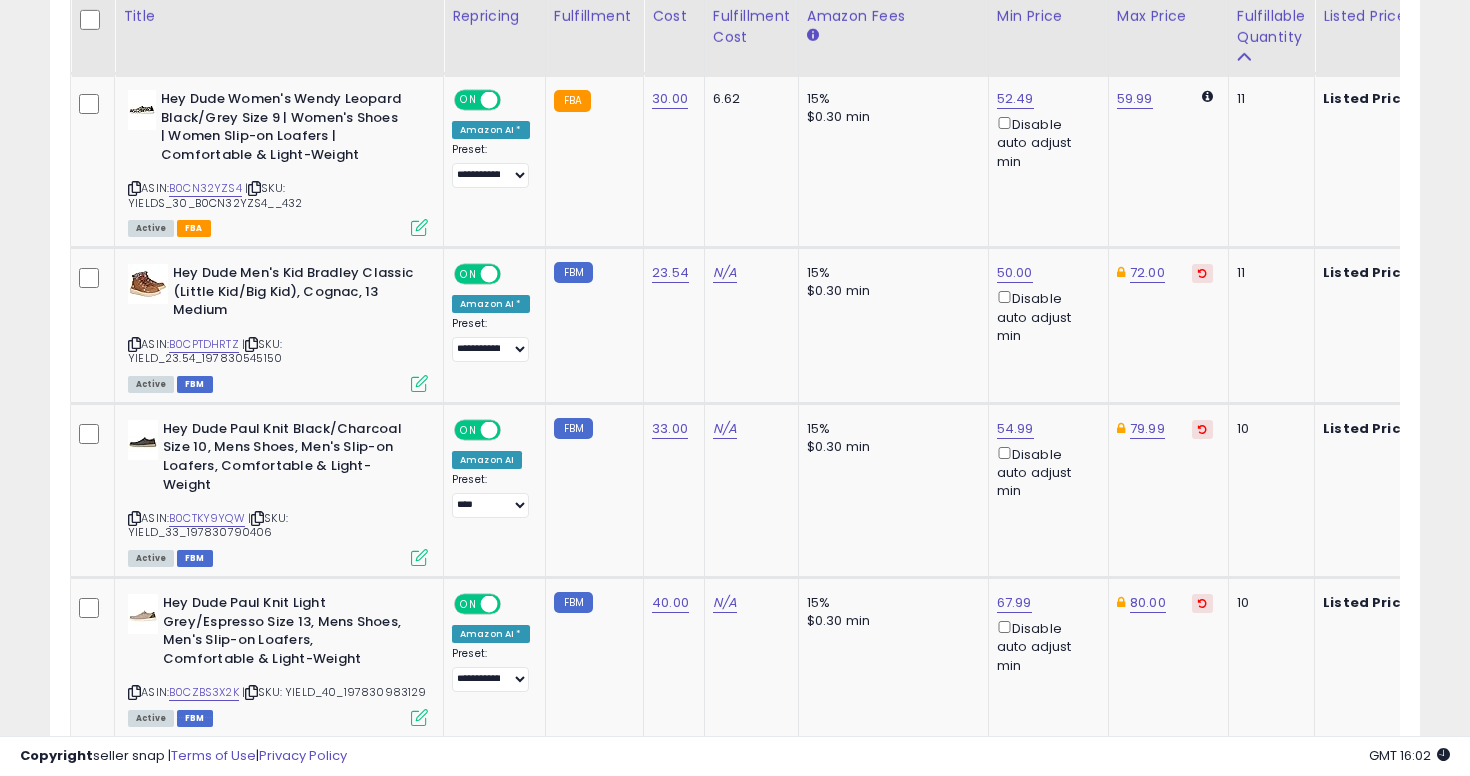 scroll, scrollTop: 2800, scrollLeft: 0, axis: vertical 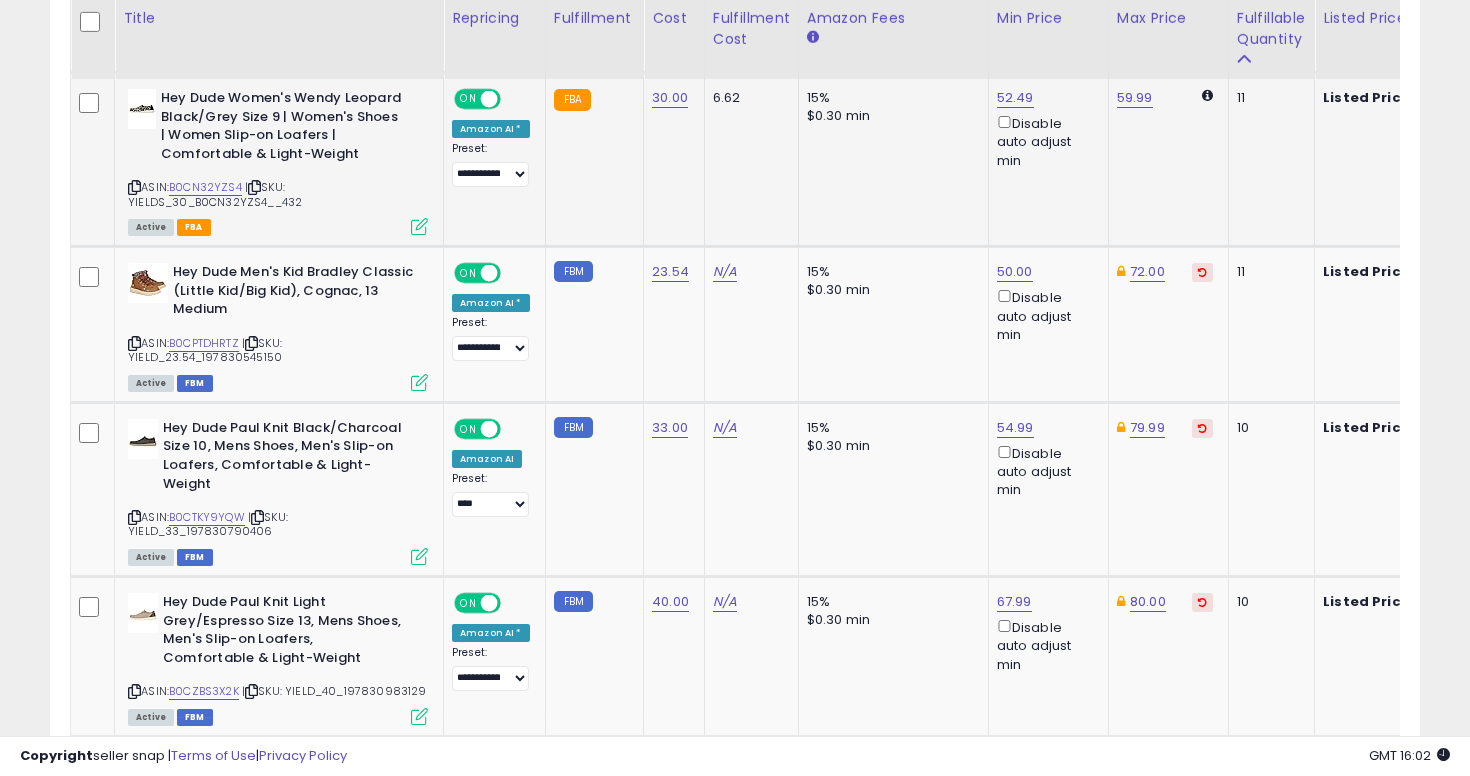 click at bounding box center [134, 187] 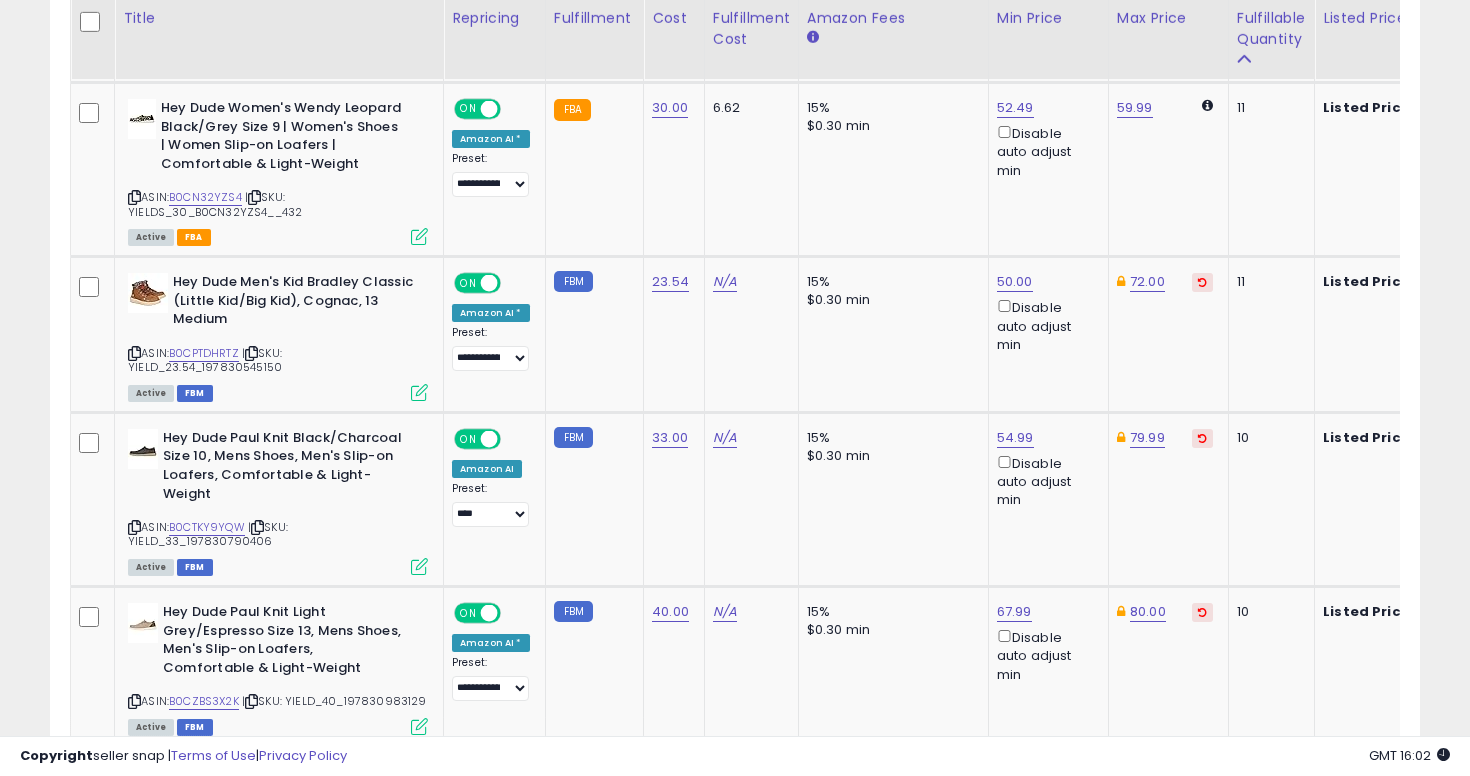 scroll, scrollTop: 2796, scrollLeft: 0, axis: vertical 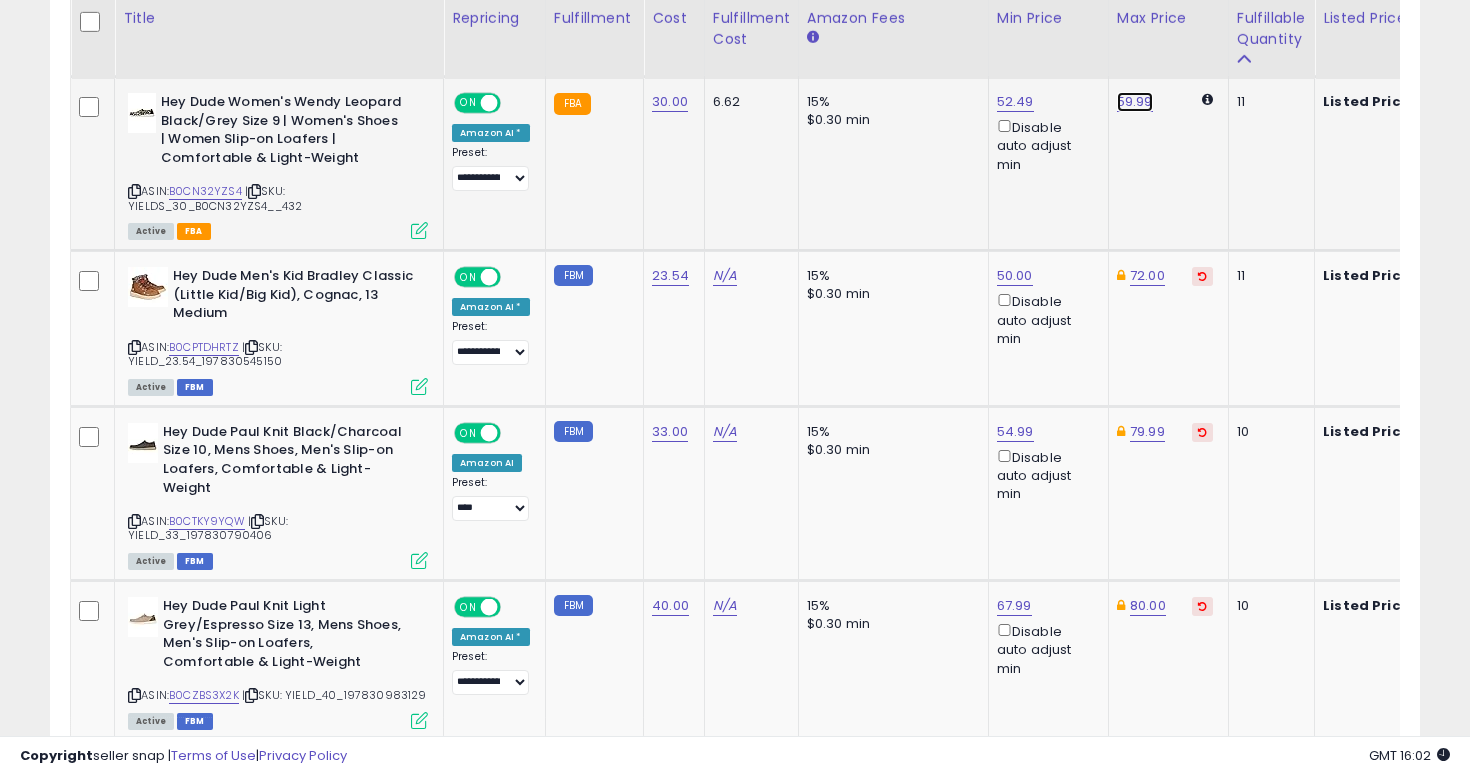 click on "59.99" at bounding box center (1135, 102) 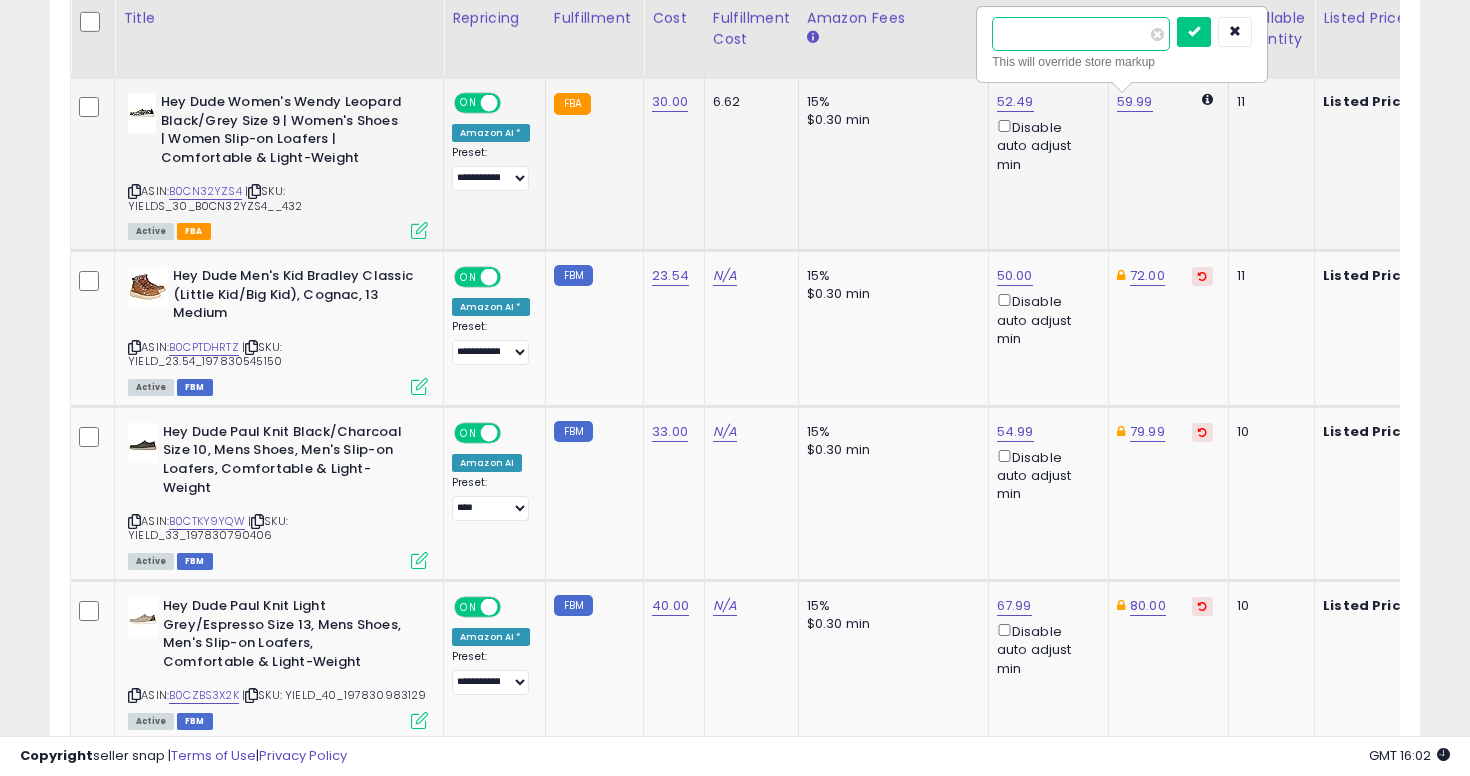 click on "*****" at bounding box center (1081, 34) 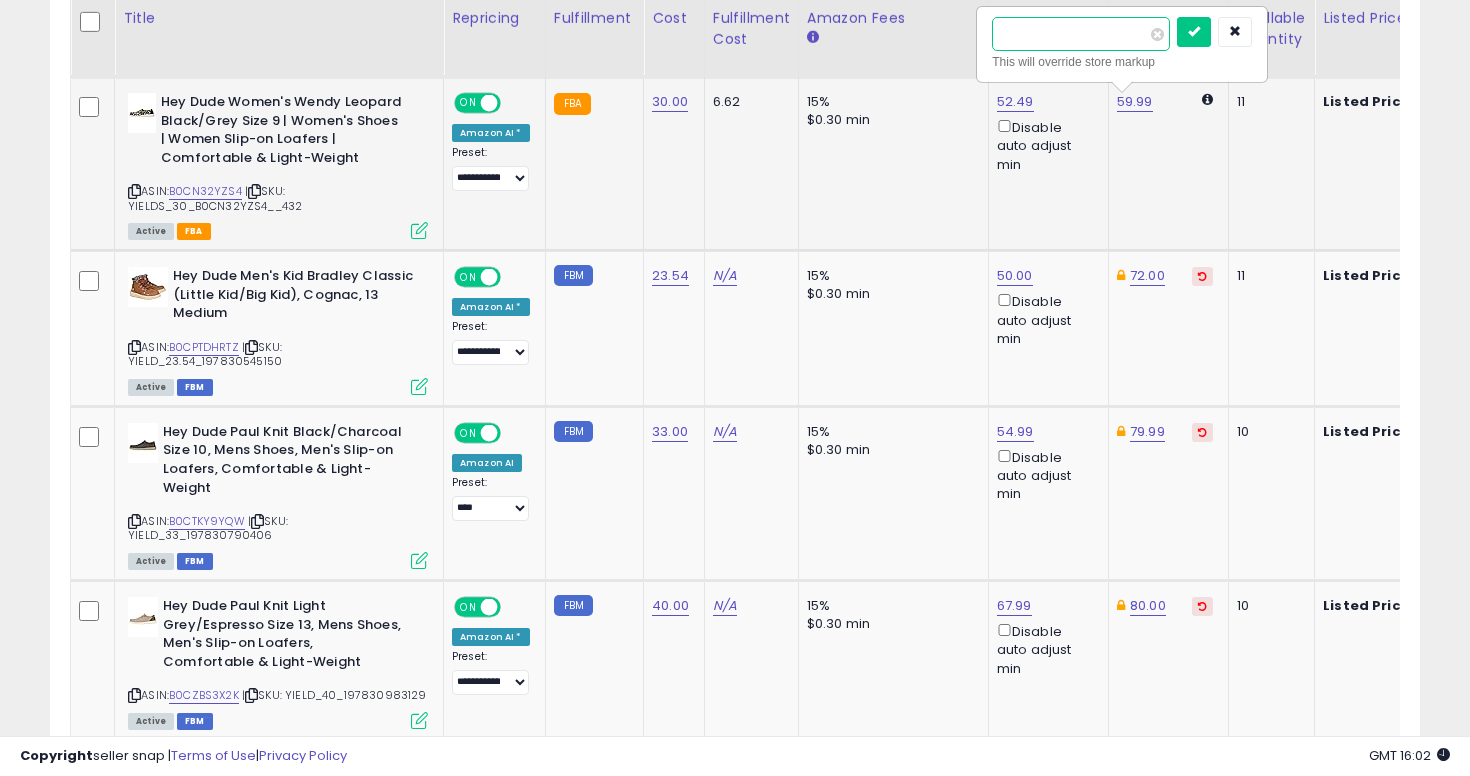 click on "*****" at bounding box center [1081, 34] 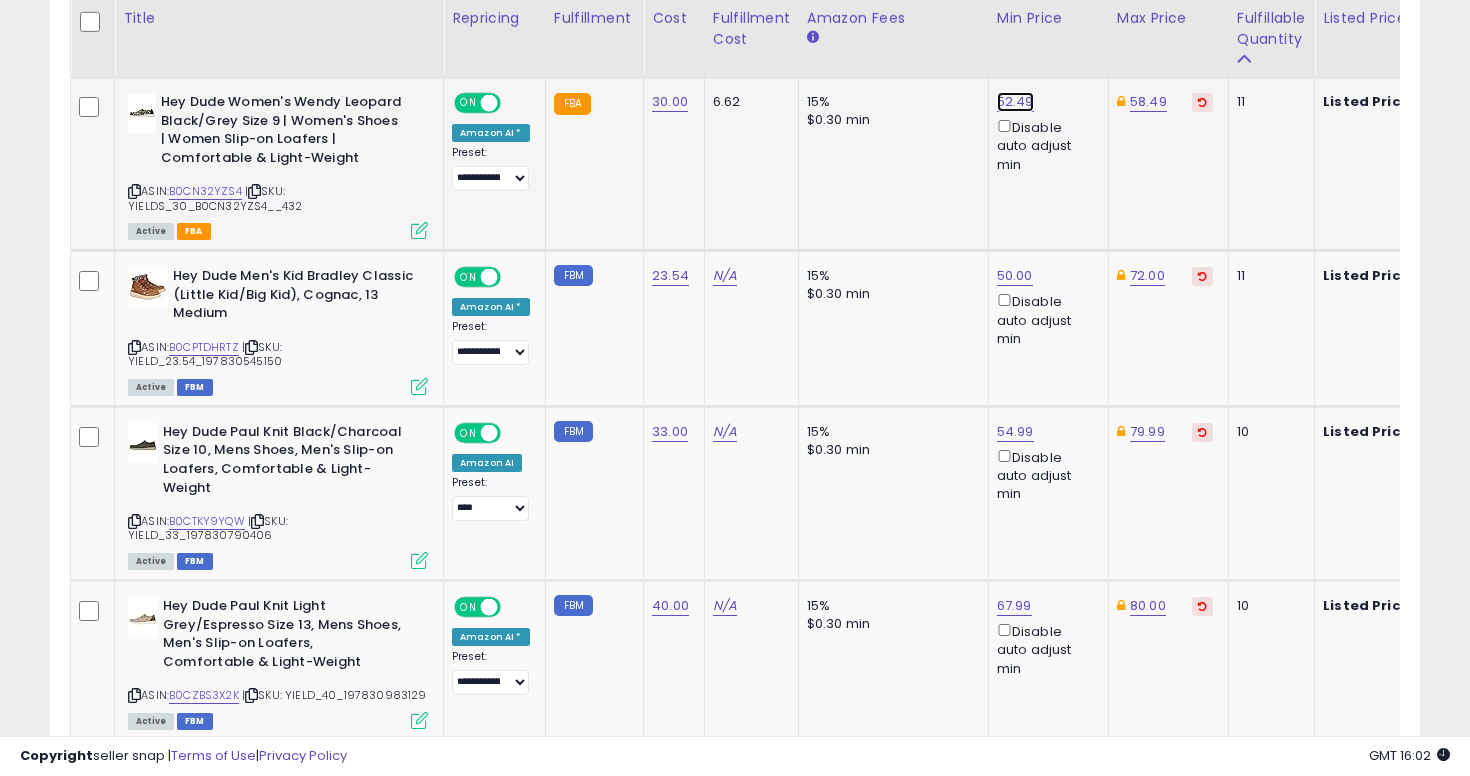 click on "52.49" at bounding box center (1014, -1722) 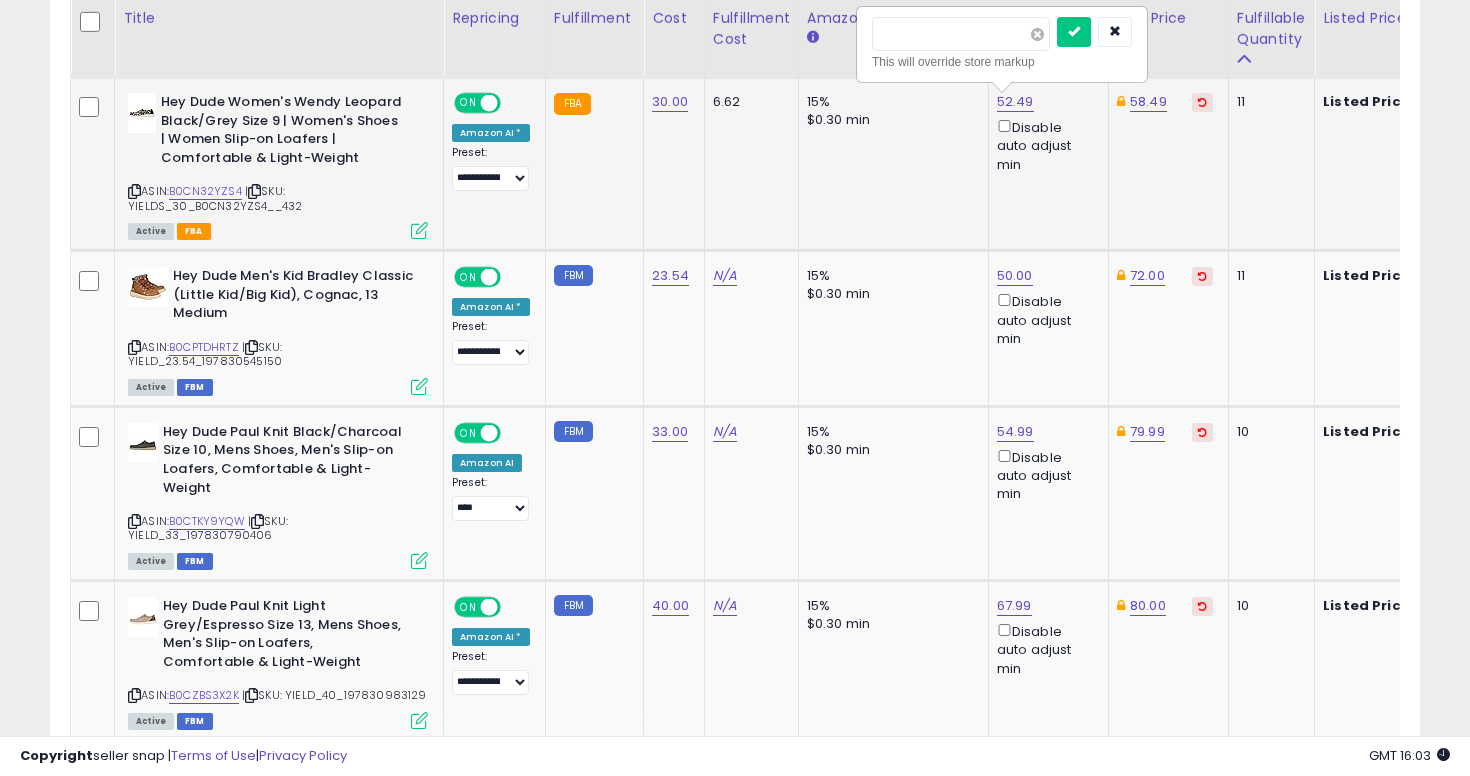 click at bounding box center [1037, 34] 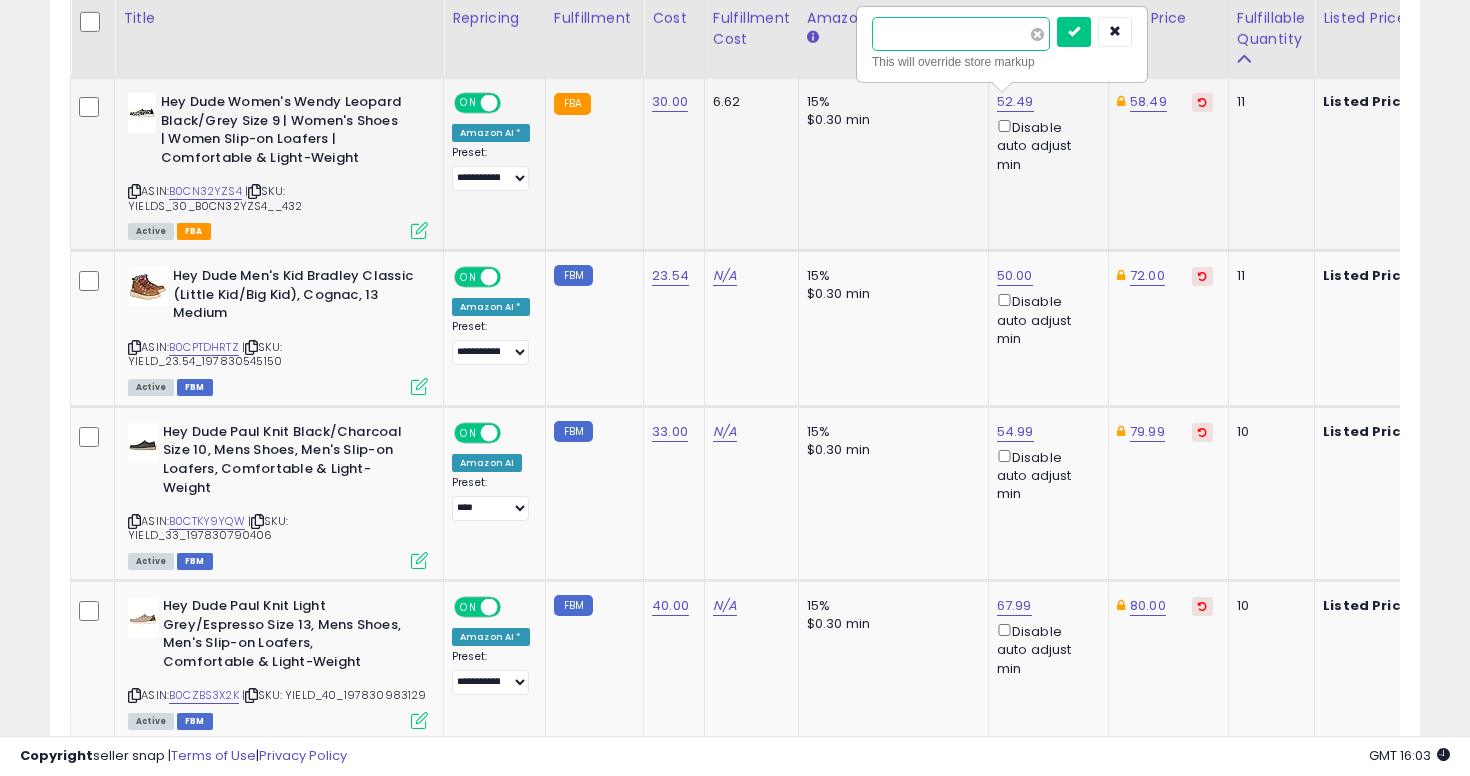 type on "****" 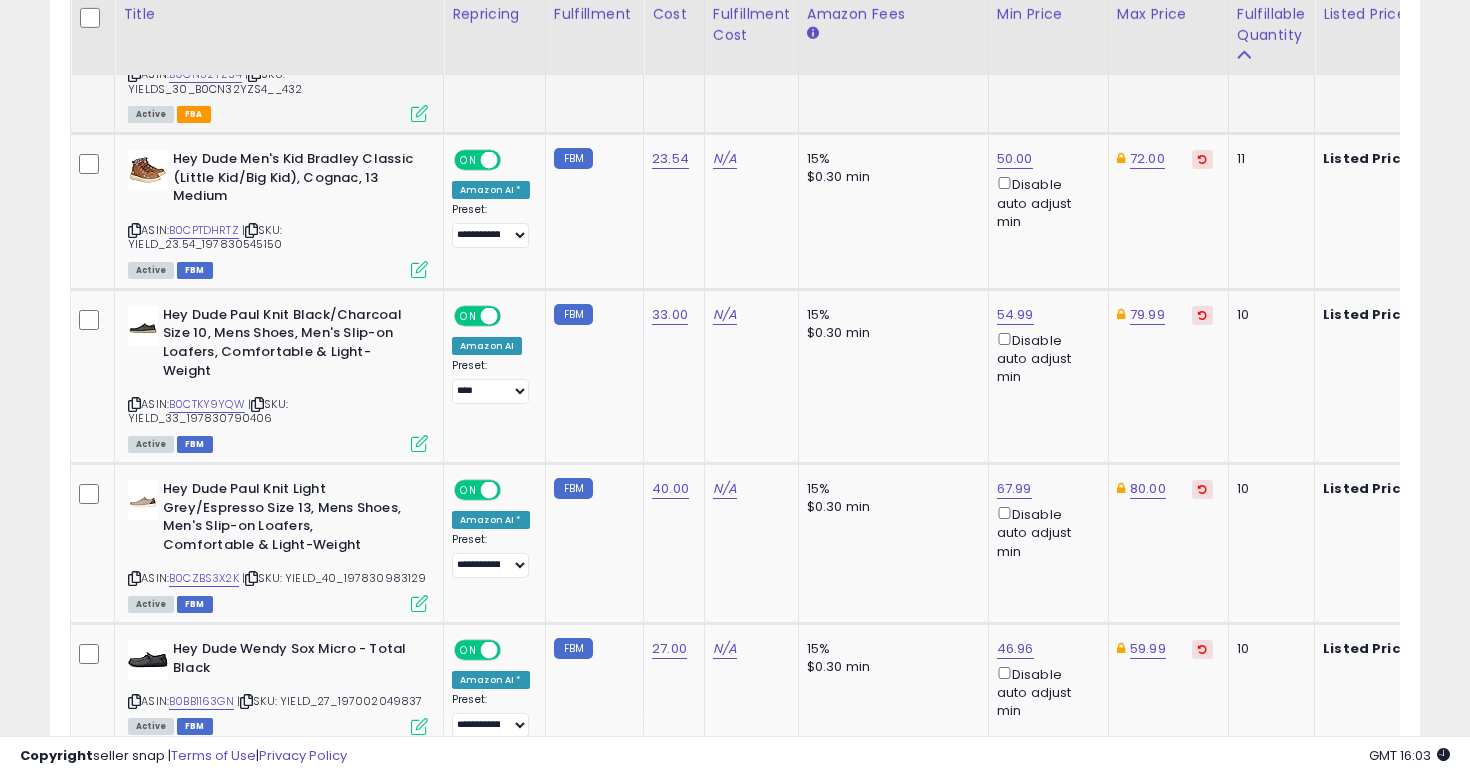 scroll, scrollTop: 2914, scrollLeft: 0, axis: vertical 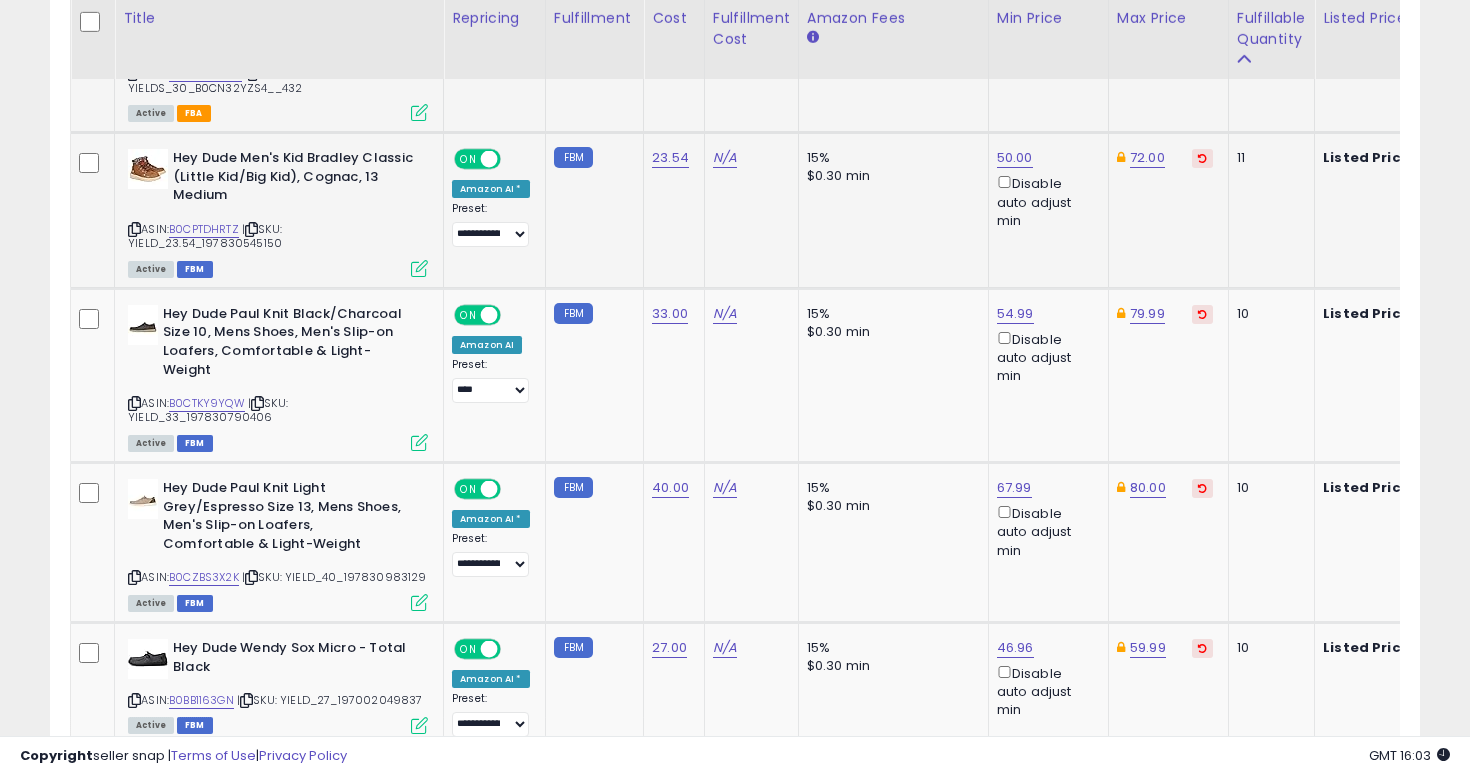 click at bounding box center (134, 229) 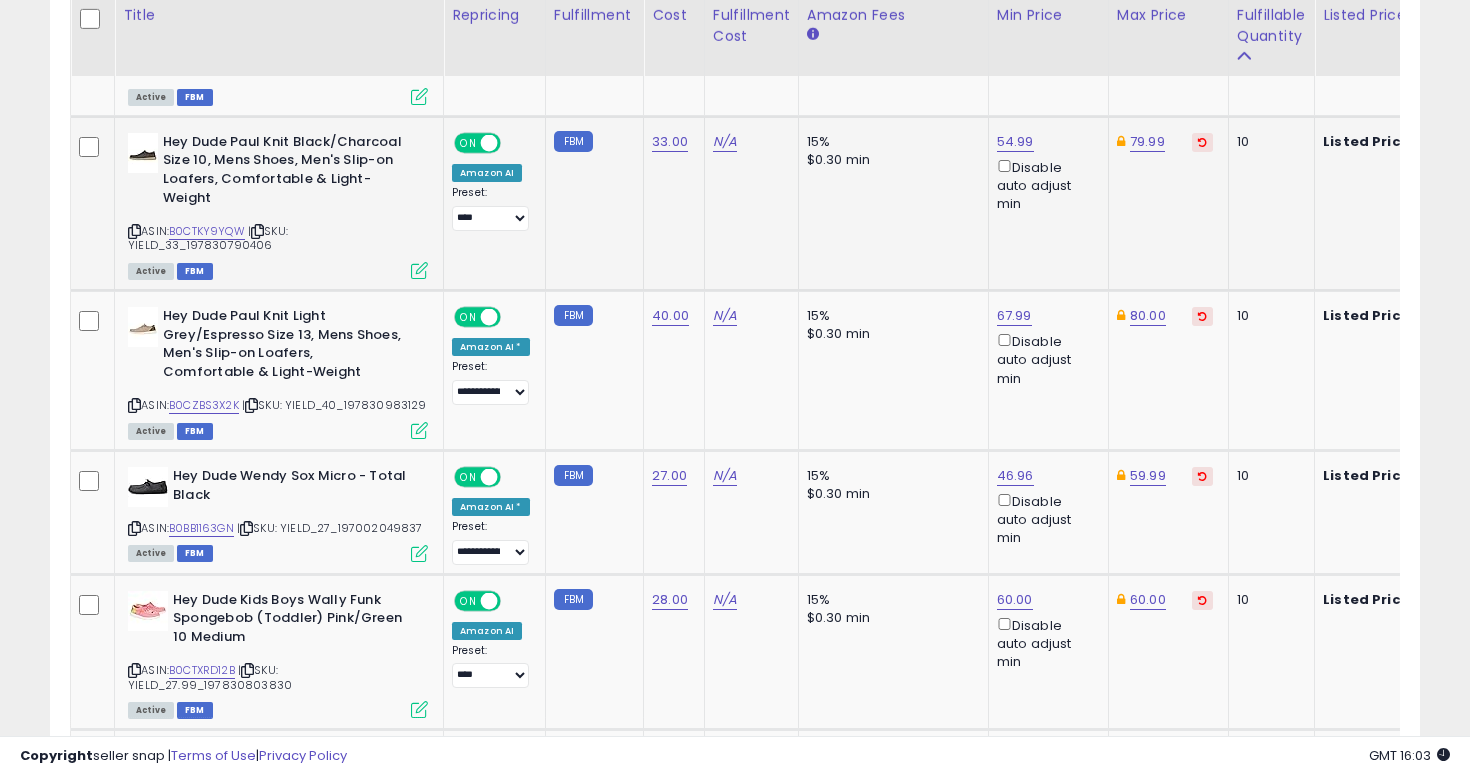 scroll, scrollTop: 3087, scrollLeft: 0, axis: vertical 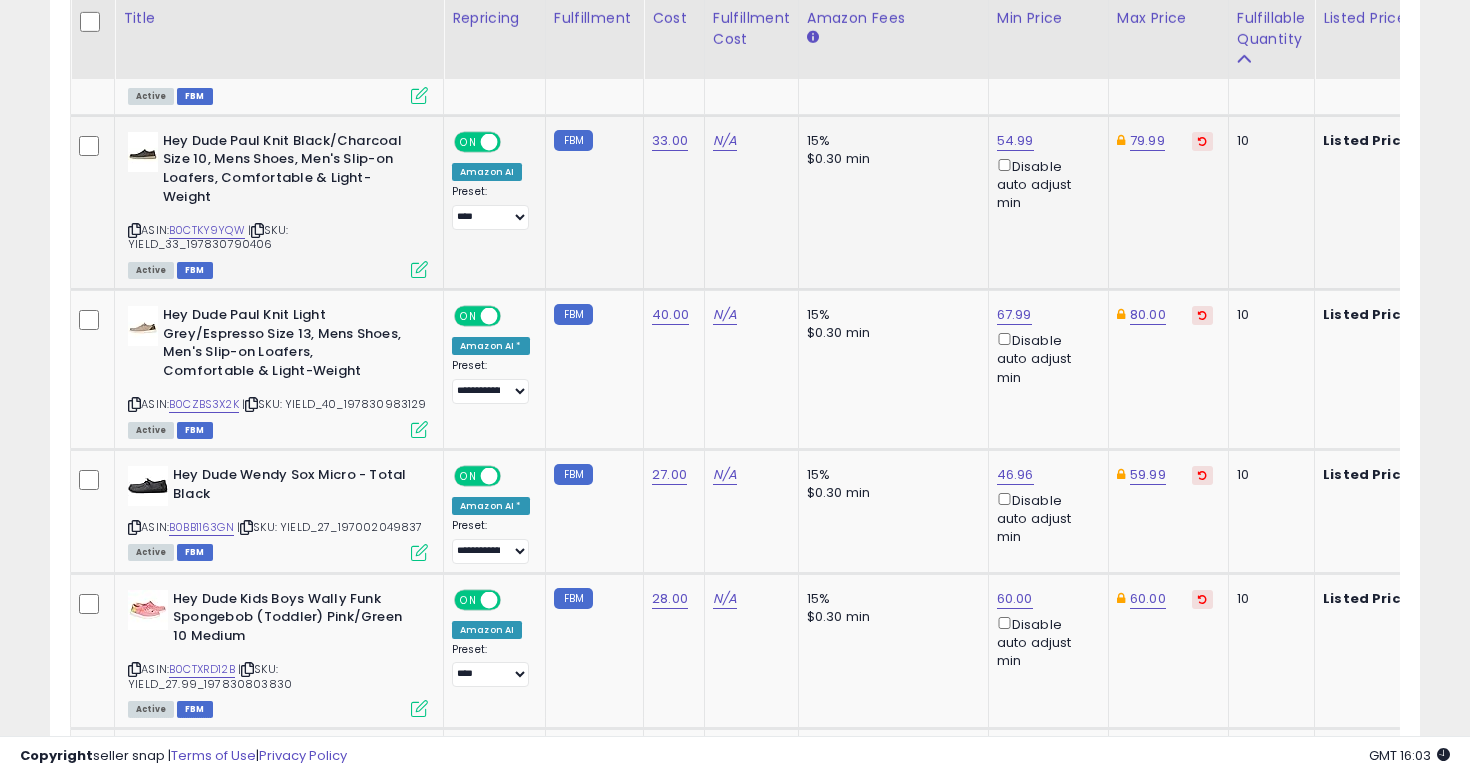 click at bounding box center (134, 230) 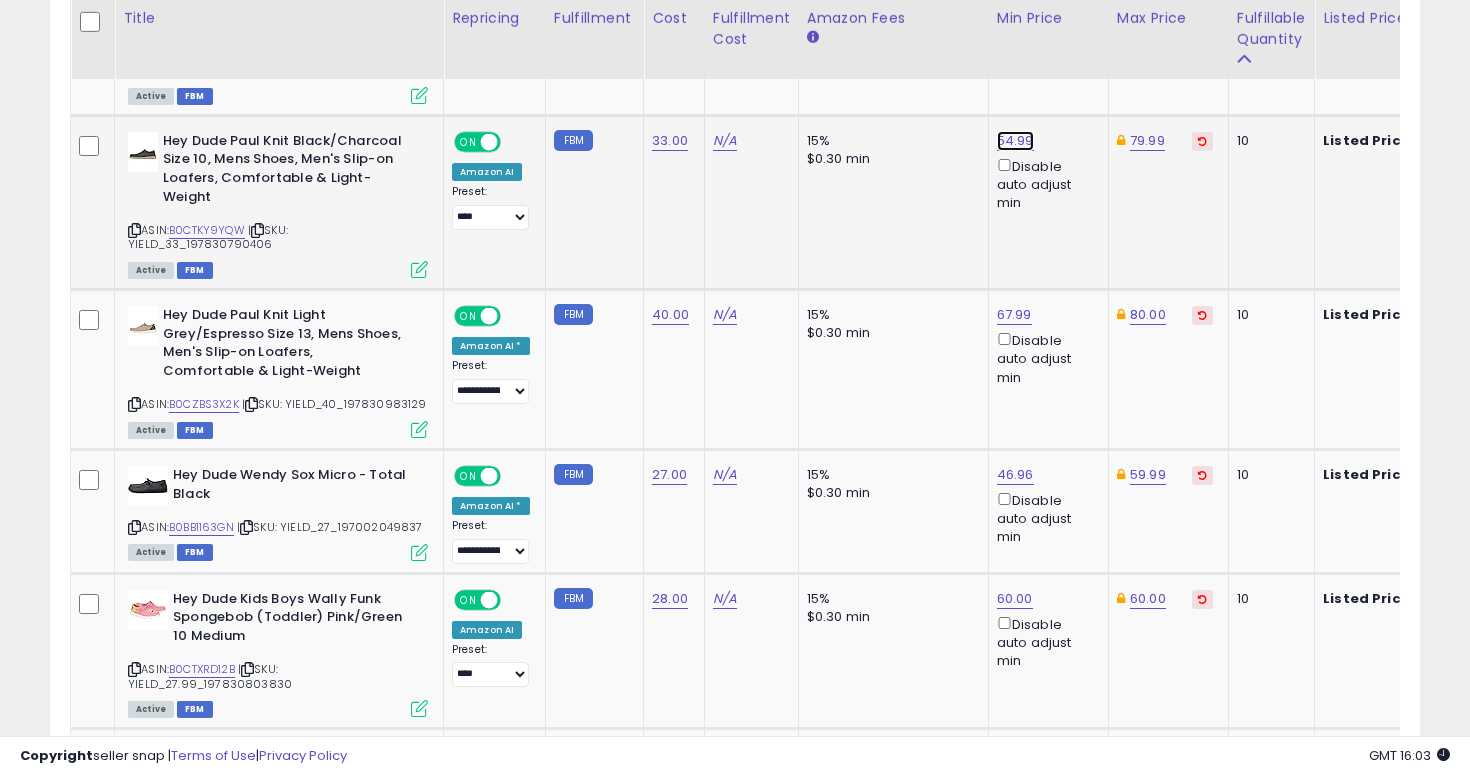 click on "54.99" at bounding box center [1014, -2013] 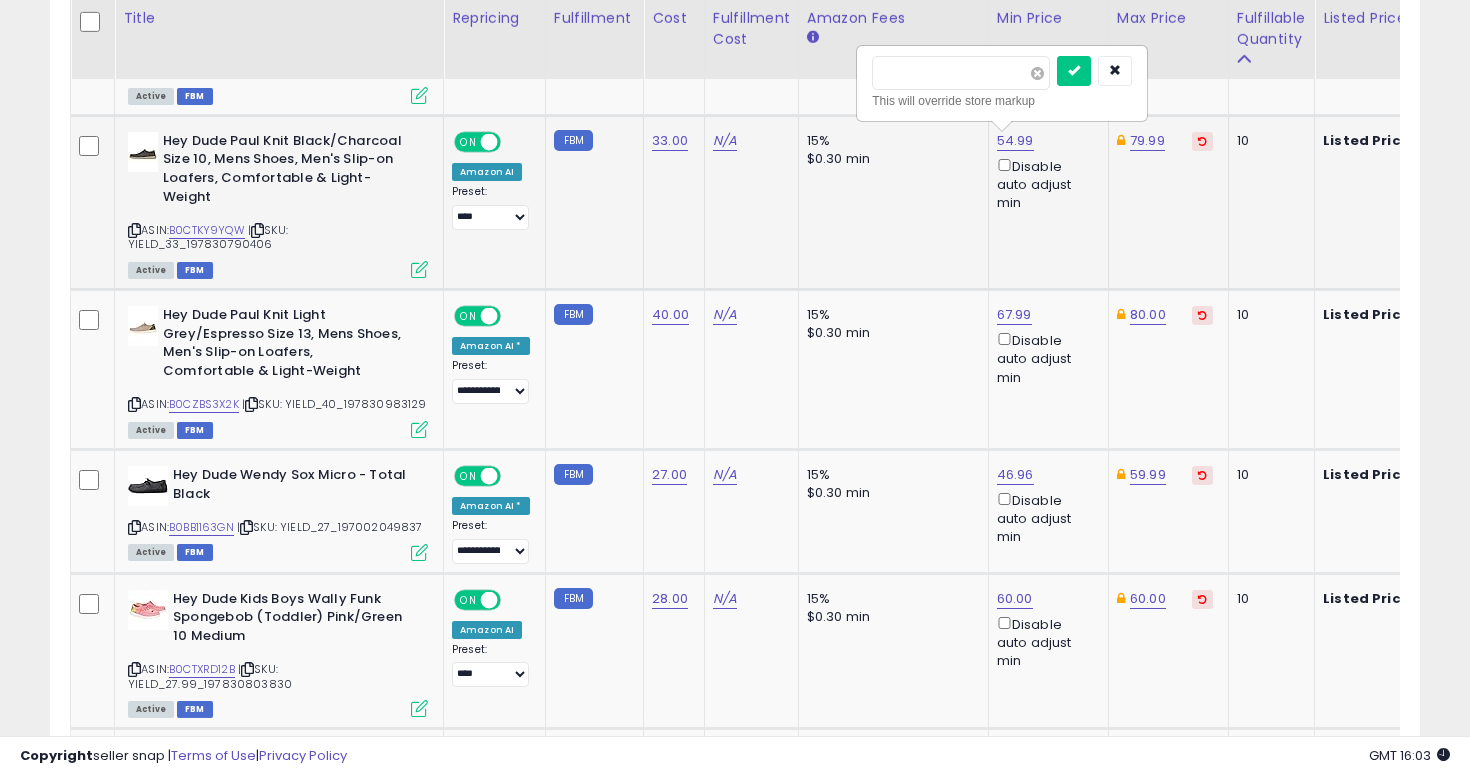 click at bounding box center (1037, 73) 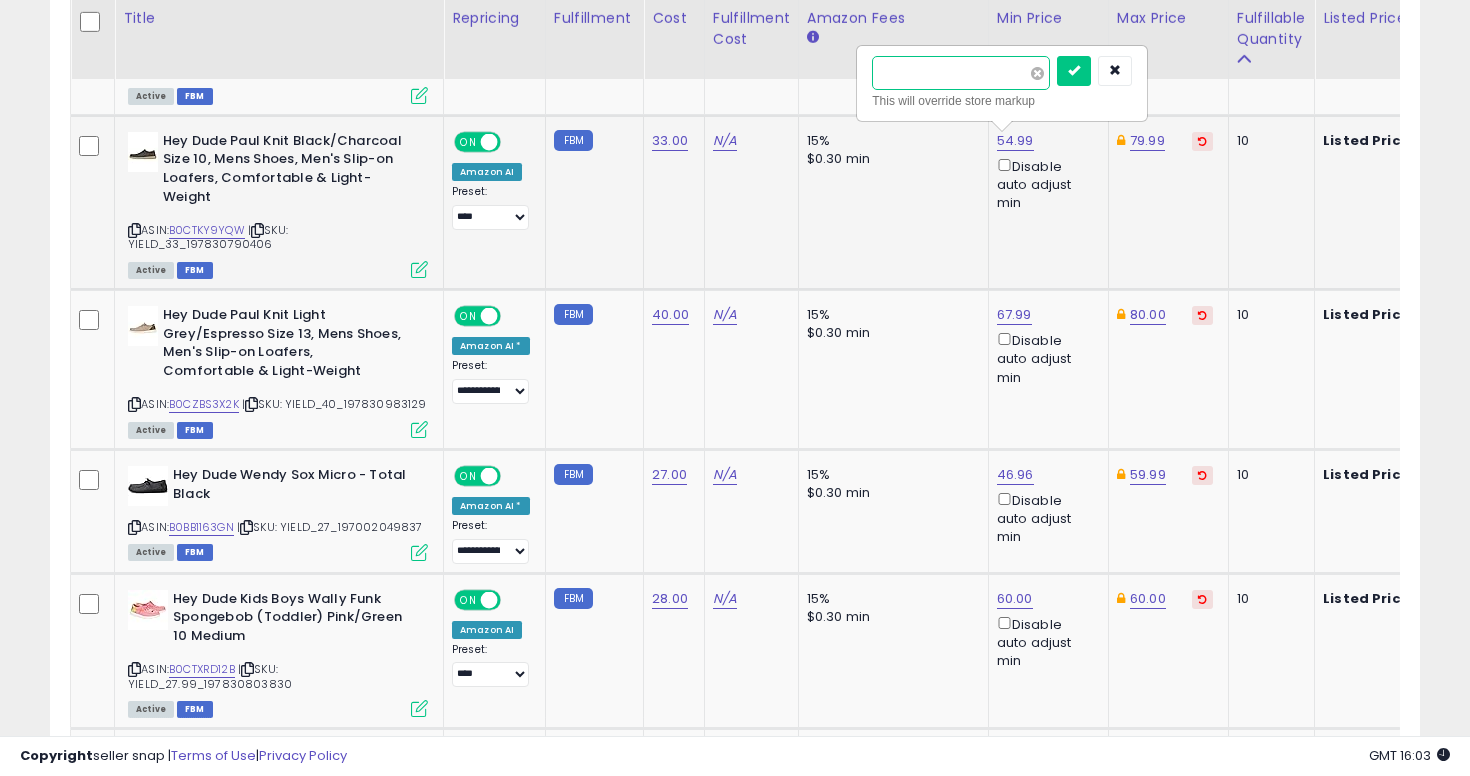 type on "****" 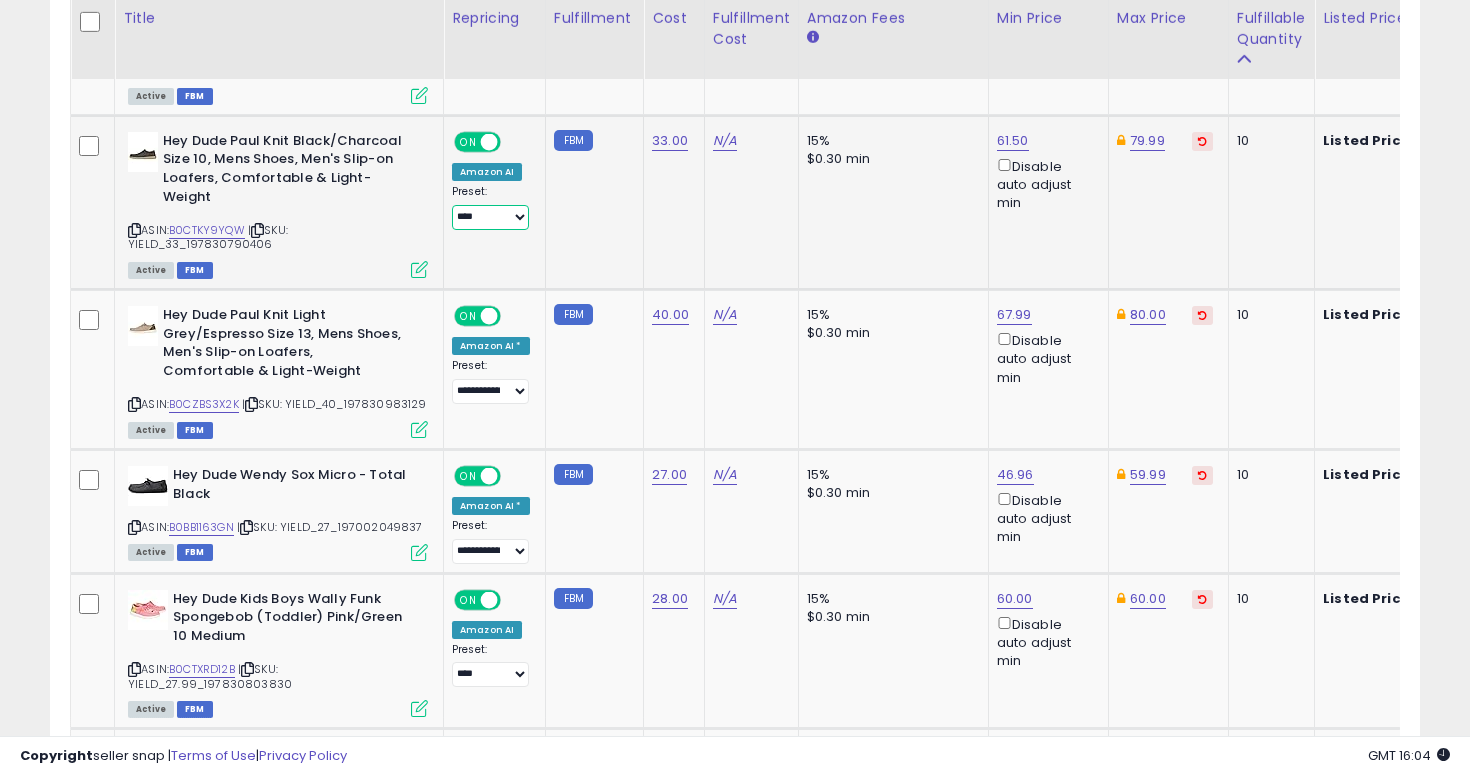 click on "**********" at bounding box center [490, 217] 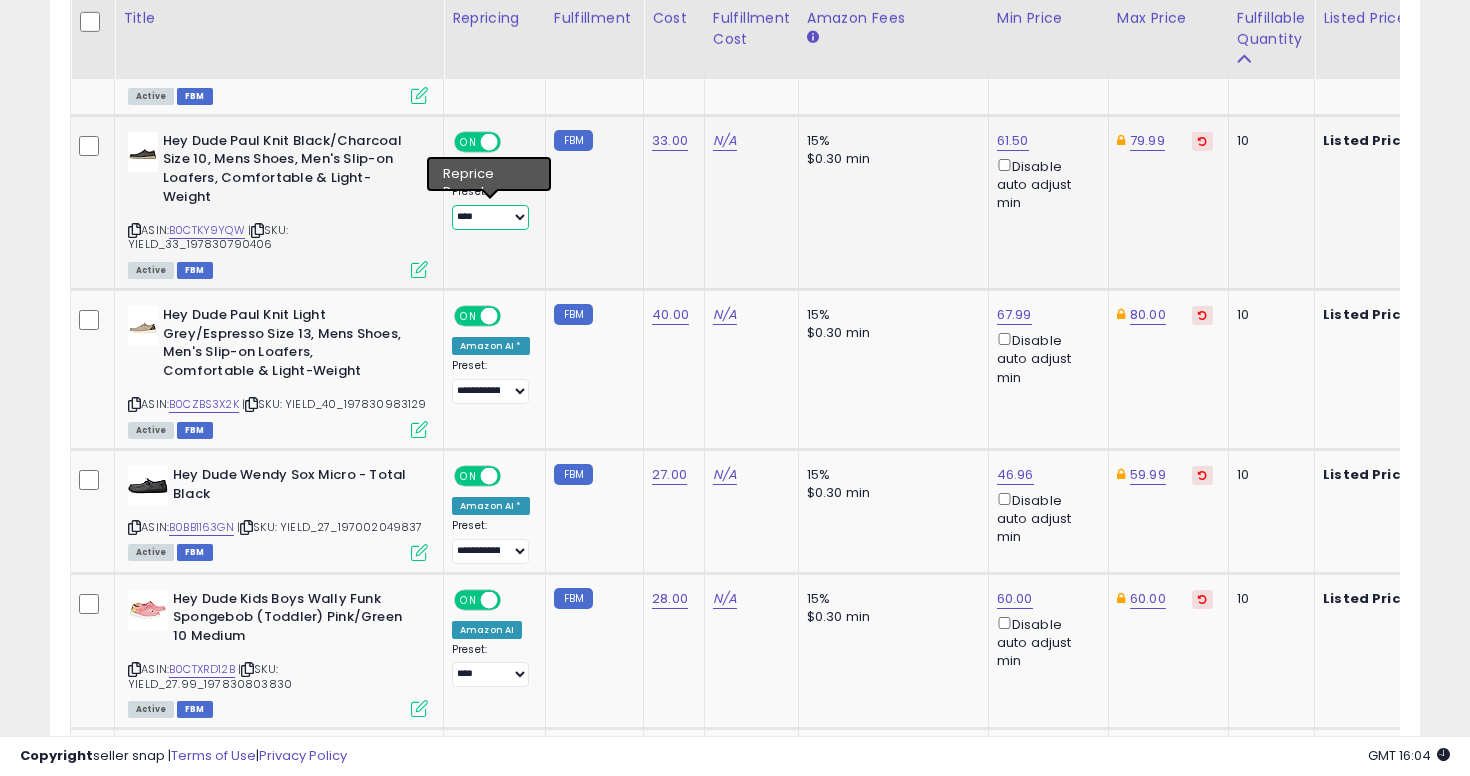 select on "**********" 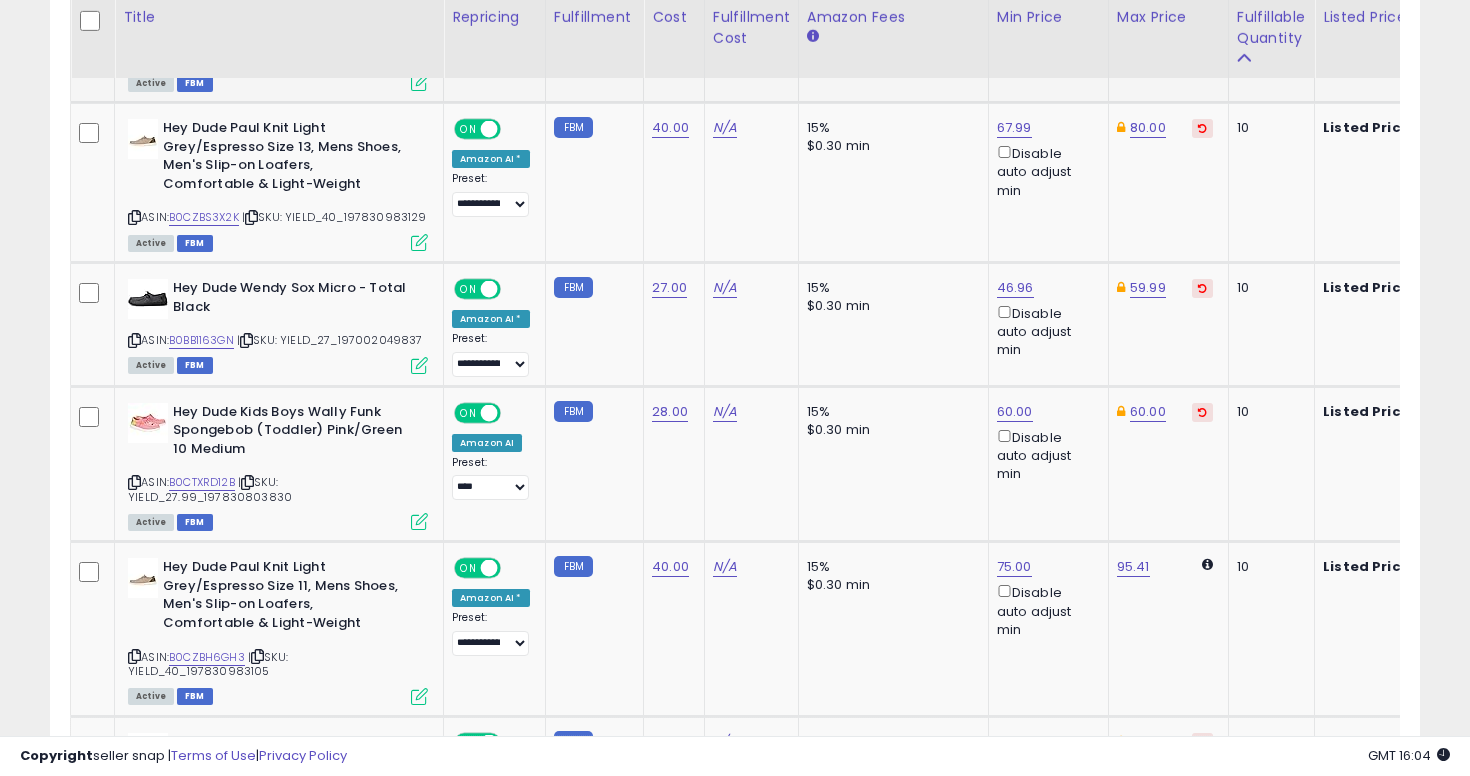 scroll, scrollTop: 3275, scrollLeft: 0, axis: vertical 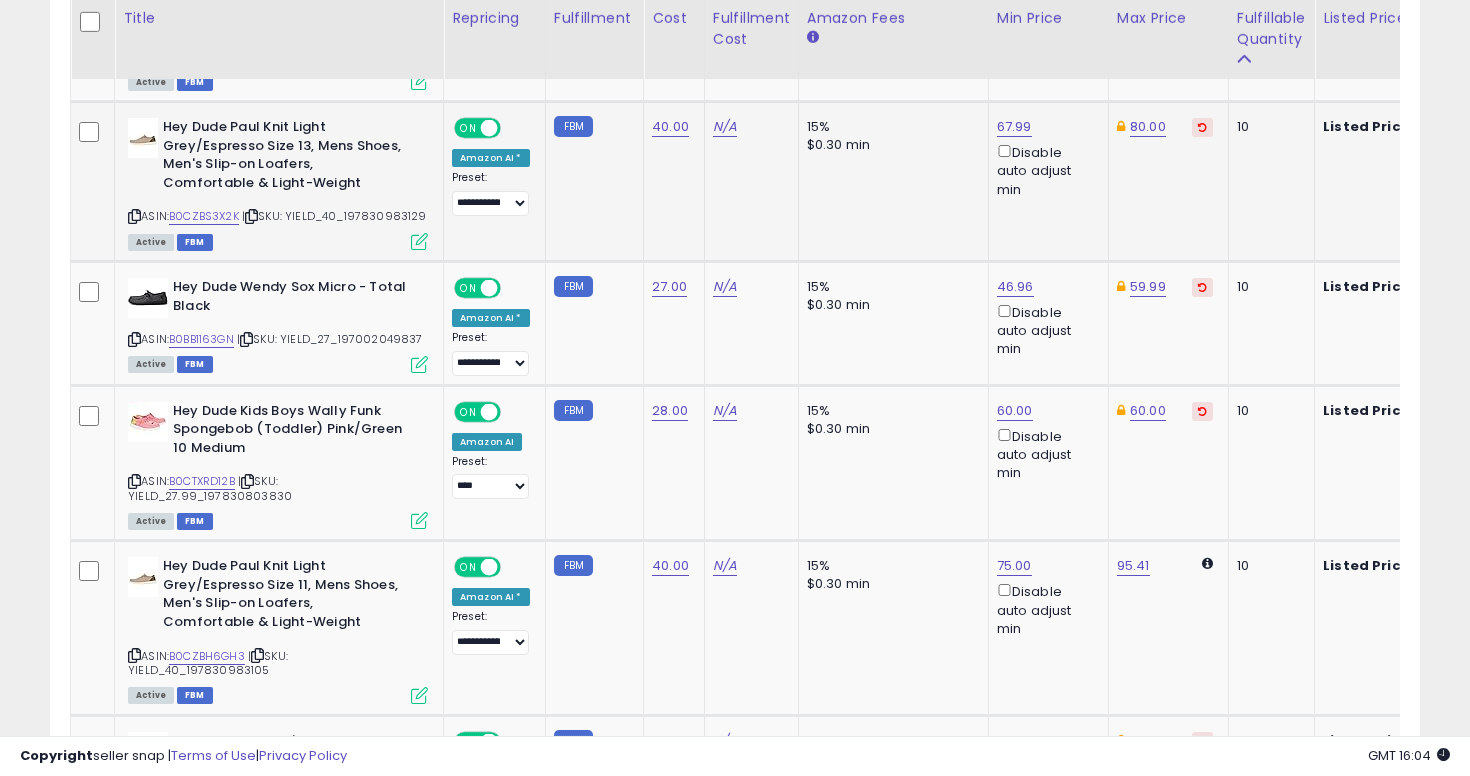 click at bounding box center (134, 216) 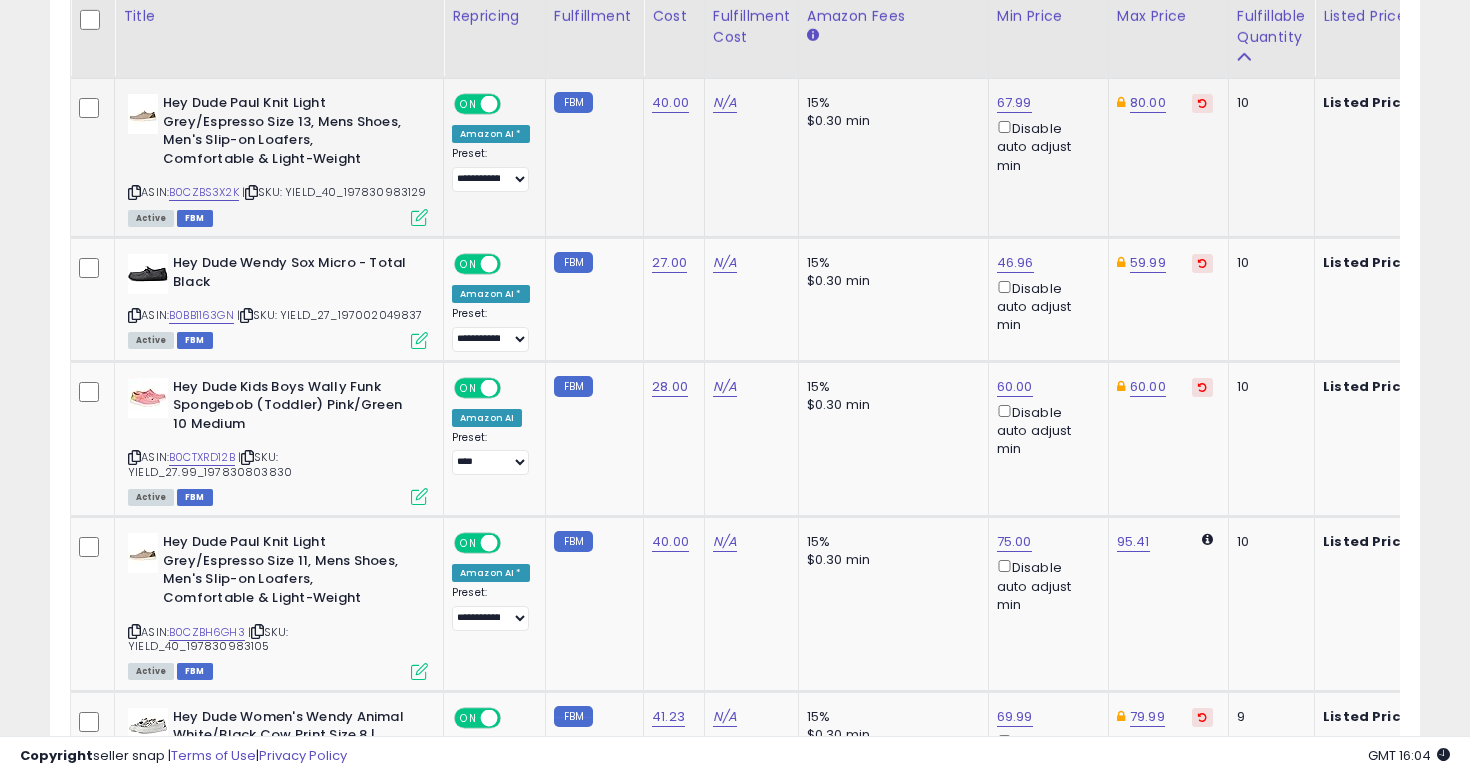 scroll, scrollTop: 3301, scrollLeft: 0, axis: vertical 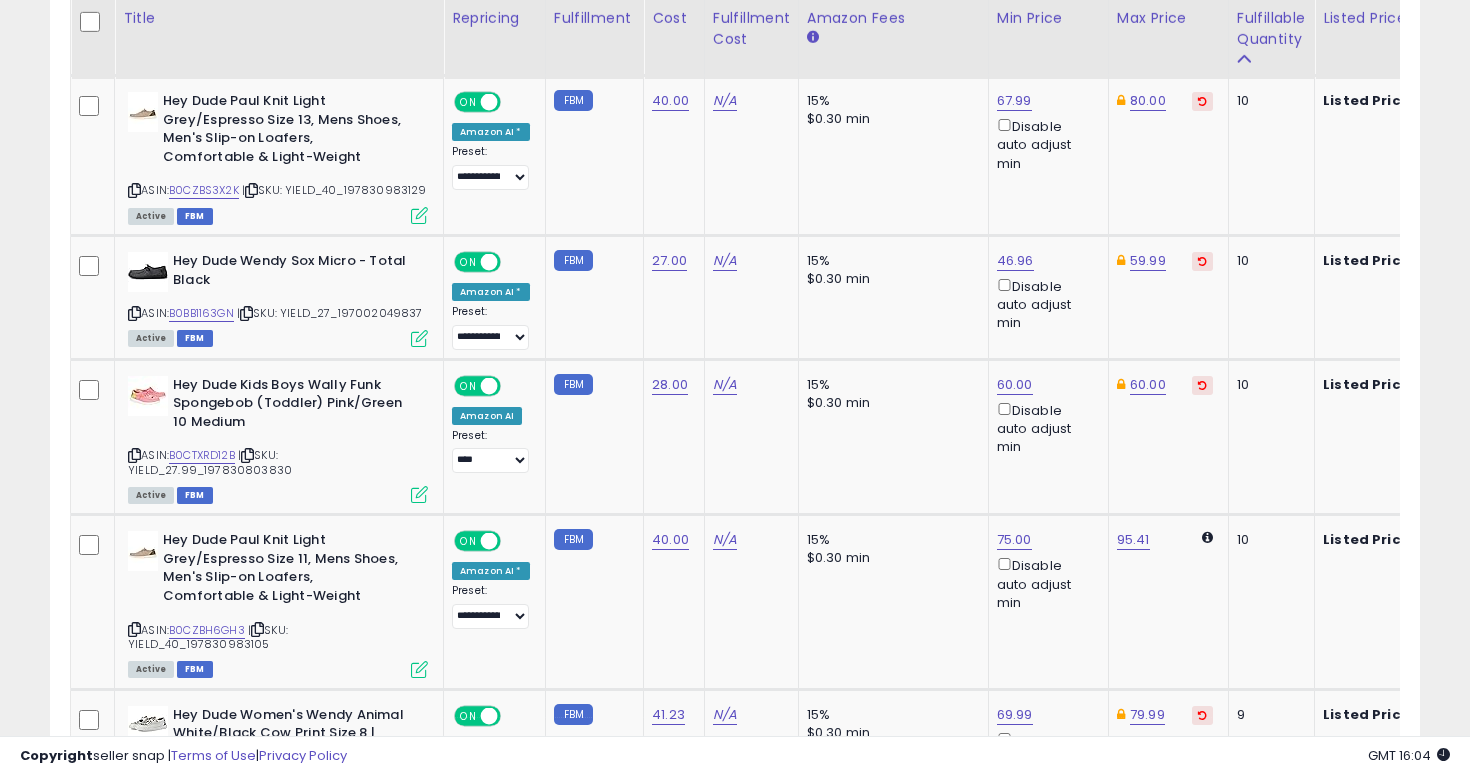 click on "********
Filters
Save View
Save As New View
Update Current View" at bounding box center (735, -261) 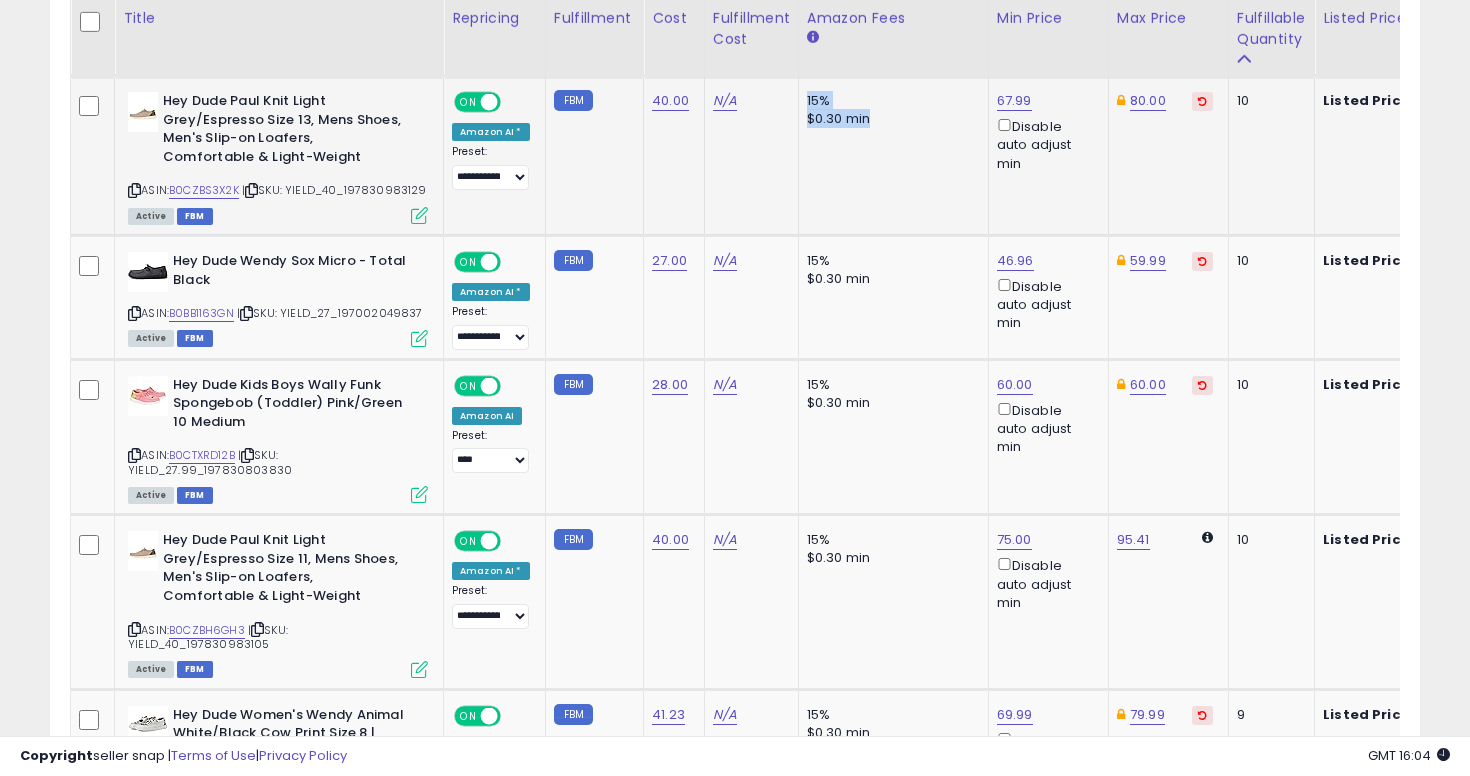 drag, startPoint x: 799, startPoint y: 93, endPoint x: 877, endPoint y: 133, distance: 87.658424 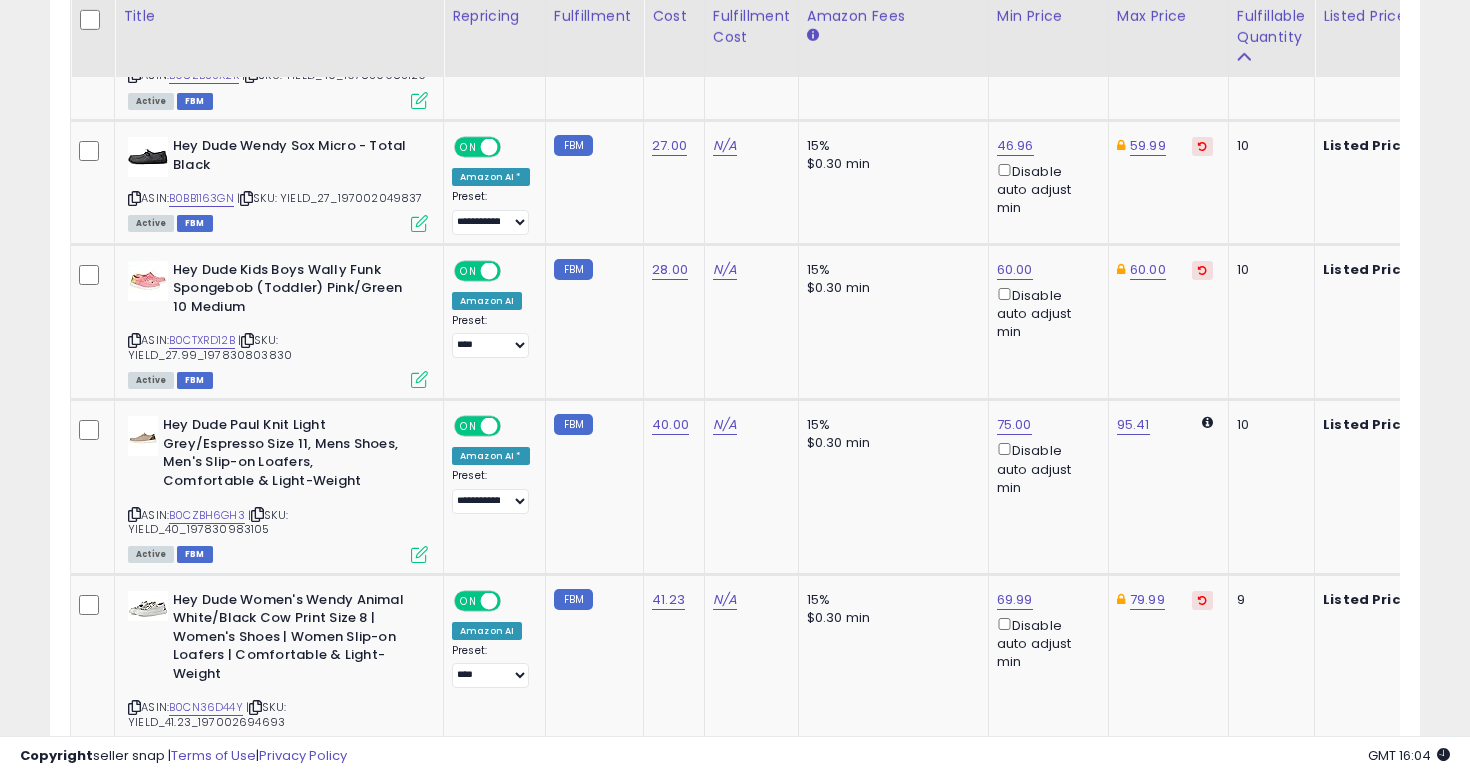 scroll, scrollTop: 3417, scrollLeft: 0, axis: vertical 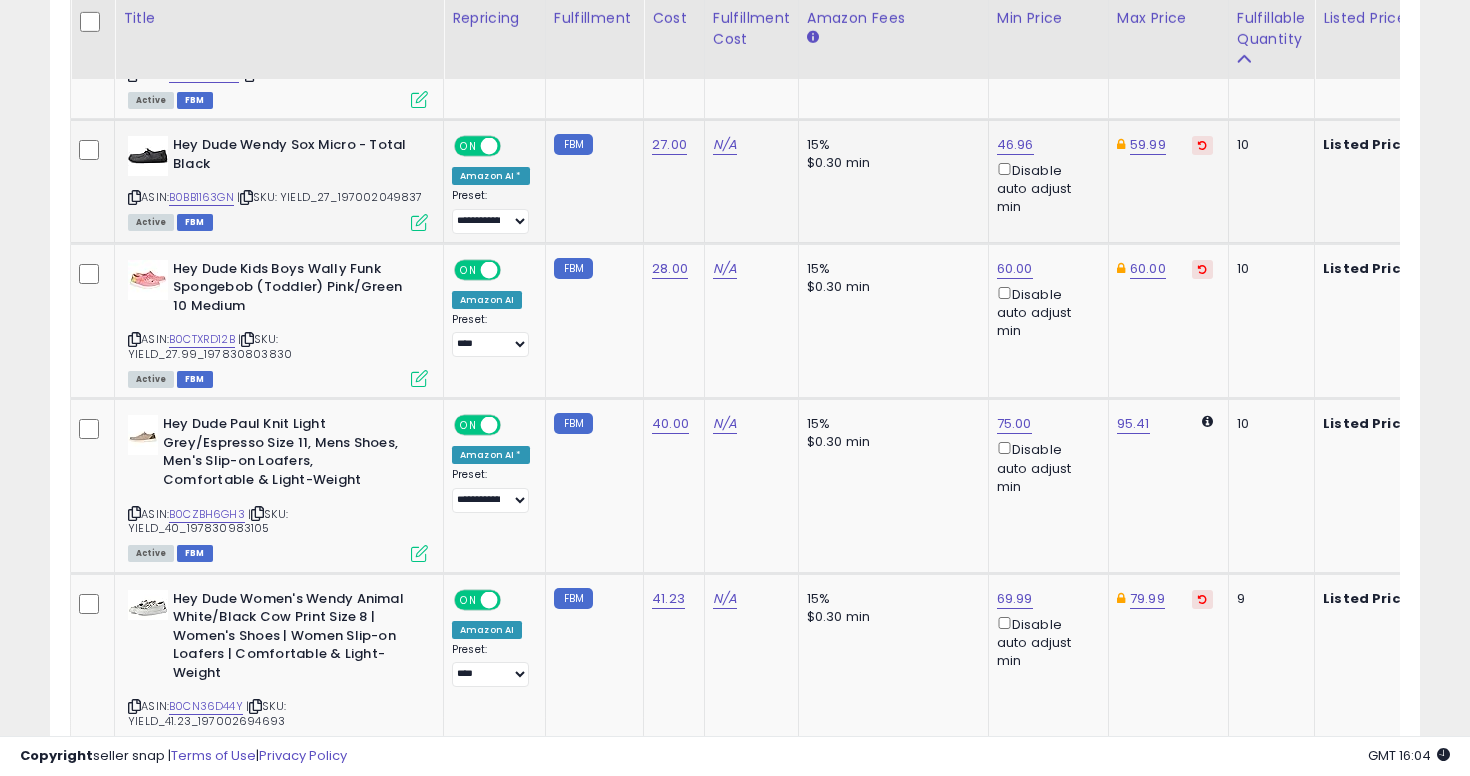 click at bounding box center [134, 197] 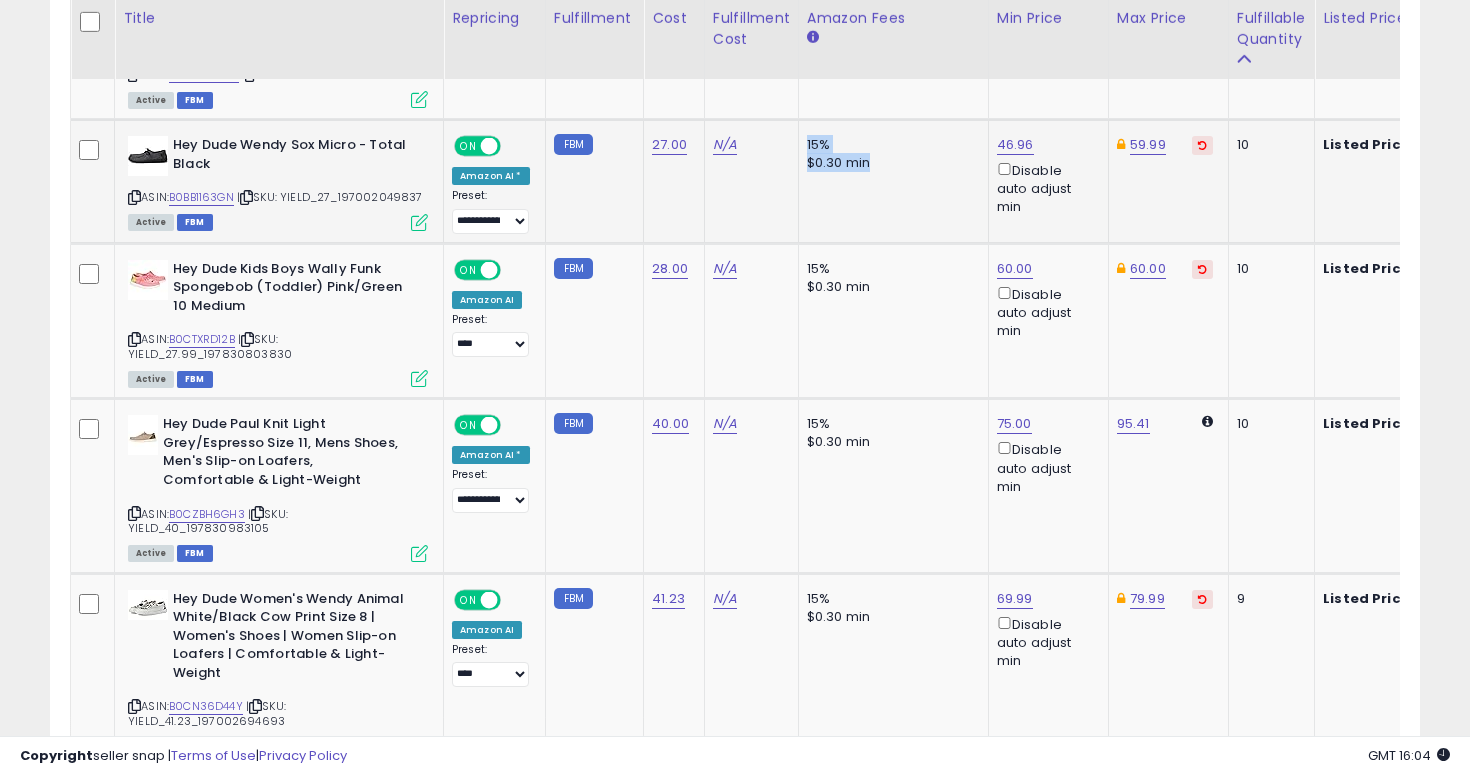 drag, startPoint x: 787, startPoint y: 139, endPoint x: 897, endPoint y: 181, distance: 117.74549 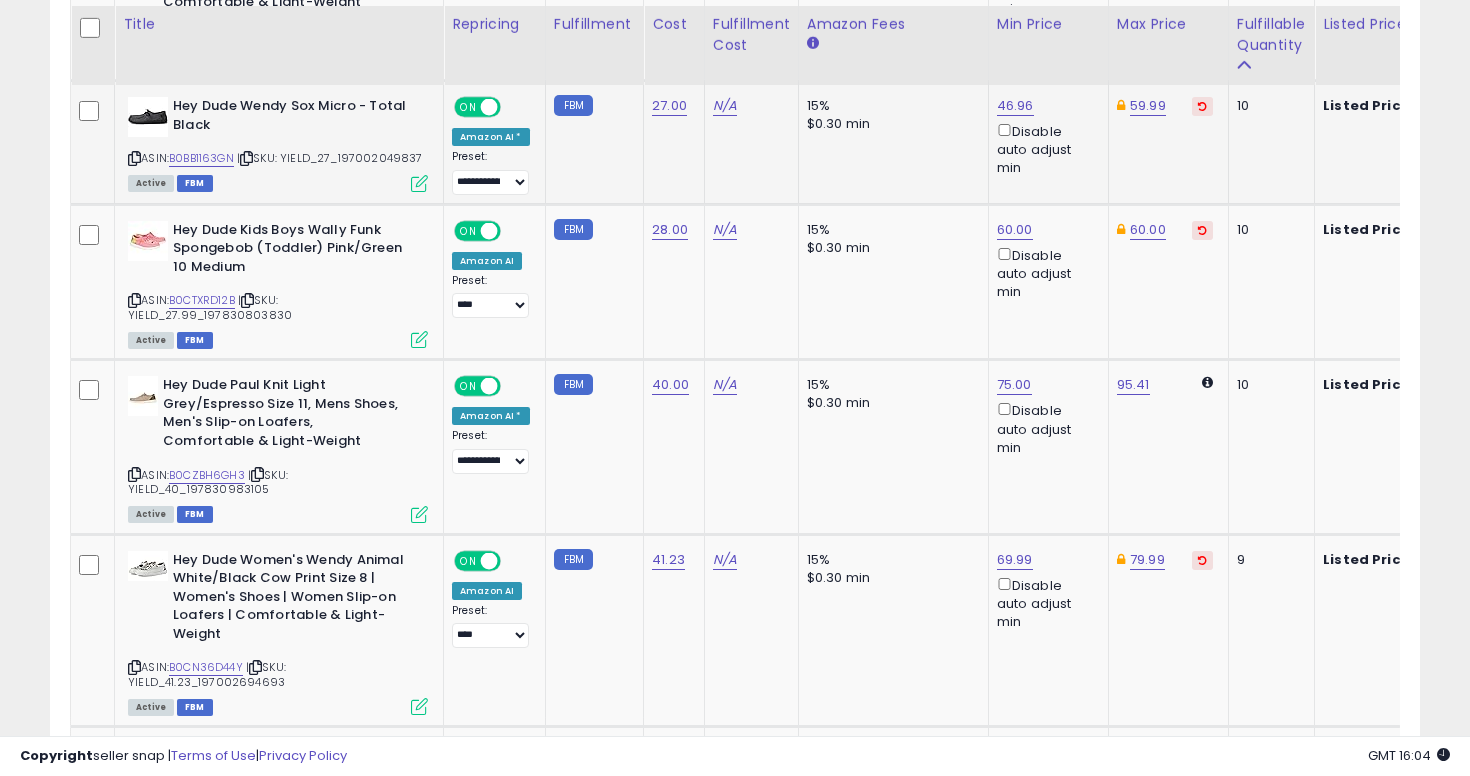 scroll, scrollTop: 3462, scrollLeft: 0, axis: vertical 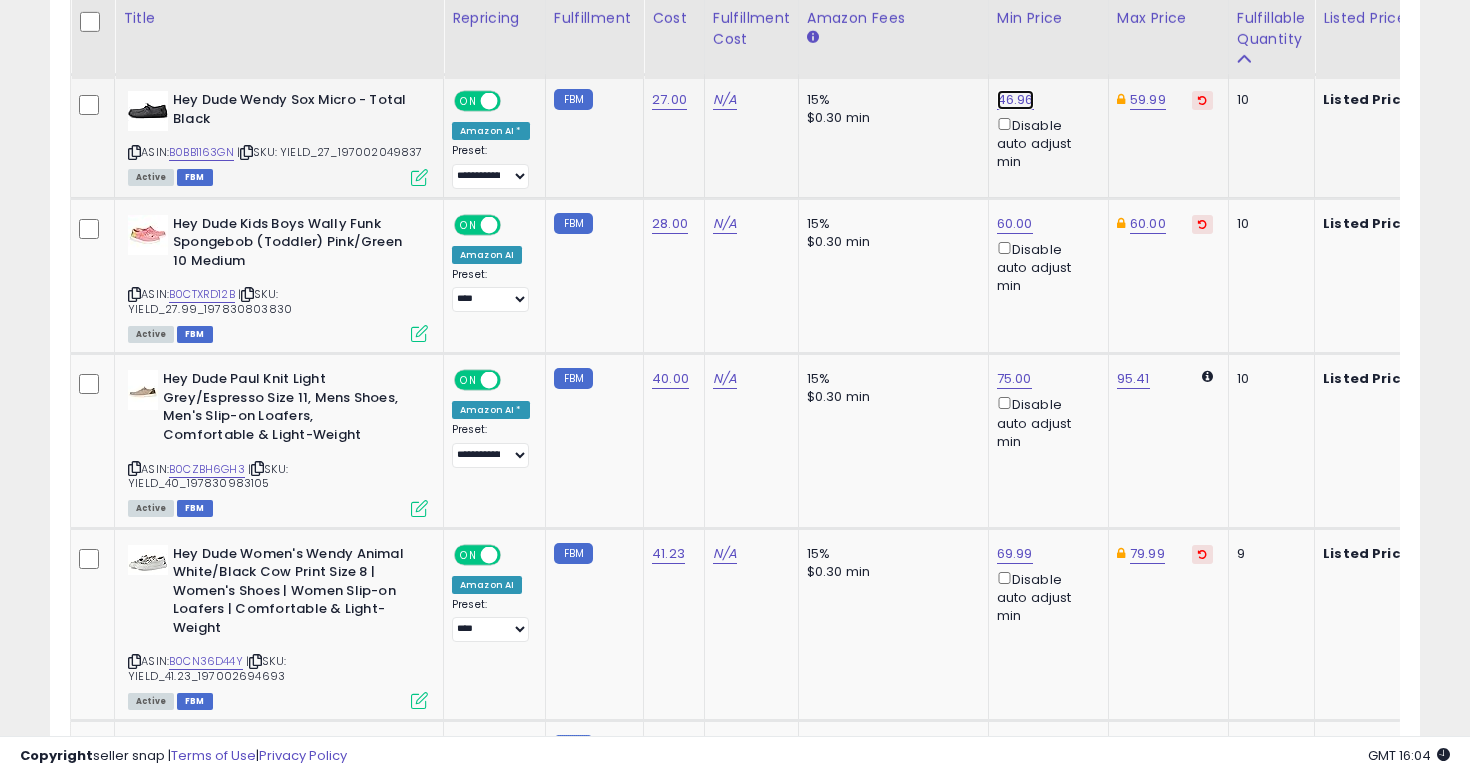 click on "46.96" at bounding box center (1014, -2388) 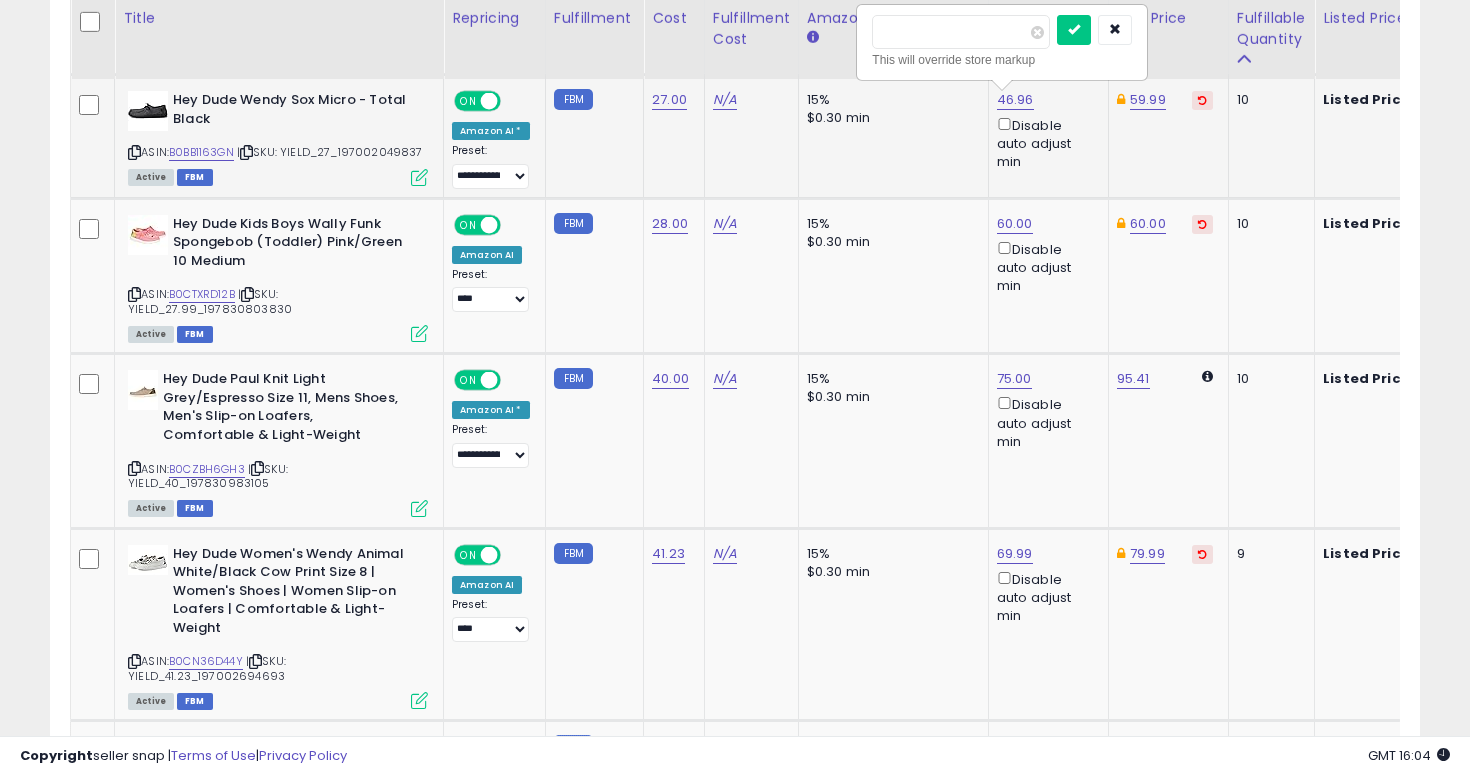 type on "*****" 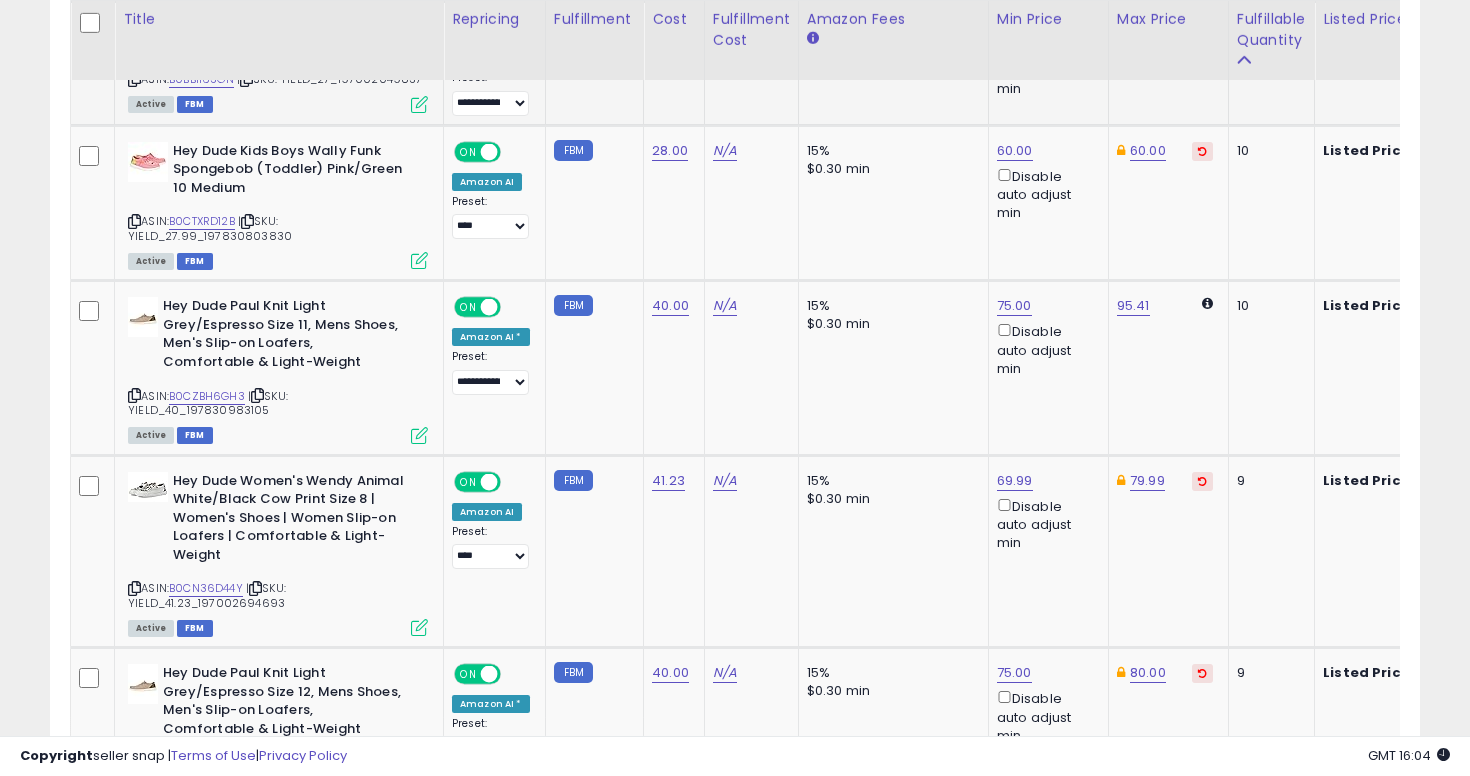 scroll, scrollTop: 3536, scrollLeft: 0, axis: vertical 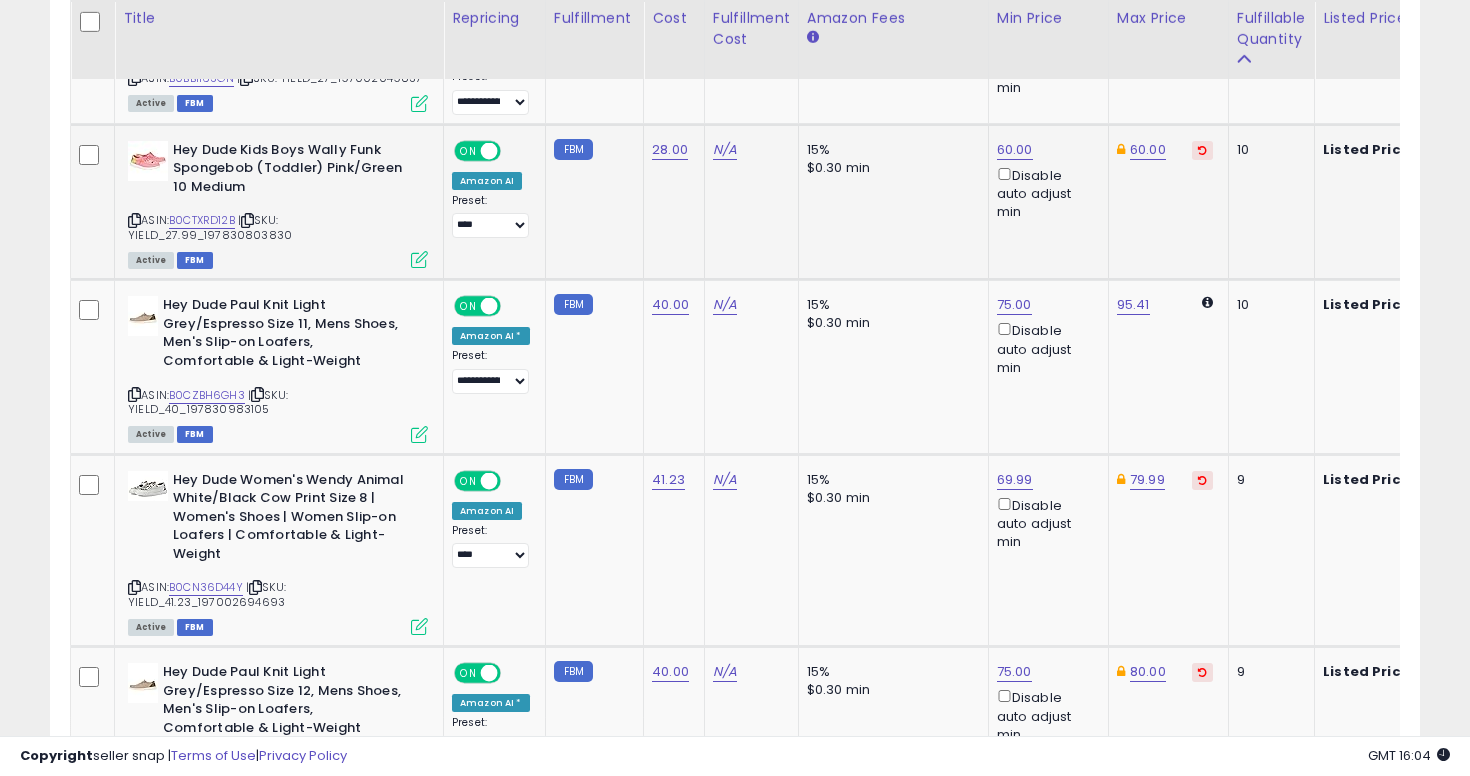 click at bounding box center (134, 220) 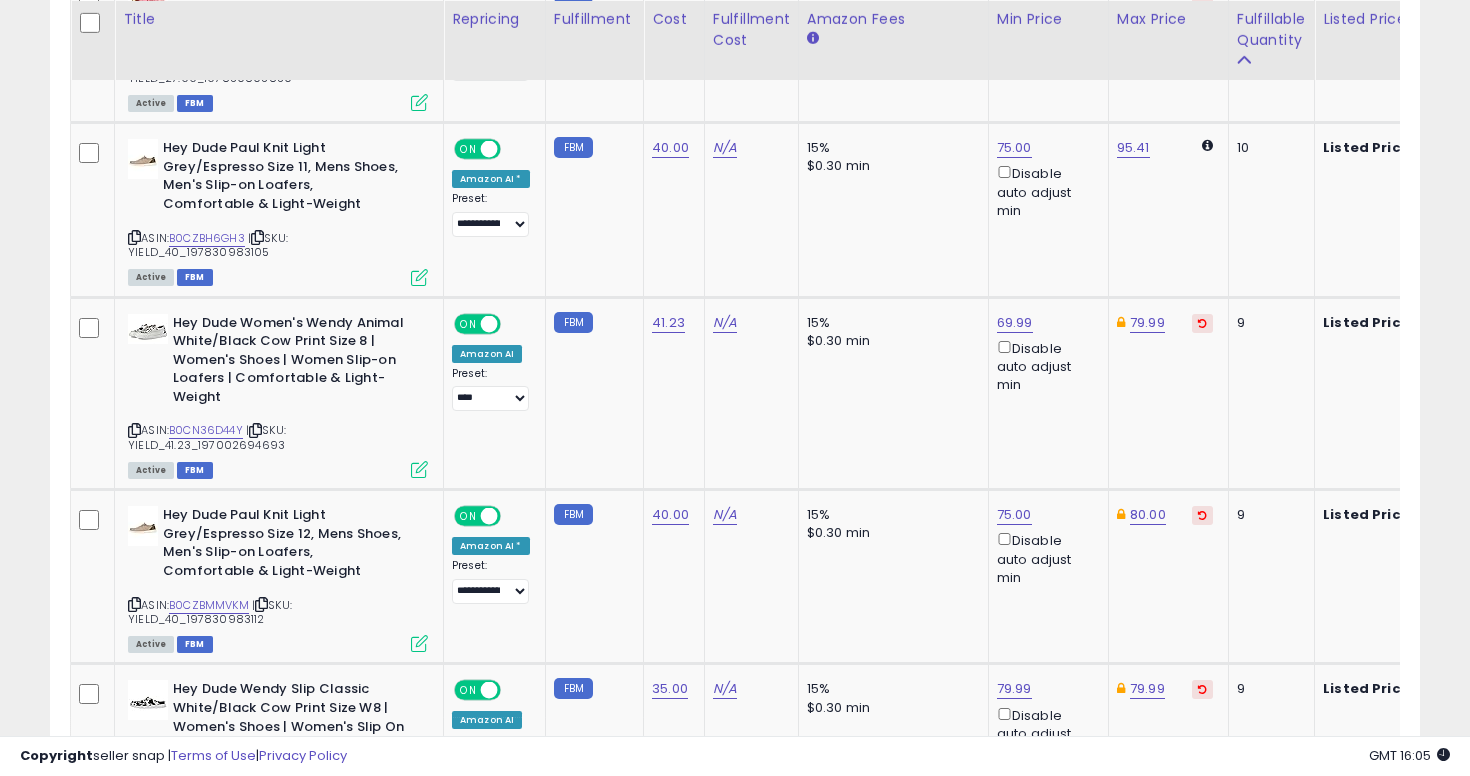 scroll, scrollTop: 3694, scrollLeft: 0, axis: vertical 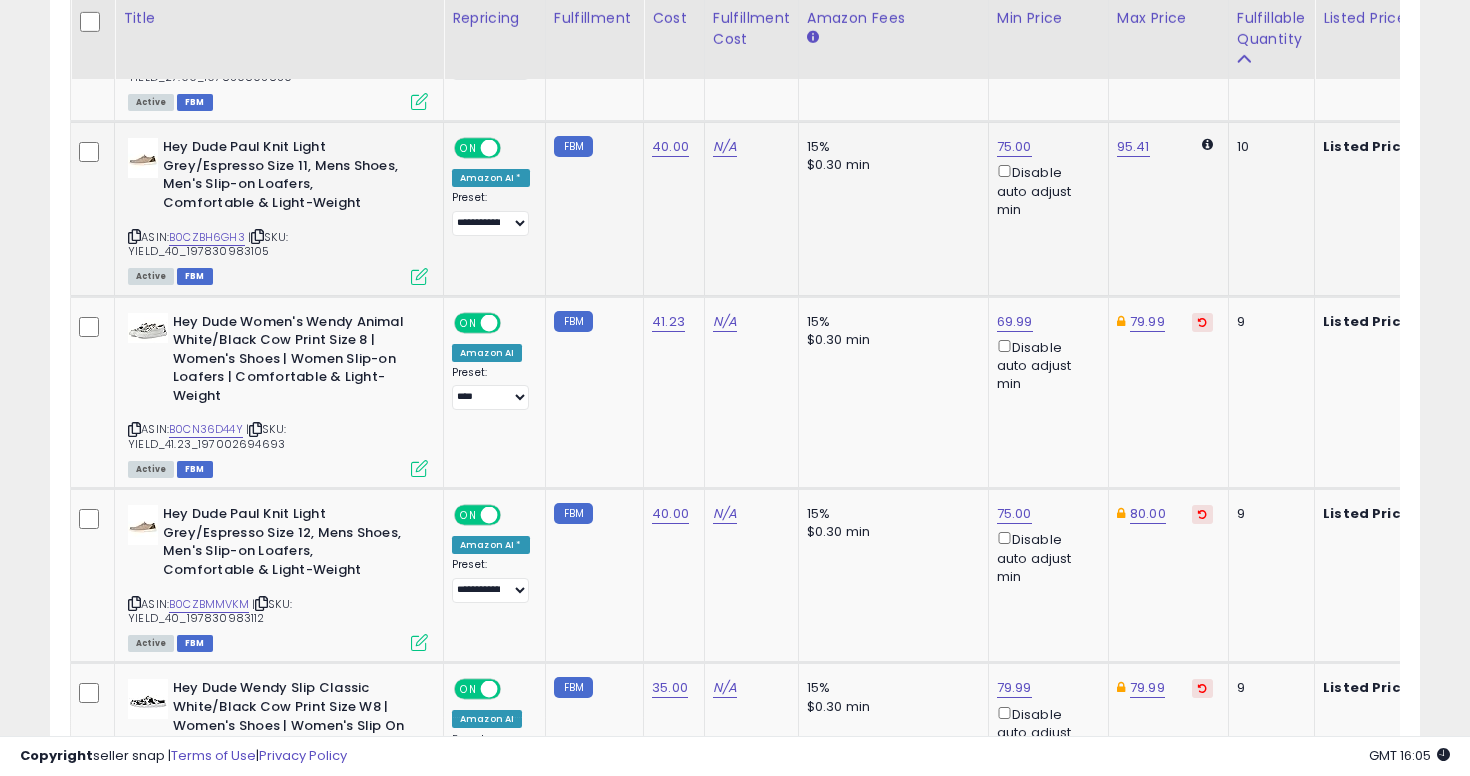 click at bounding box center (134, 236) 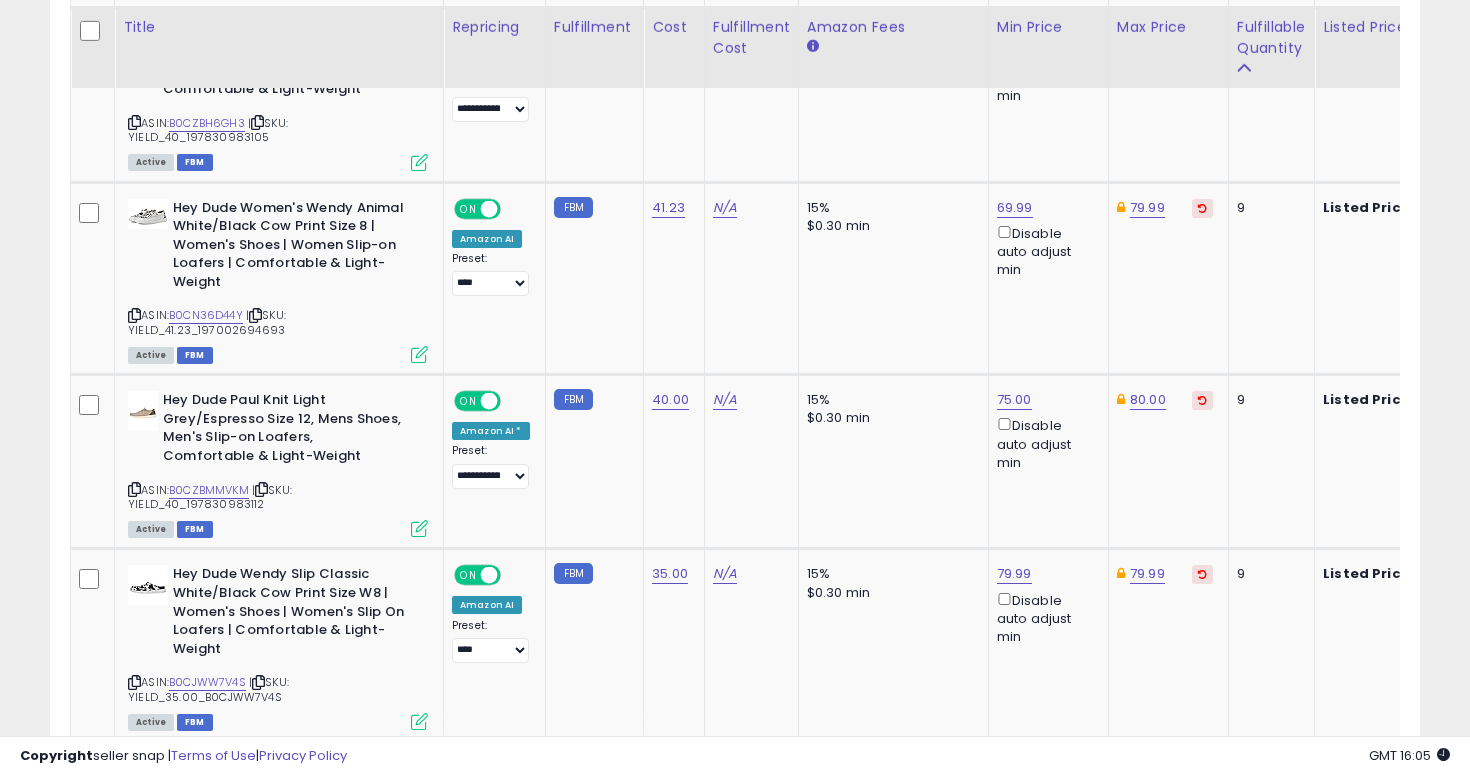 scroll, scrollTop: 3819, scrollLeft: 0, axis: vertical 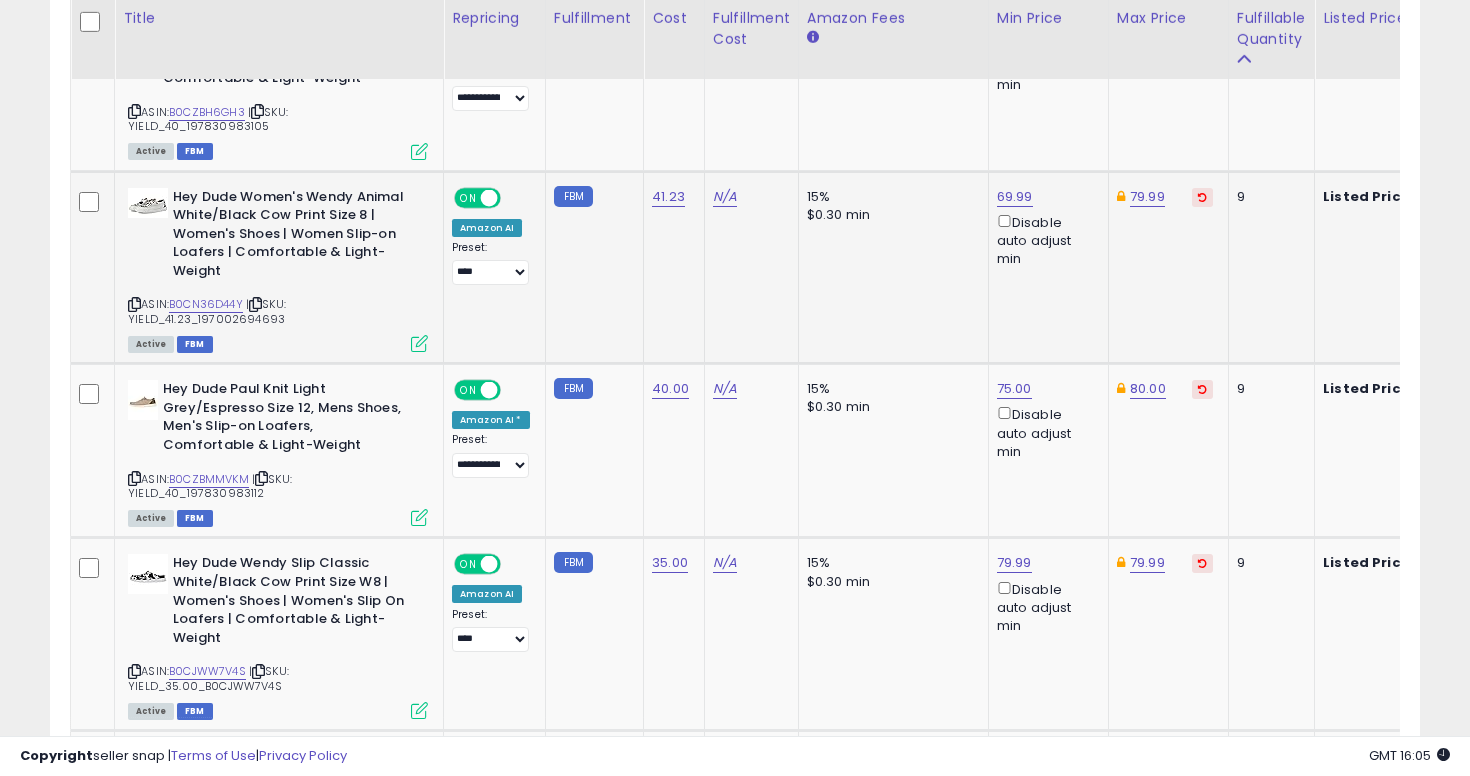 click at bounding box center (134, 304) 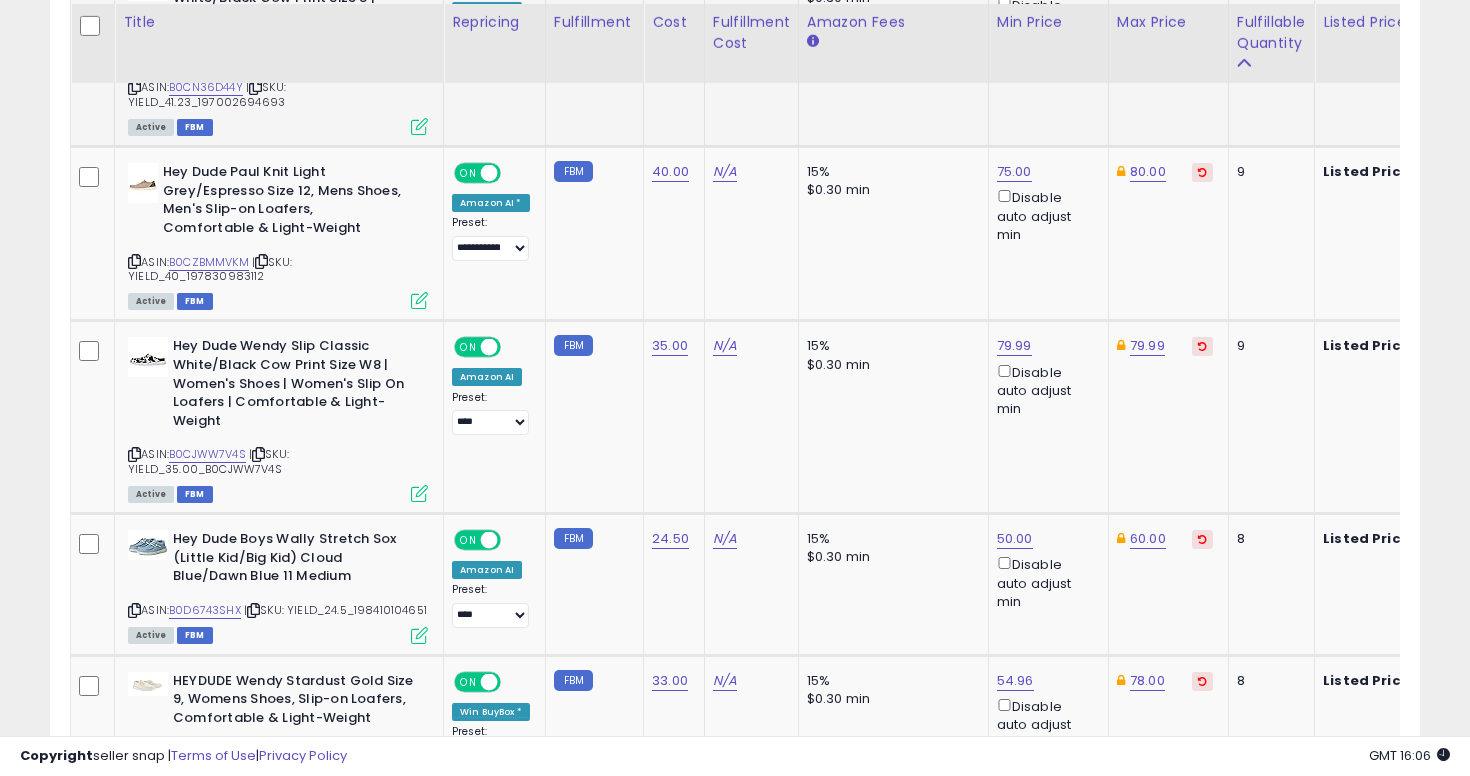 scroll, scrollTop: 4083, scrollLeft: 0, axis: vertical 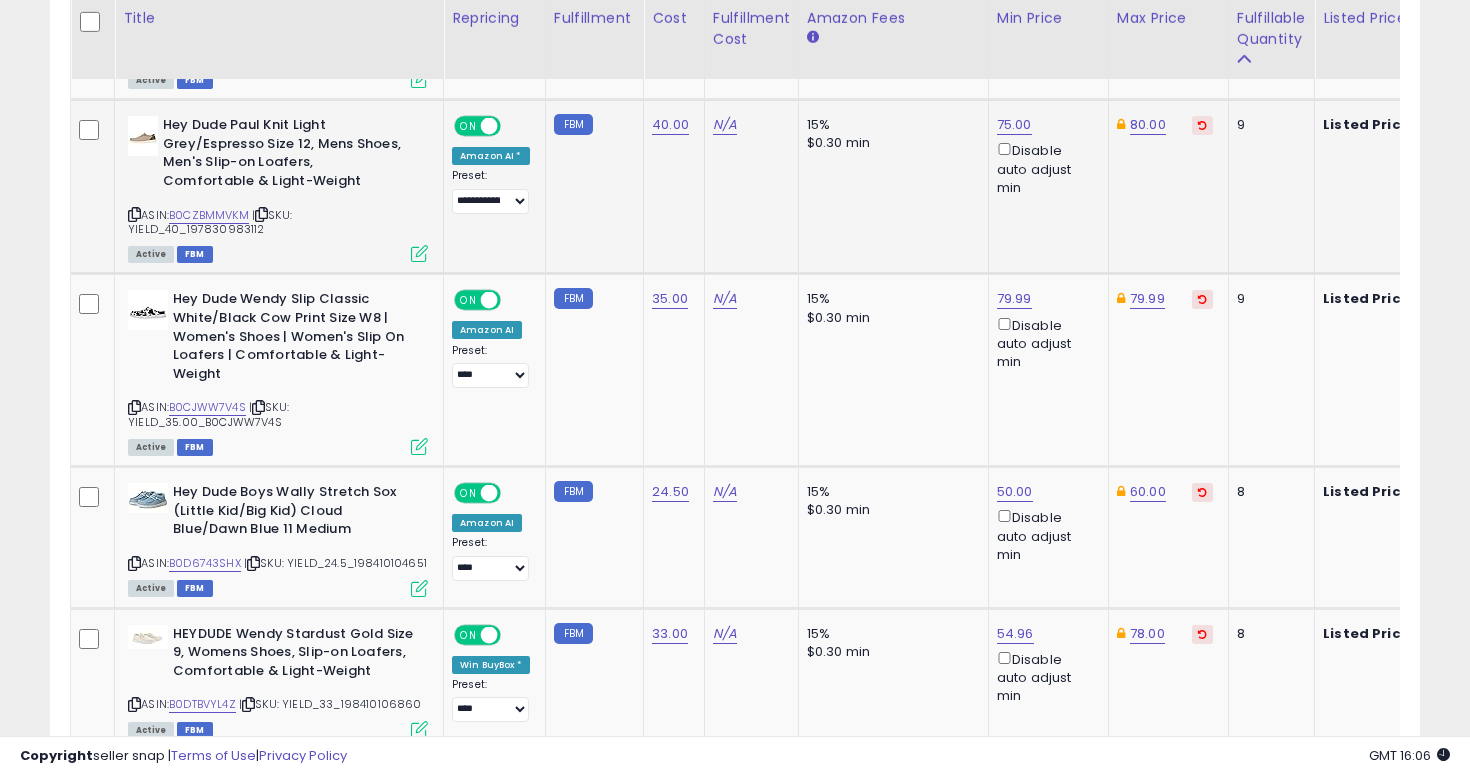 click at bounding box center (134, 214) 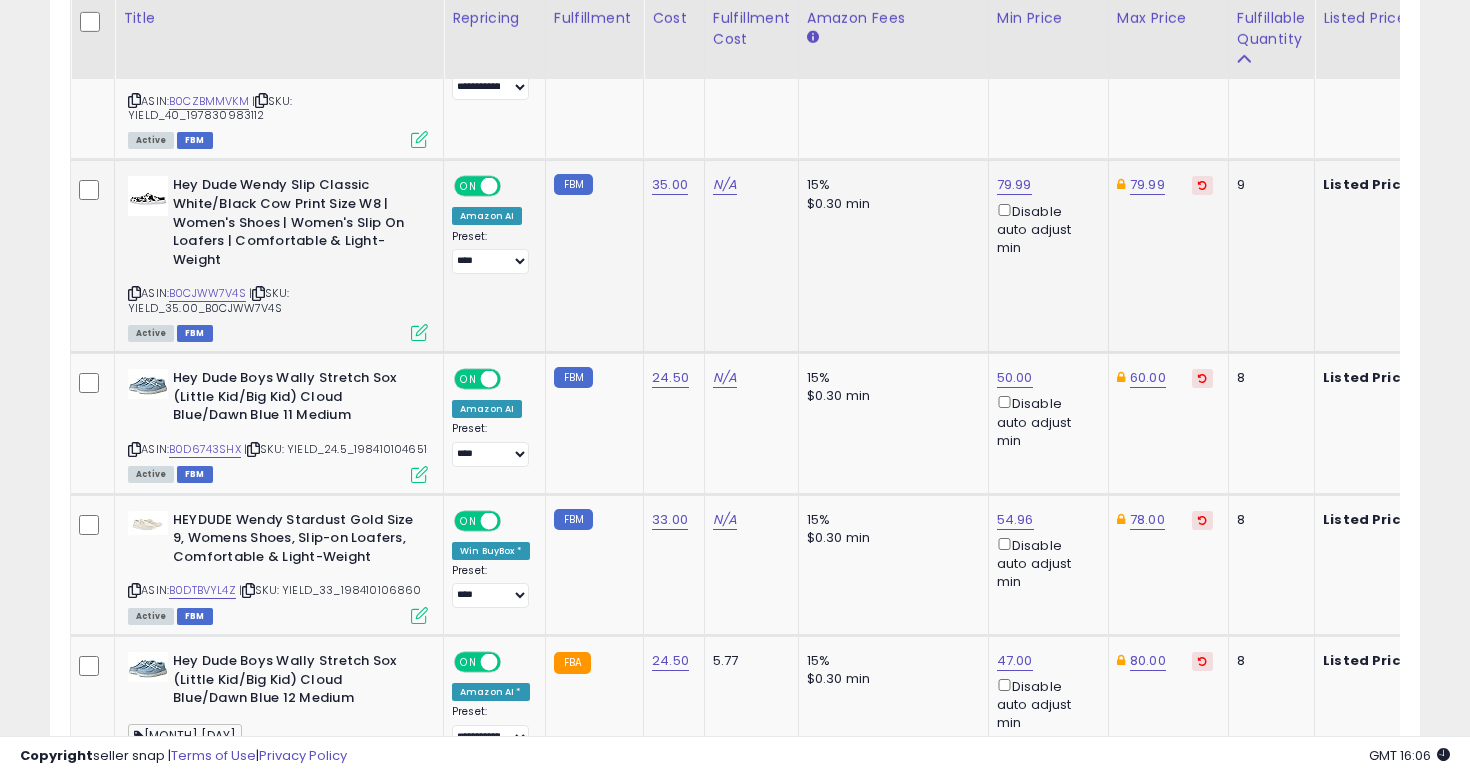 click on "15% $0.30 min" 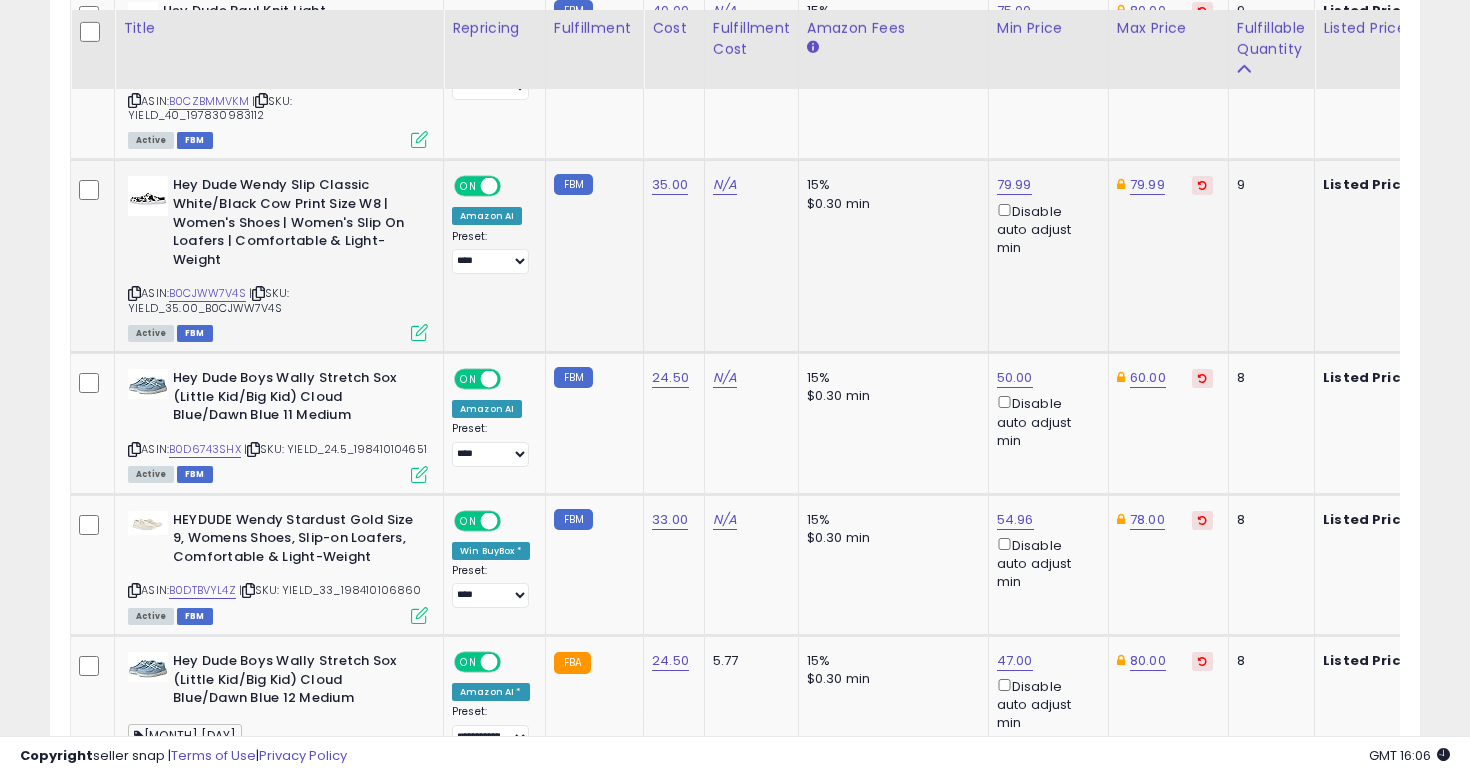 scroll, scrollTop: 4243, scrollLeft: 0, axis: vertical 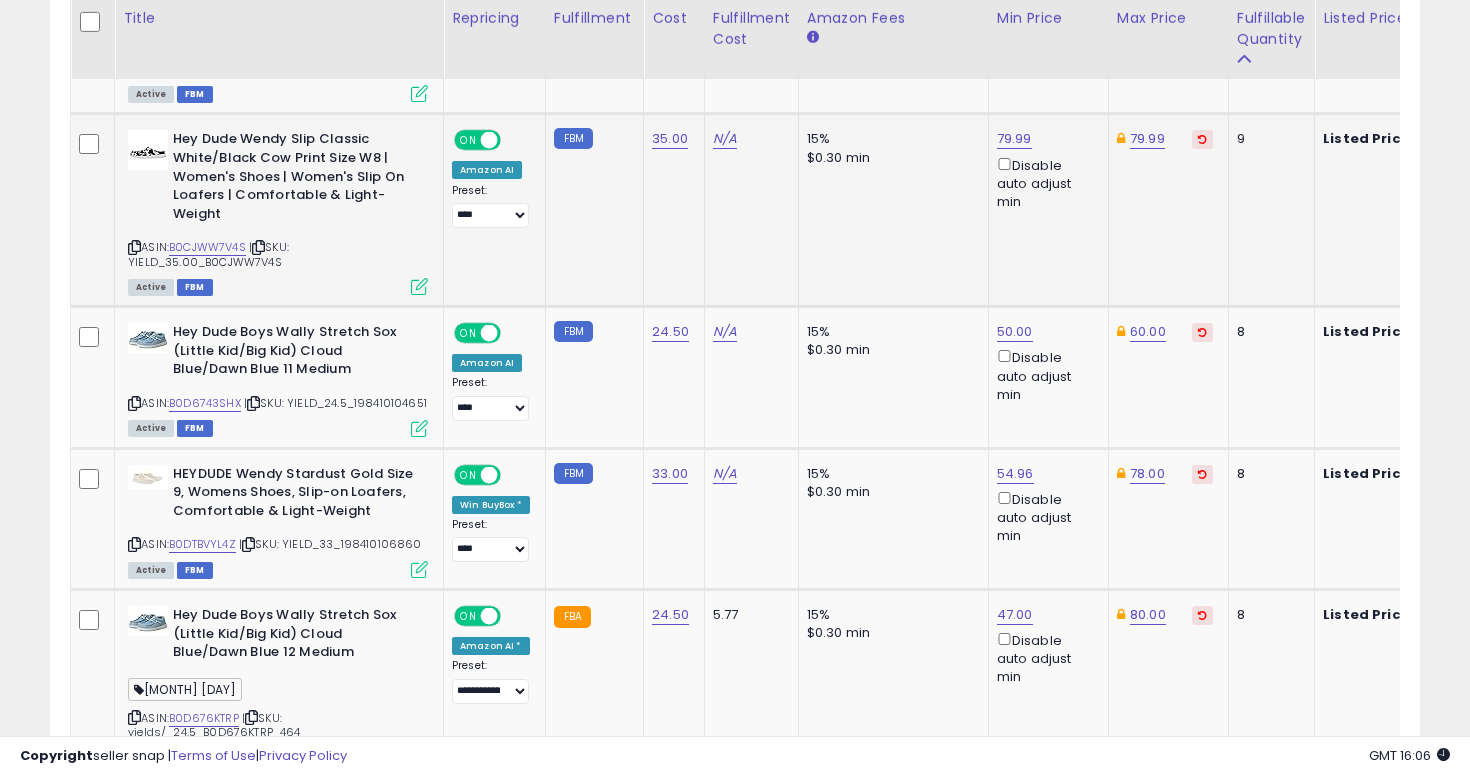 click at bounding box center (134, 247) 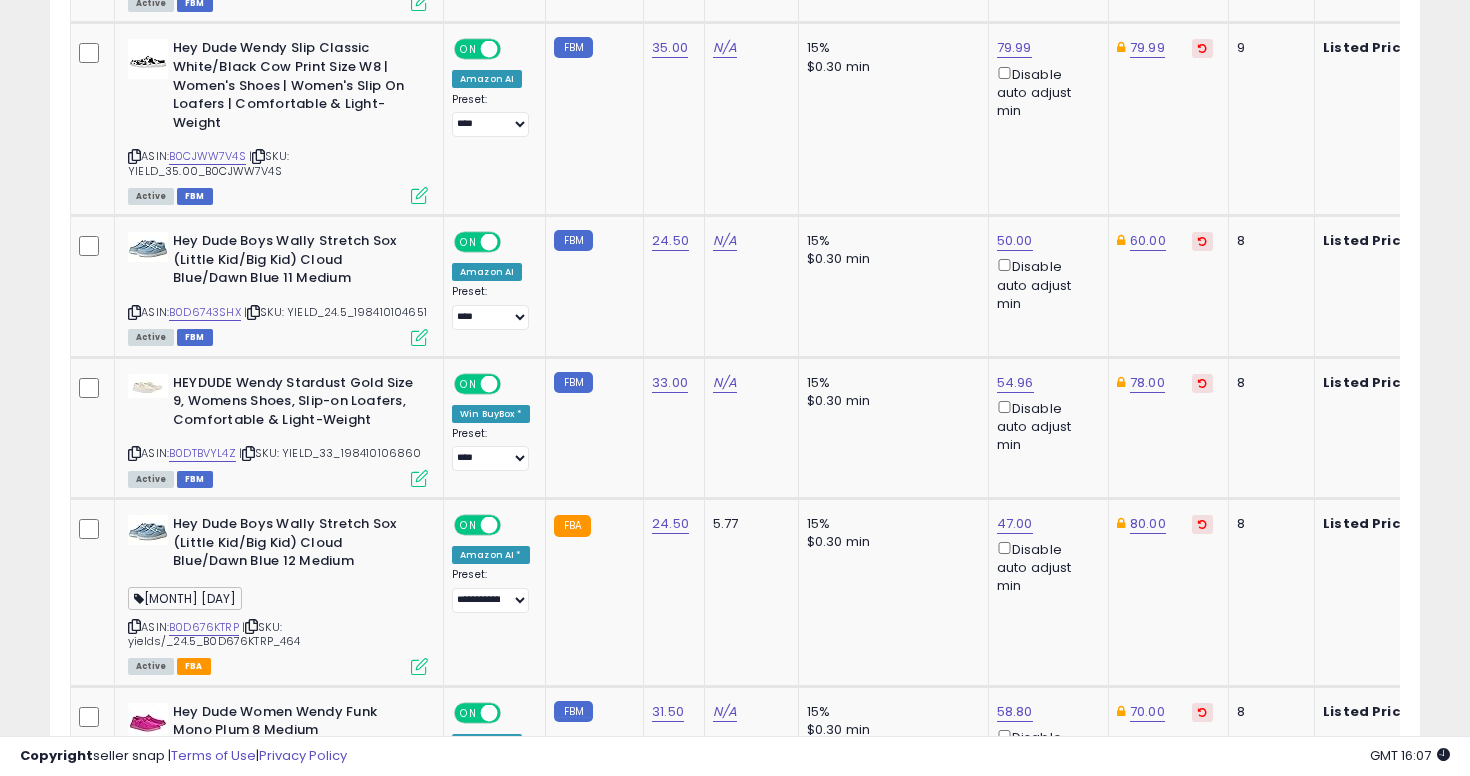 scroll, scrollTop: 4376, scrollLeft: 0, axis: vertical 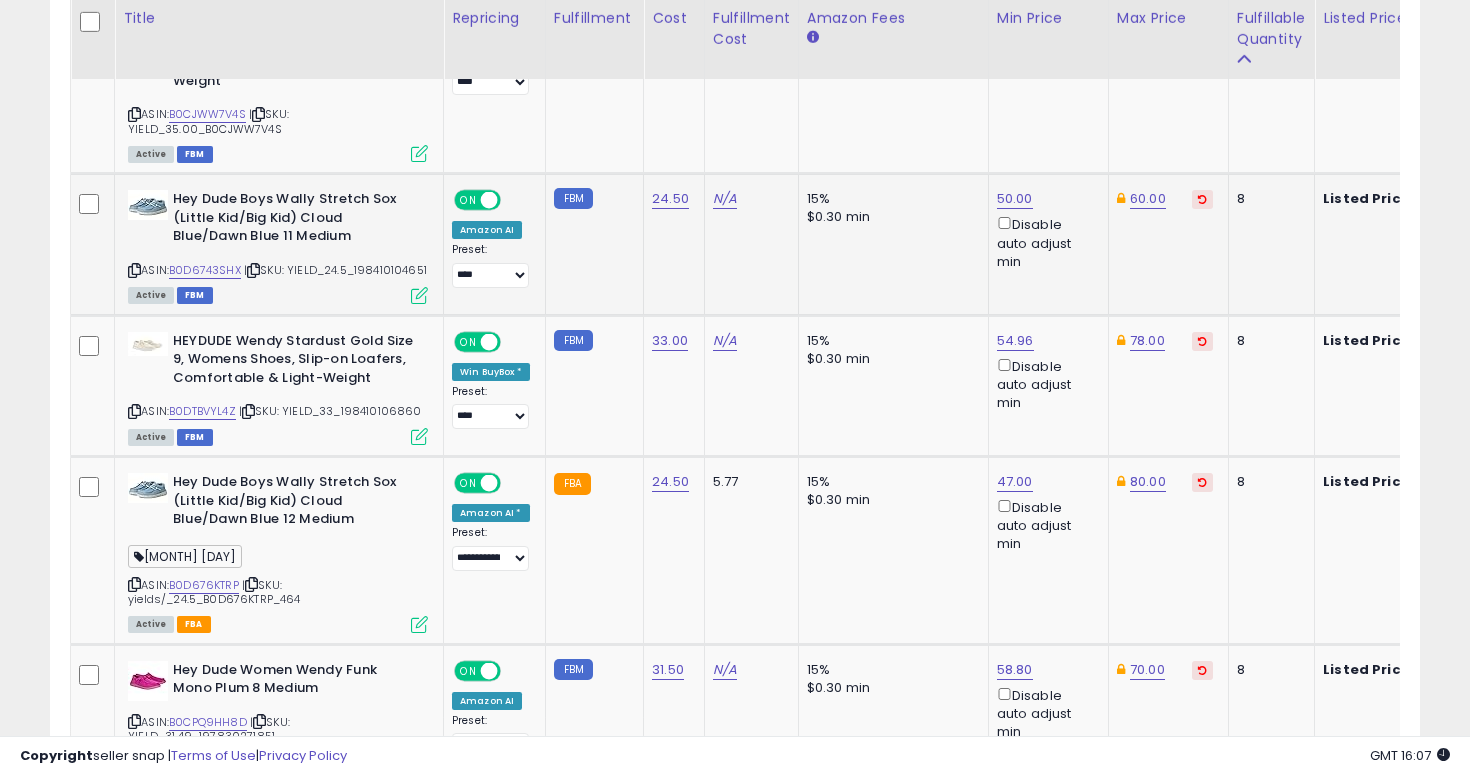 click at bounding box center [134, 270] 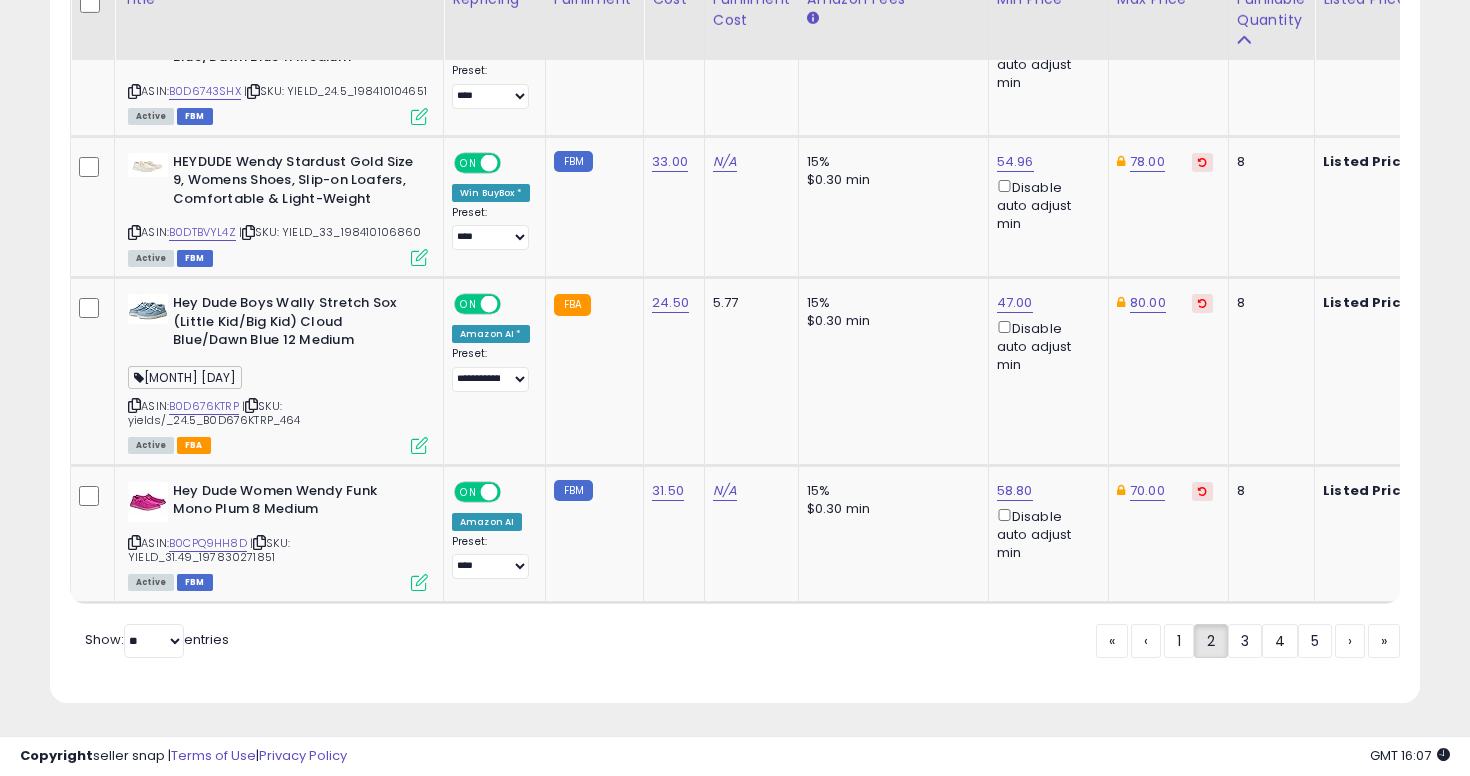 scroll, scrollTop: 4561, scrollLeft: 0, axis: vertical 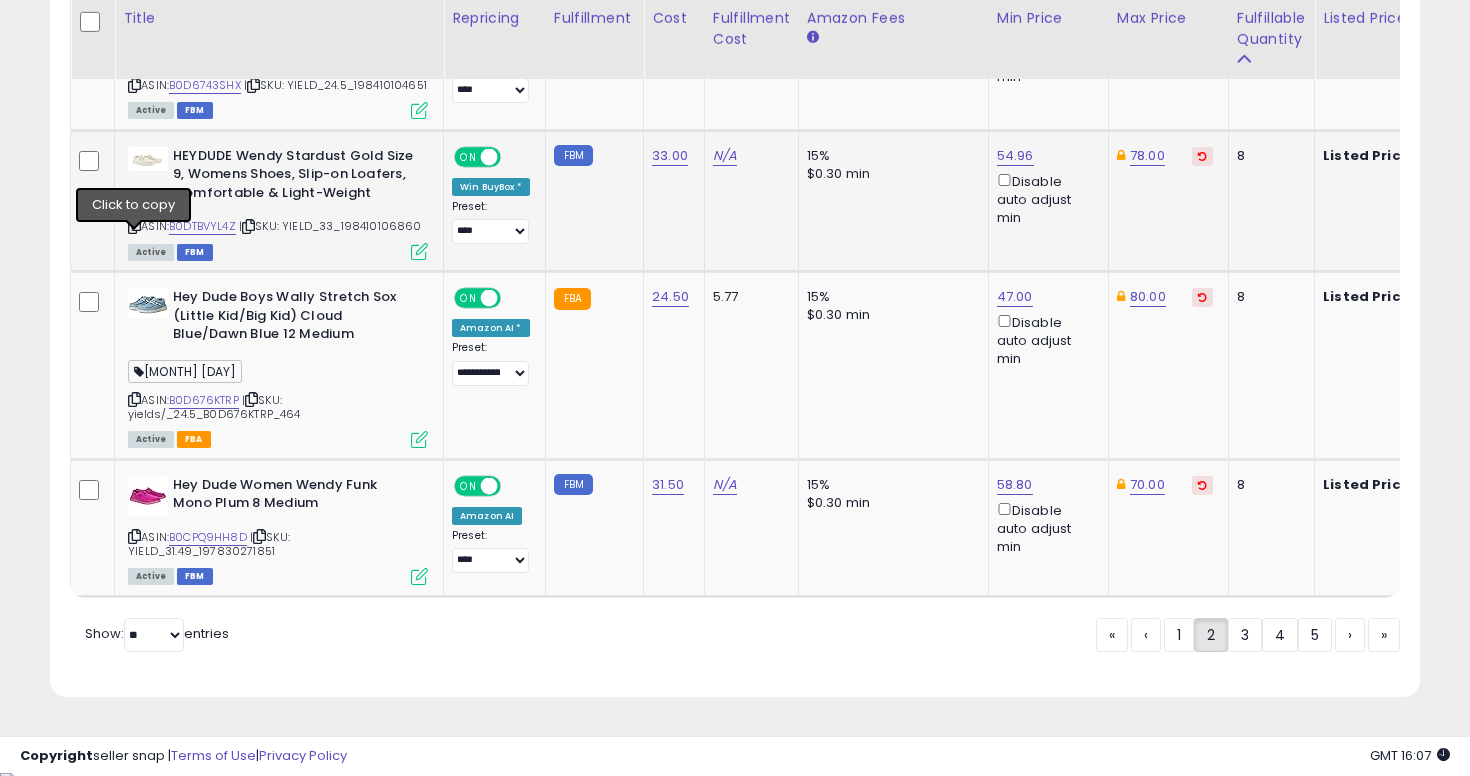 click at bounding box center [134, 226] 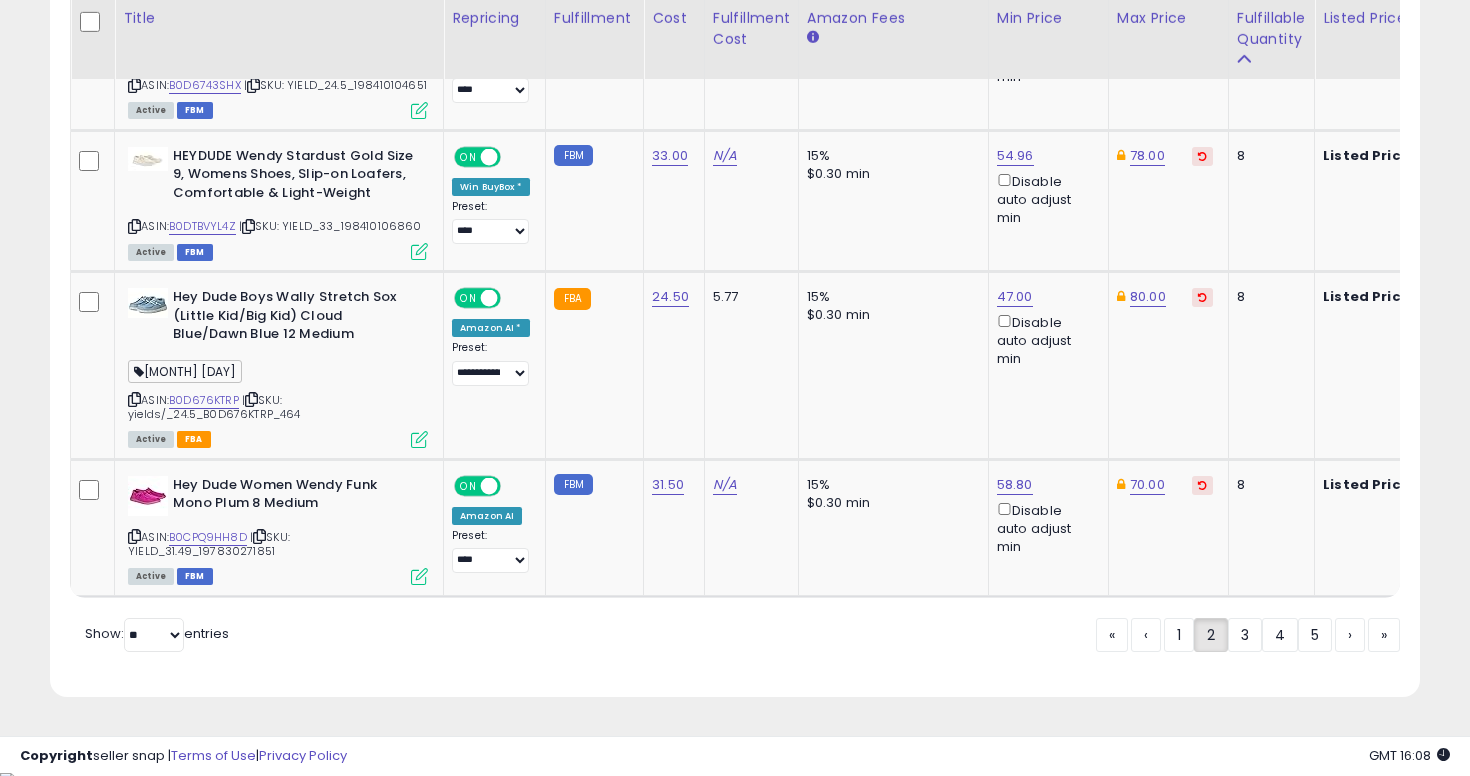 scroll, scrollTop: 4572, scrollLeft: 0, axis: vertical 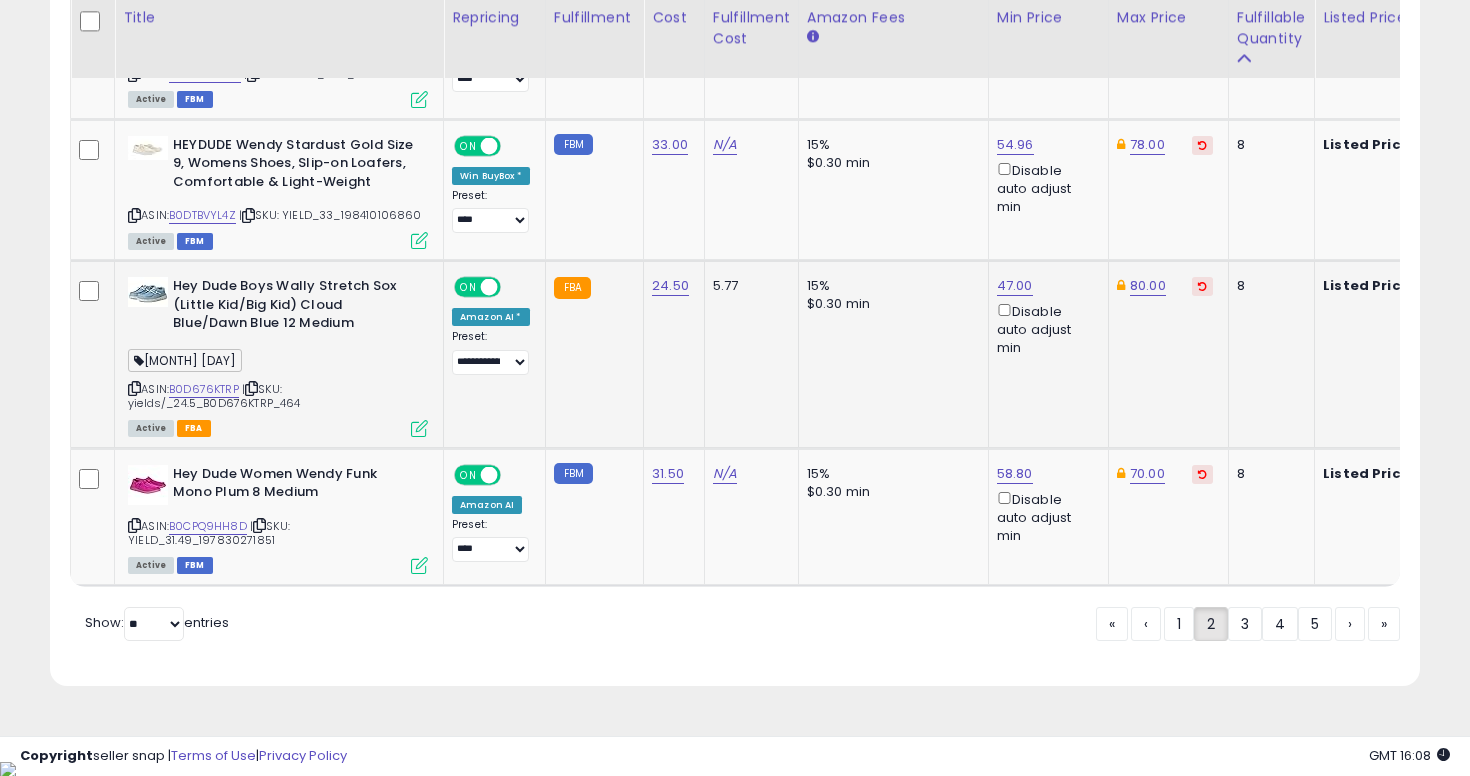 click at bounding box center [134, 388] 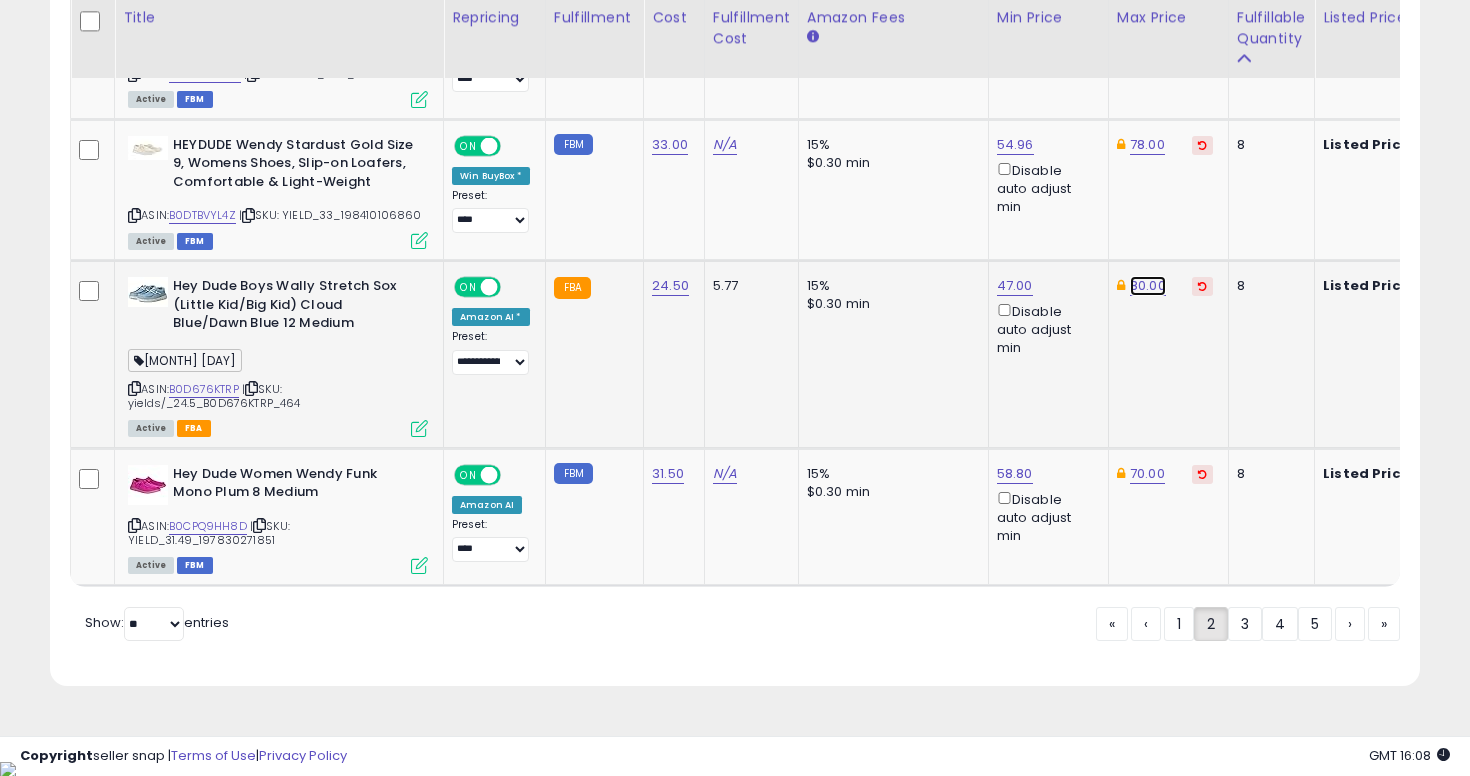 click on "80.00" at bounding box center [1147, -3498] 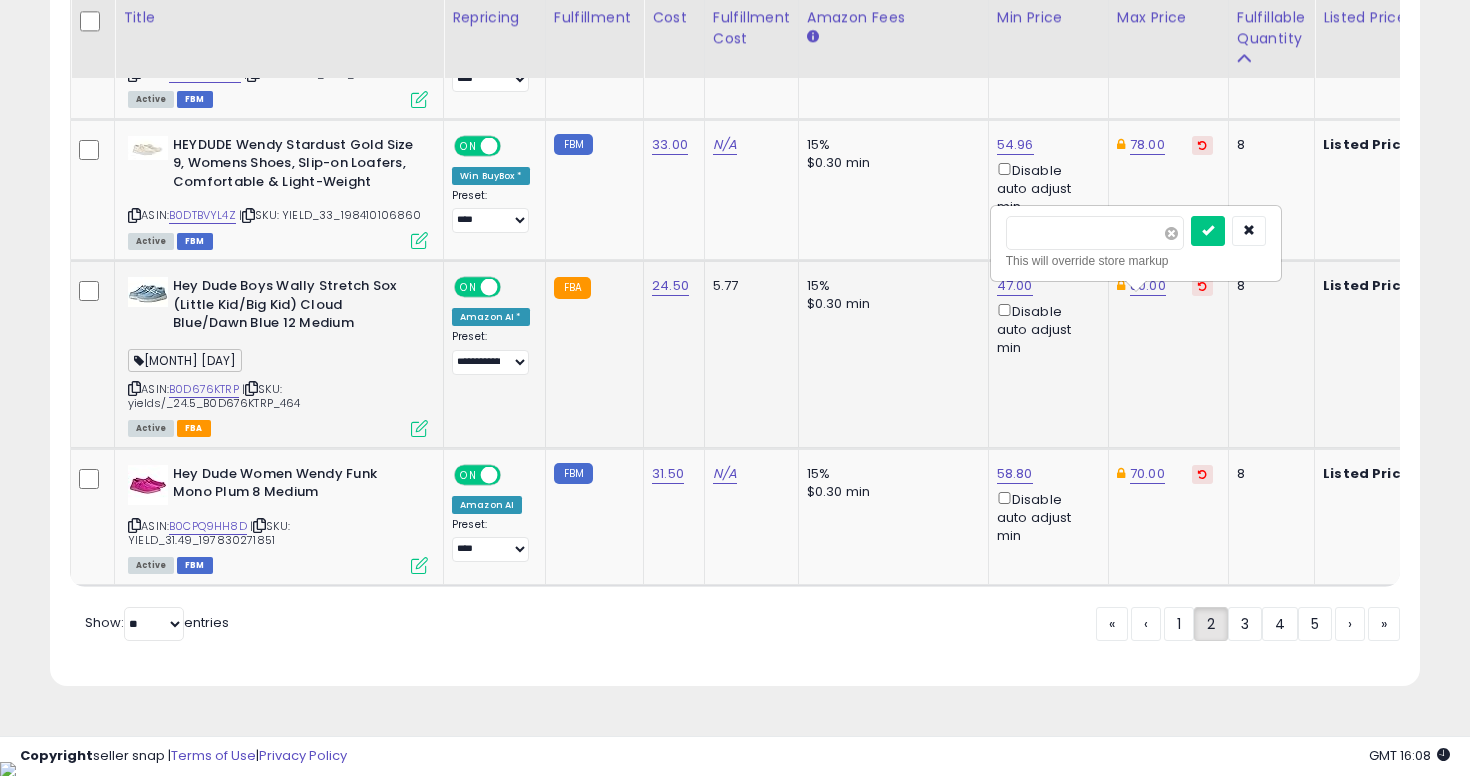 click at bounding box center (1171, 233) 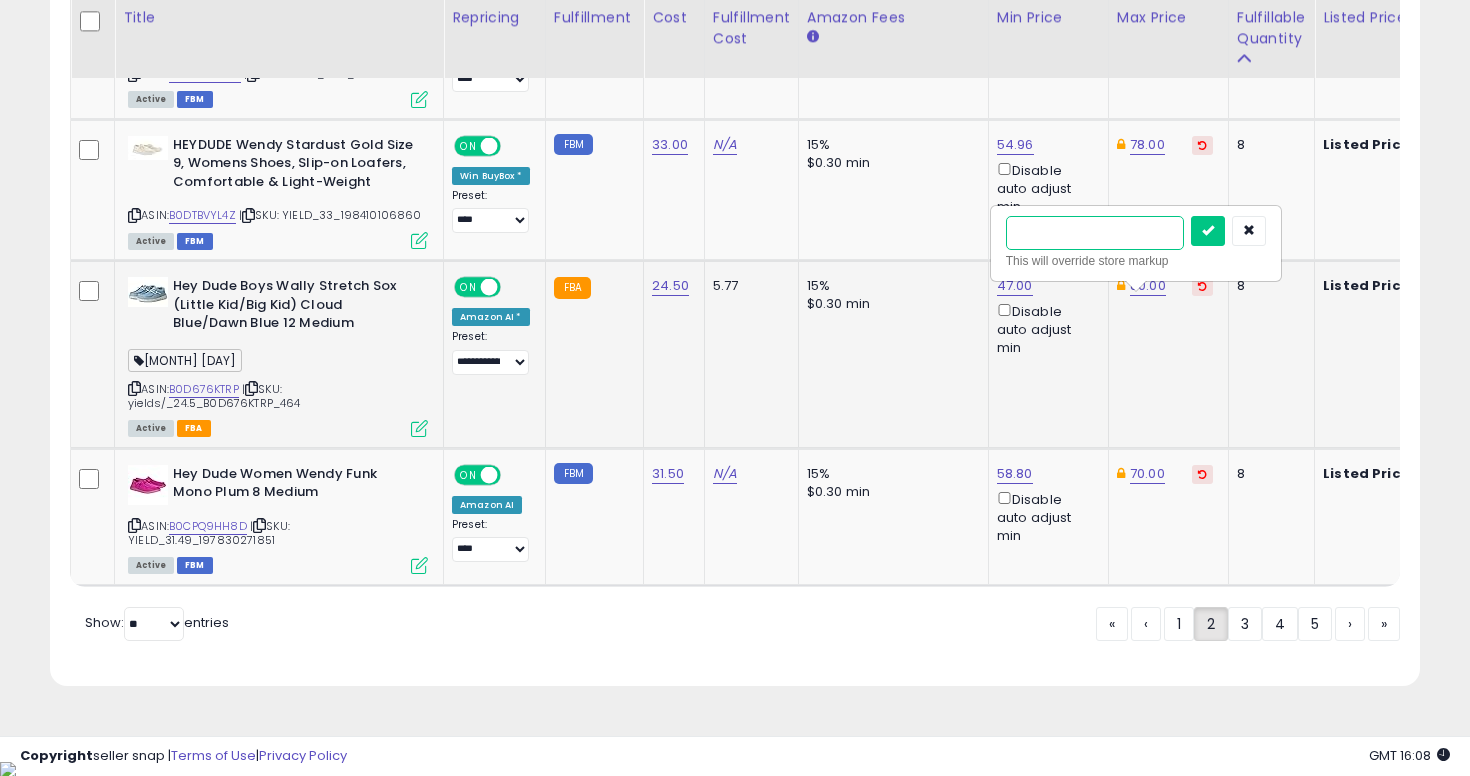 type on "**" 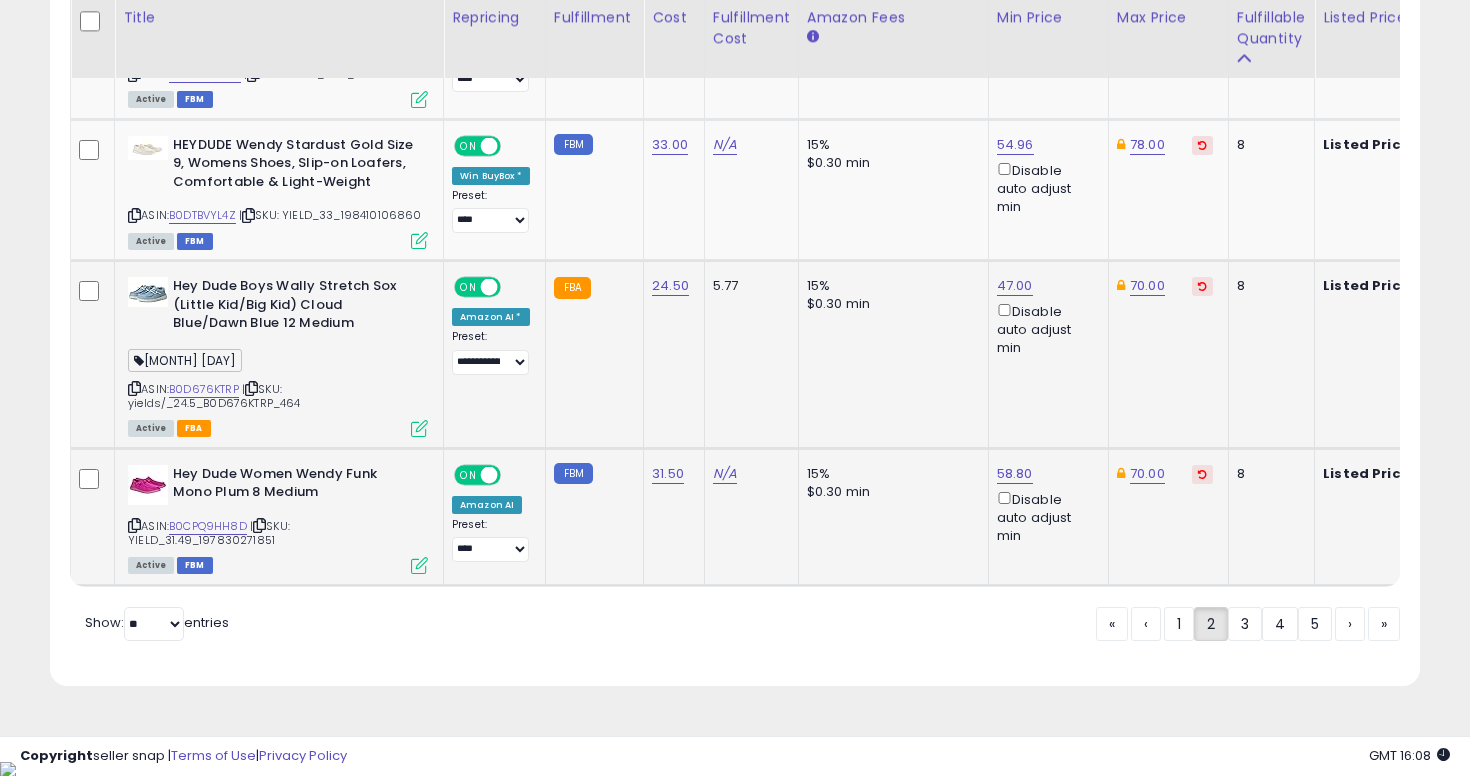 click at bounding box center [134, 525] 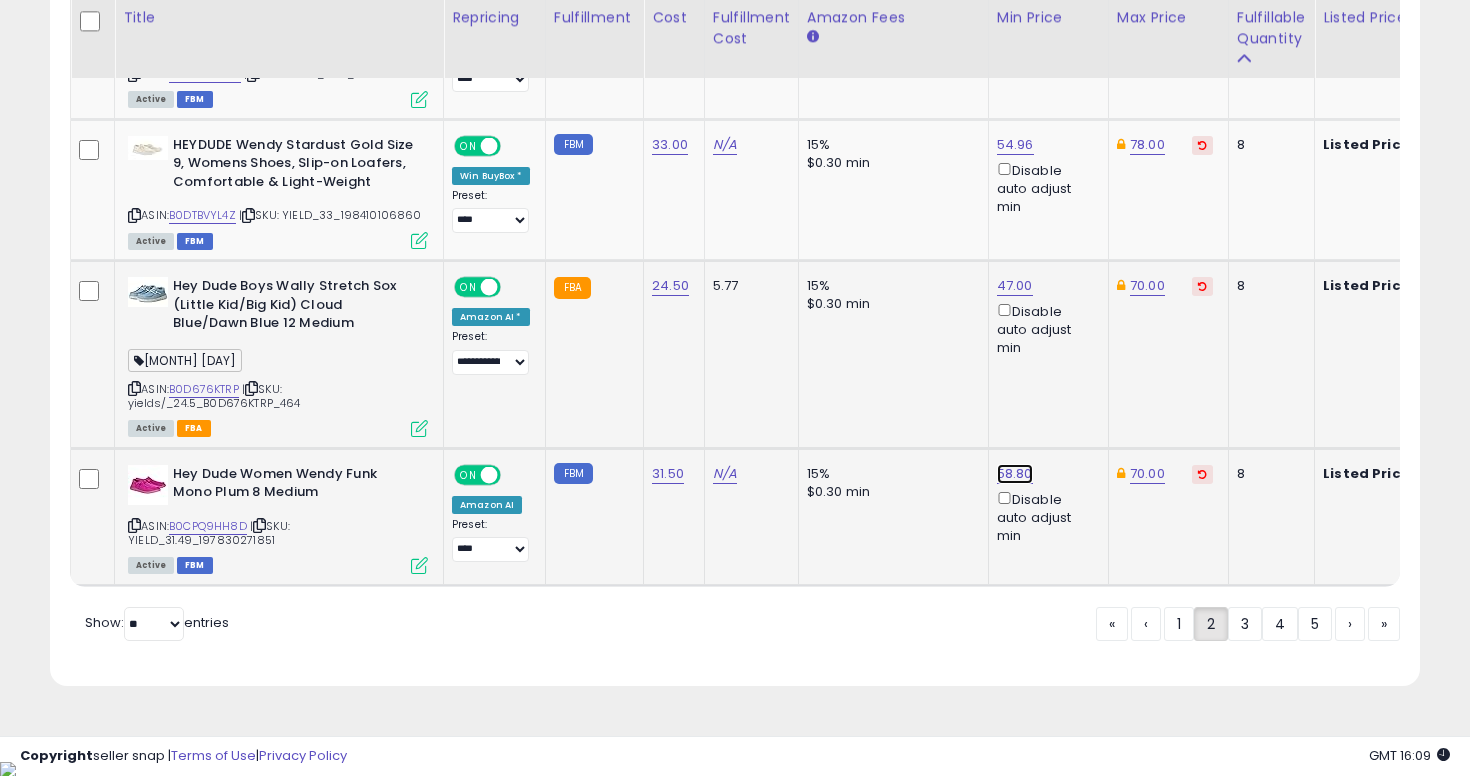 click on "58.80" at bounding box center (1014, -3498) 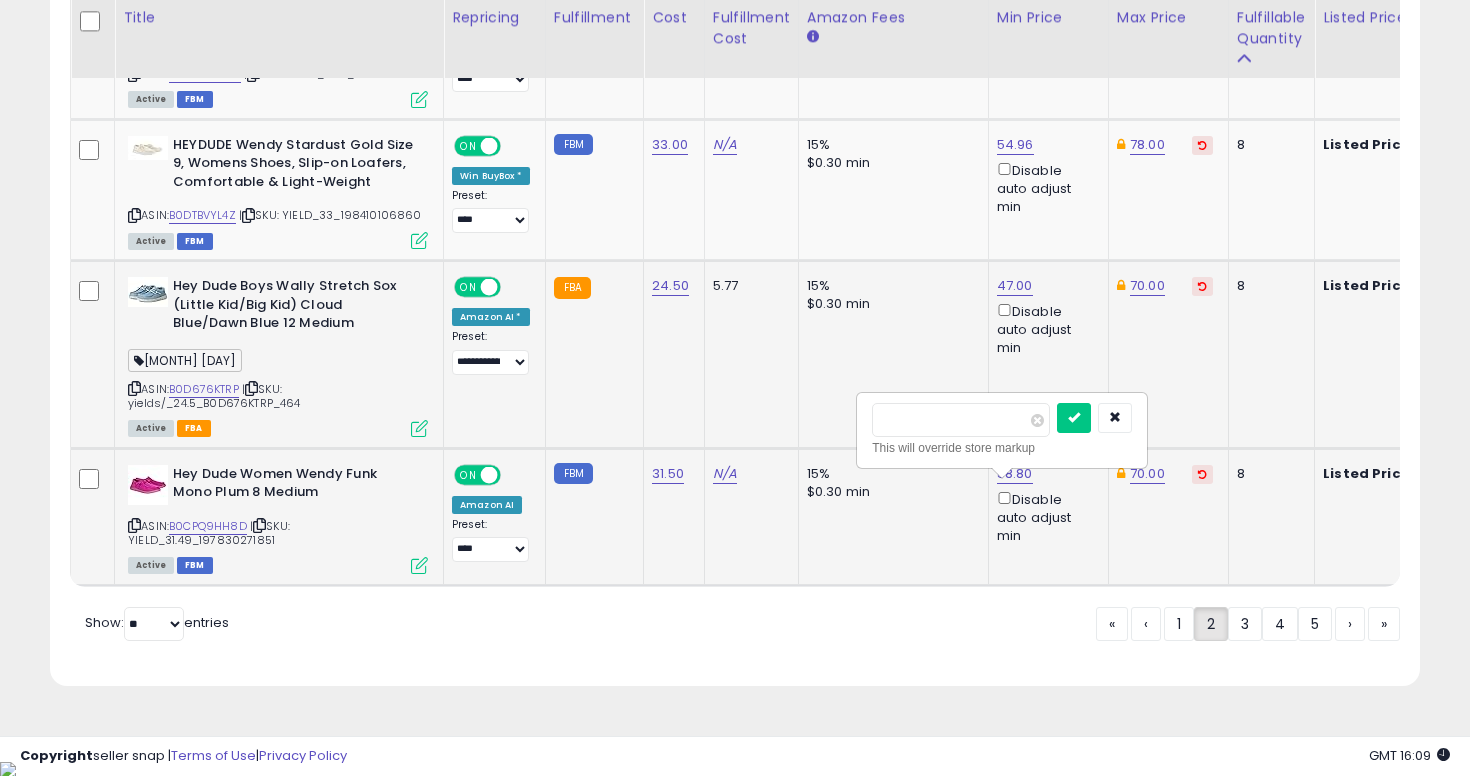 type on "****" 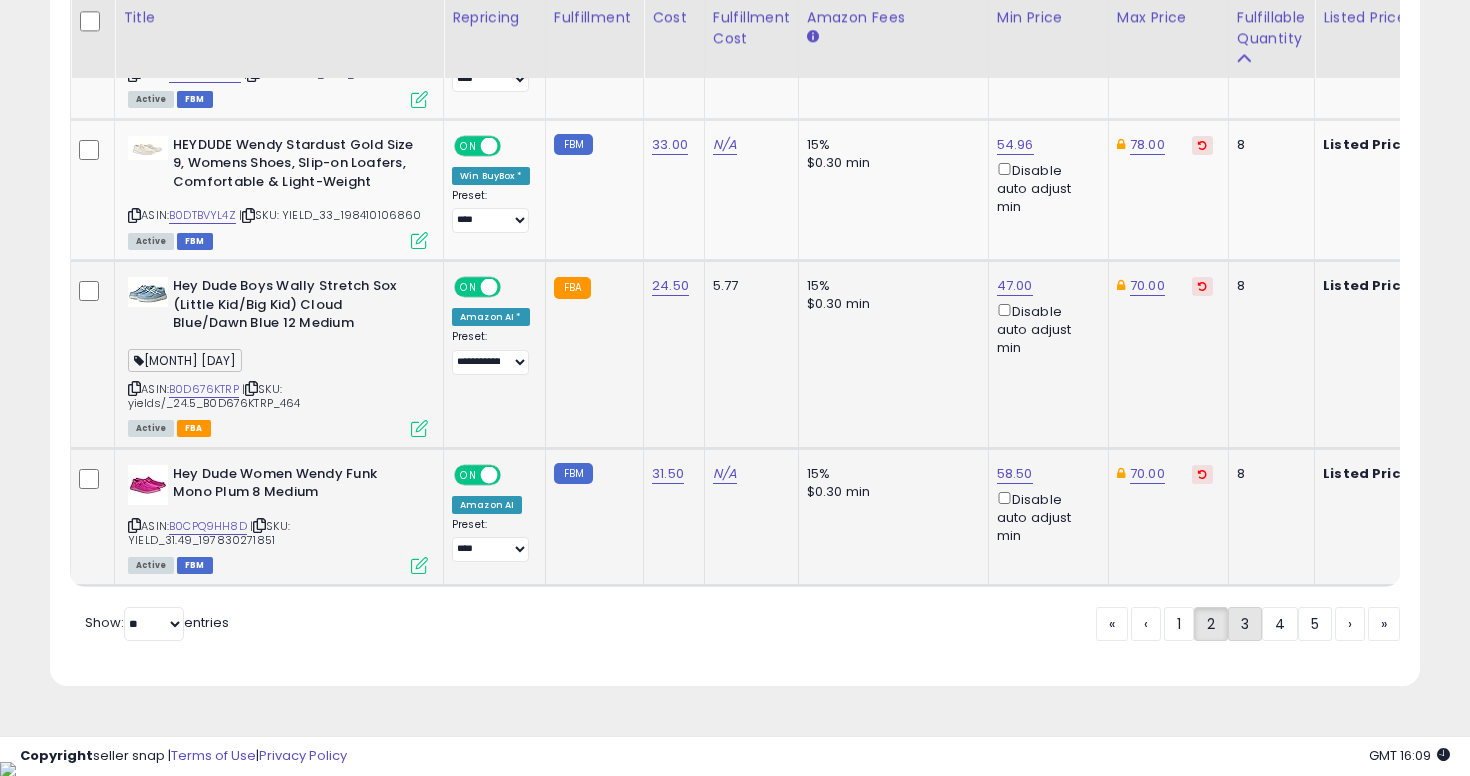 click on "3" 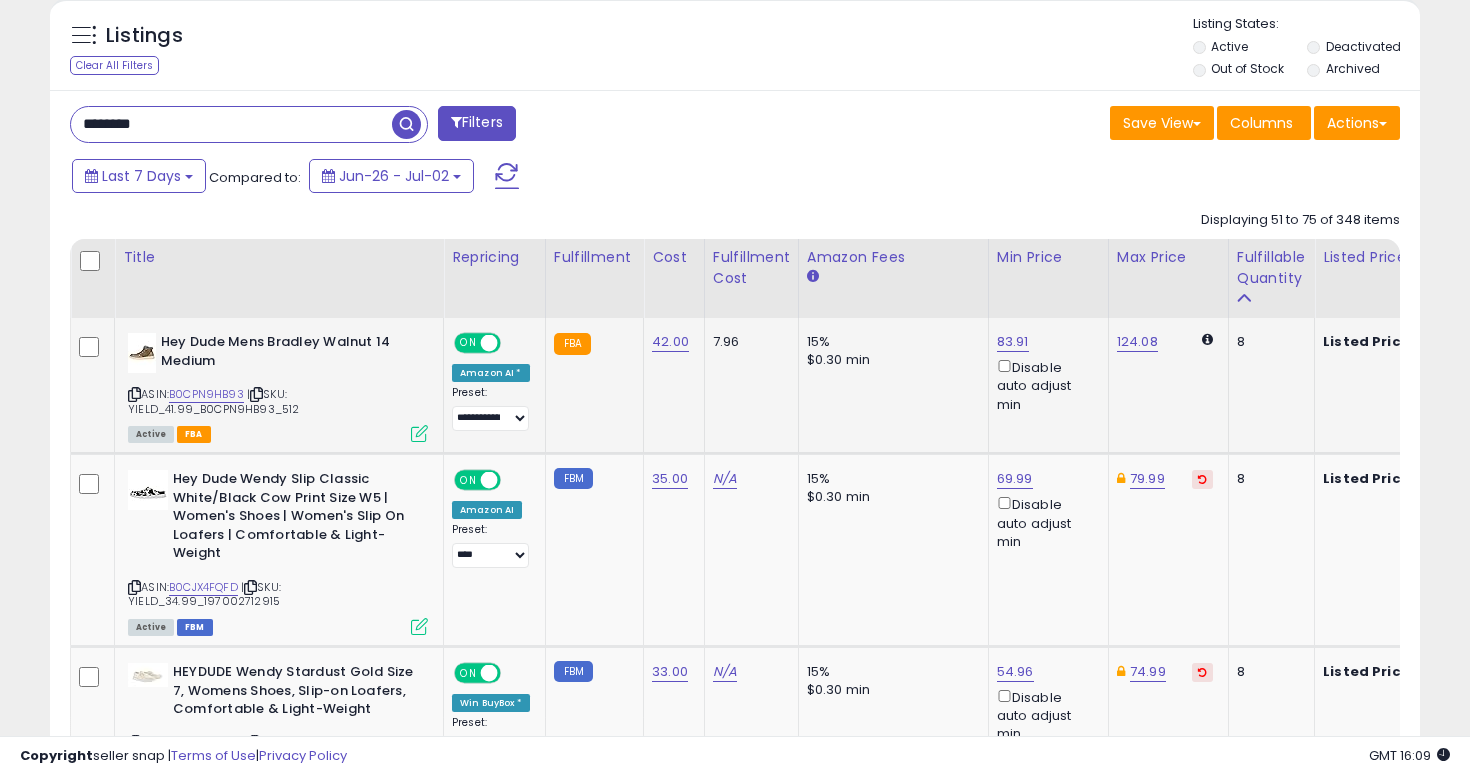 scroll, scrollTop: 867, scrollLeft: 0, axis: vertical 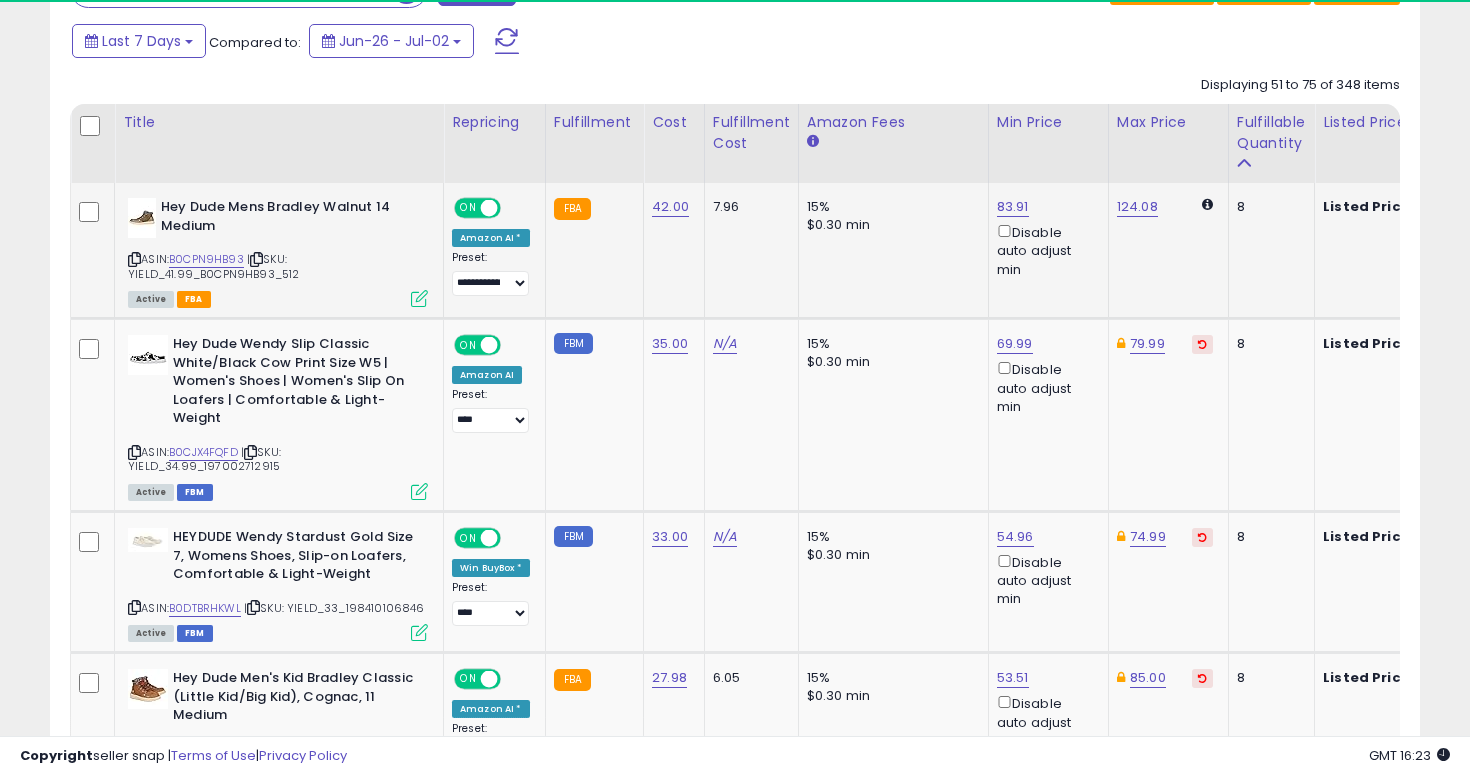 click on "7.96" 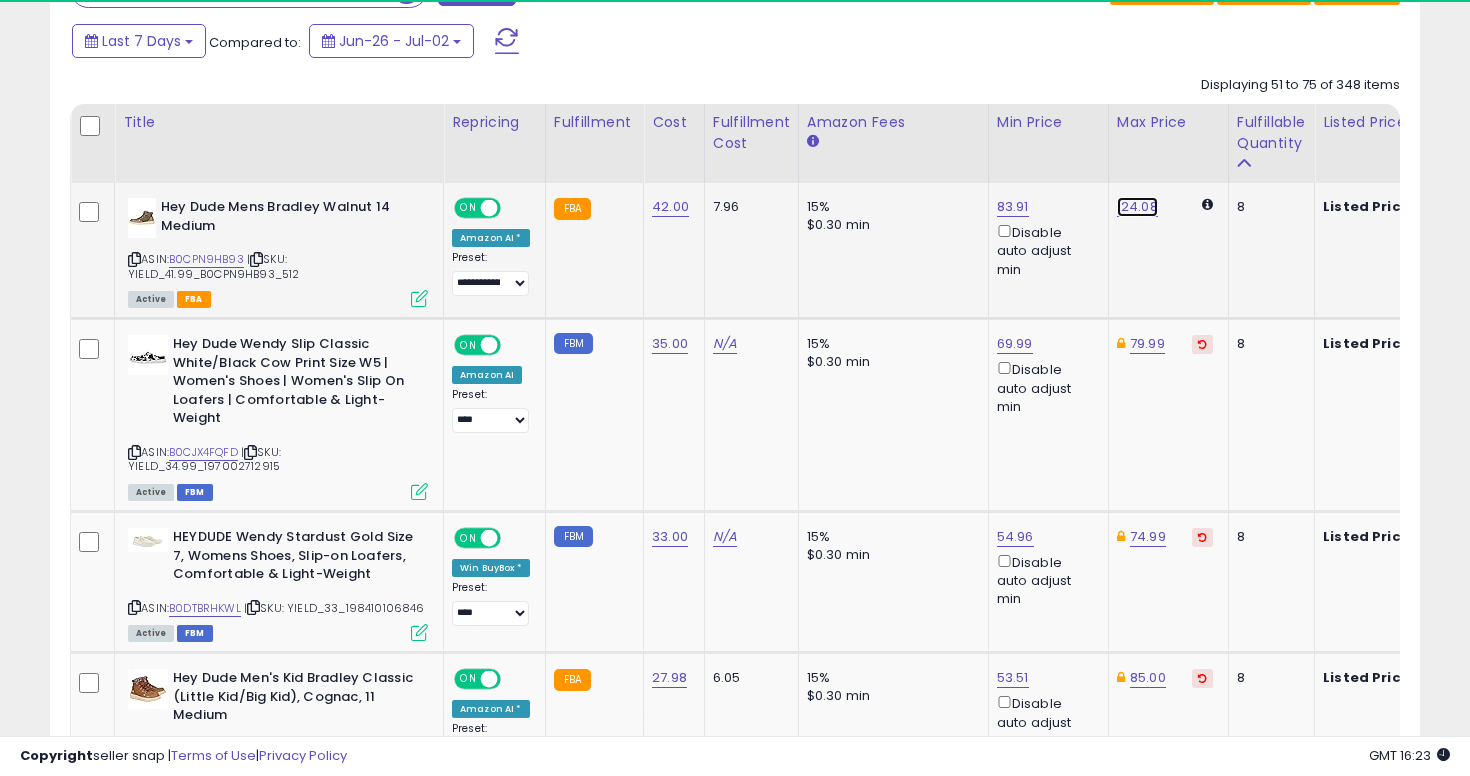 click on "124.08" at bounding box center (1137, 207) 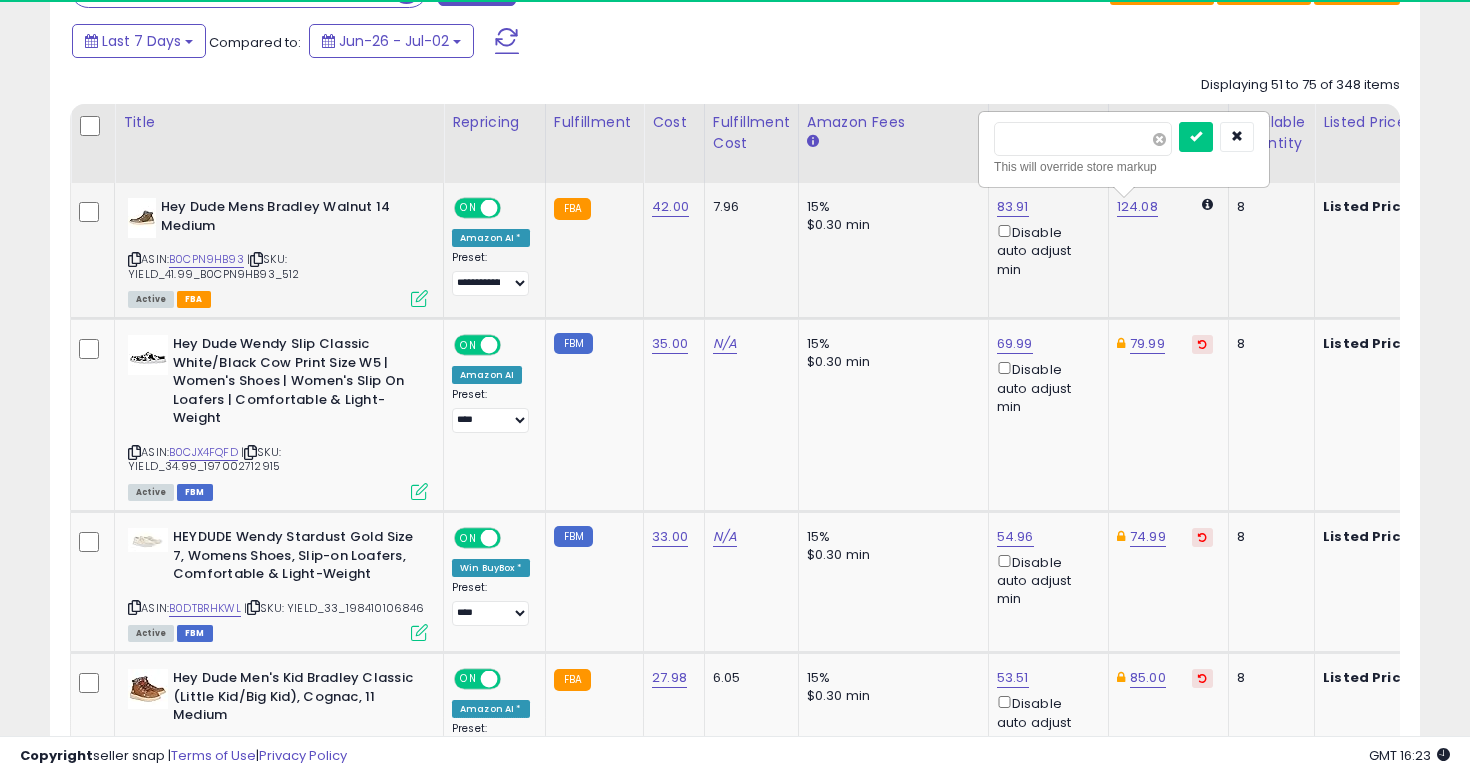 click at bounding box center (1159, 139) 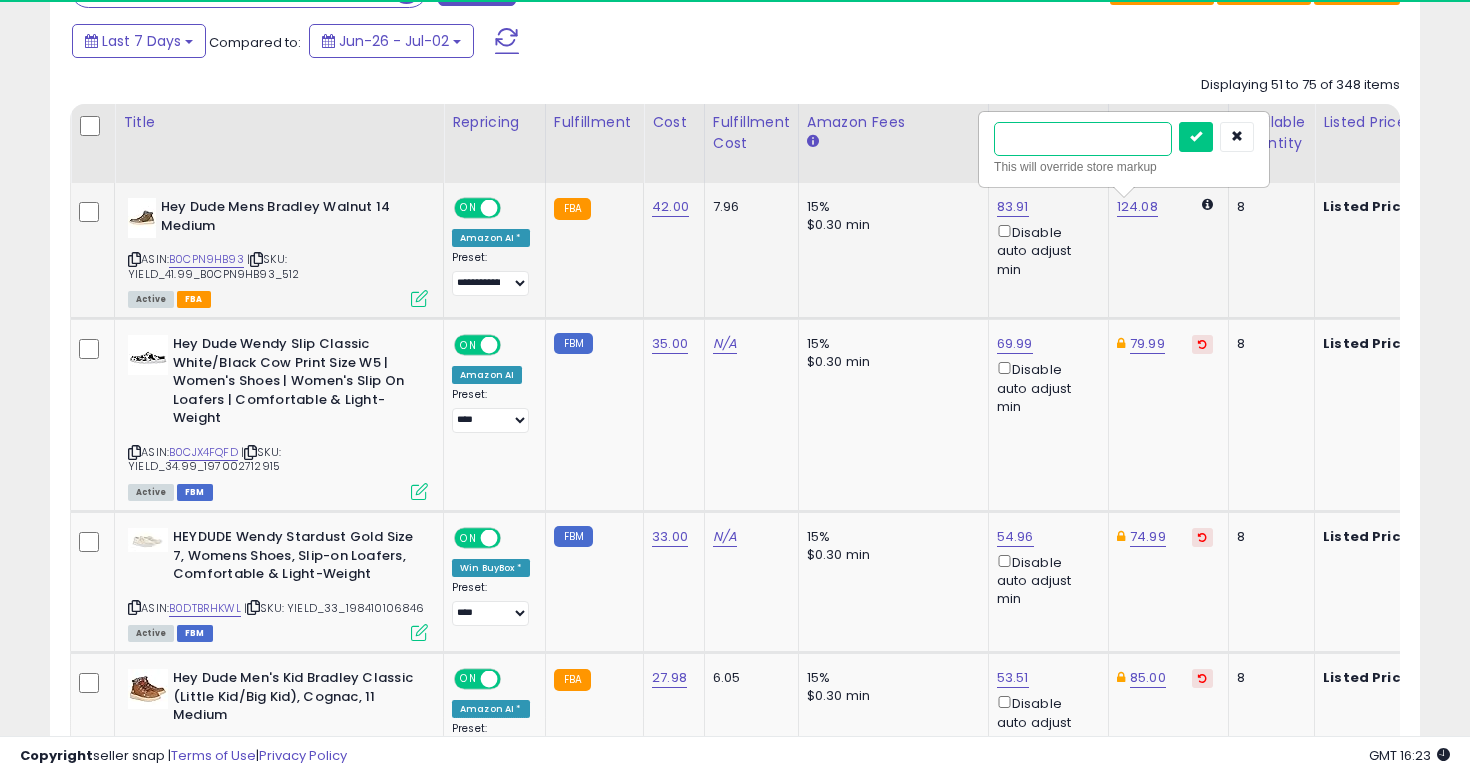 type on "**" 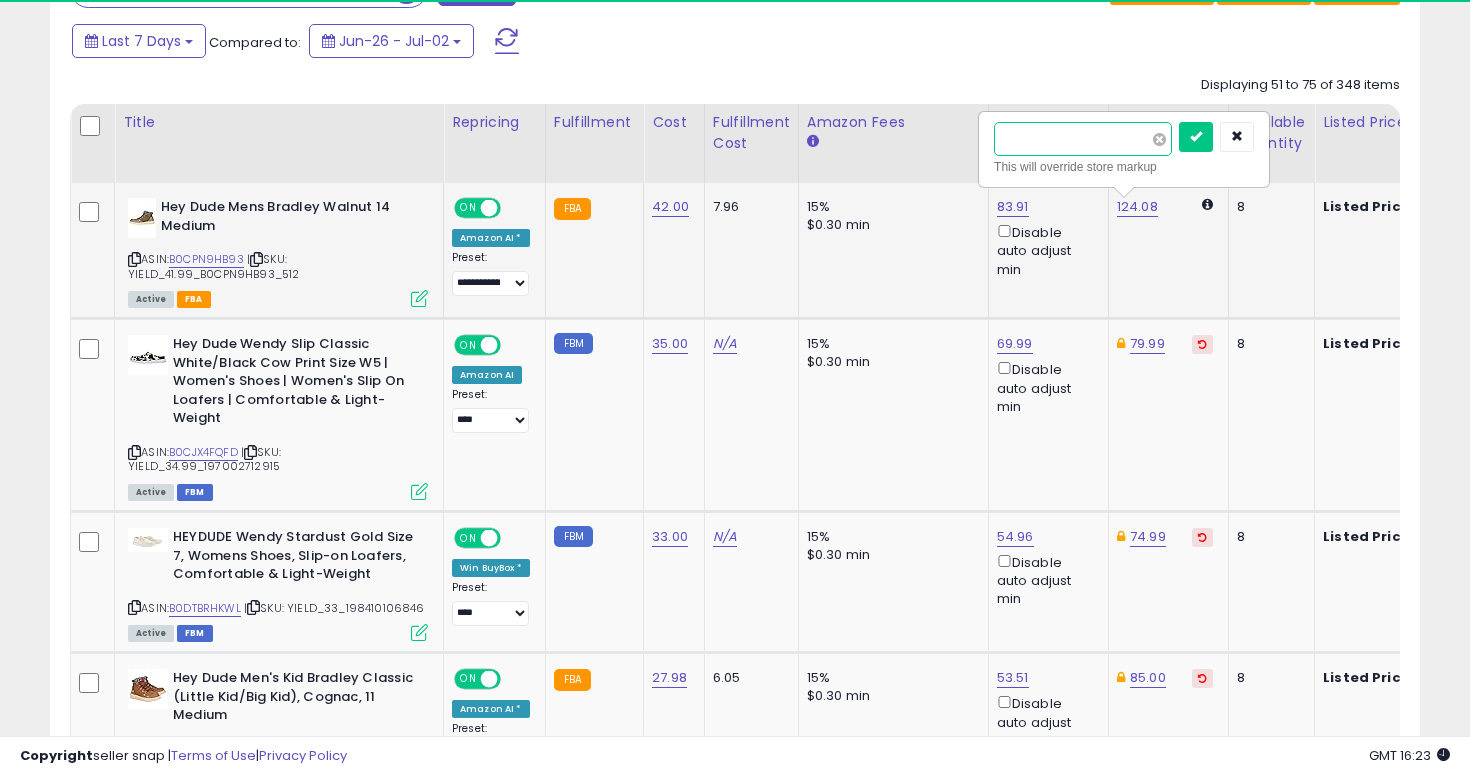 click at bounding box center [1196, 137] 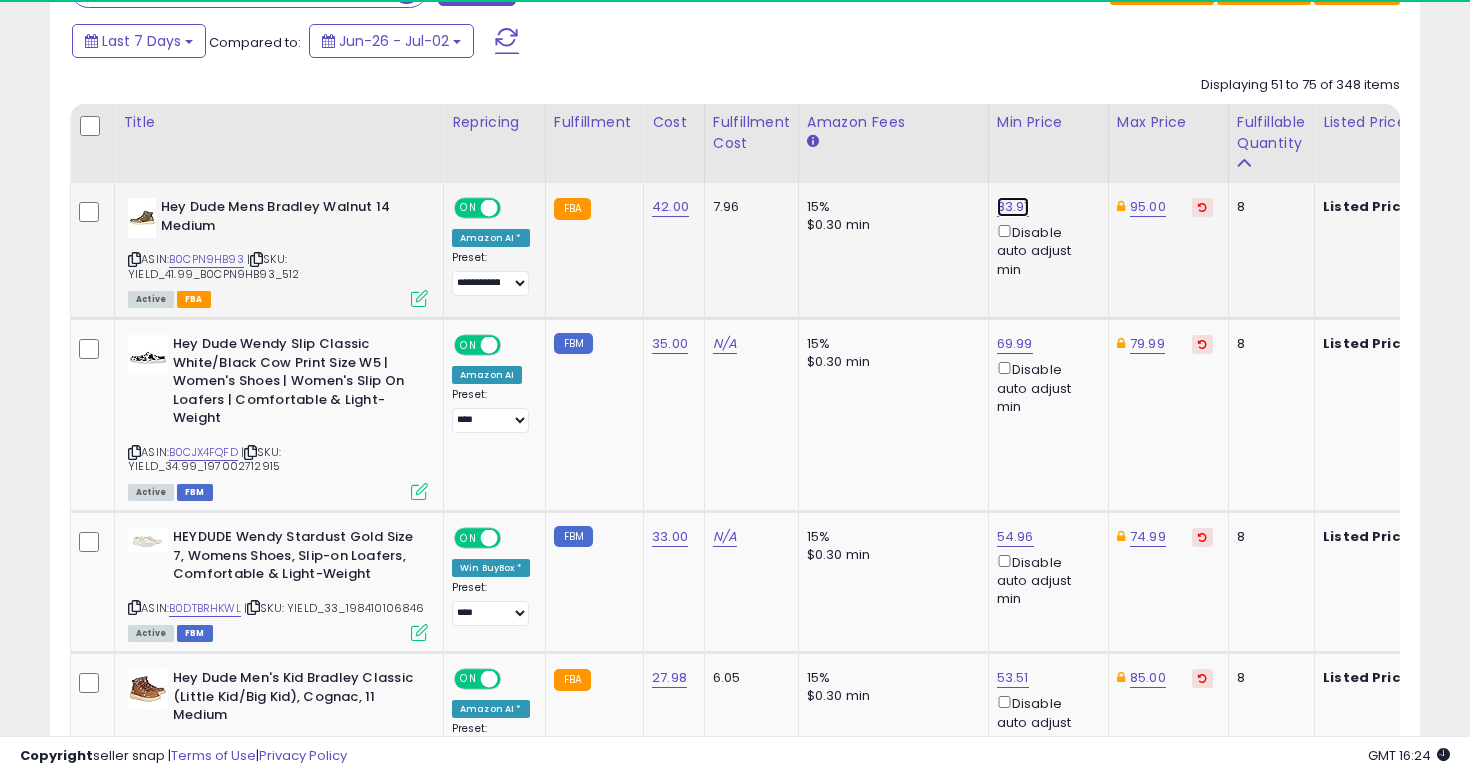 click on "83.91" at bounding box center [1013, 207] 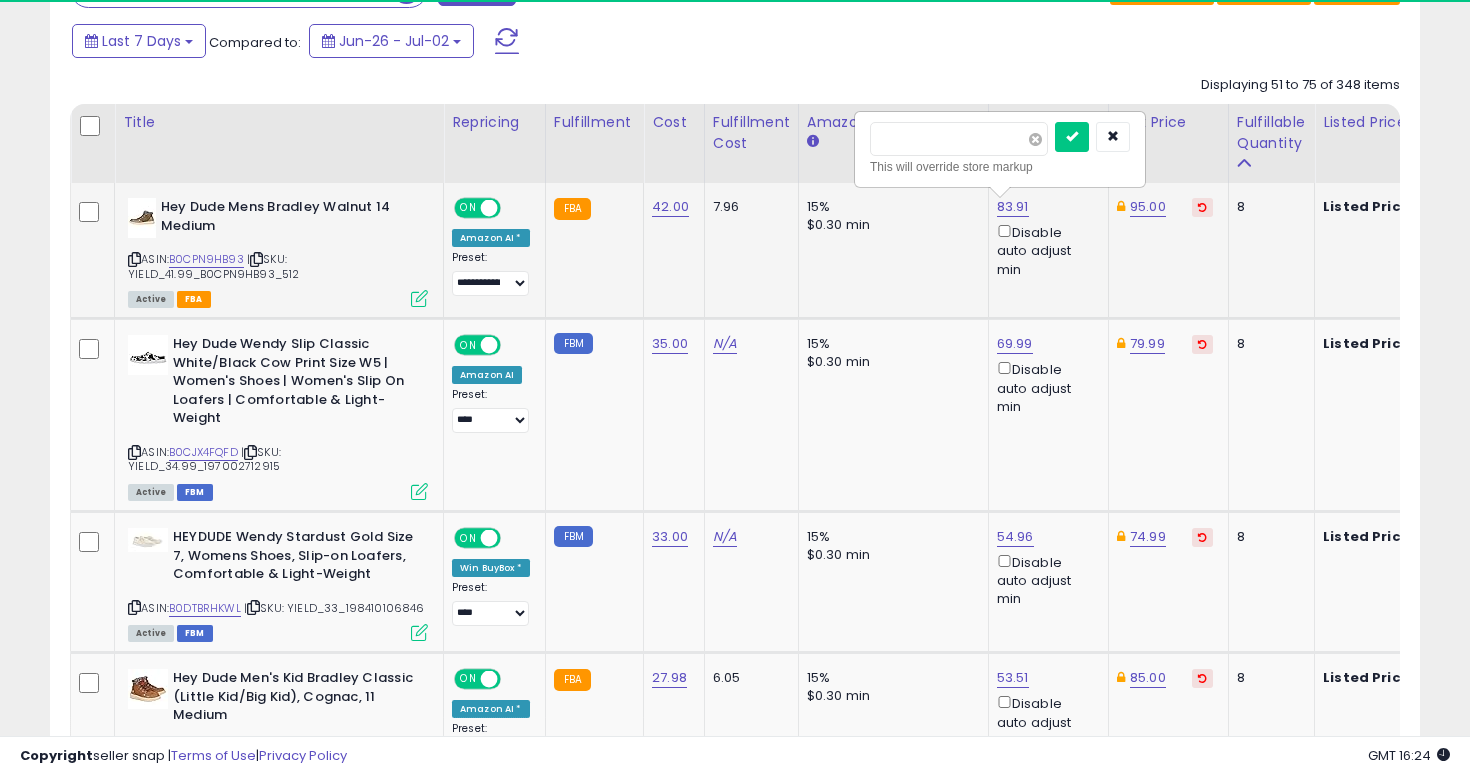 click at bounding box center (1035, 139) 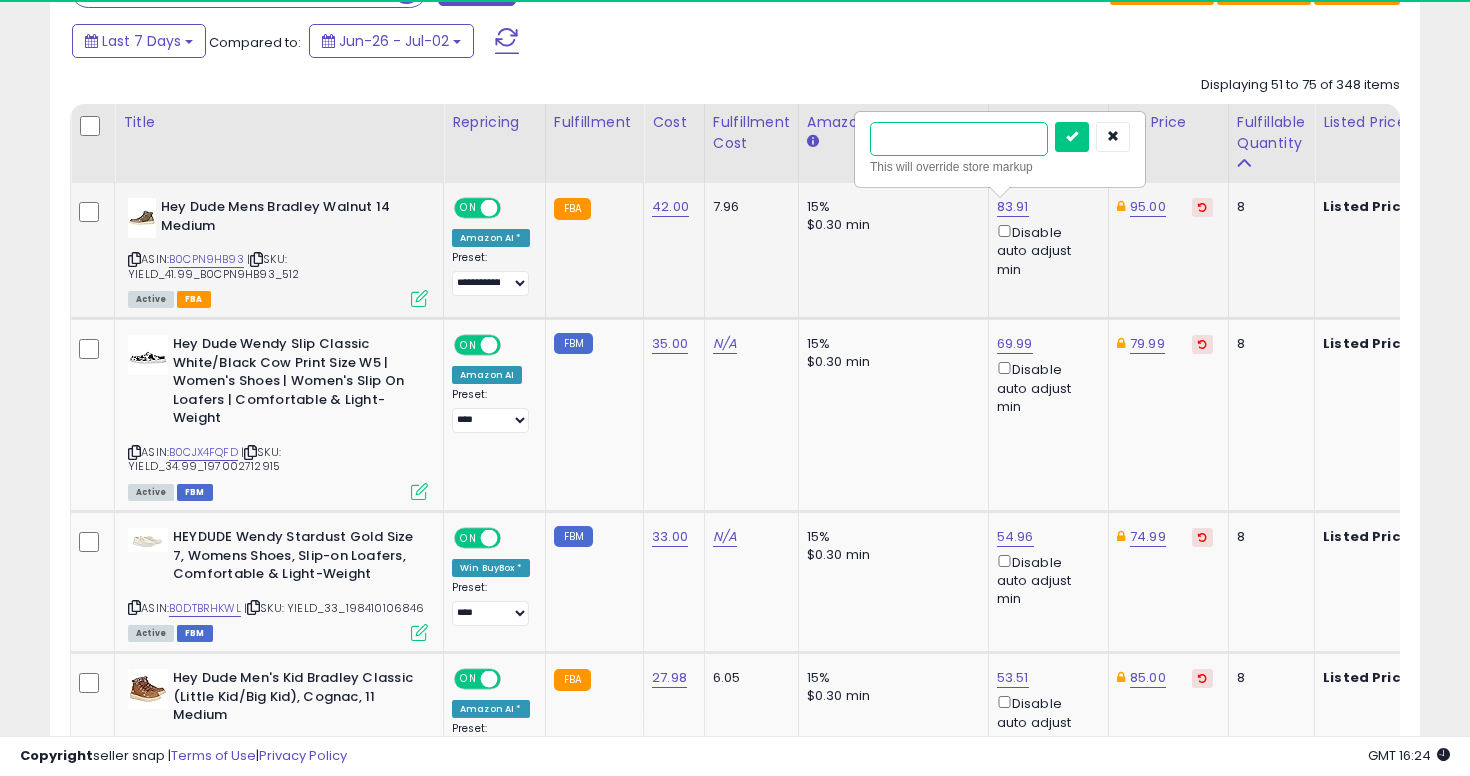 type on "**" 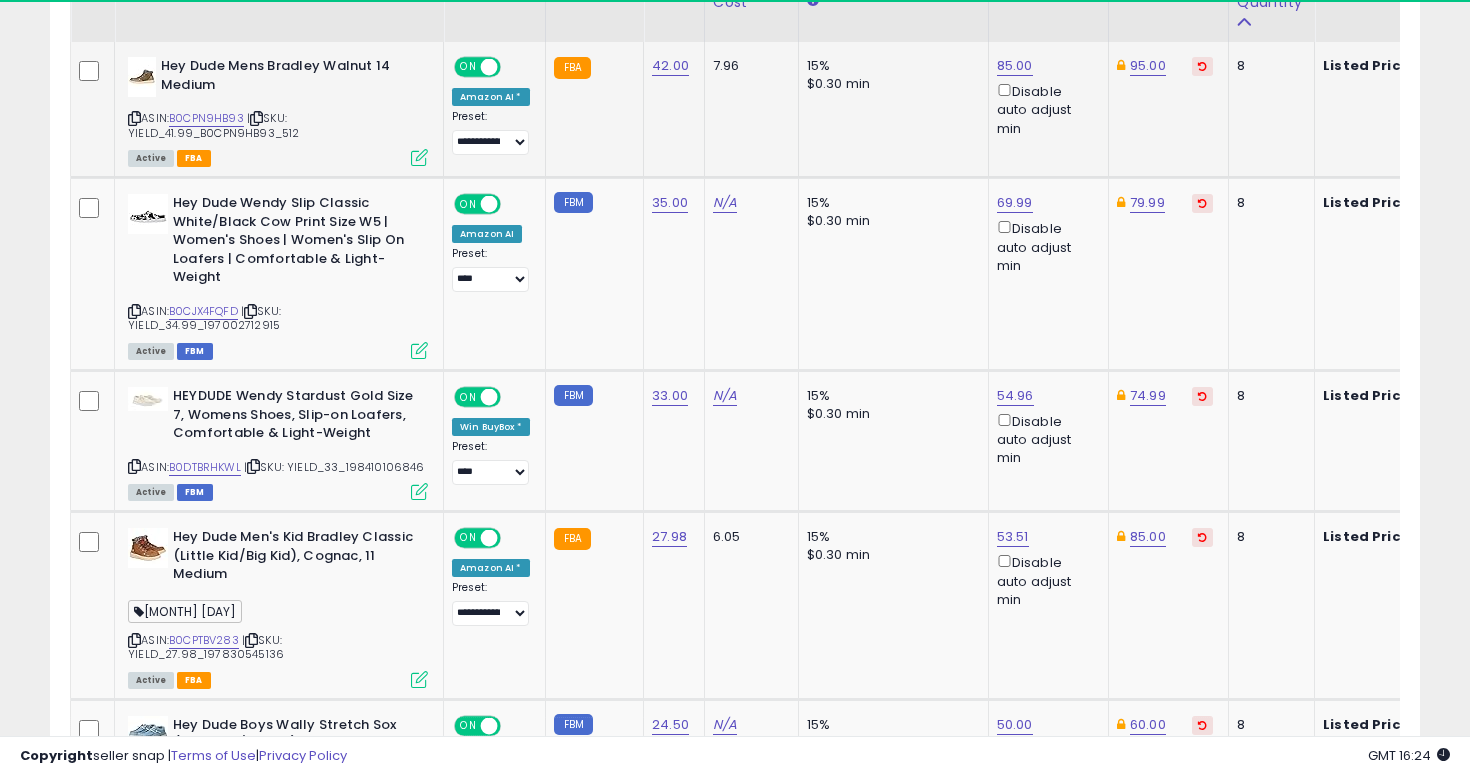 scroll, scrollTop: 1009, scrollLeft: 0, axis: vertical 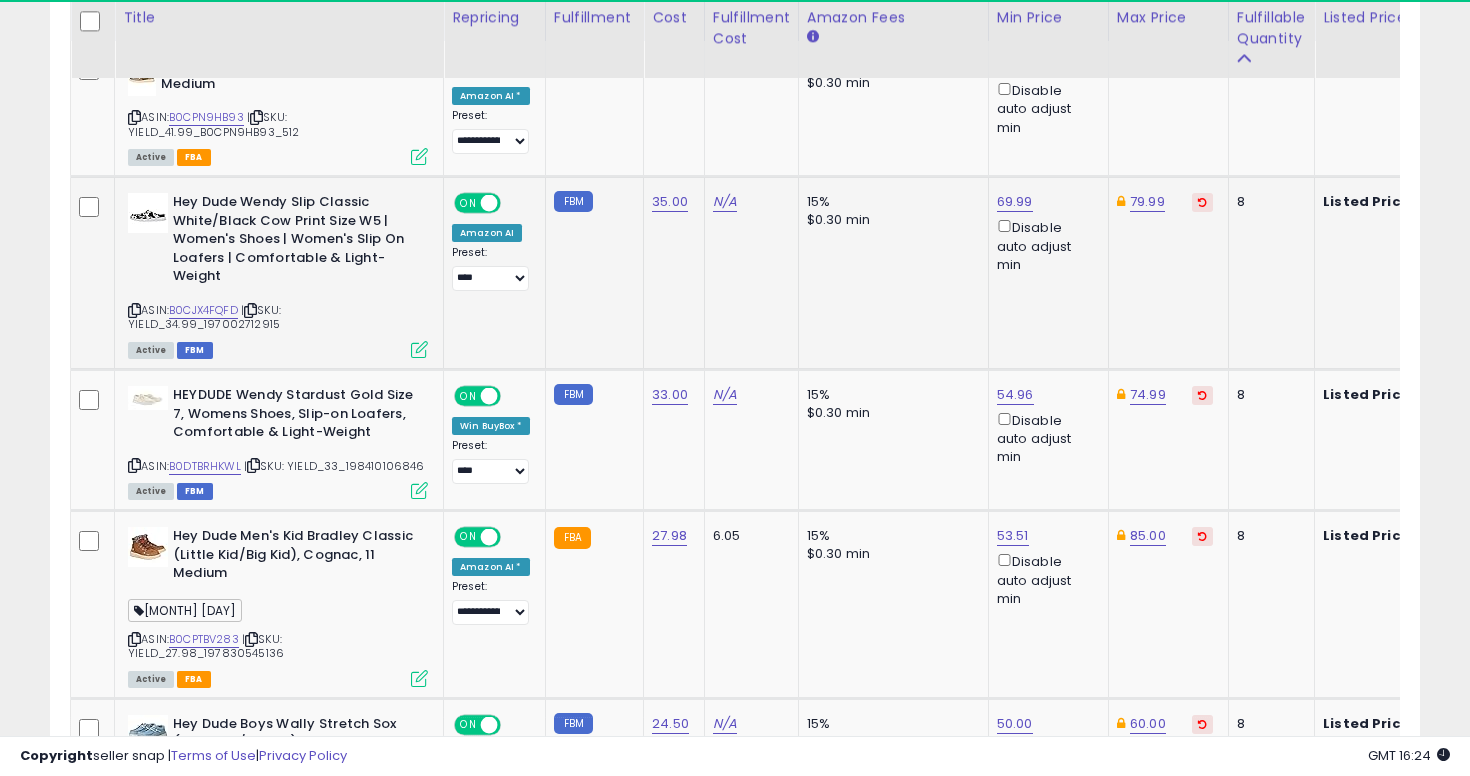 click at bounding box center [134, 310] 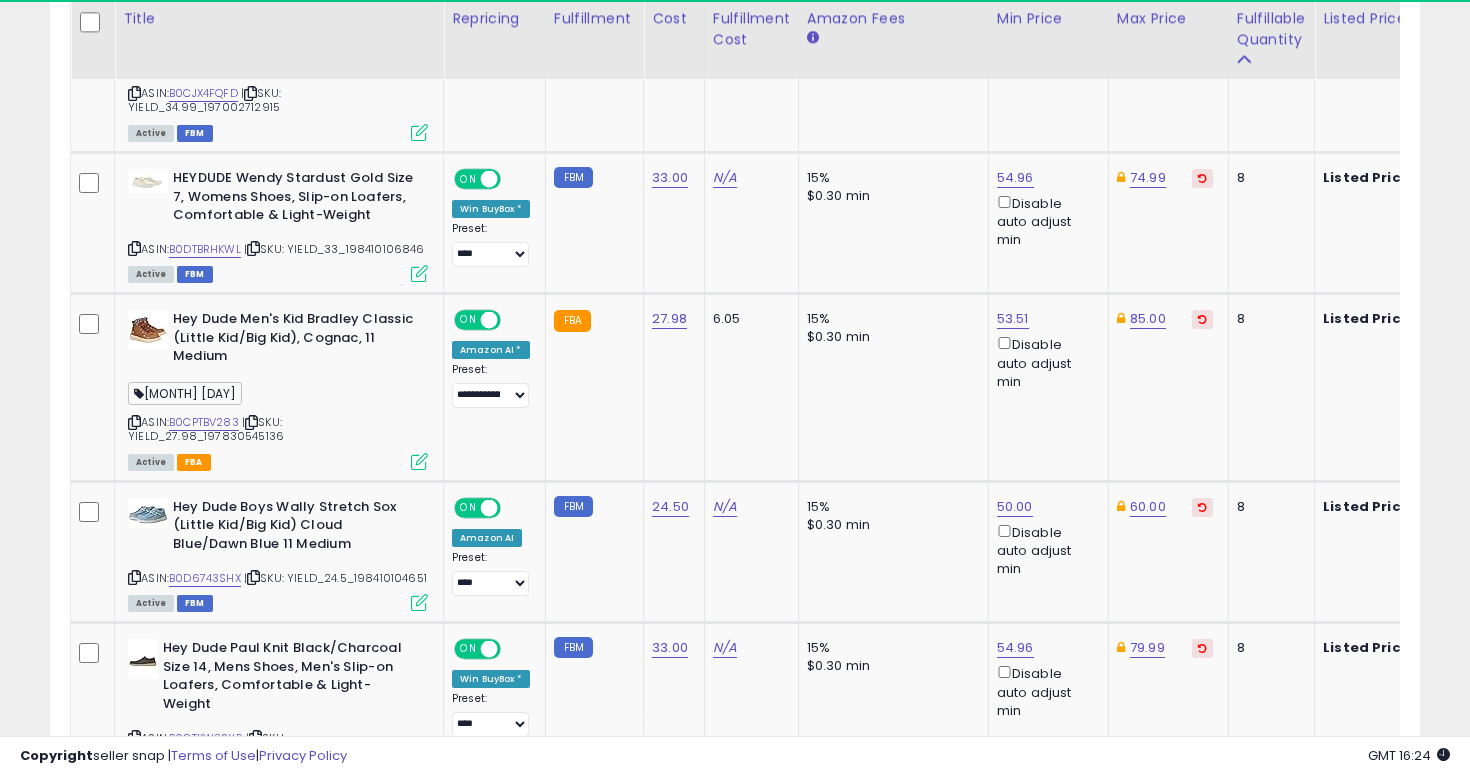 scroll, scrollTop: 1227, scrollLeft: 0, axis: vertical 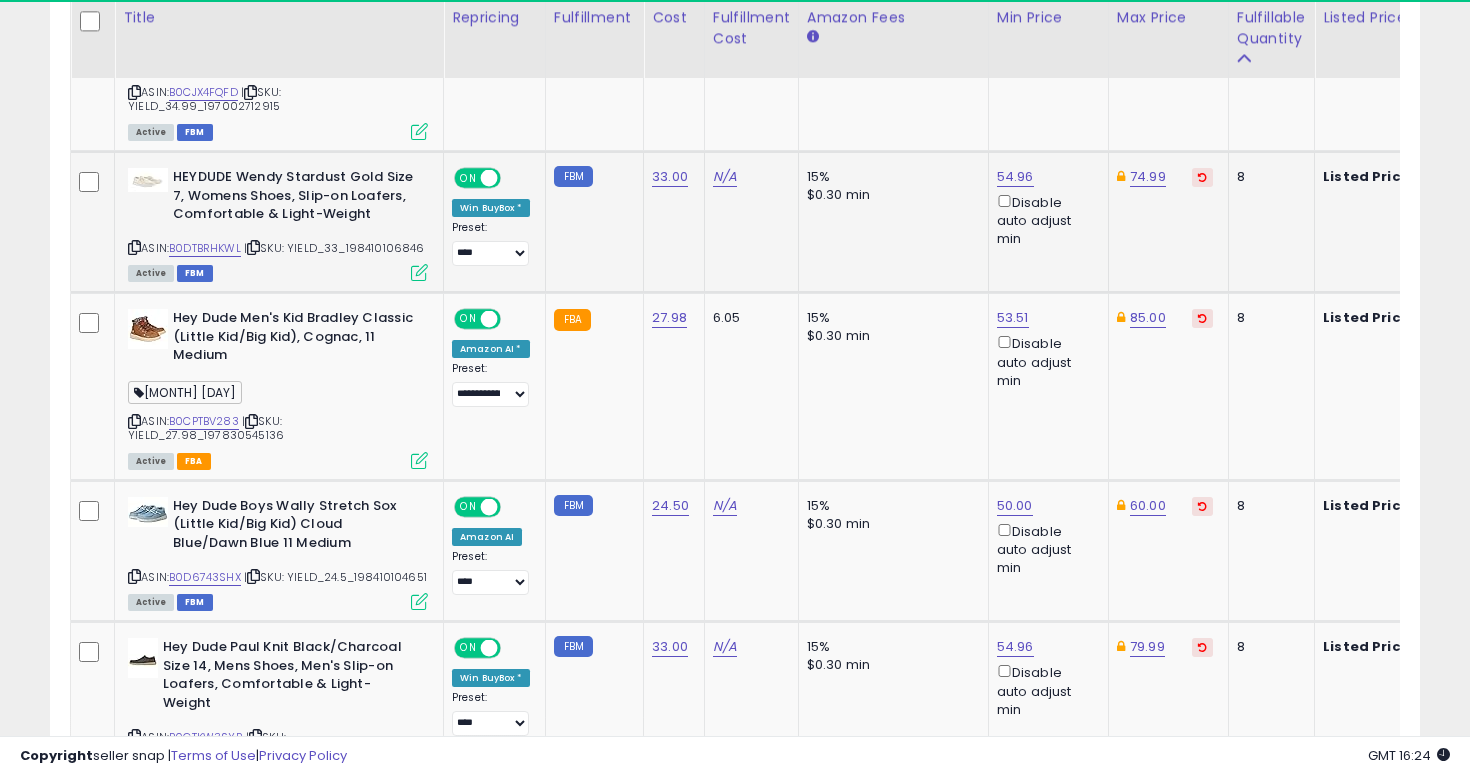 click at bounding box center (134, 247) 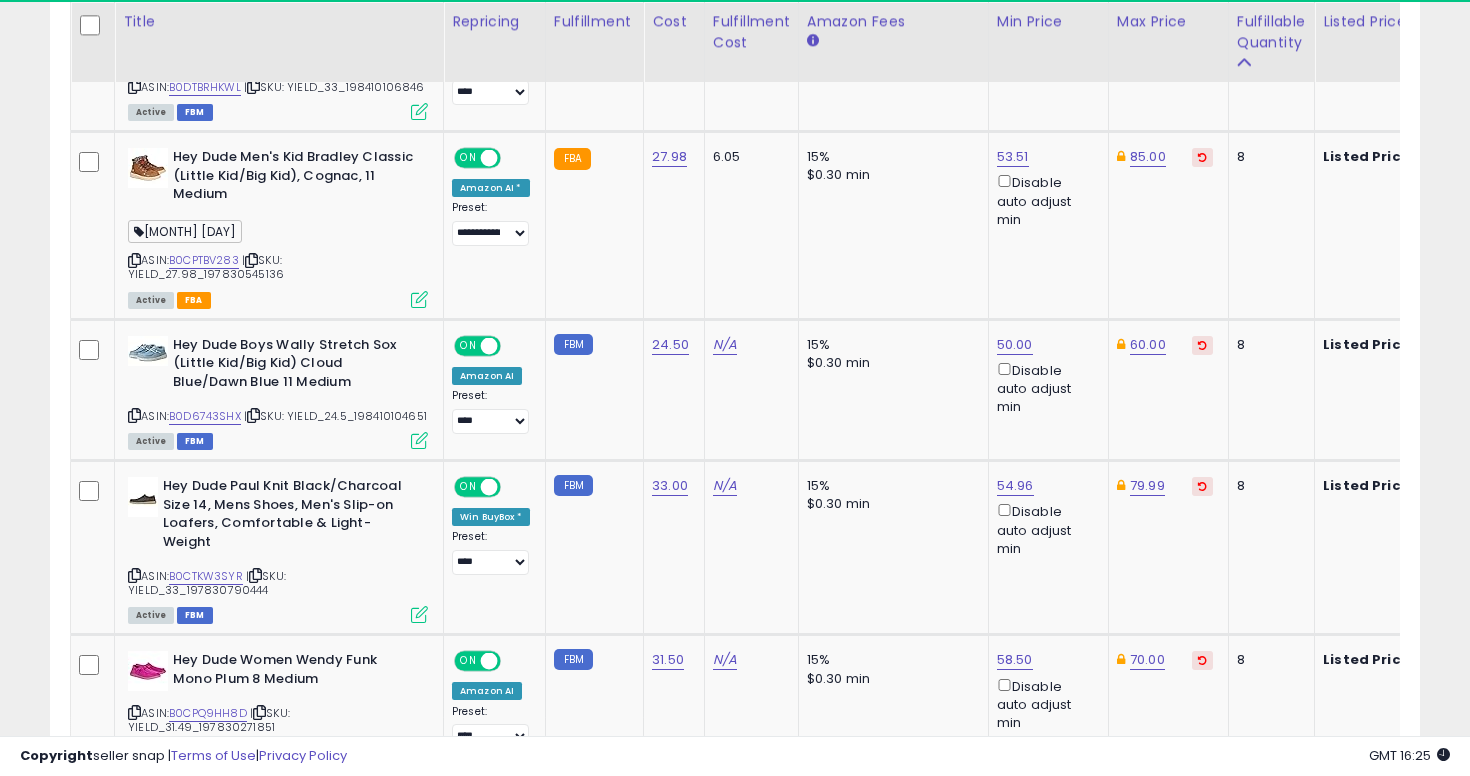 scroll, scrollTop: 1392, scrollLeft: 0, axis: vertical 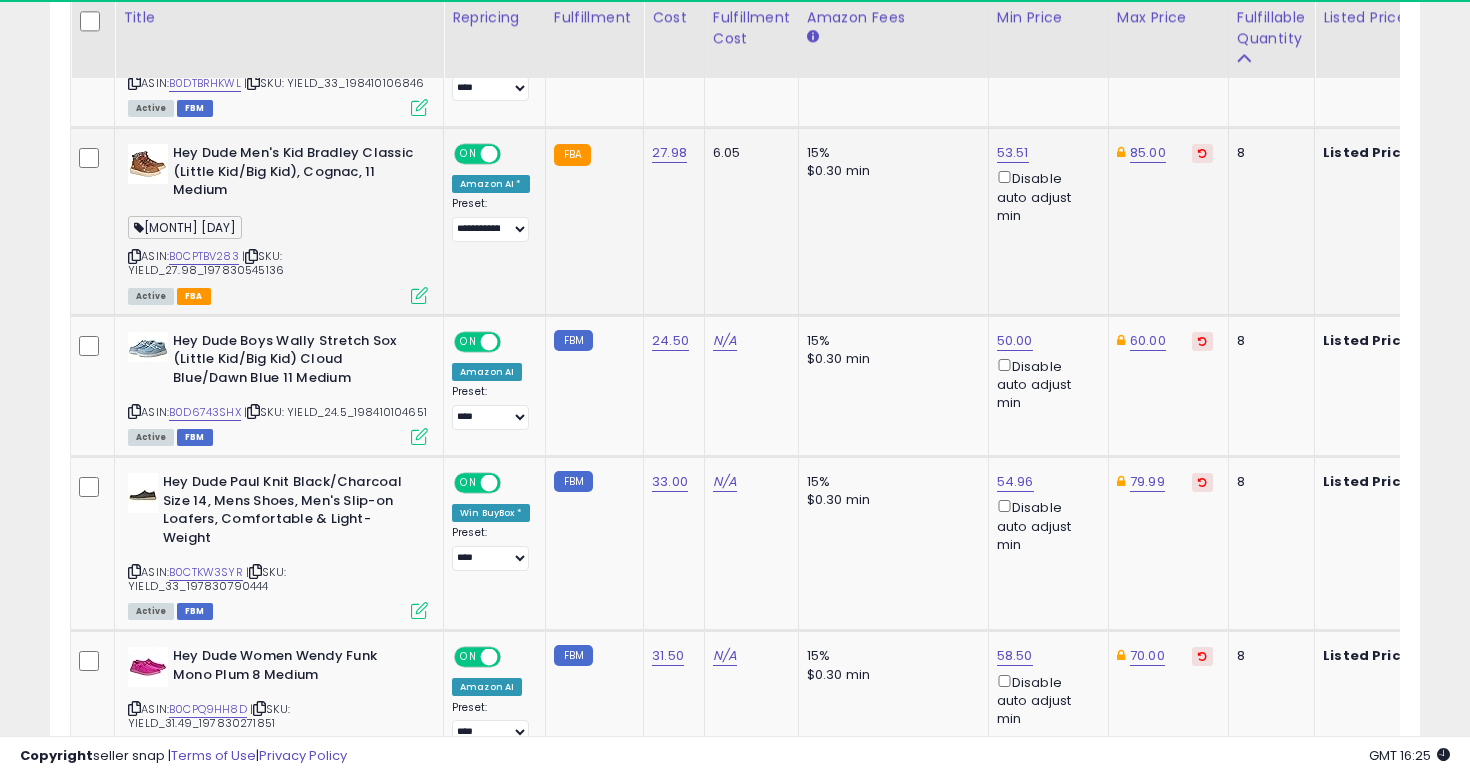 click at bounding box center [134, 256] 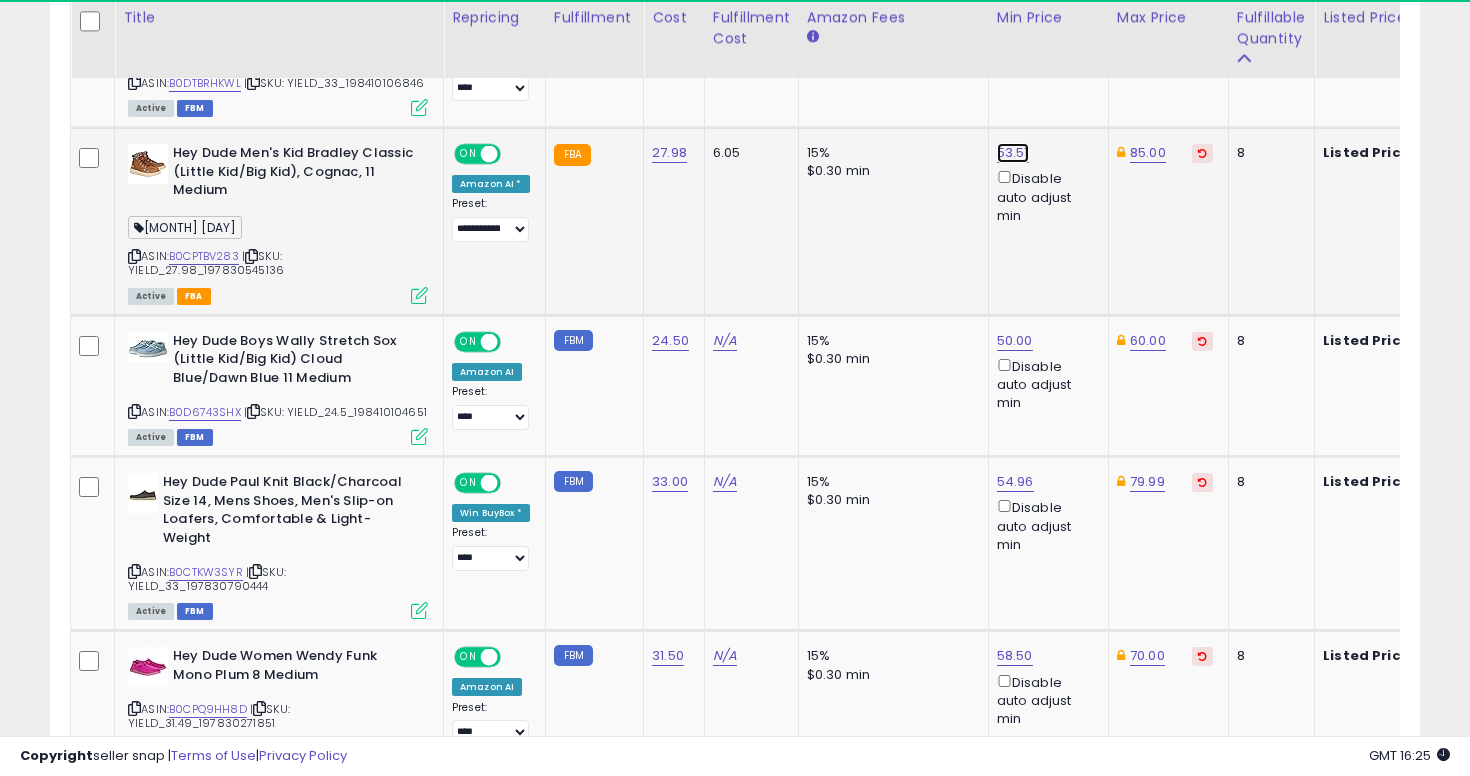 click on "53.51" at bounding box center (1015, -318) 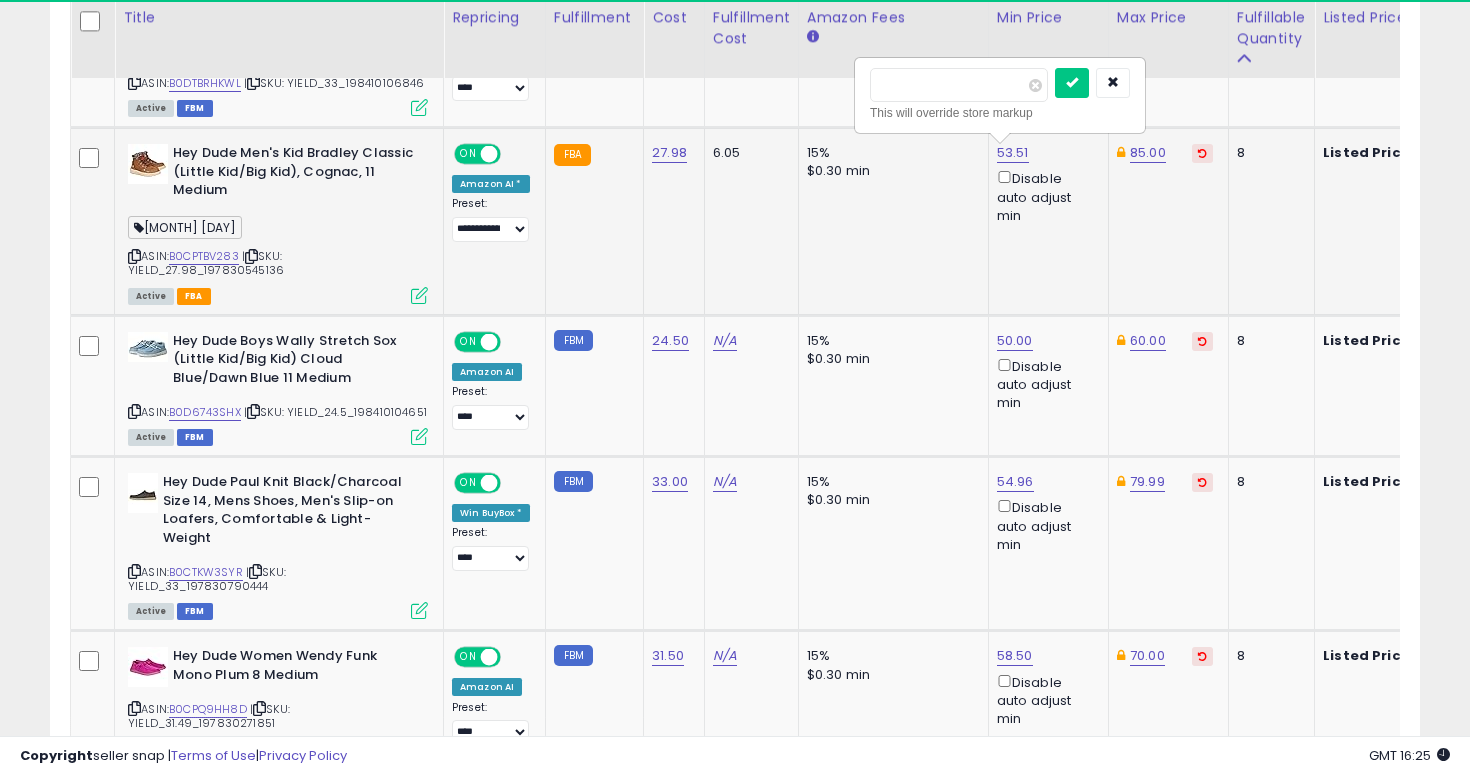 type on "*****" 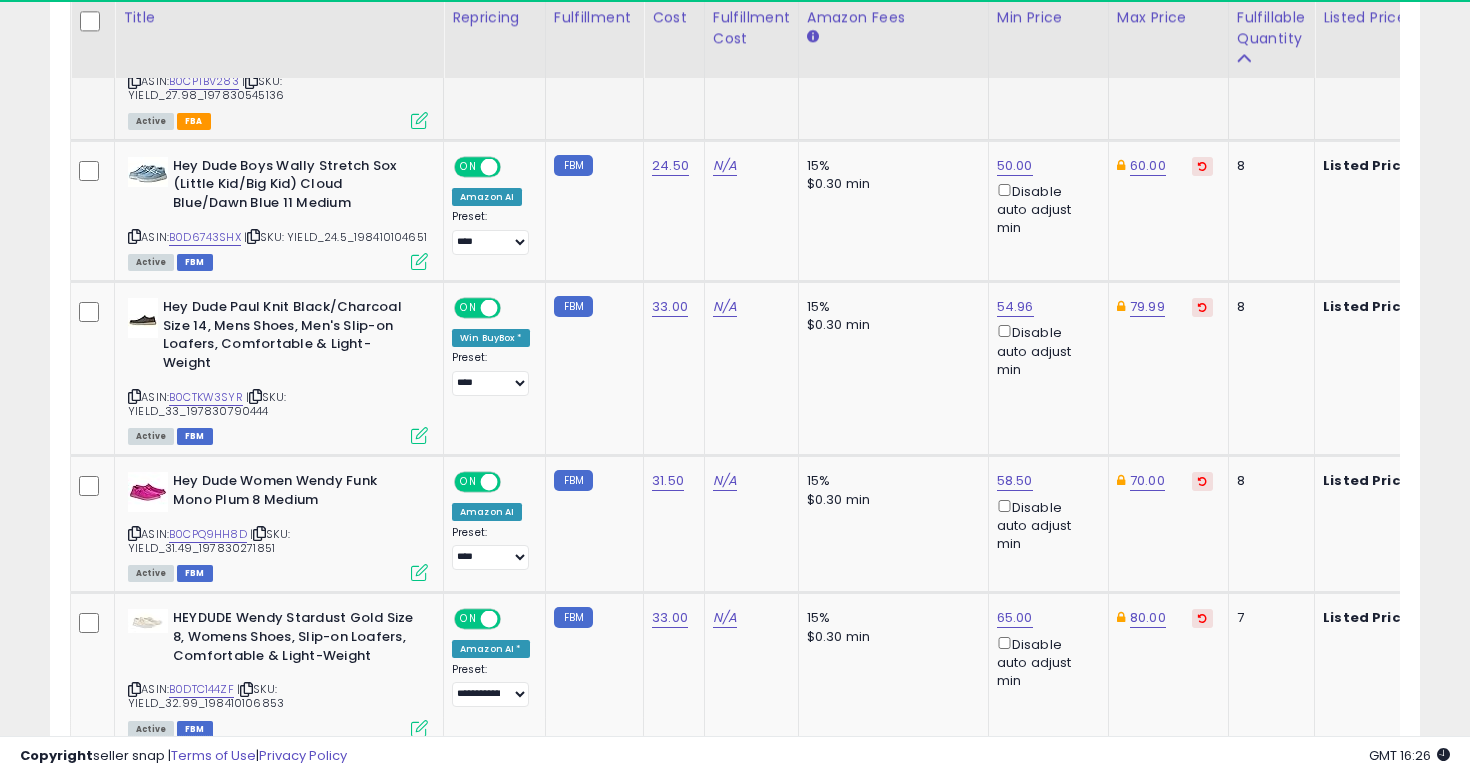 scroll, scrollTop: 1568, scrollLeft: 0, axis: vertical 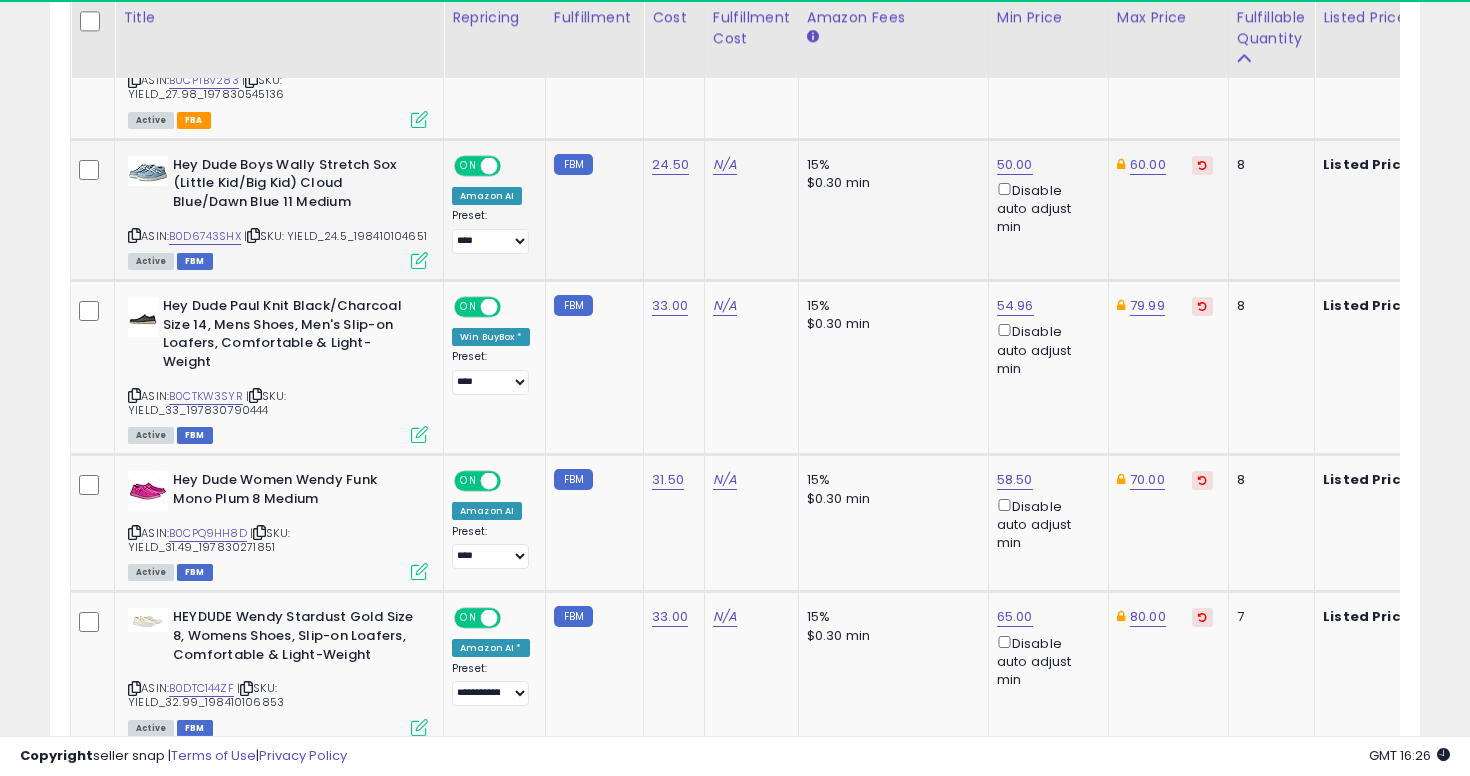 click at bounding box center (134, 235) 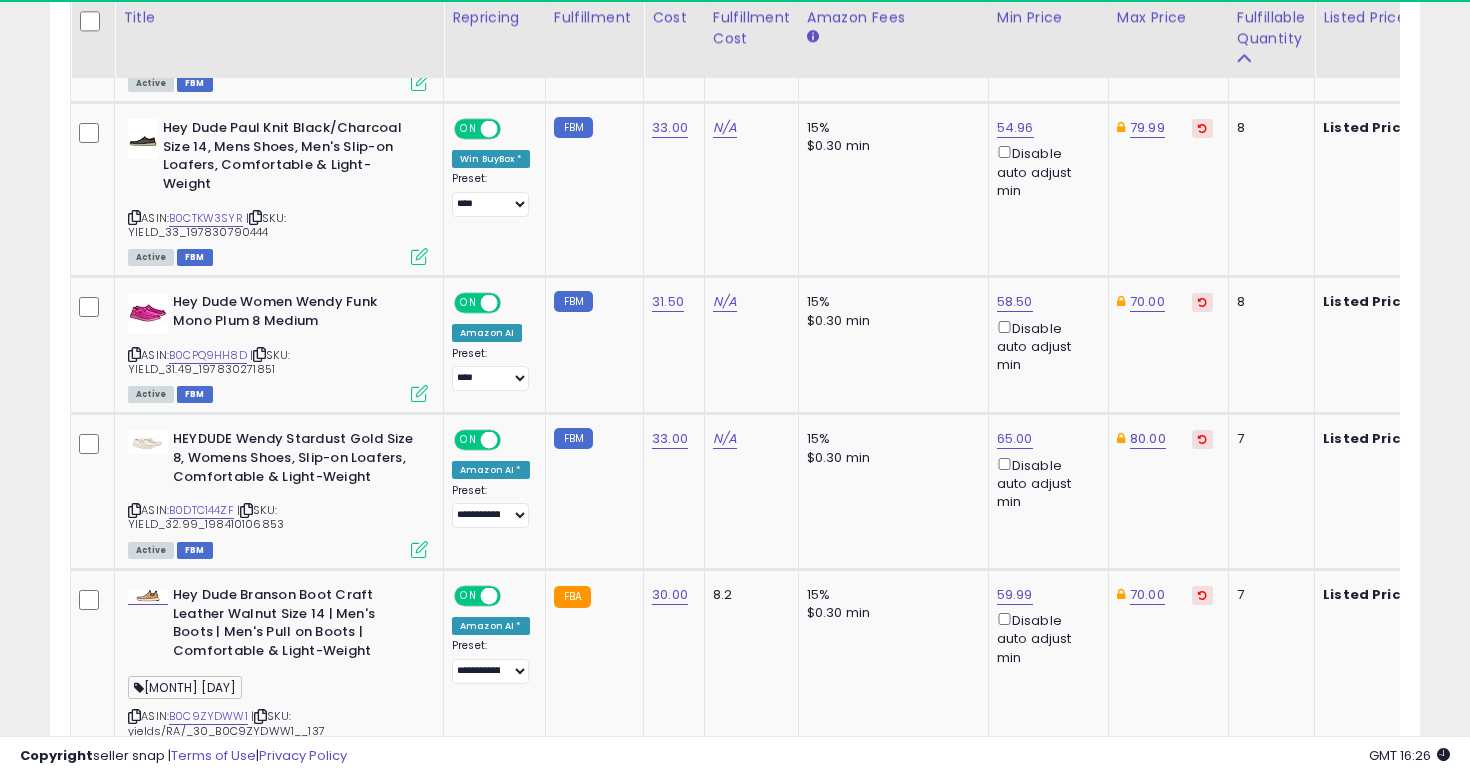 scroll, scrollTop: 1751, scrollLeft: 0, axis: vertical 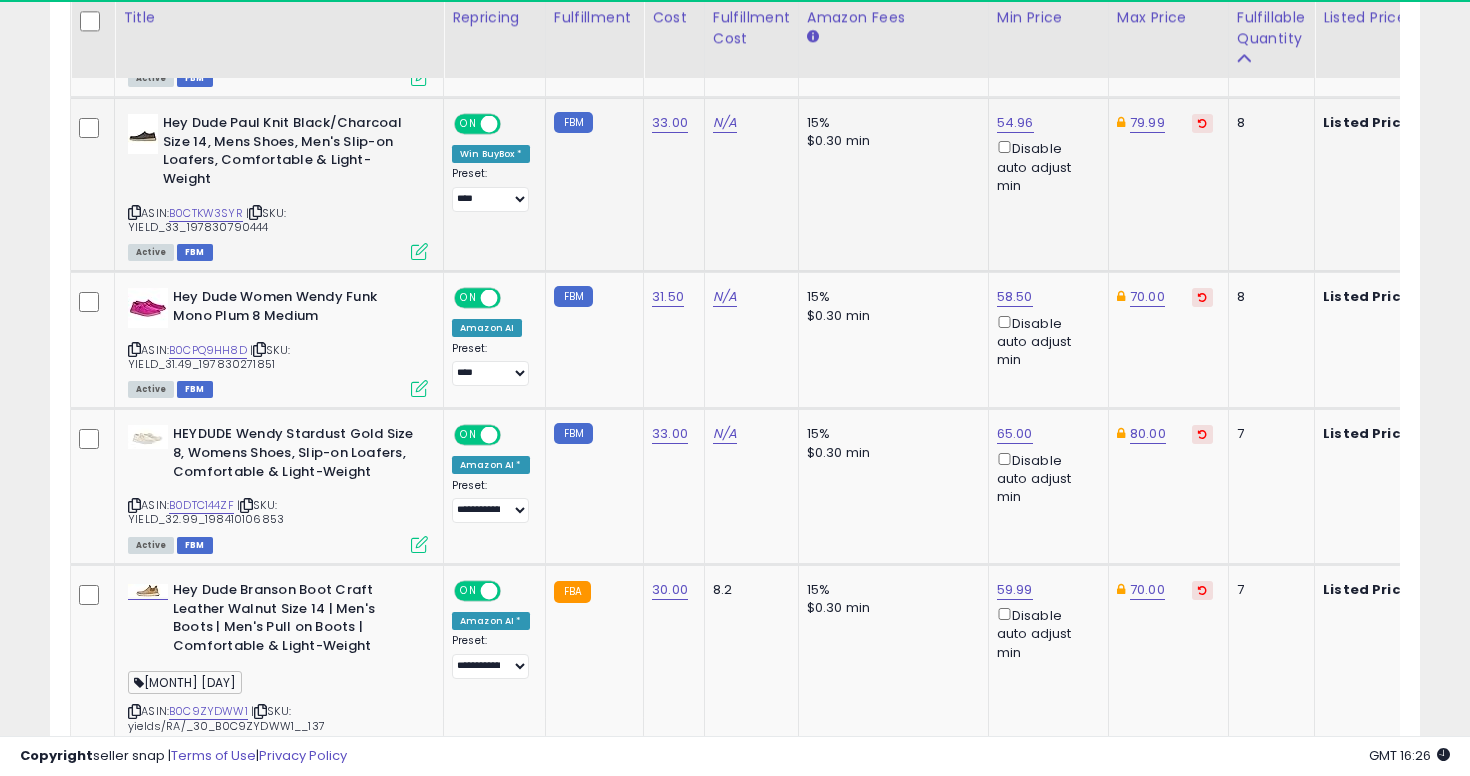 click at bounding box center [134, 212] 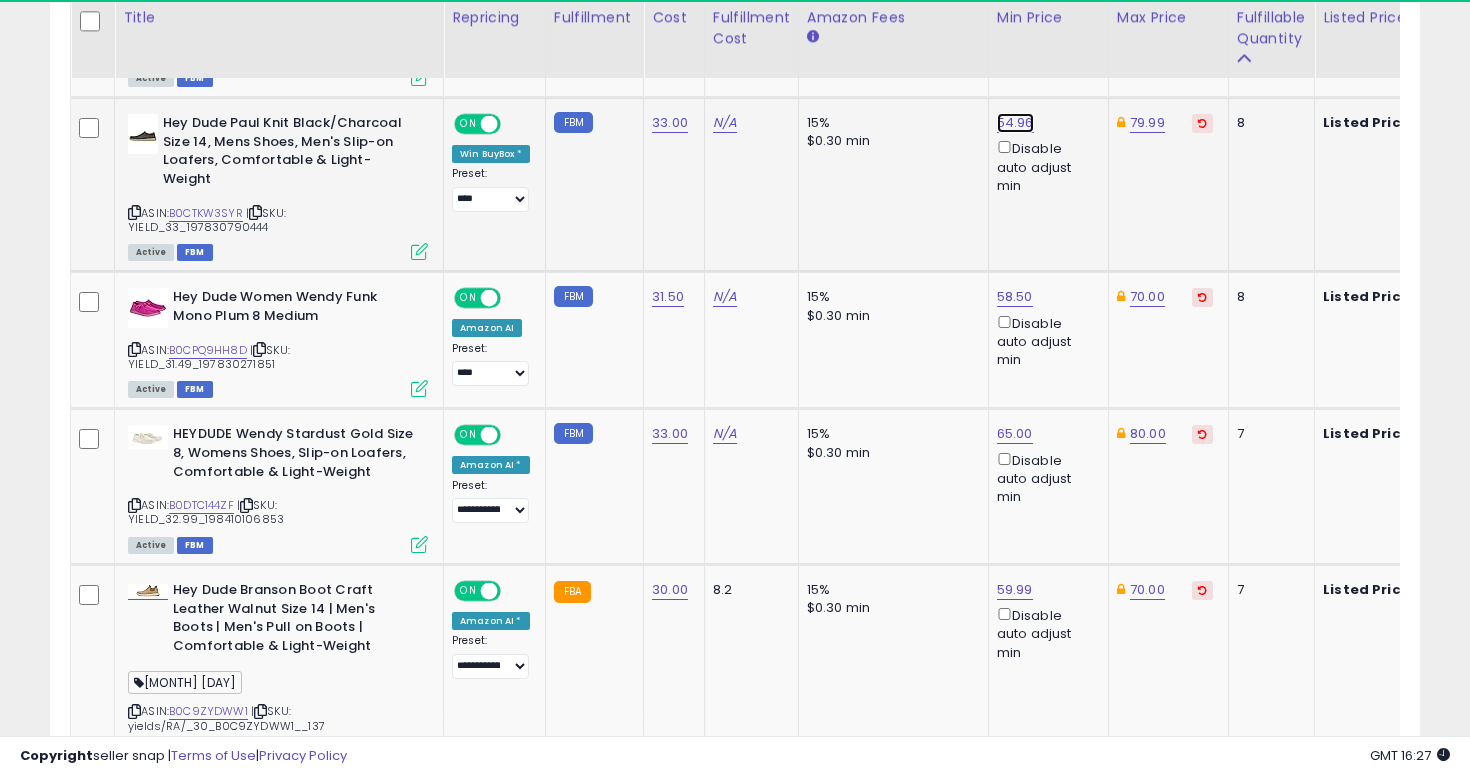 click on "54.96" at bounding box center [1015, -677] 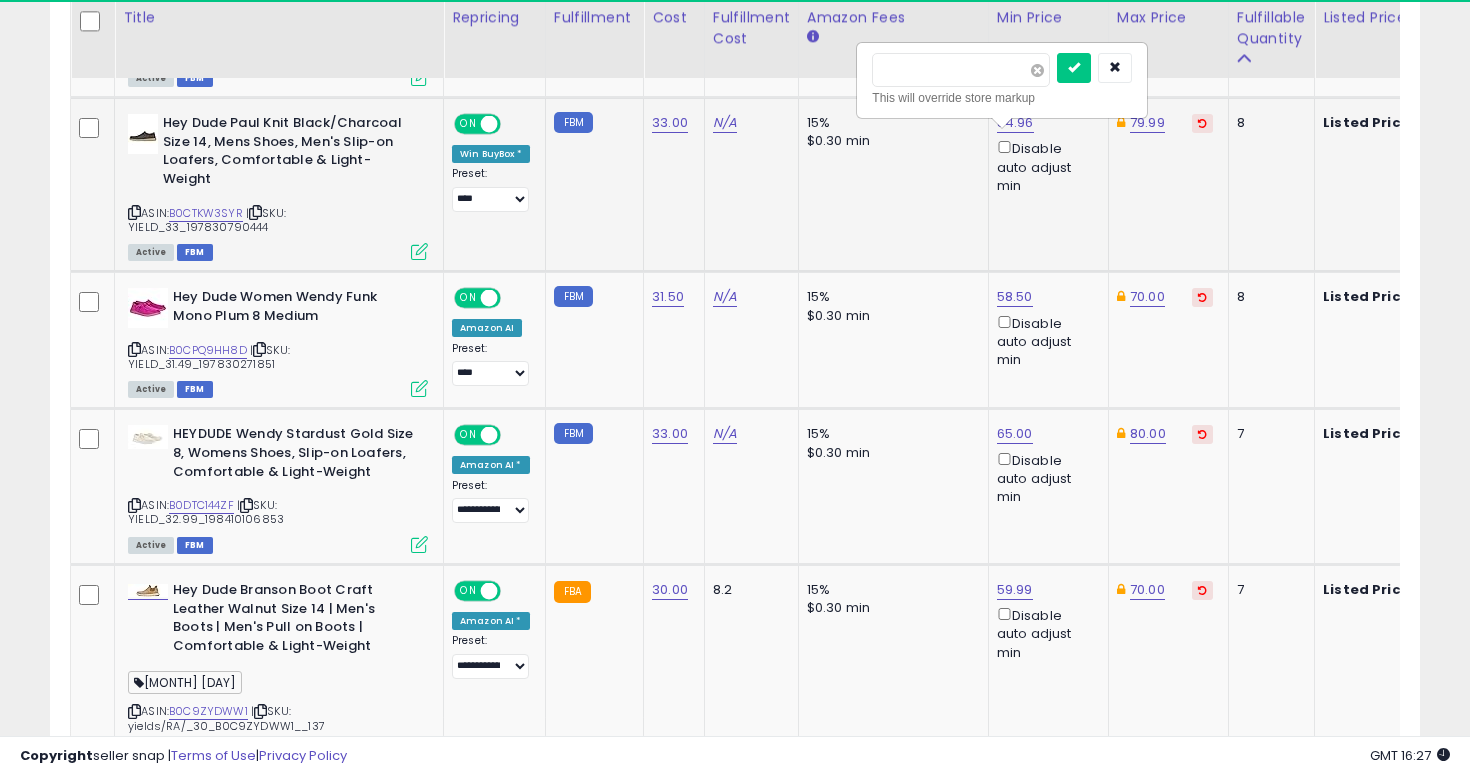 click at bounding box center (1037, 70) 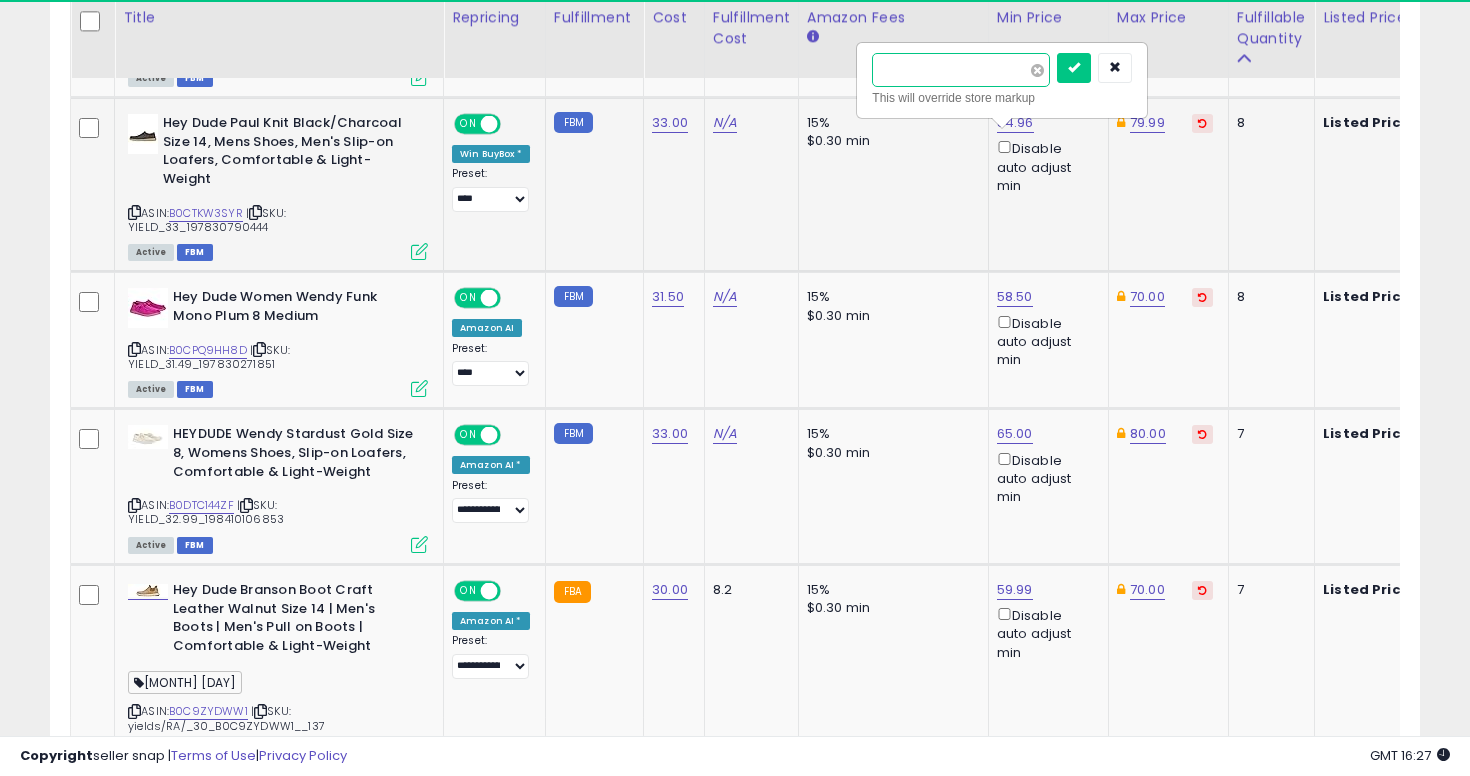 type on "****" 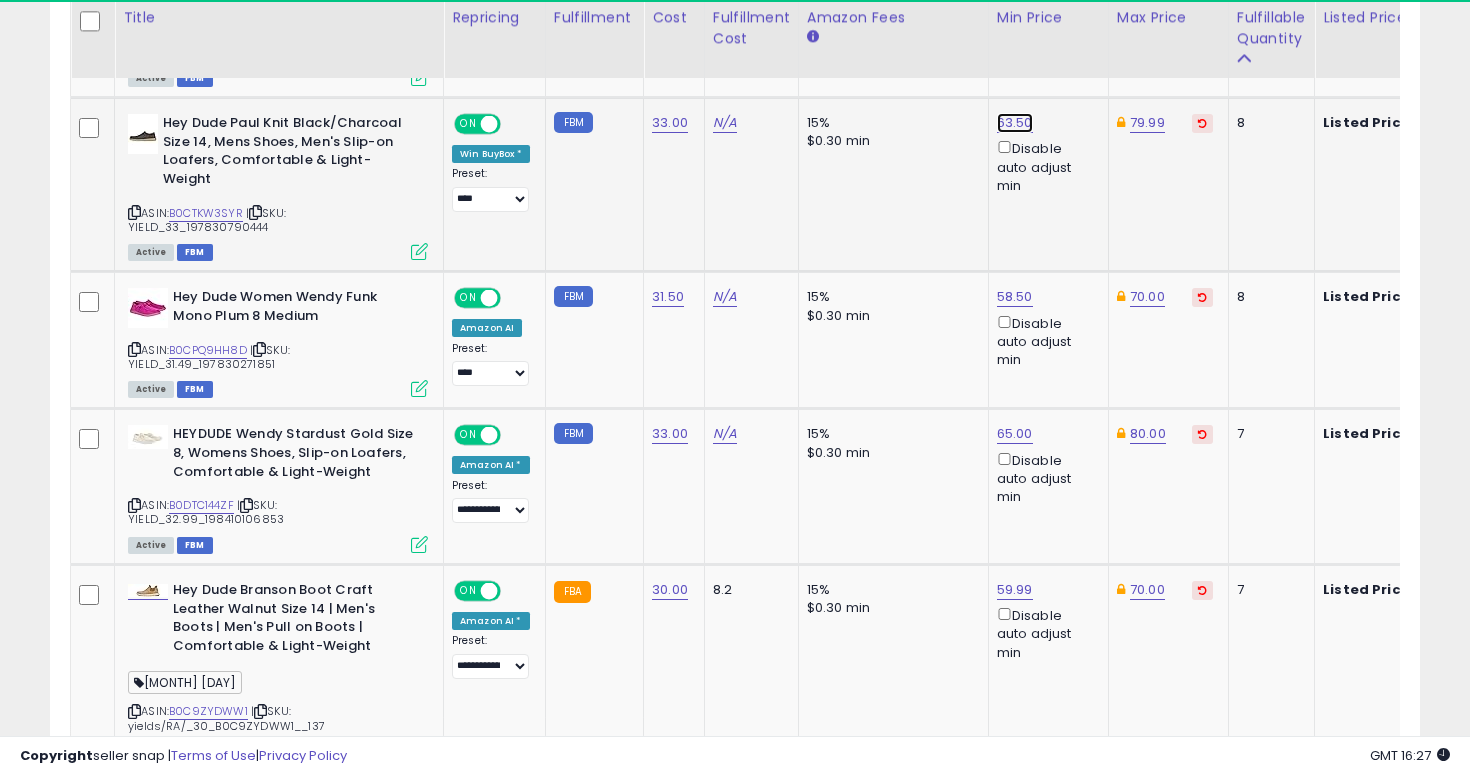 click on "63.50" at bounding box center (1015, -677) 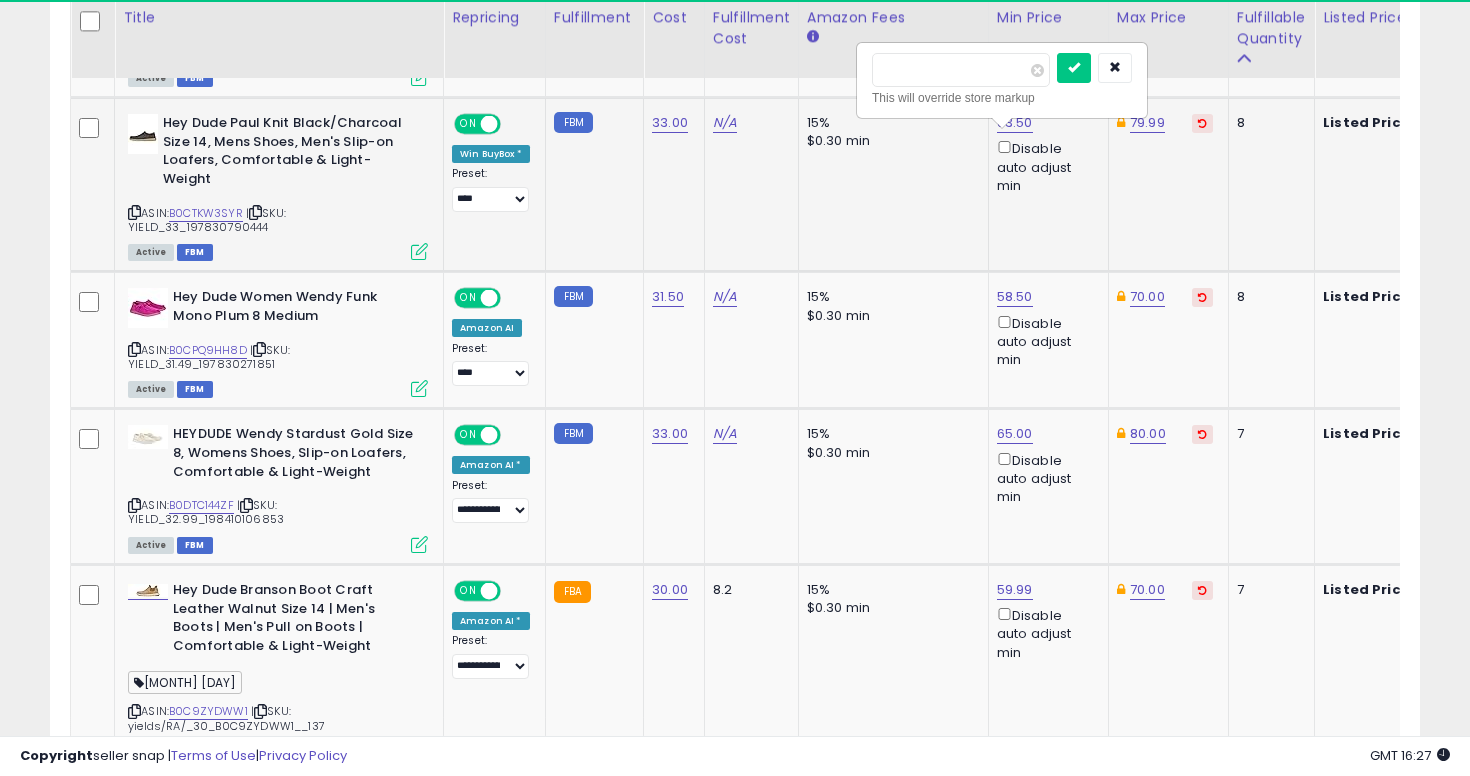 type on "**" 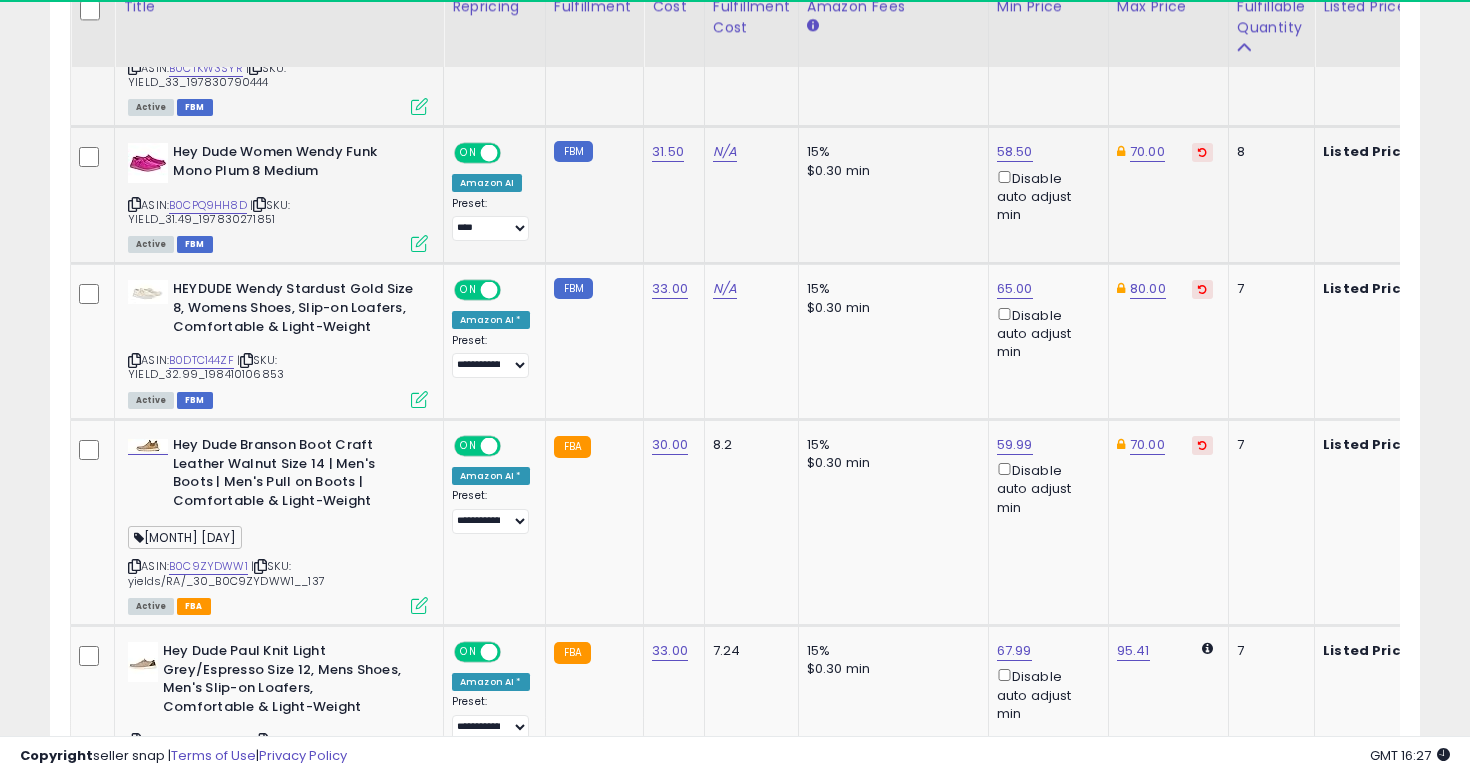 scroll, scrollTop: 1898, scrollLeft: 0, axis: vertical 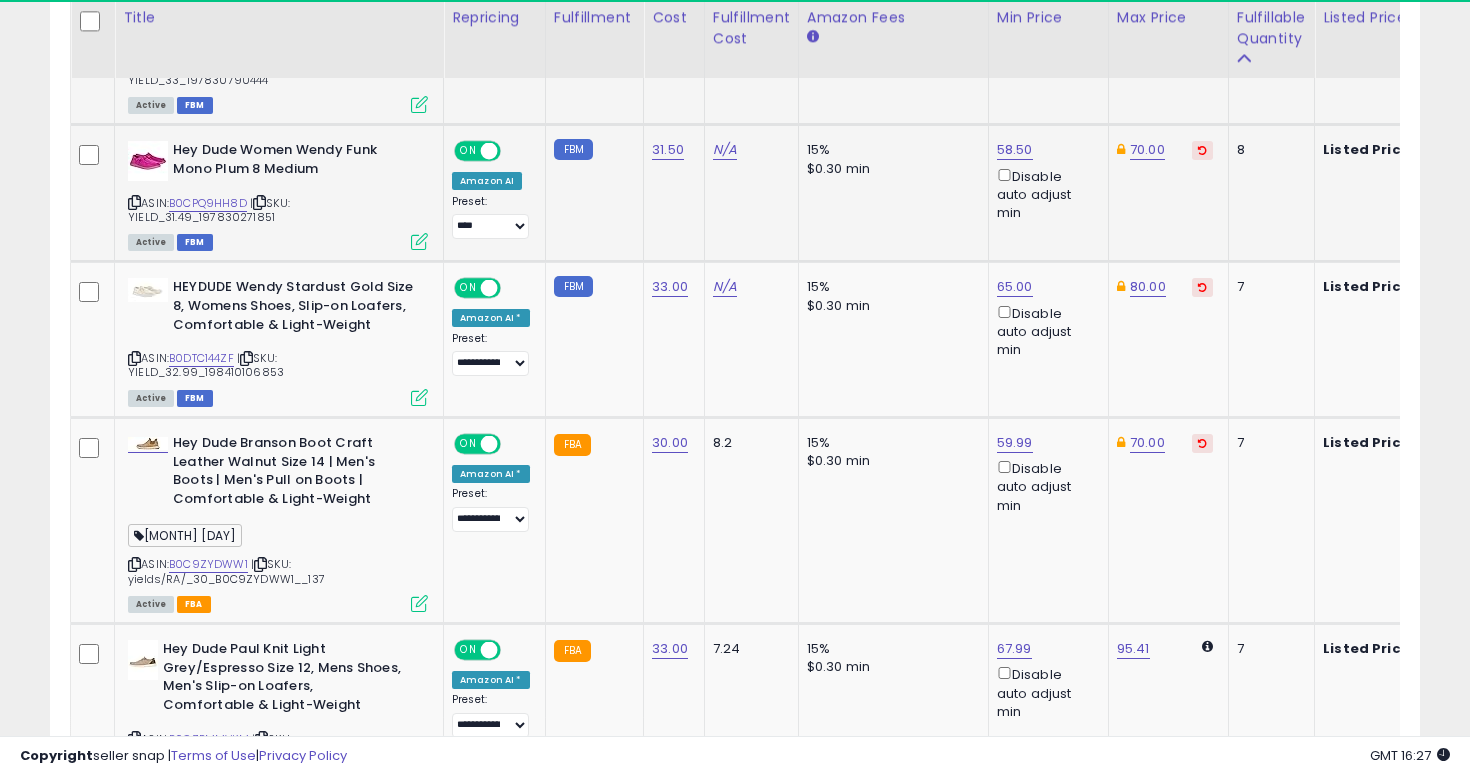 click at bounding box center (134, 202) 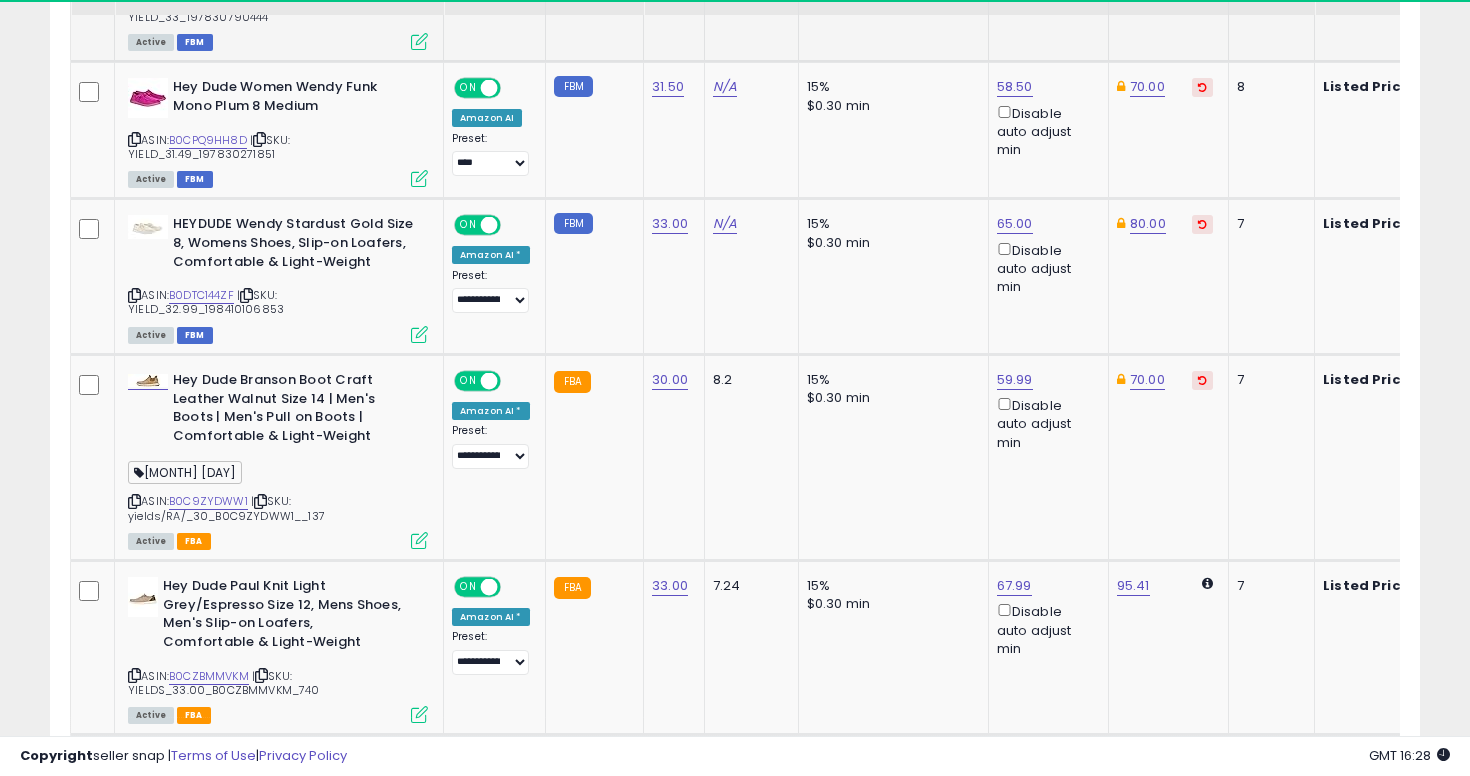 scroll, scrollTop: 1976, scrollLeft: 0, axis: vertical 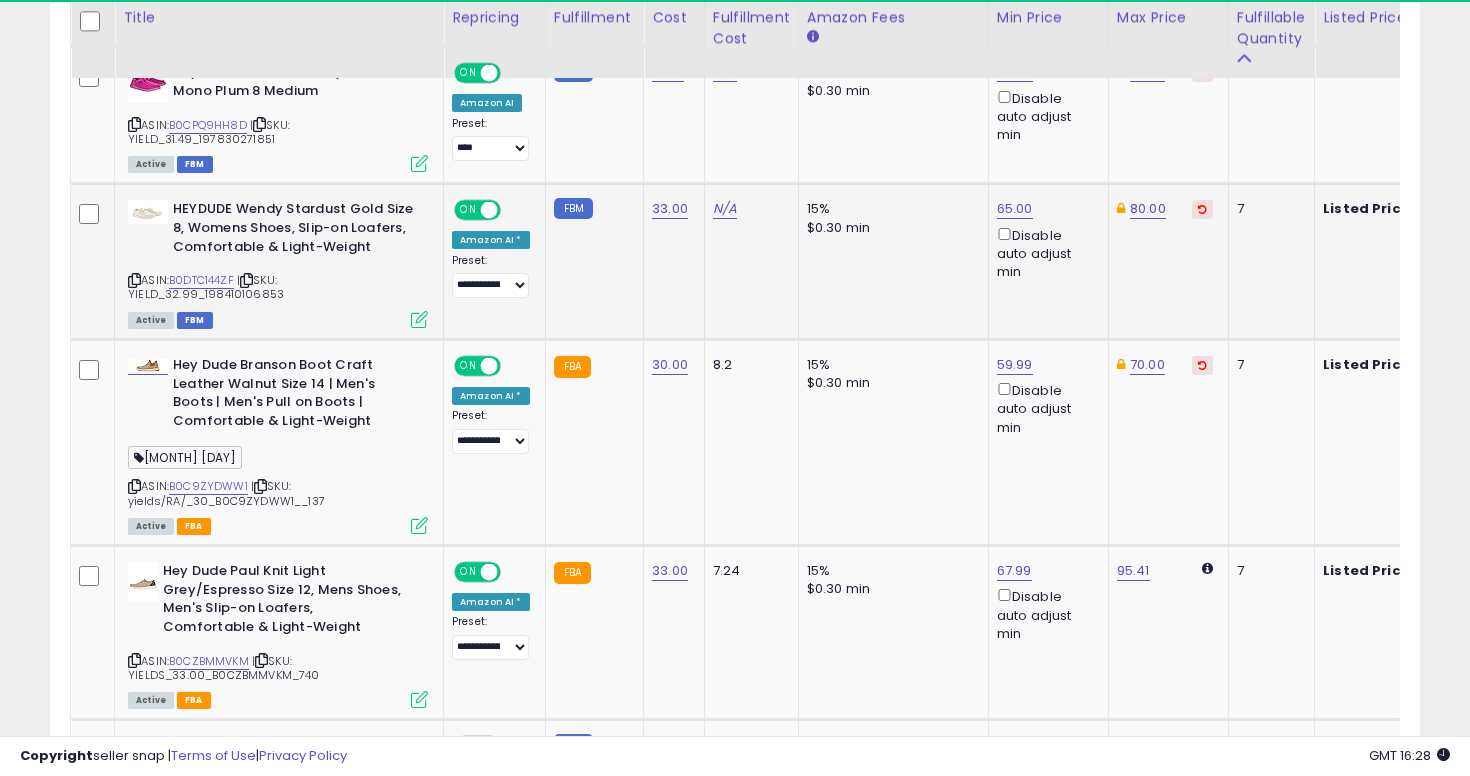 click at bounding box center (134, 280) 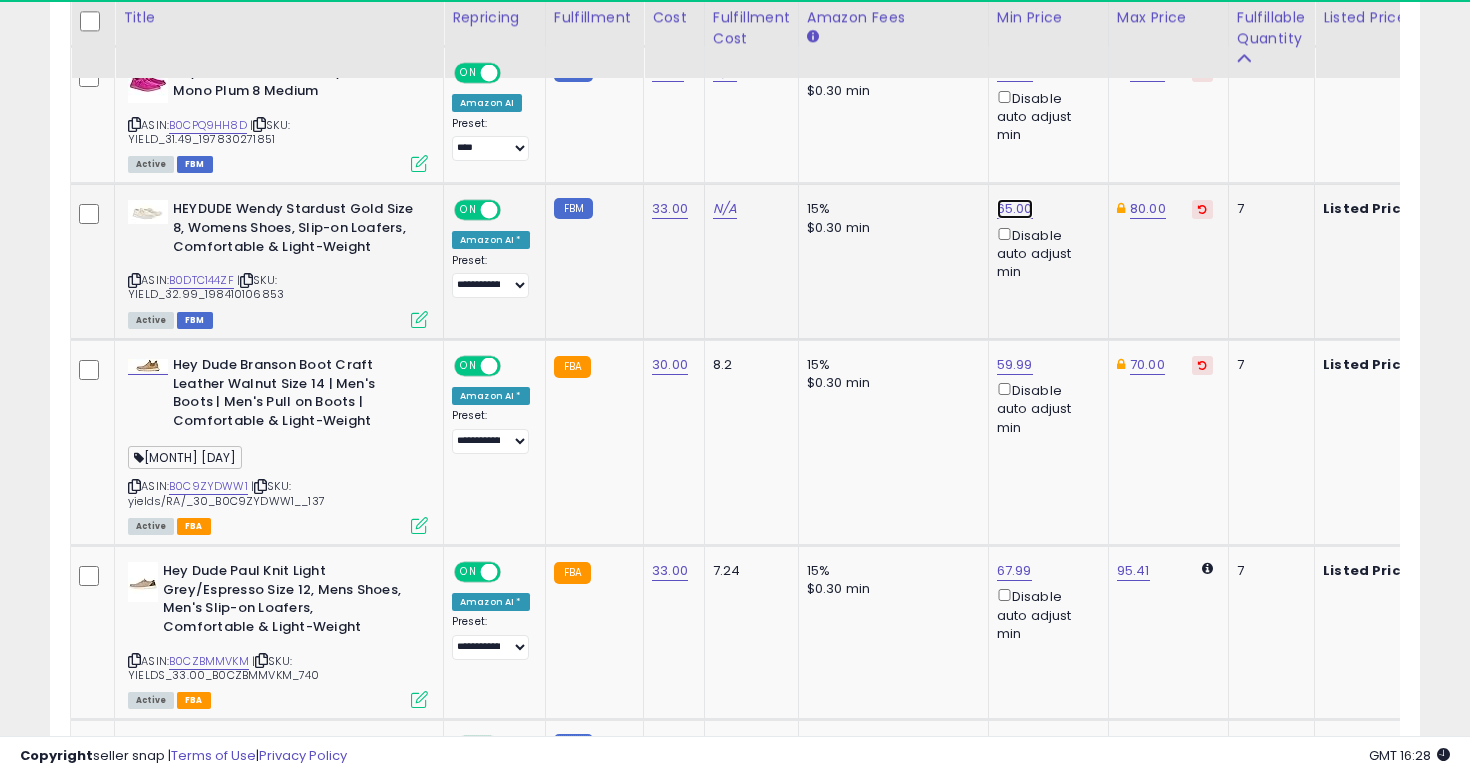 click on "65.00" at bounding box center (1015, -902) 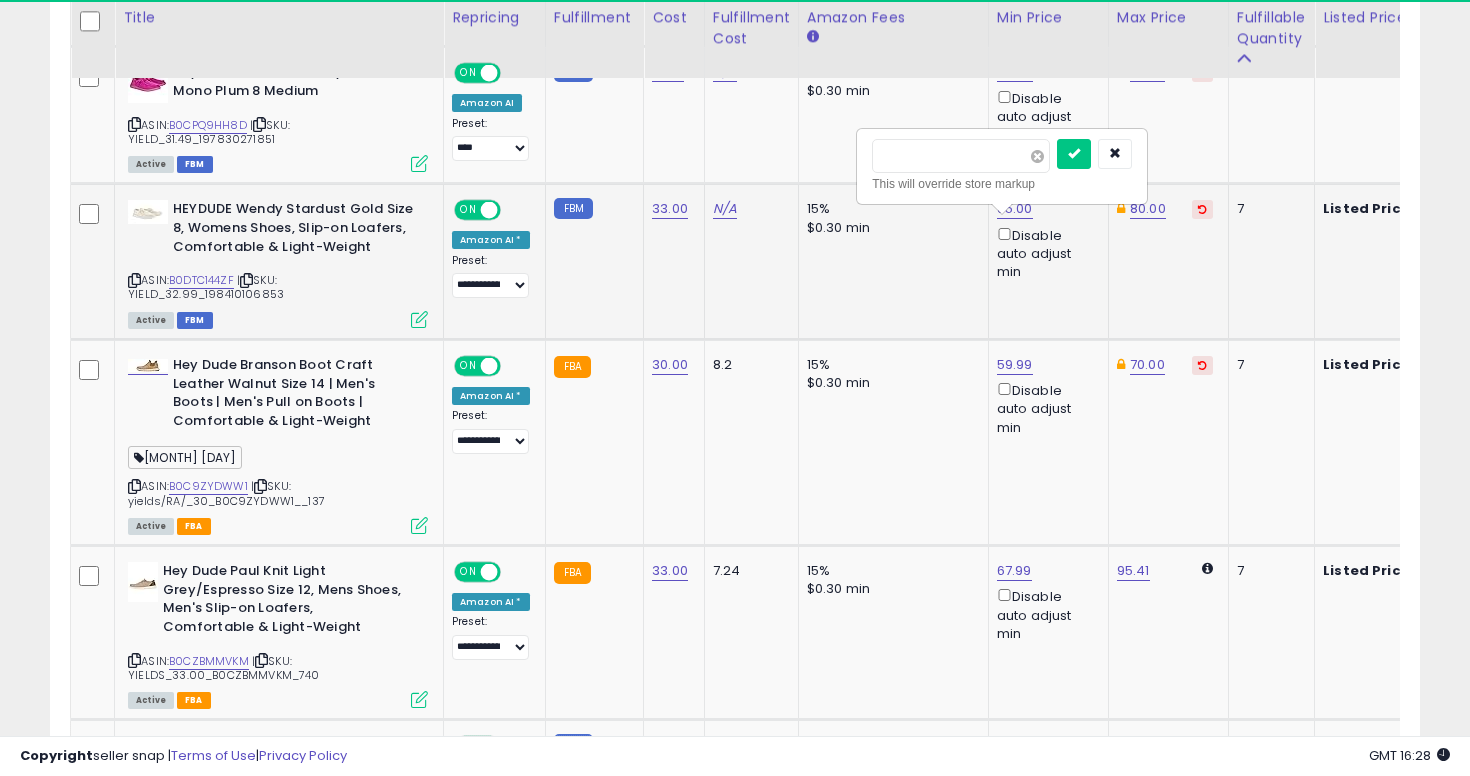 click at bounding box center (1037, 156) 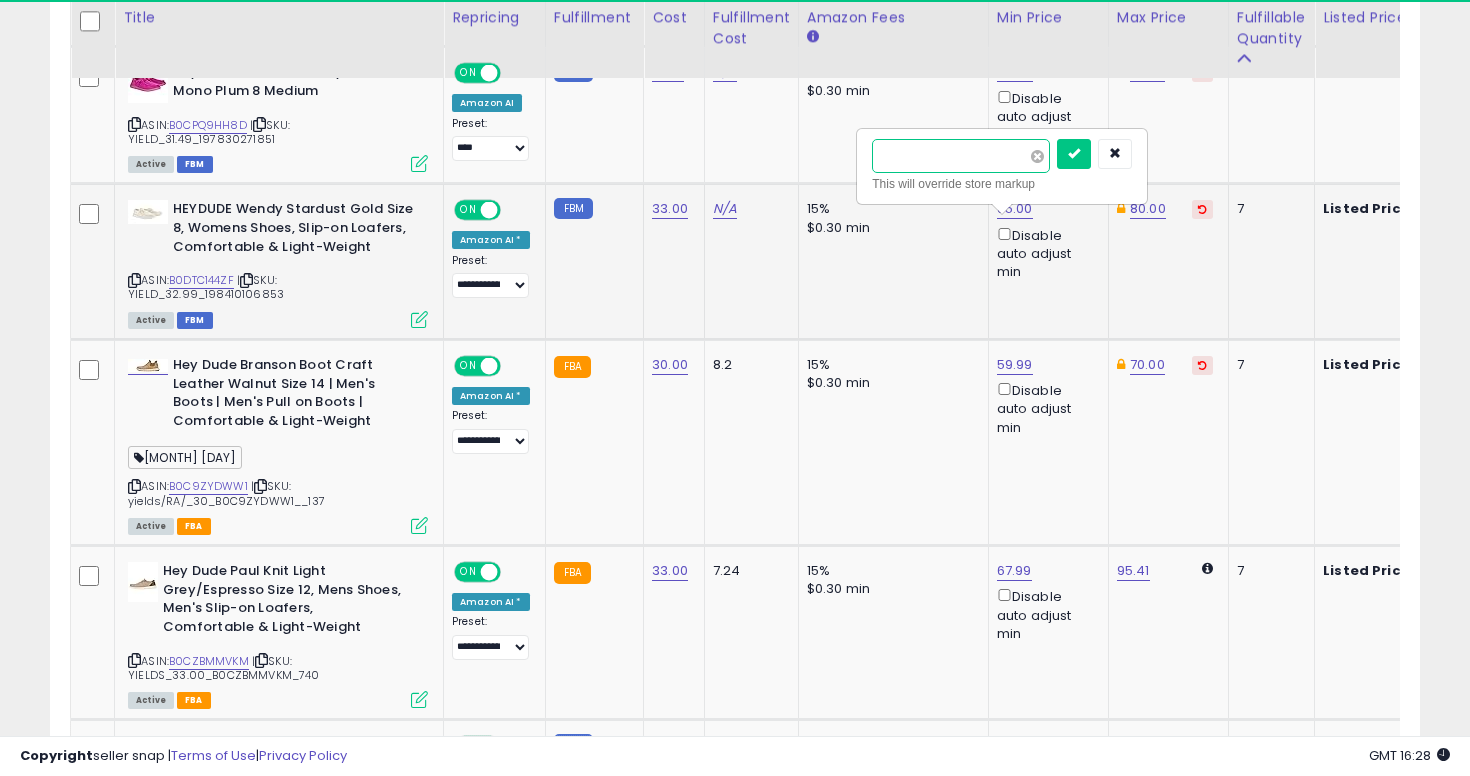 type on "*****" 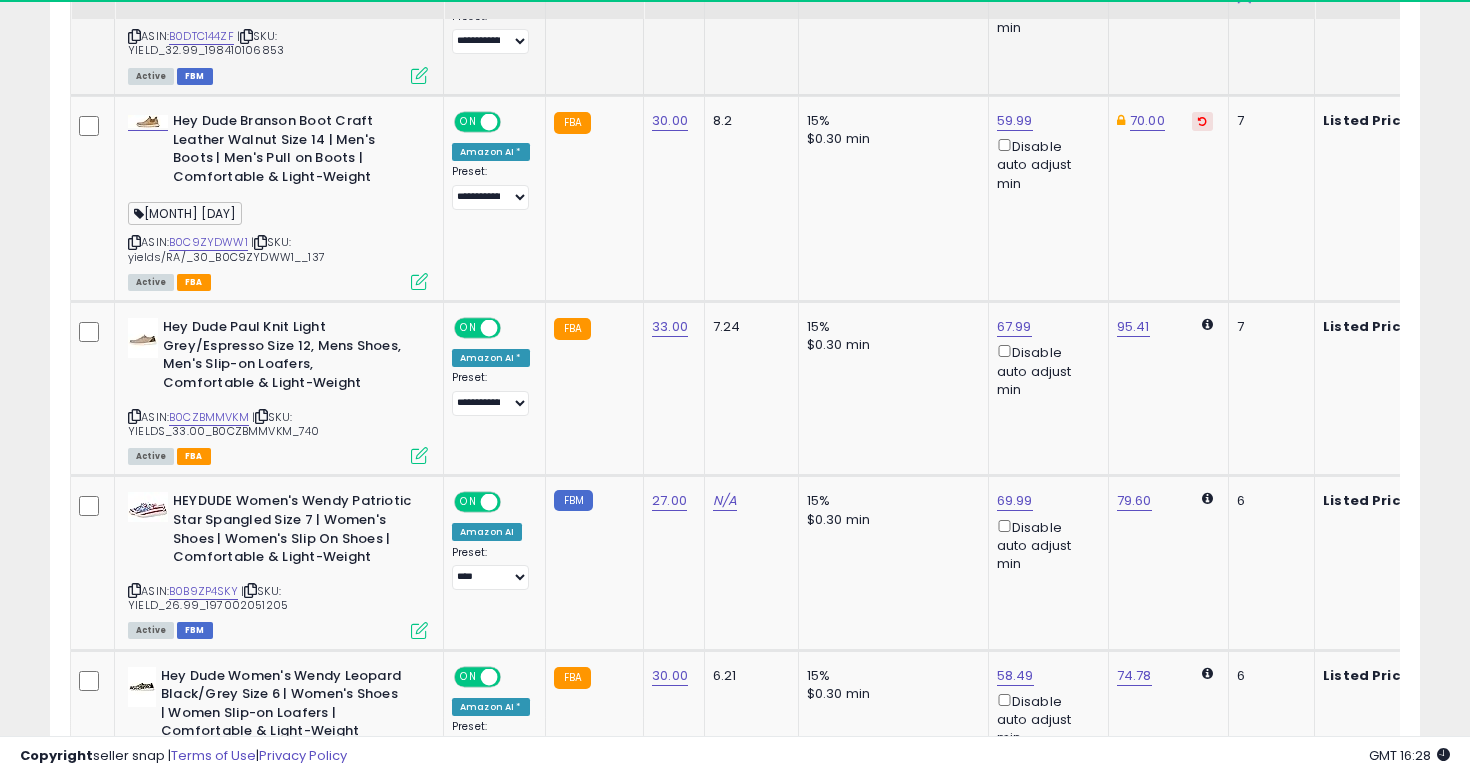scroll, scrollTop: 2225, scrollLeft: 0, axis: vertical 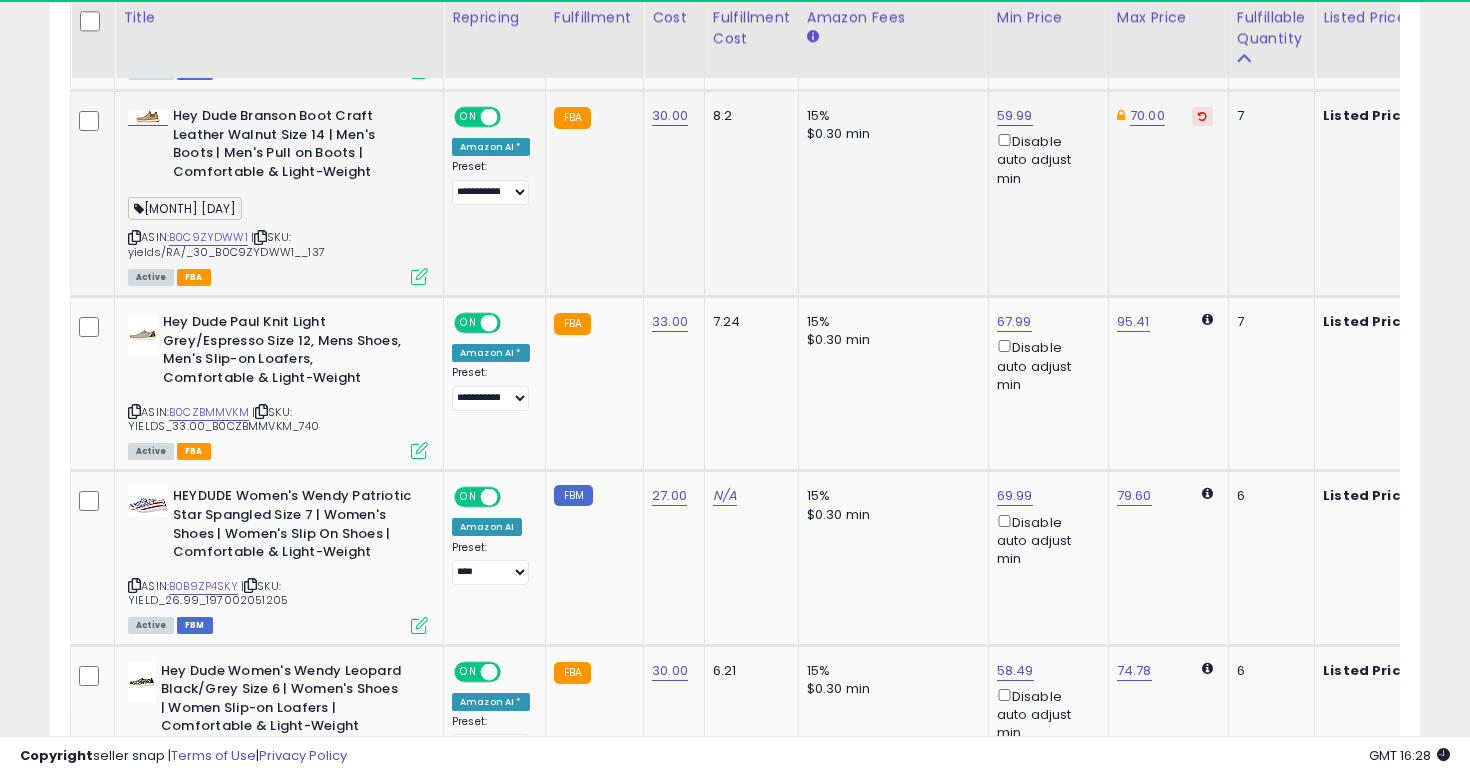 click at bounding box center [134, 237] 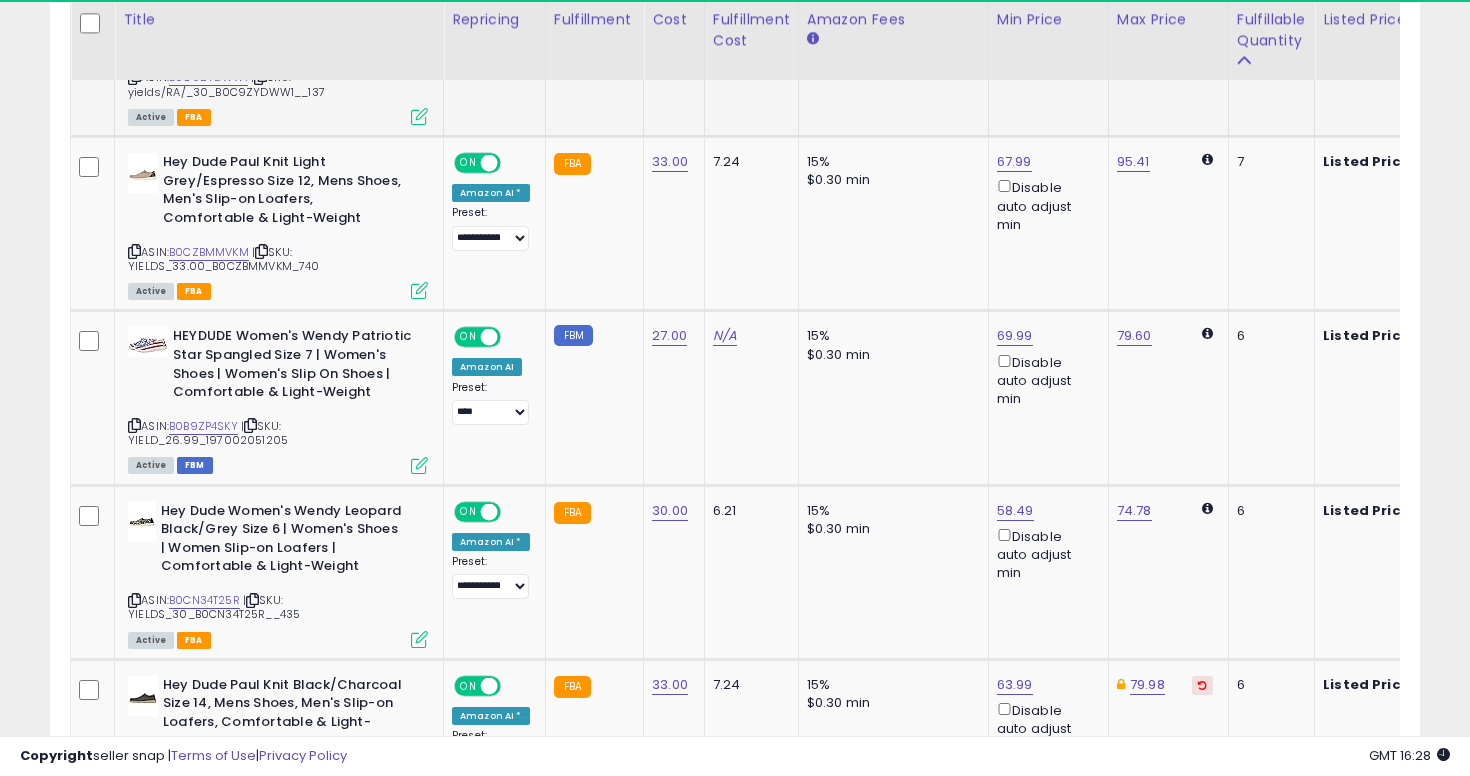scroll, scrollTop: 2387, scrollLeft: 0, axis: vertical 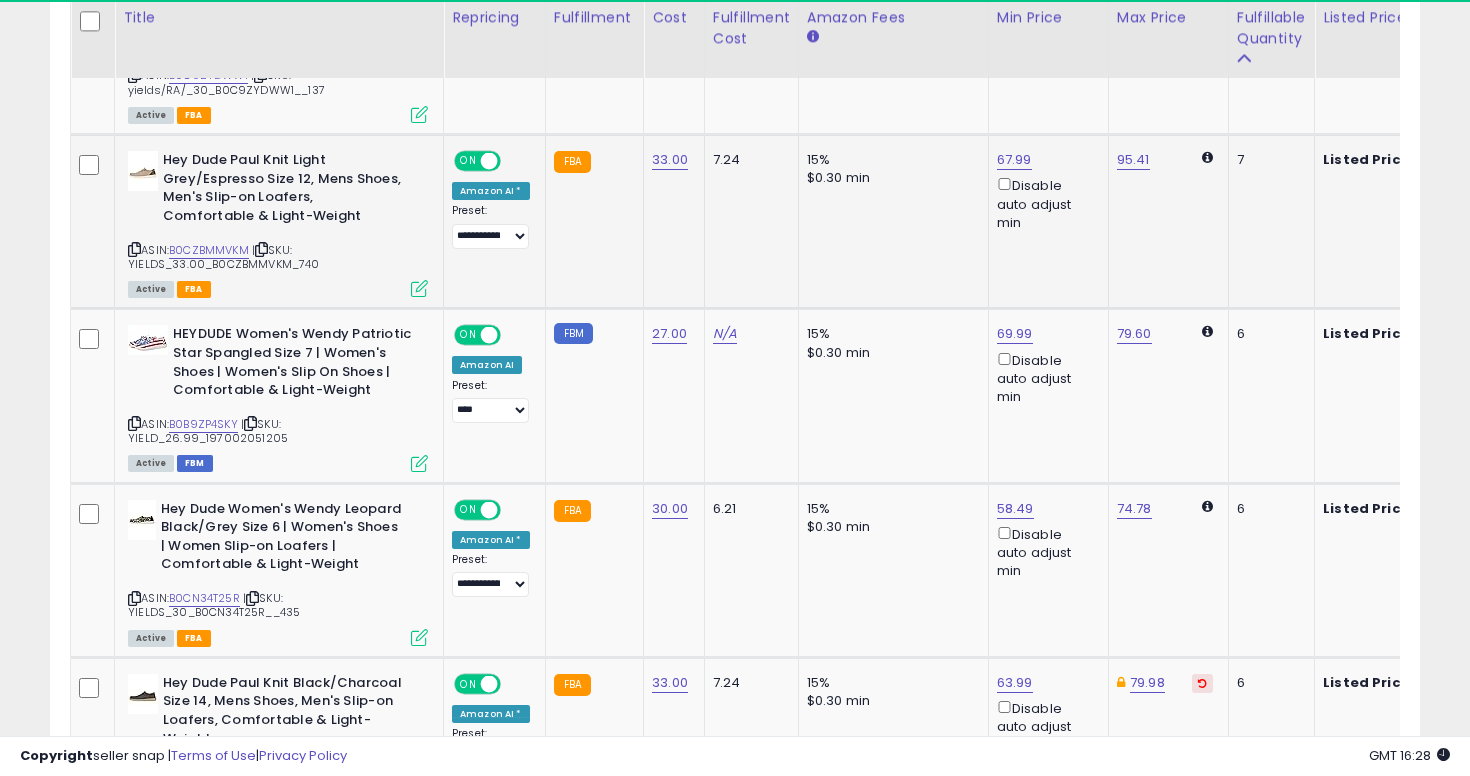click at bounding box center (134, 249) 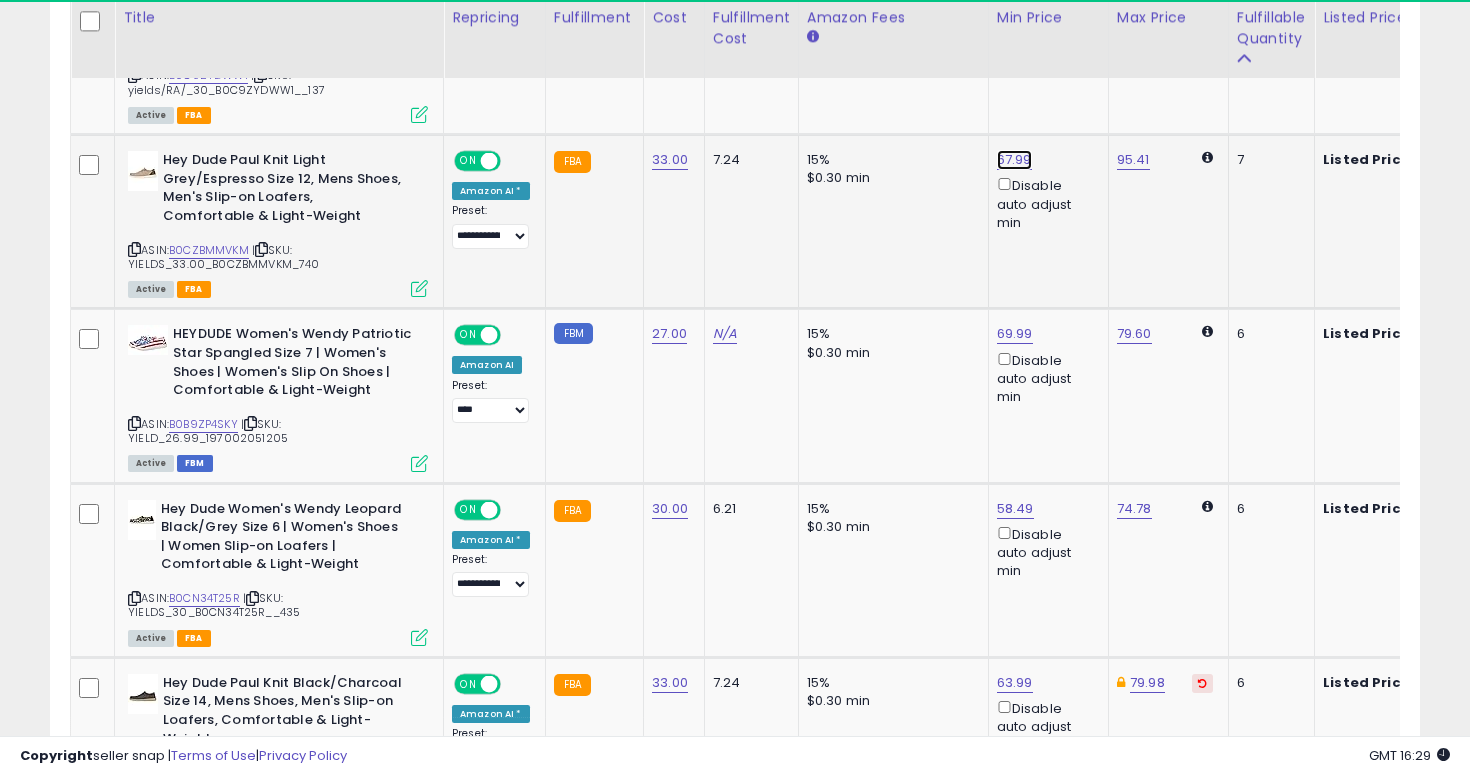 click on "67.99" at bounding box center [1015, -1313] 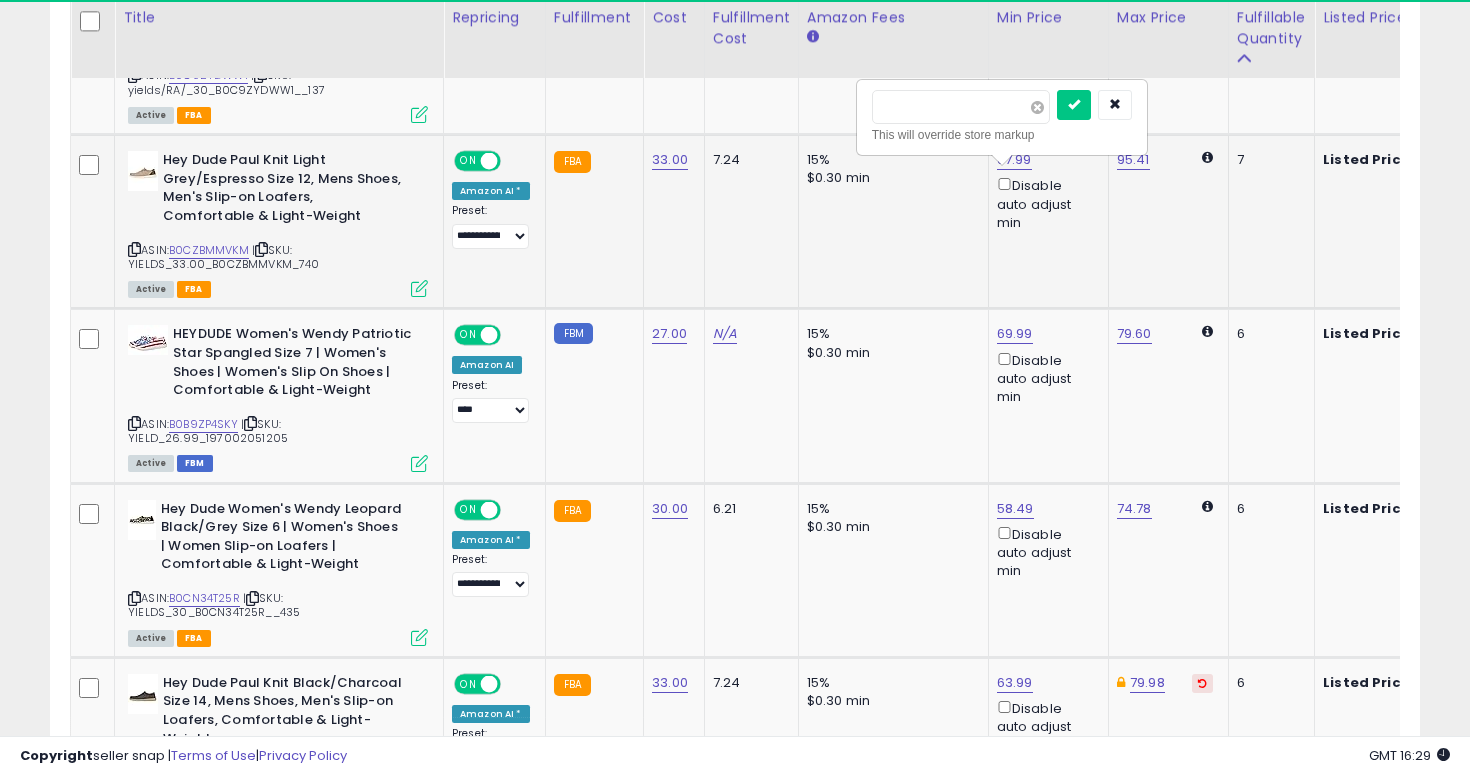 click at bounding box center [1037, 107] 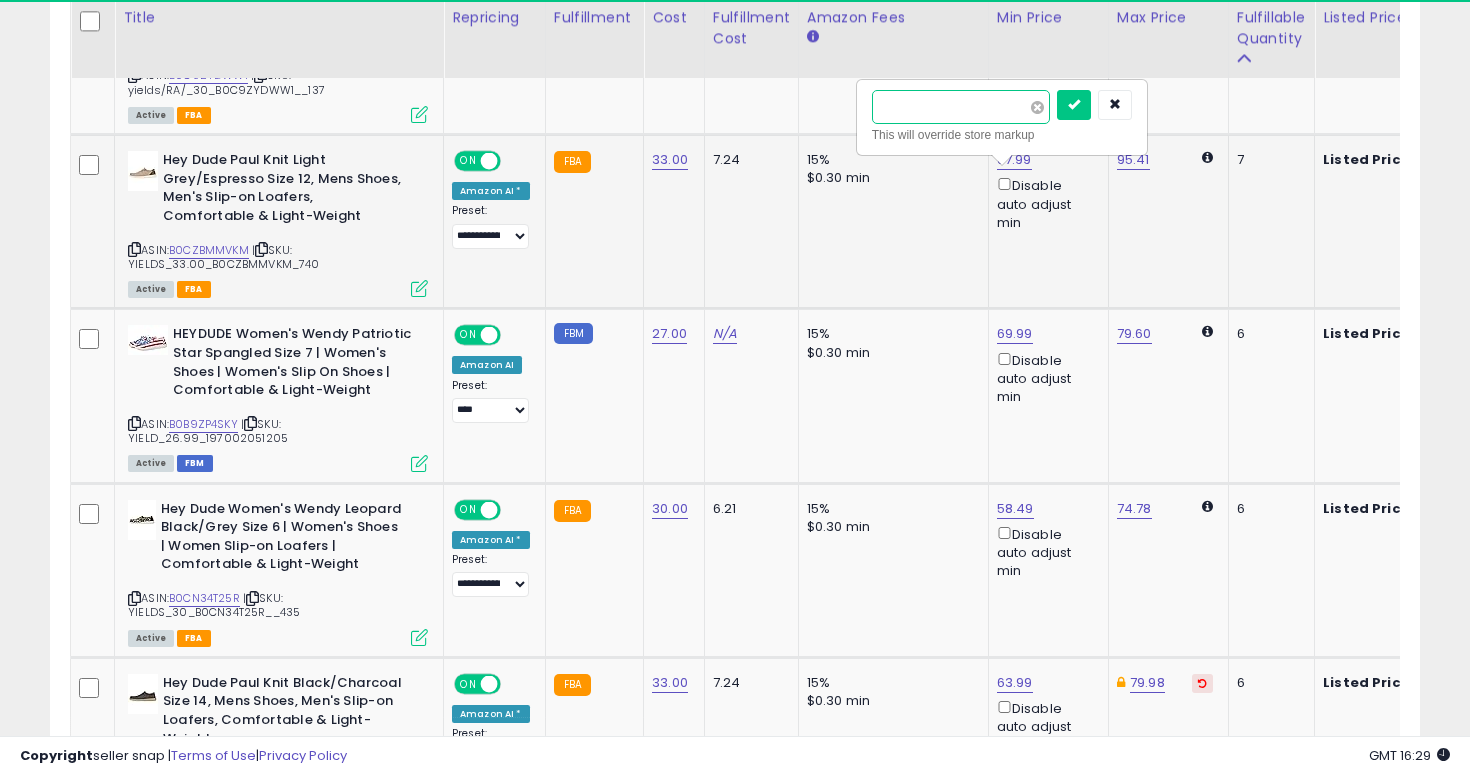 type on "*****" 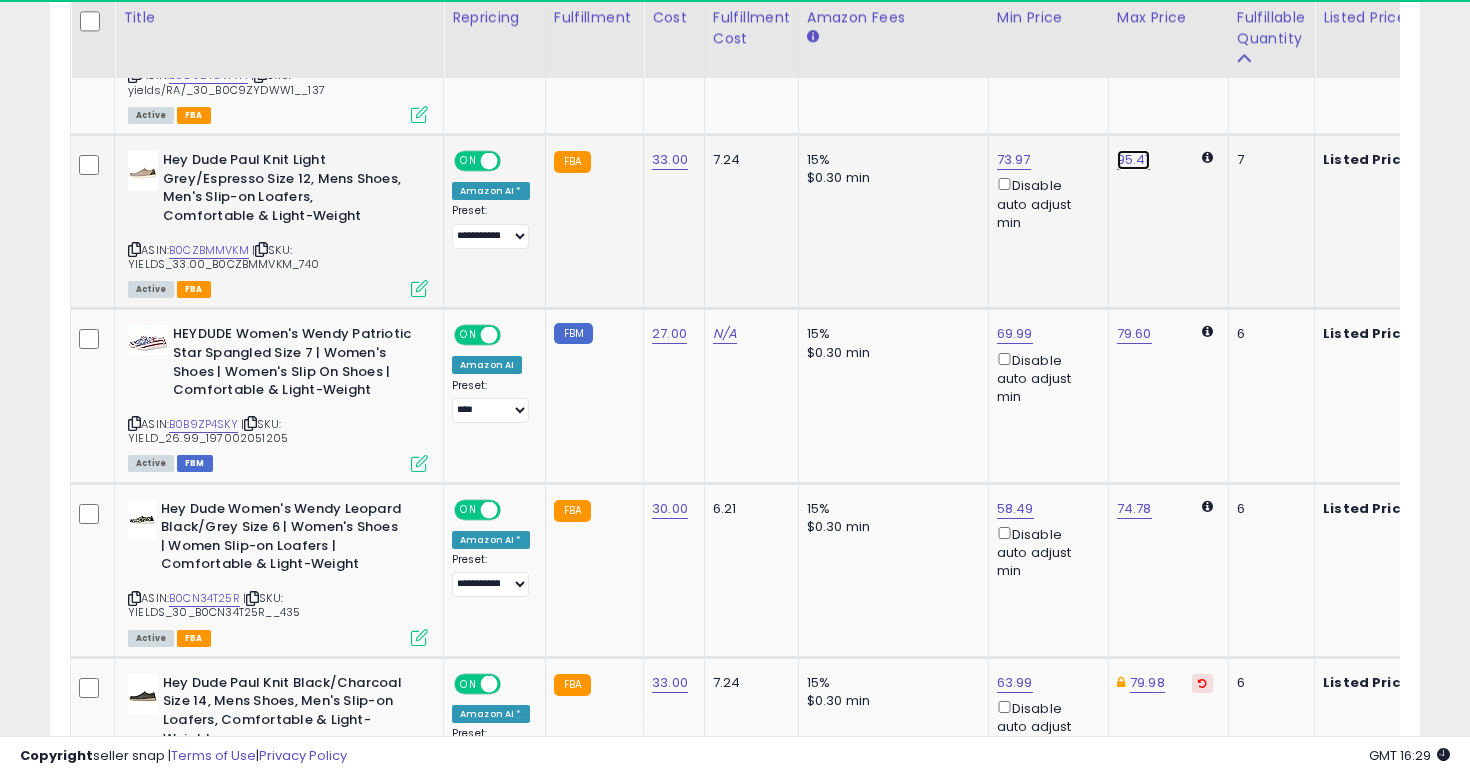 click on "95.41" at bounding box center (1133, 160) 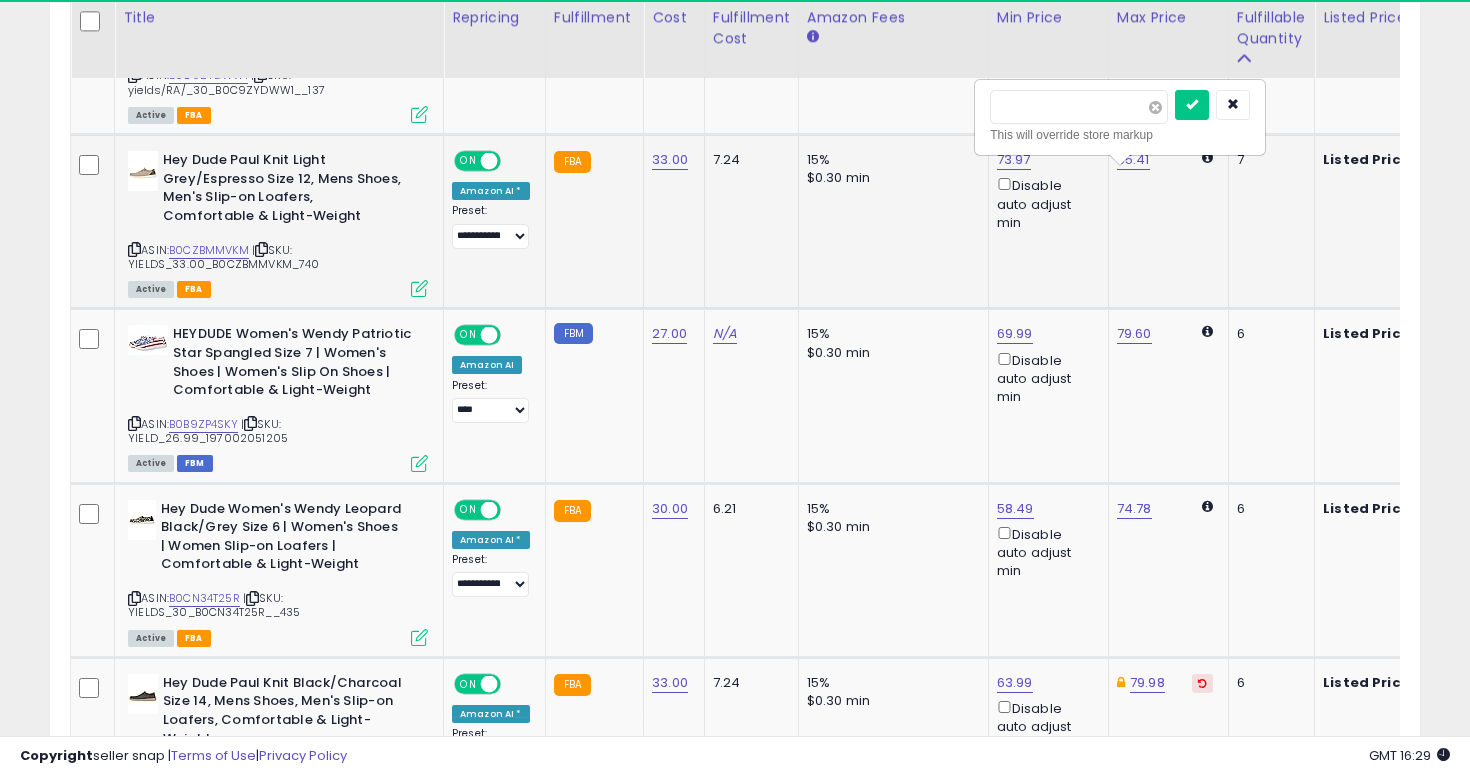 click at bounding box center (1155, 107) 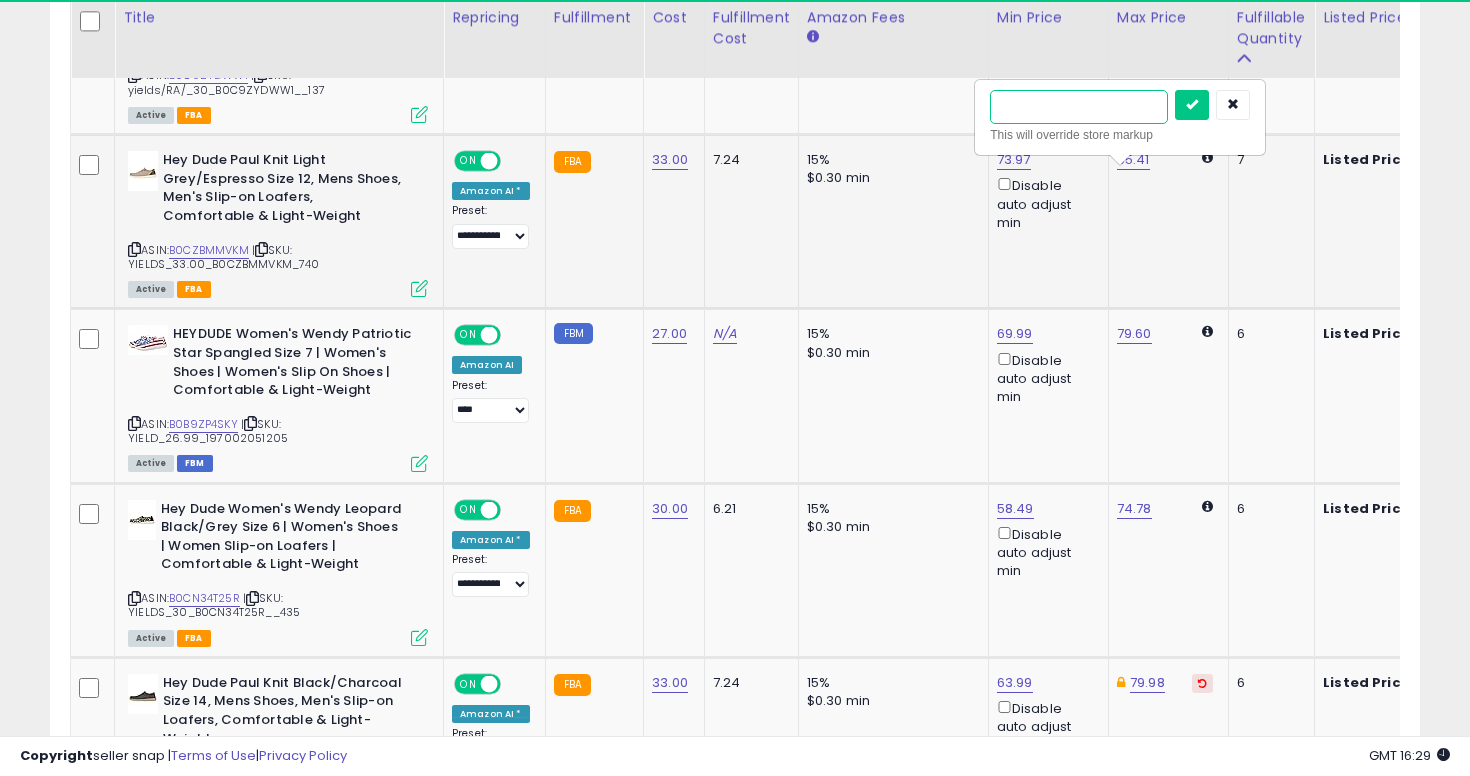 type on "**" 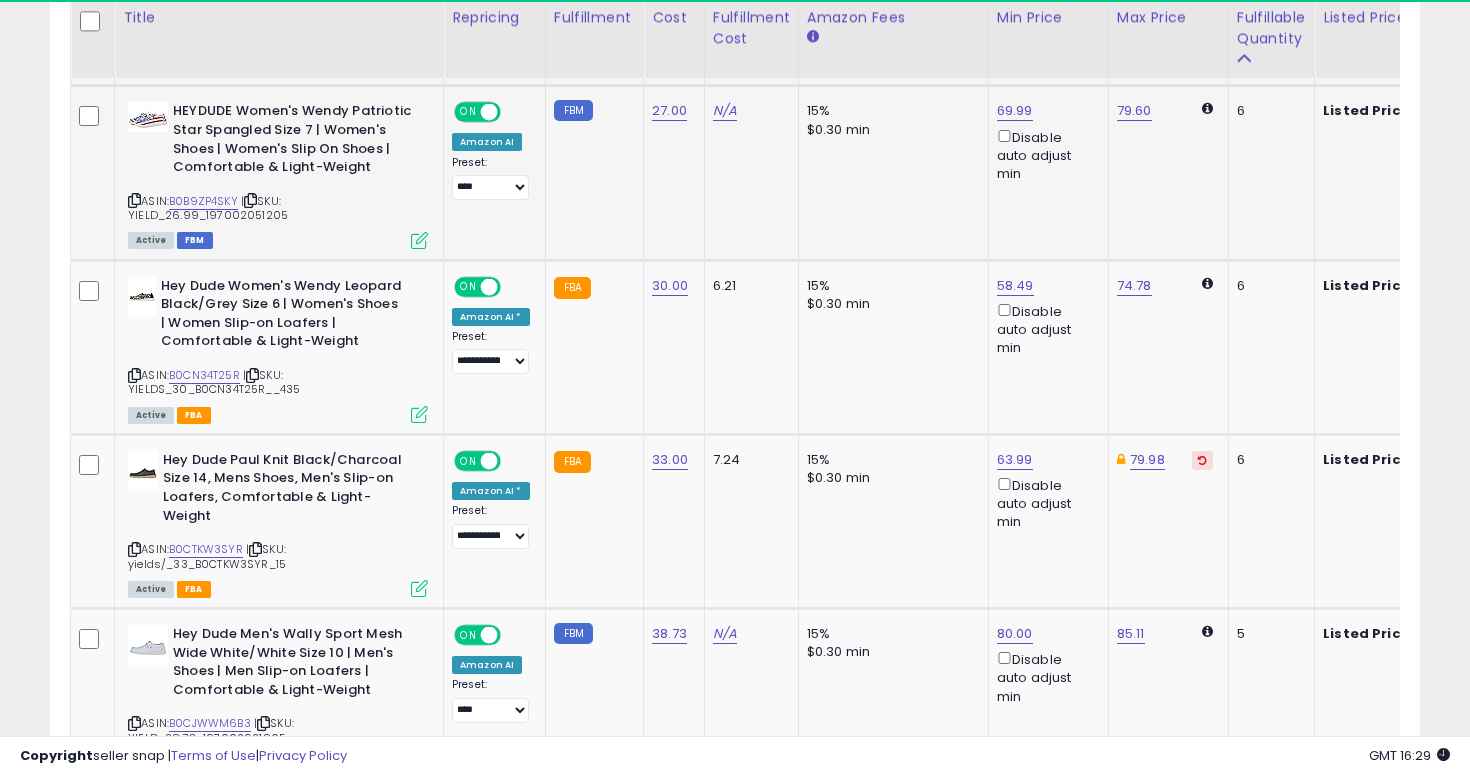 click on "15% $0.30 min" 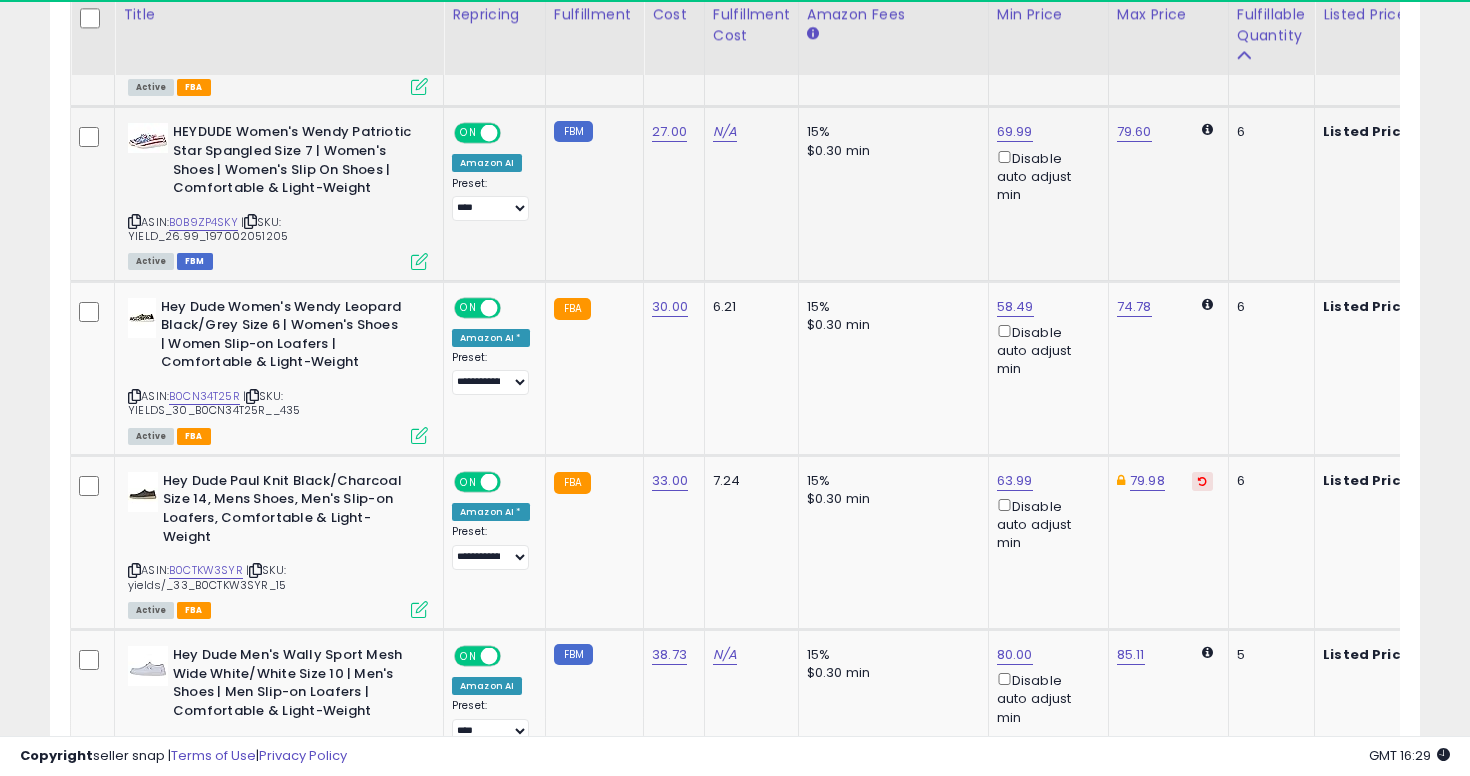scroll, scrollTop: 2585, scrollLeft: 0, axis: vertical 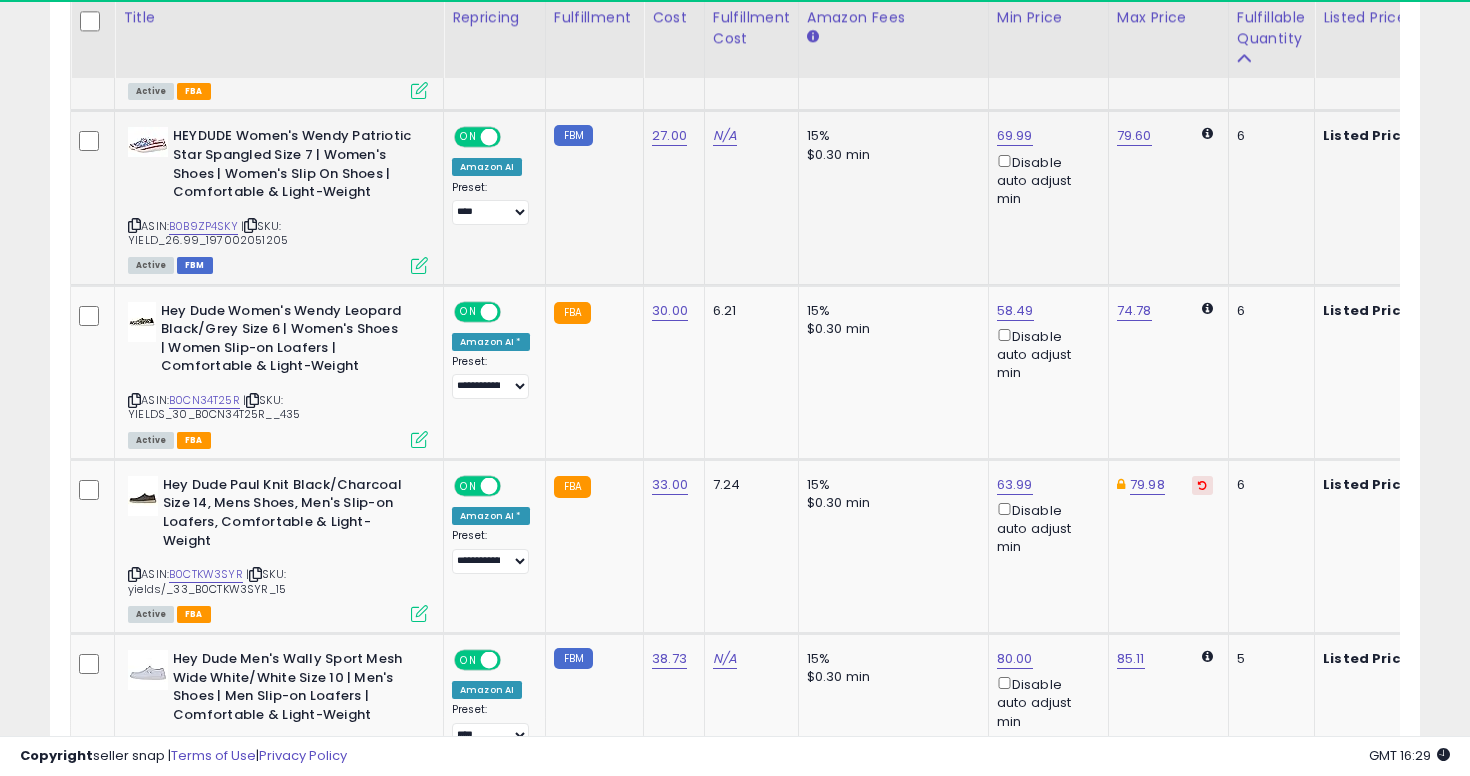 click at bounding box center [134, 225] 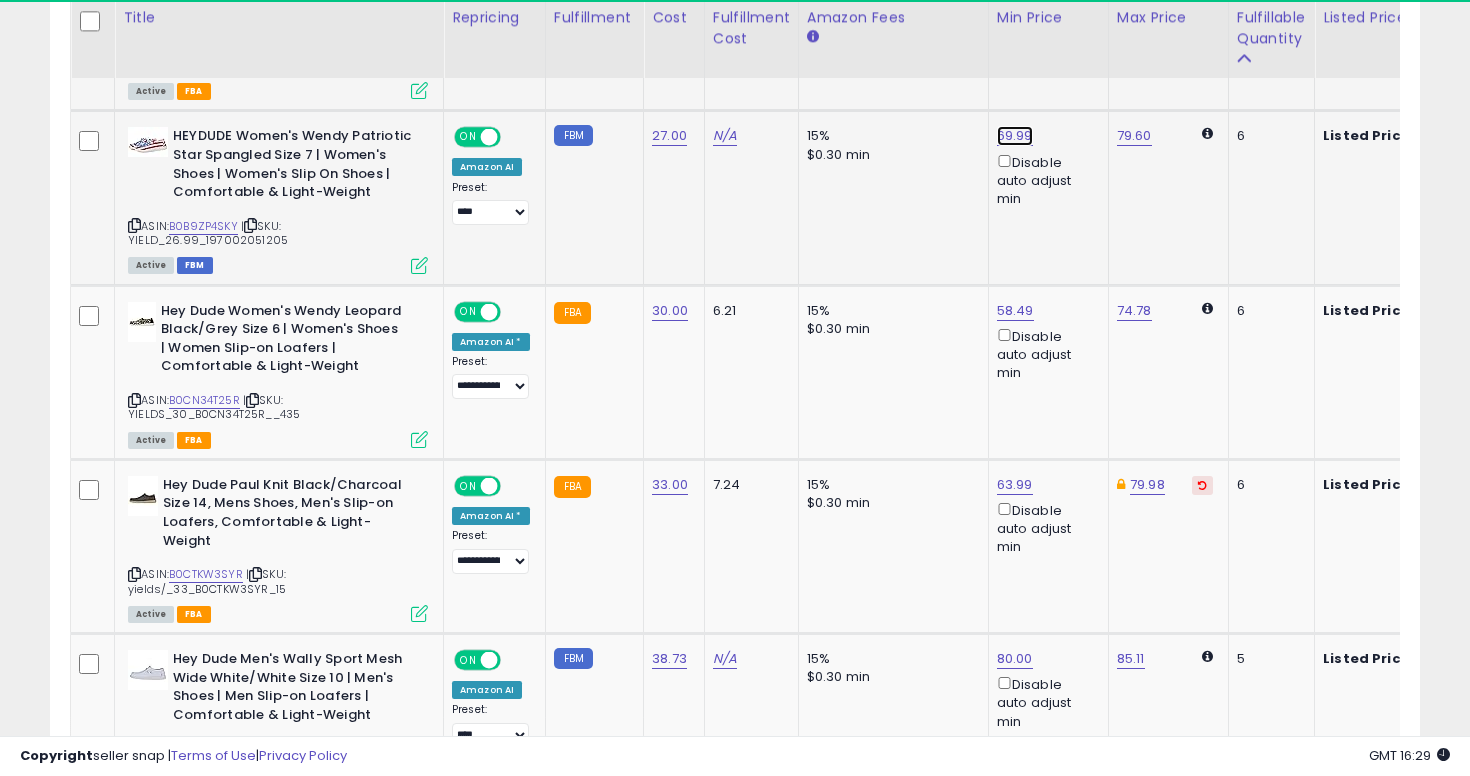 click on "69.99" at bounding box center (1015, -1511) 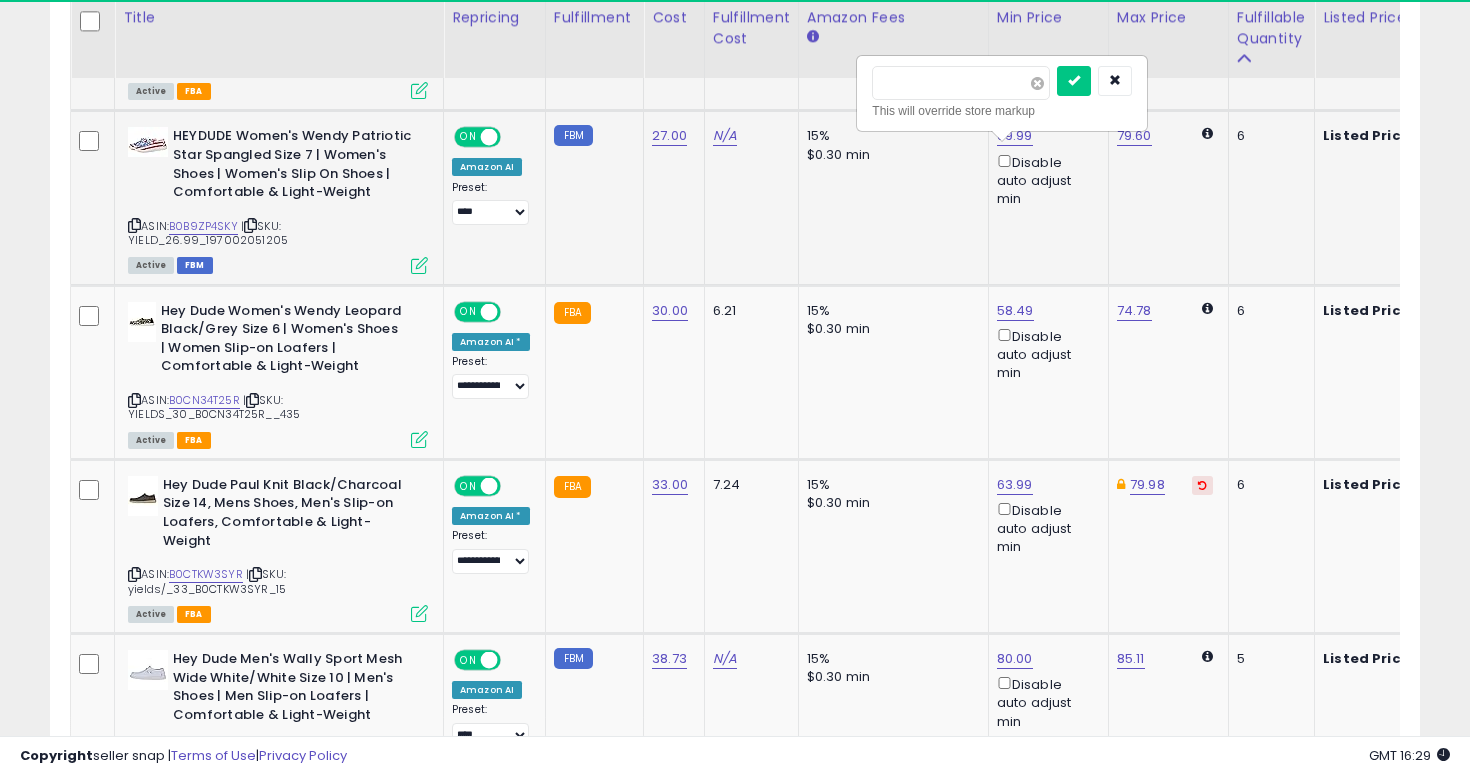 click at bounding box center (1037, 83) 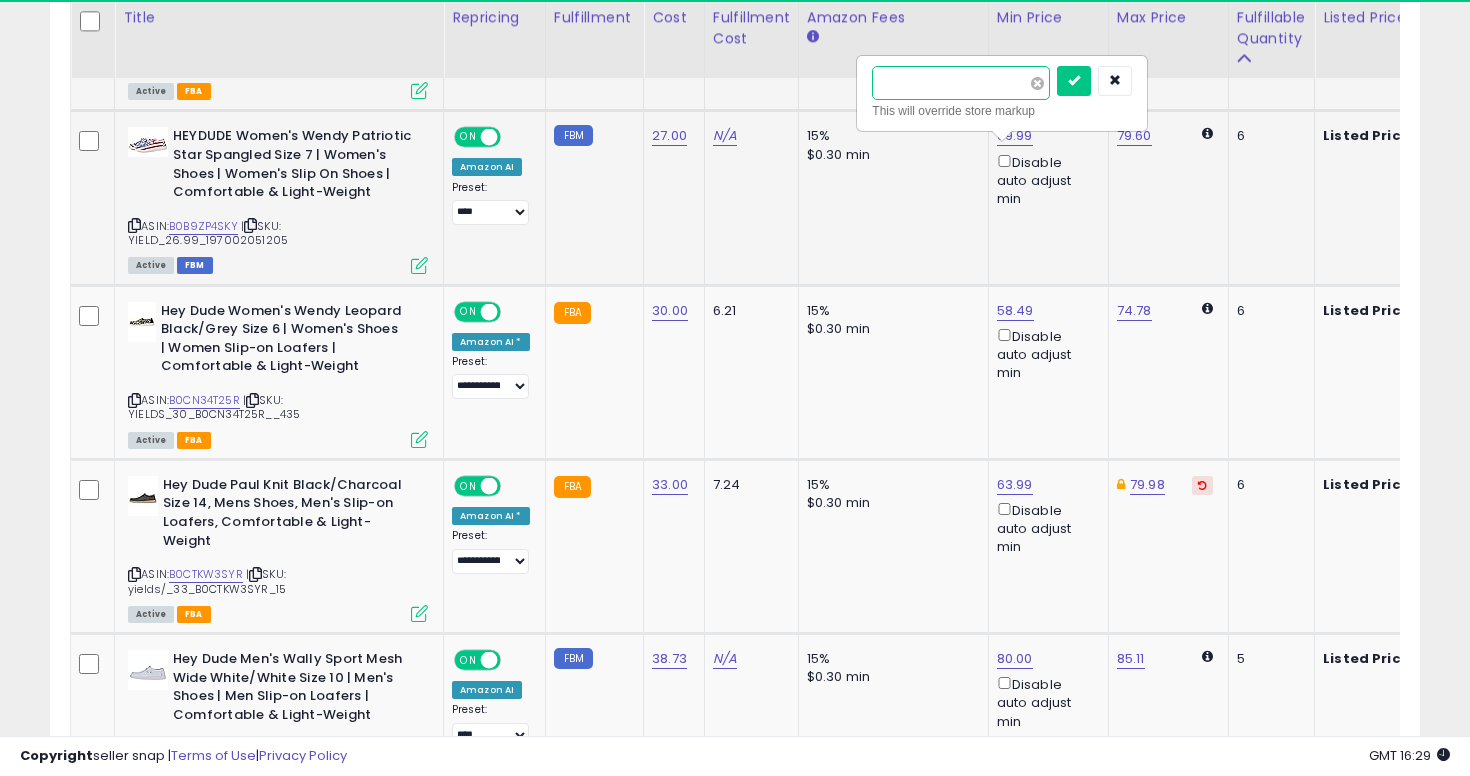 type on "*****" 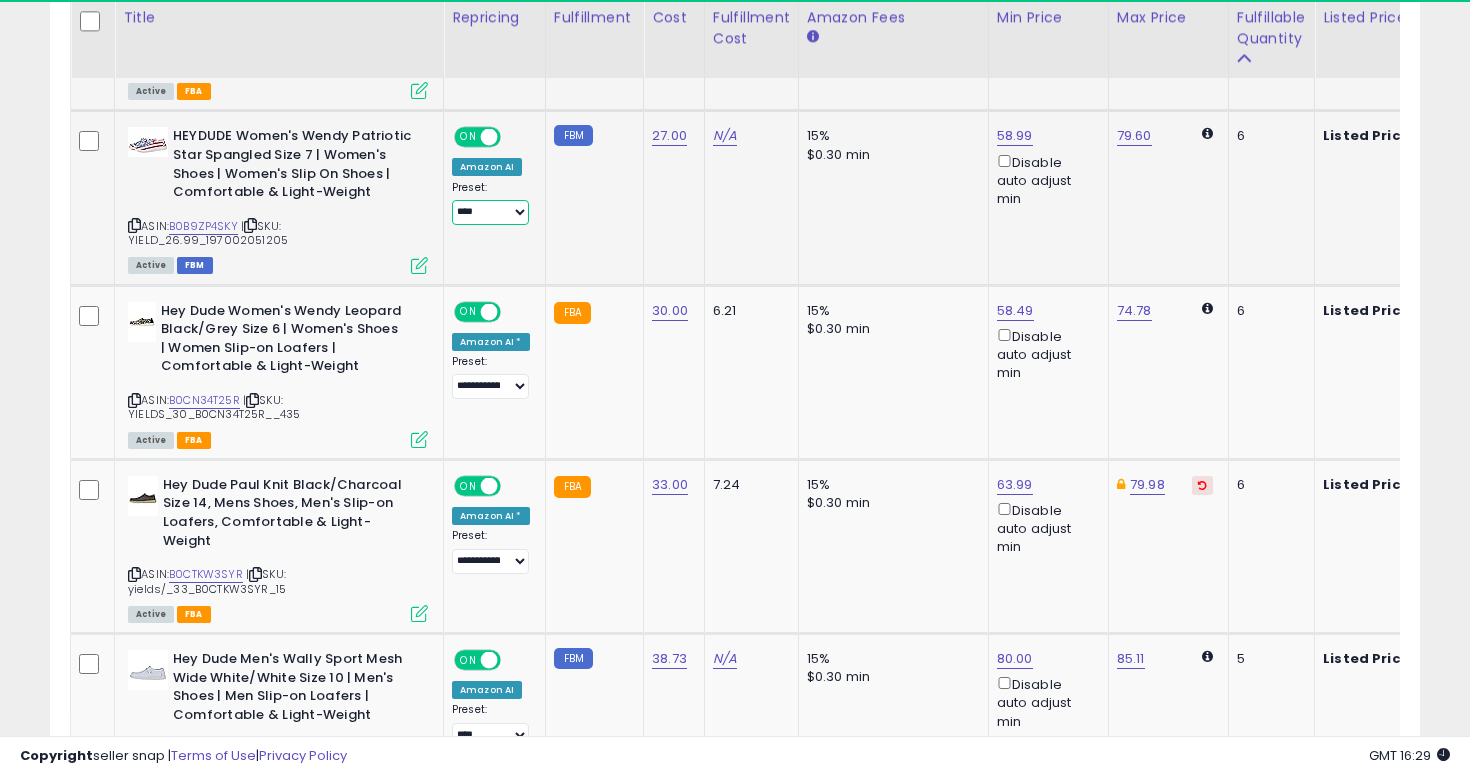 click on "**********" at bounding box center (490, 212) 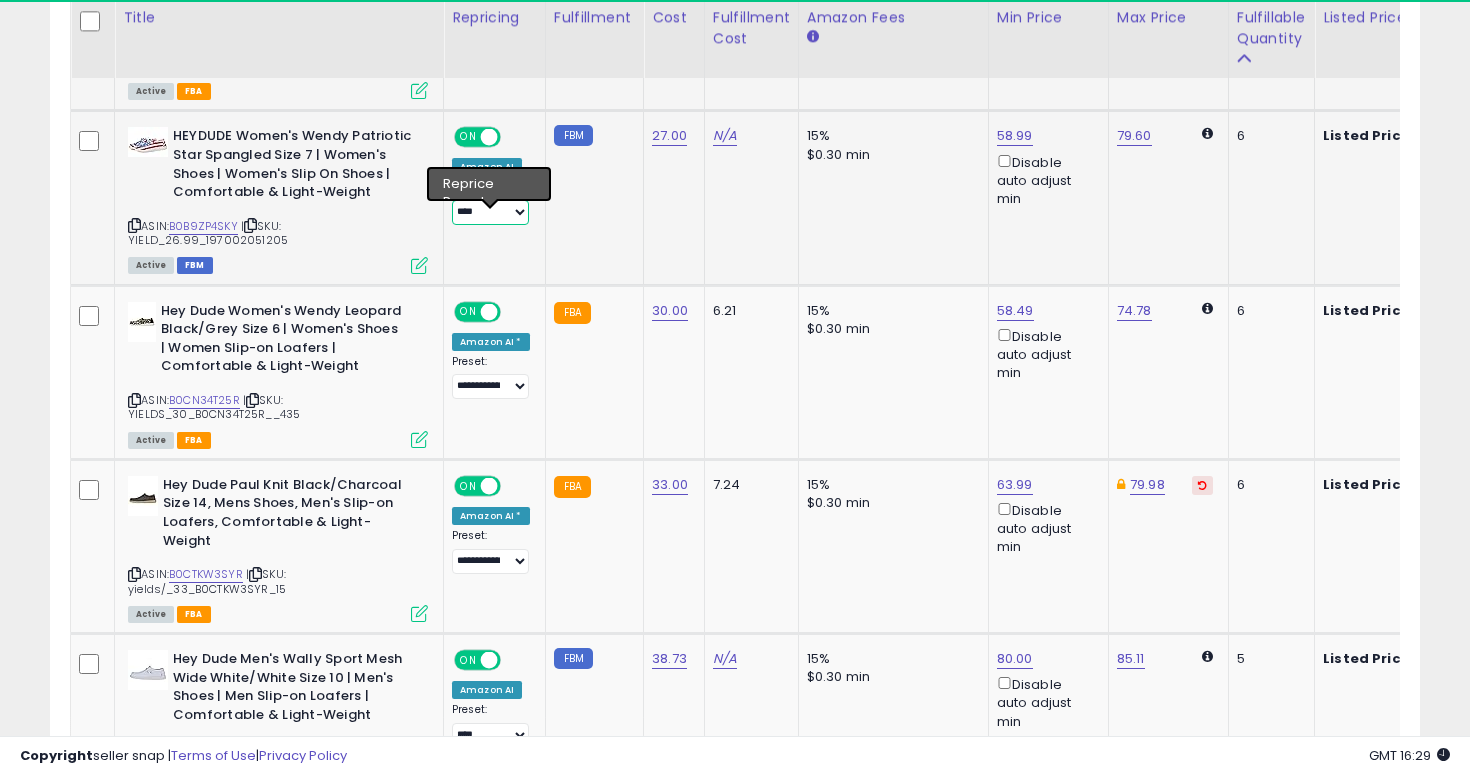 select on "**********" 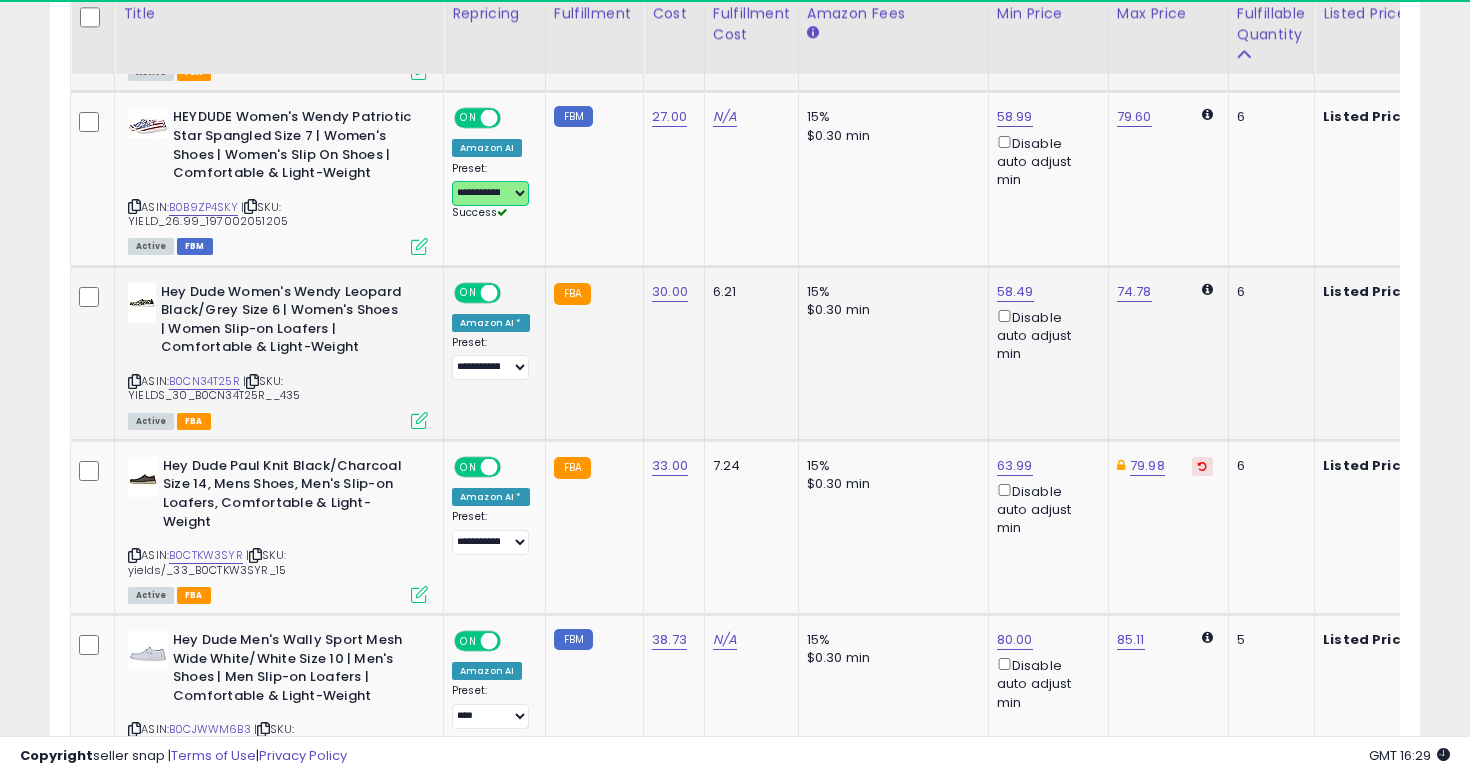scroll, scrollTop: 2600, scrollLeft: 0, axis: vertical 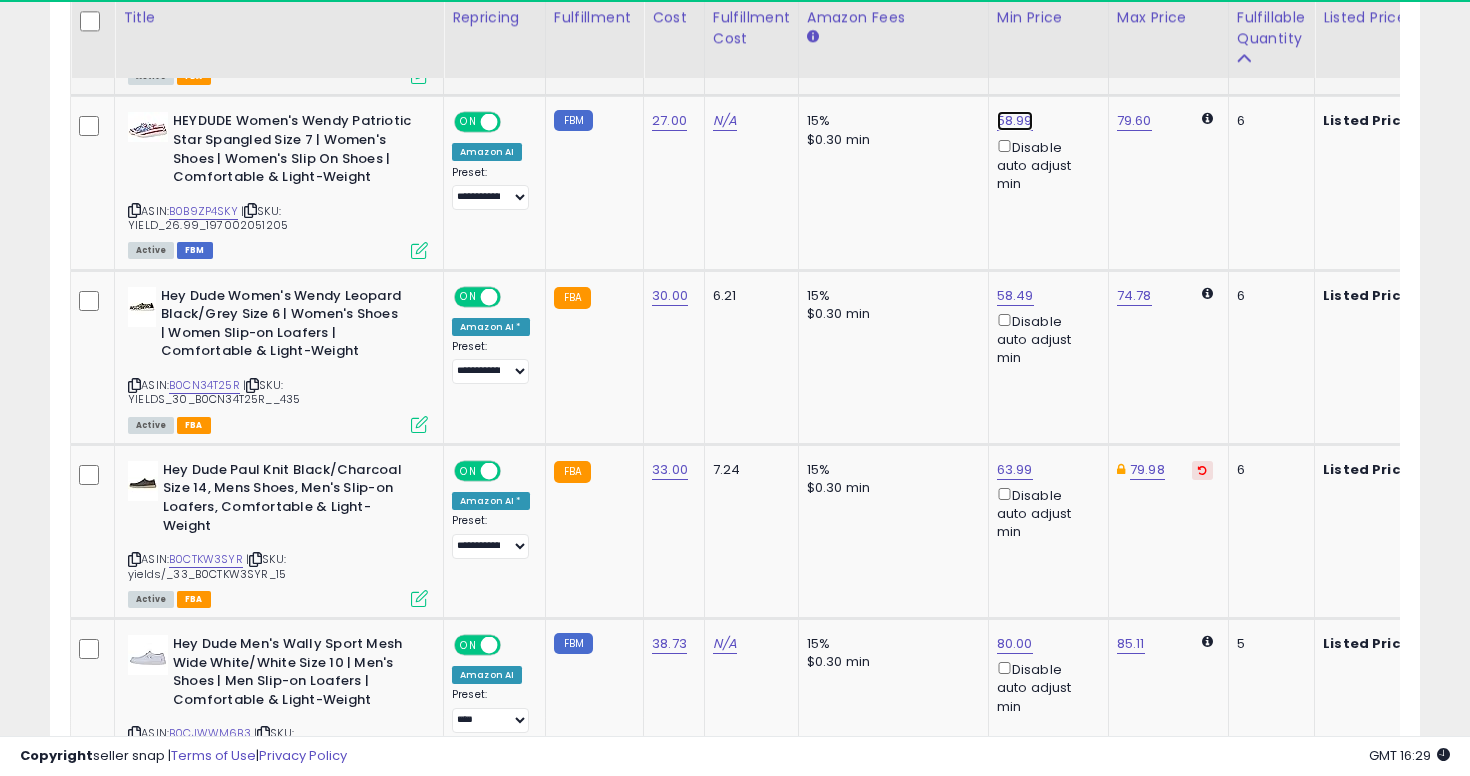 click on "58.99" at bounding box center [1015, -1526] 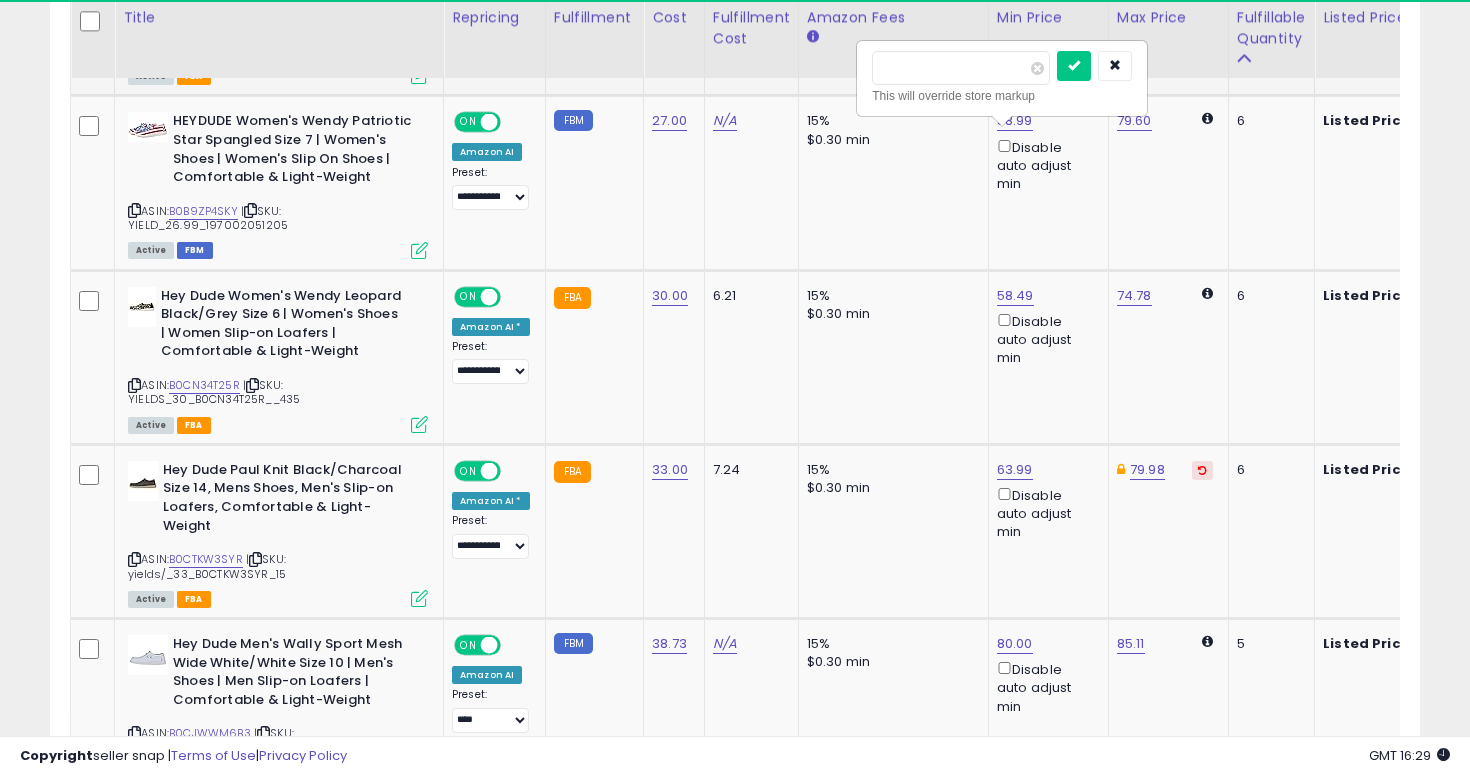 type on "*****" 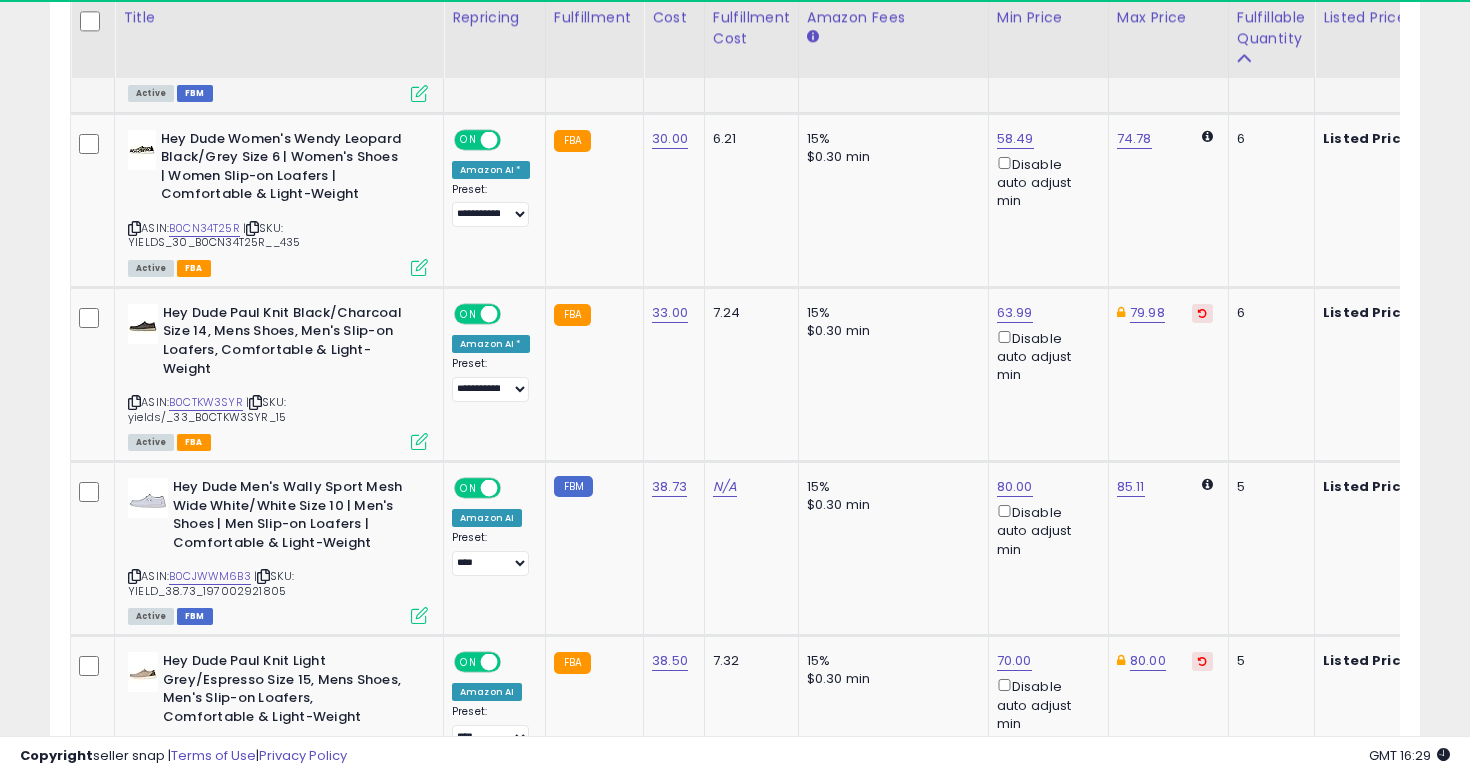 scroll, scrollTop: 2758, scrollLeft: 0, axis: vertical 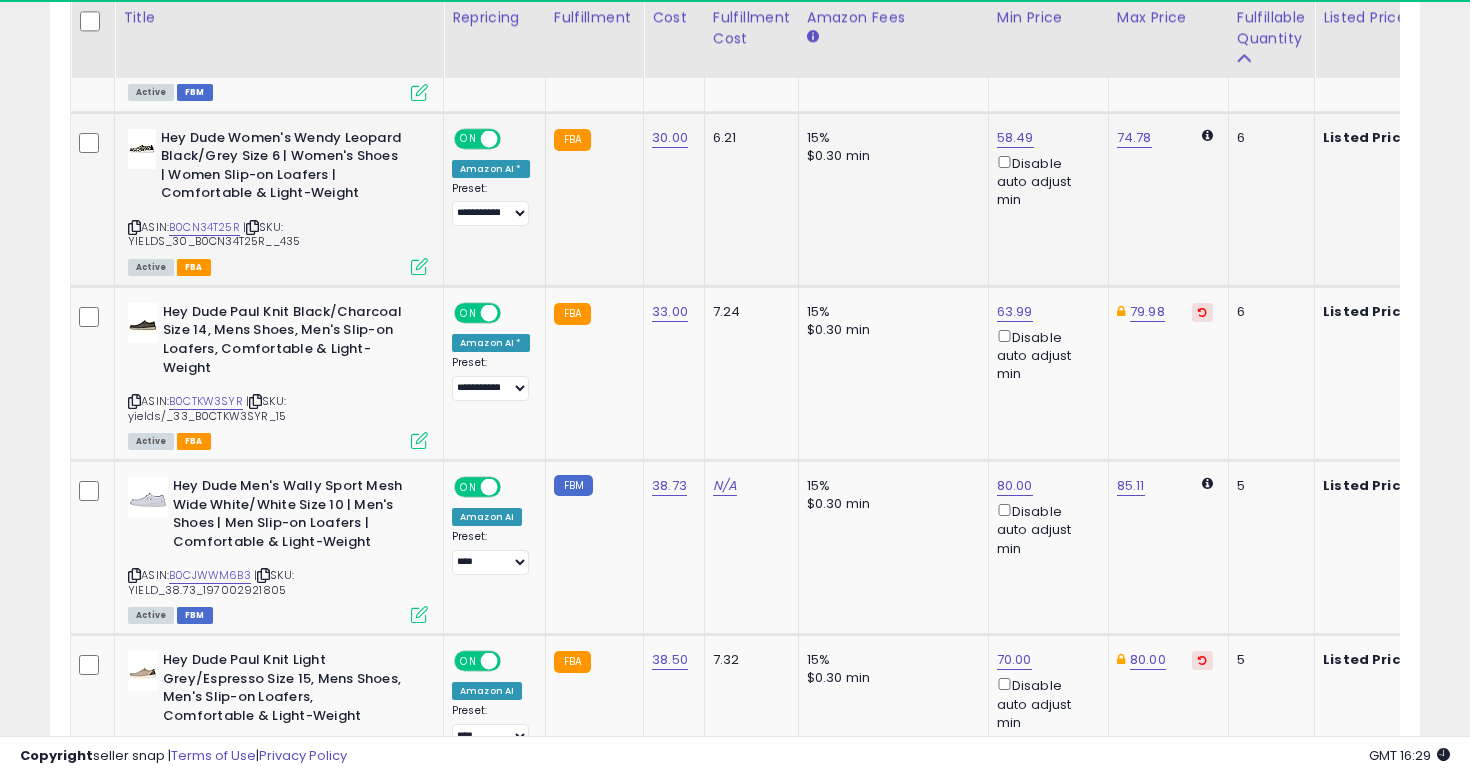 click on "Hey Dude Women's Wendy Leopard Black/Grey Size 6 | Women's Shoes | Women Slip-on Loafers | Comfortable & Light-Weight" at bounding box center [282, 168] 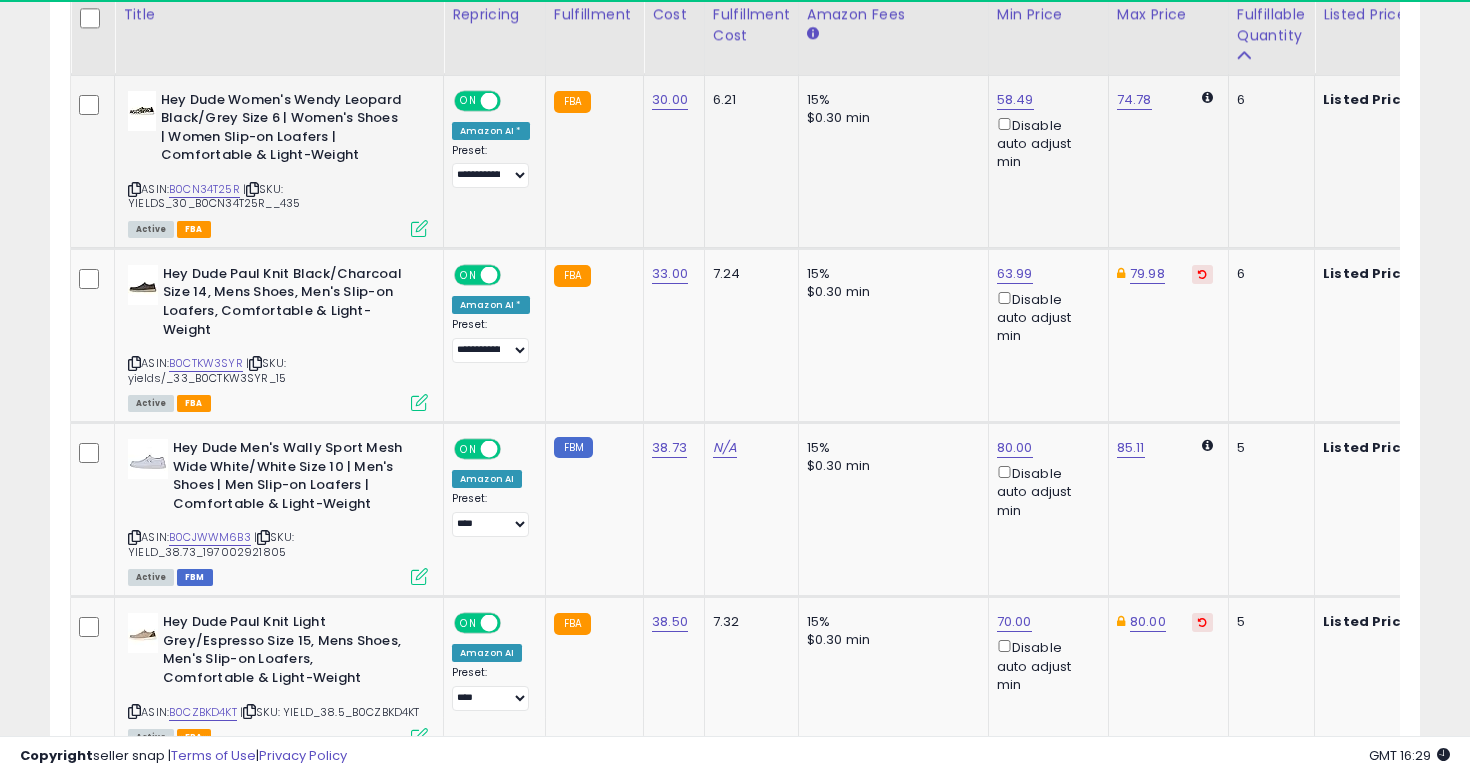 scroll, scrollTop: 2802, scrollLeft: 0, axis: vertical 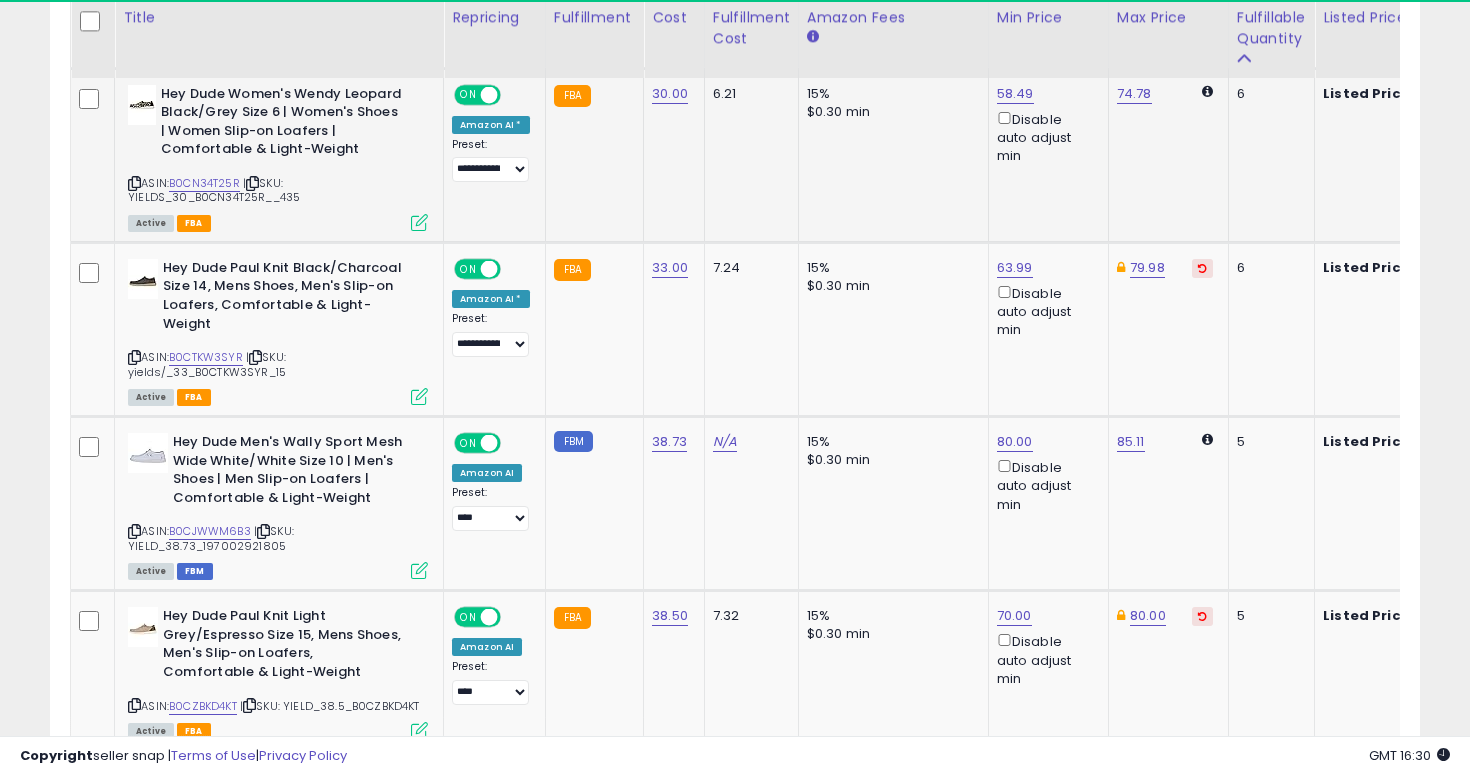 click at bounding box center [134, 183] 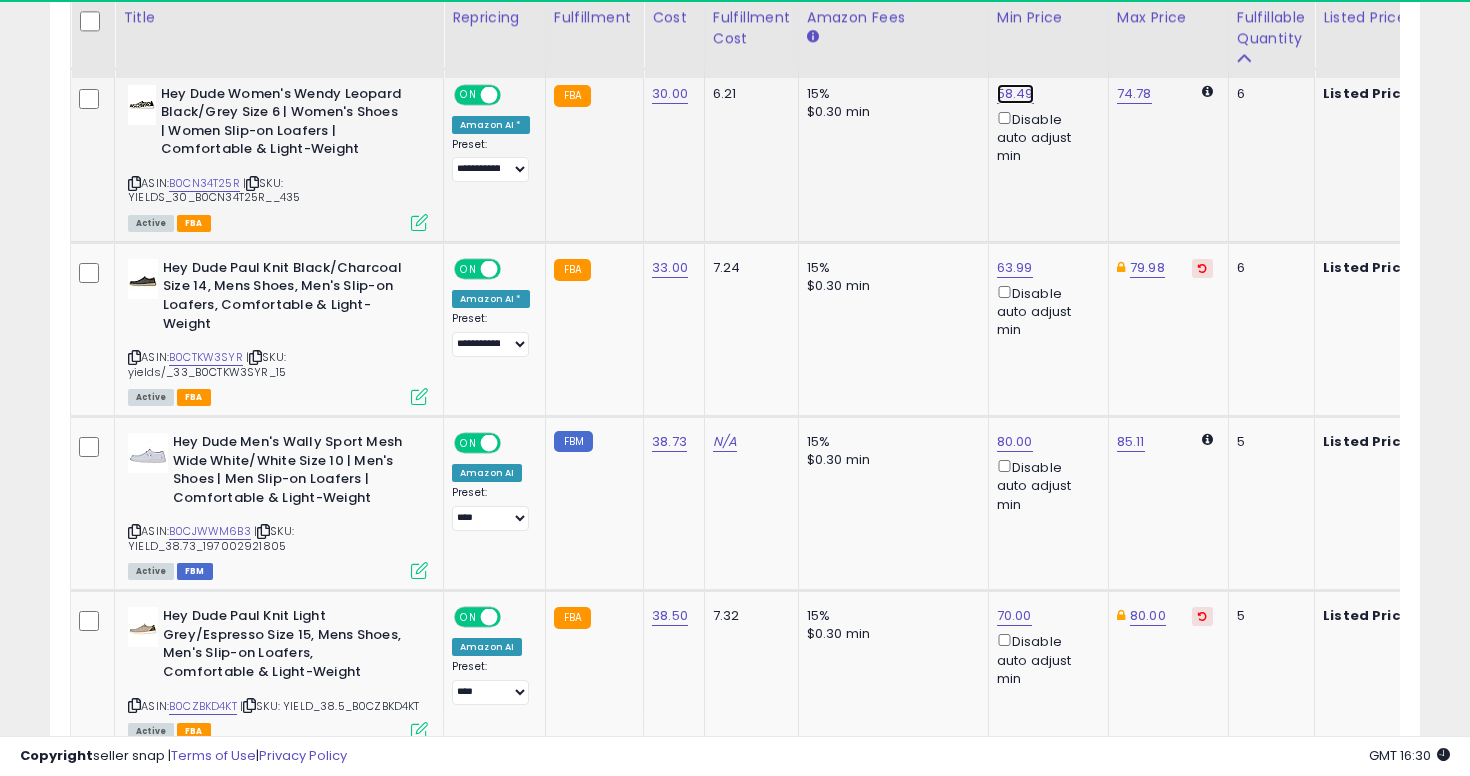 click on "58.49" at bounding box center (1015, -1728) 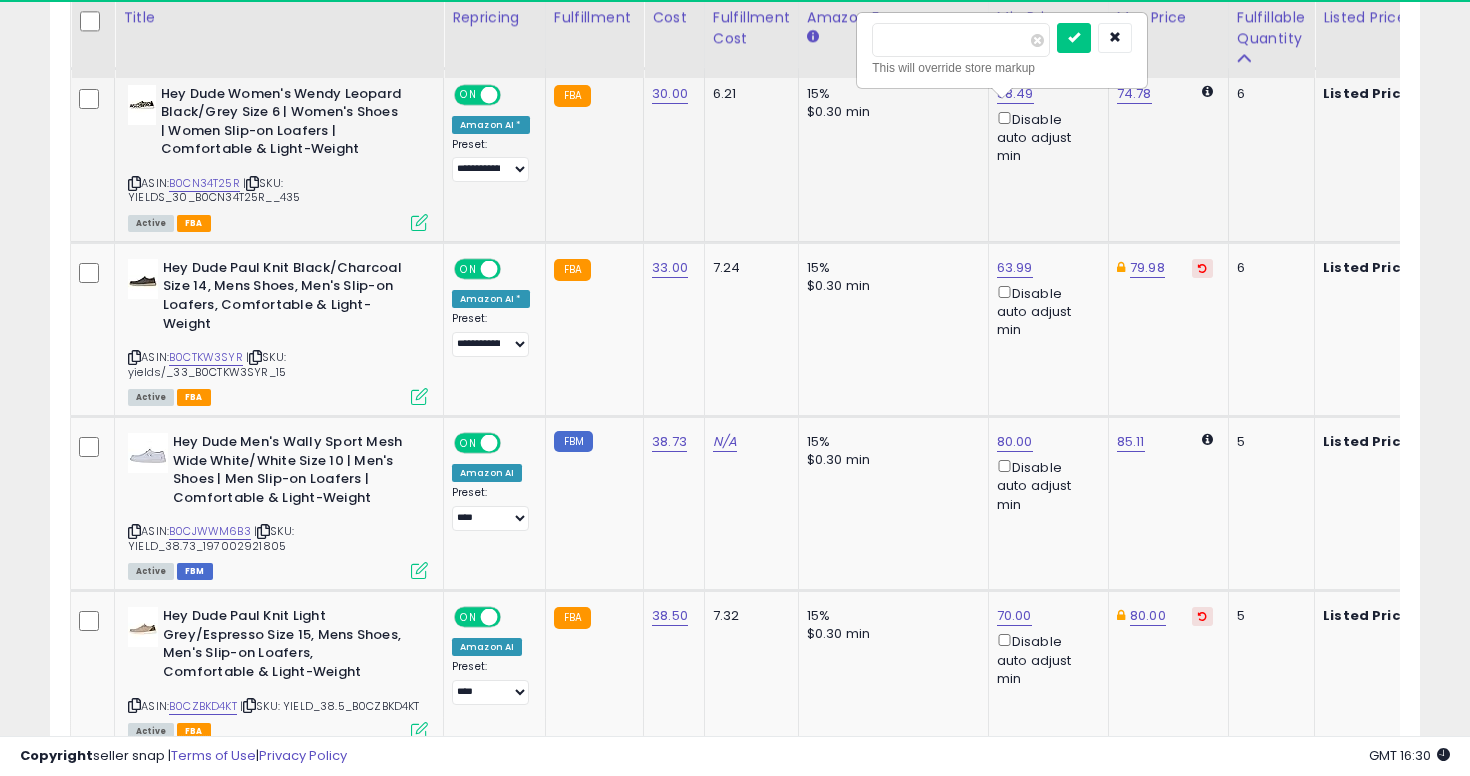 type on "**" 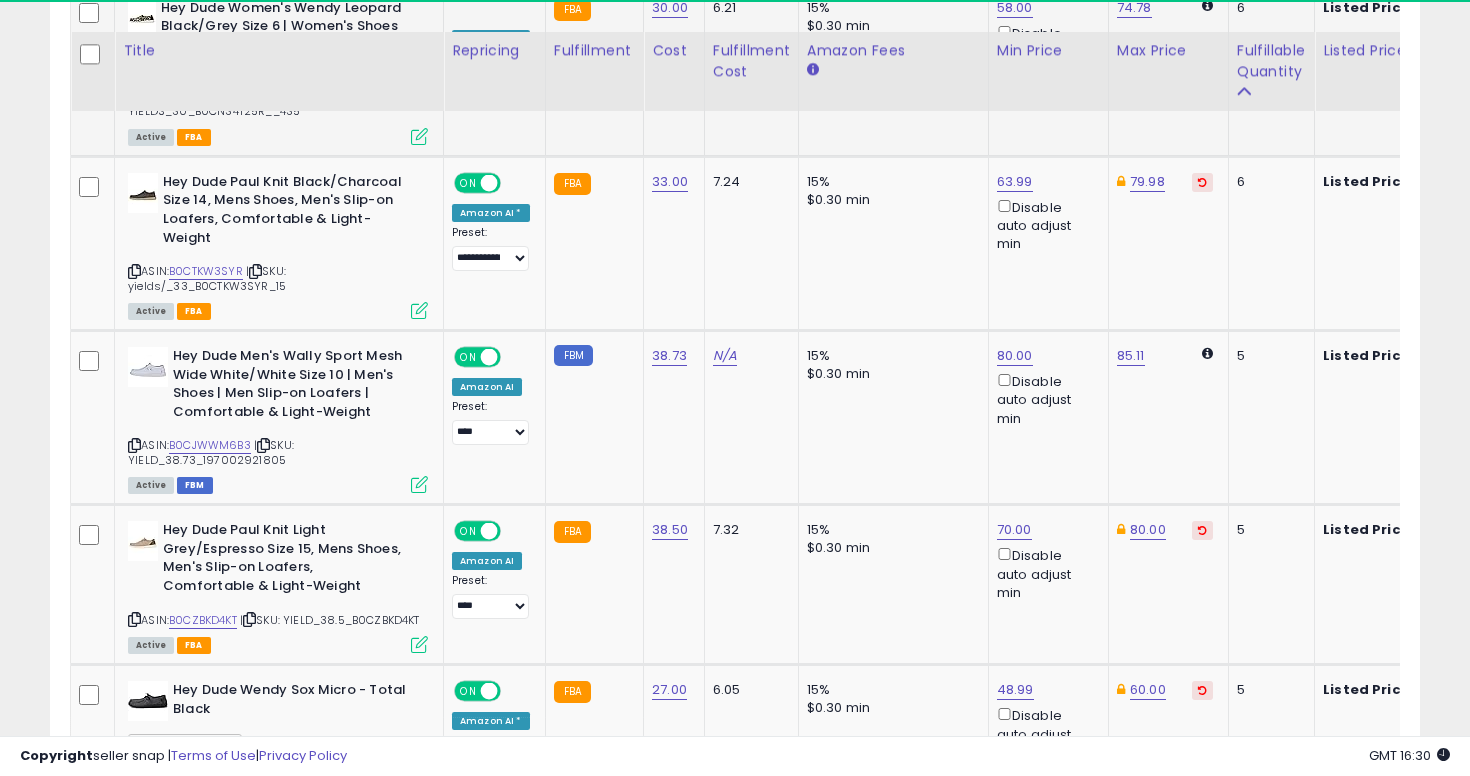 scroll, scrollTop: 2926, scrollLeft: 0, axis: vertical 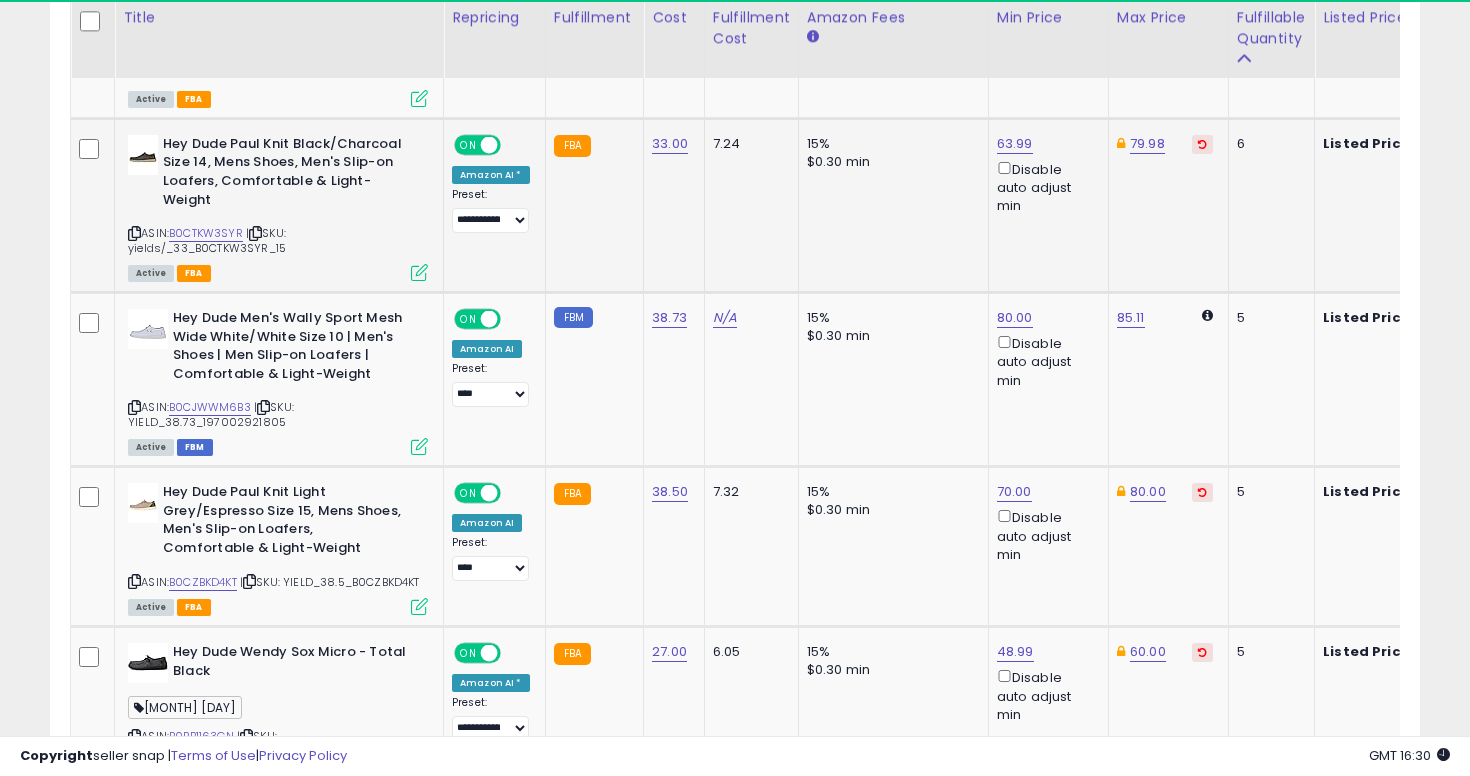 click at bounding box center (134, 233) 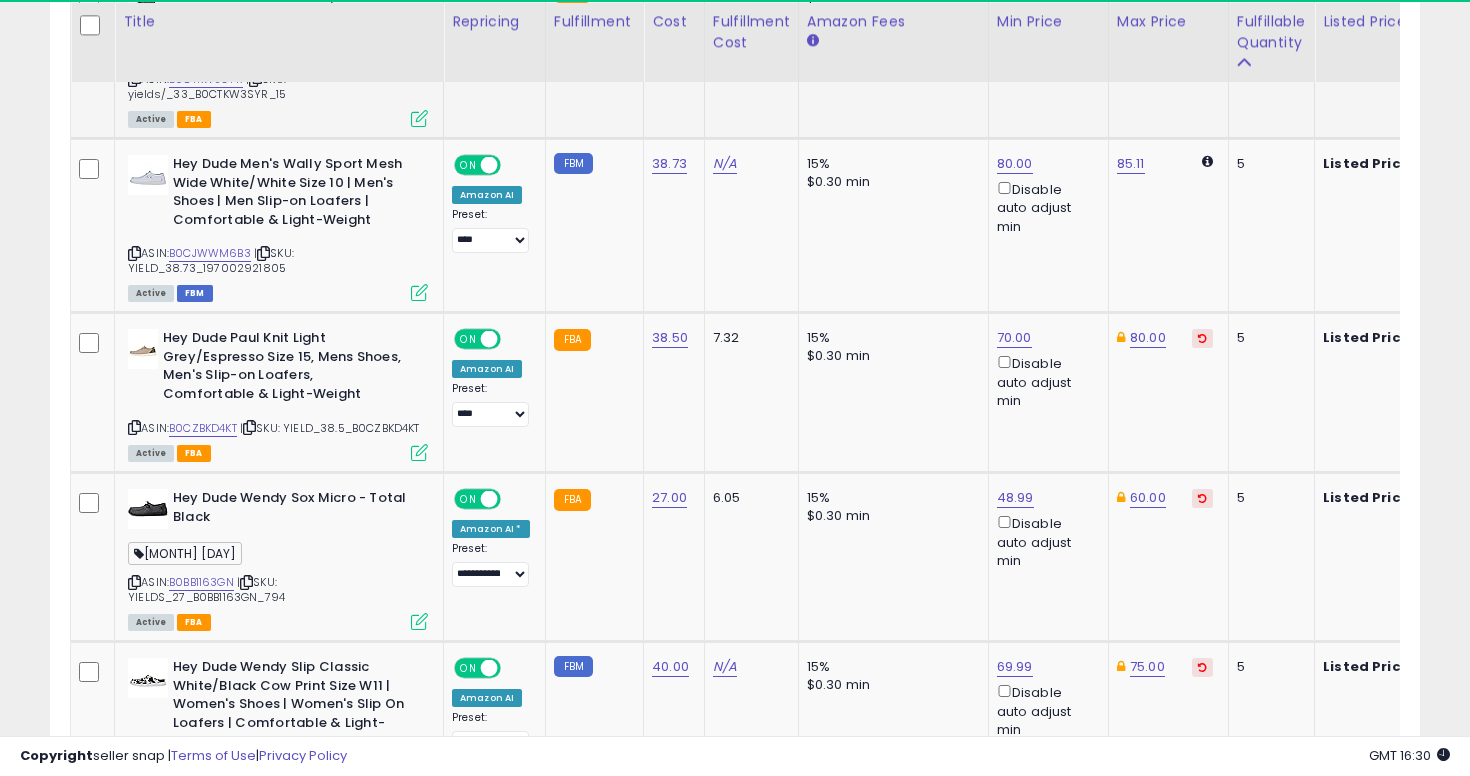 scroll, scrollTop: 3084, scrollLeft: 0, axis: vertical 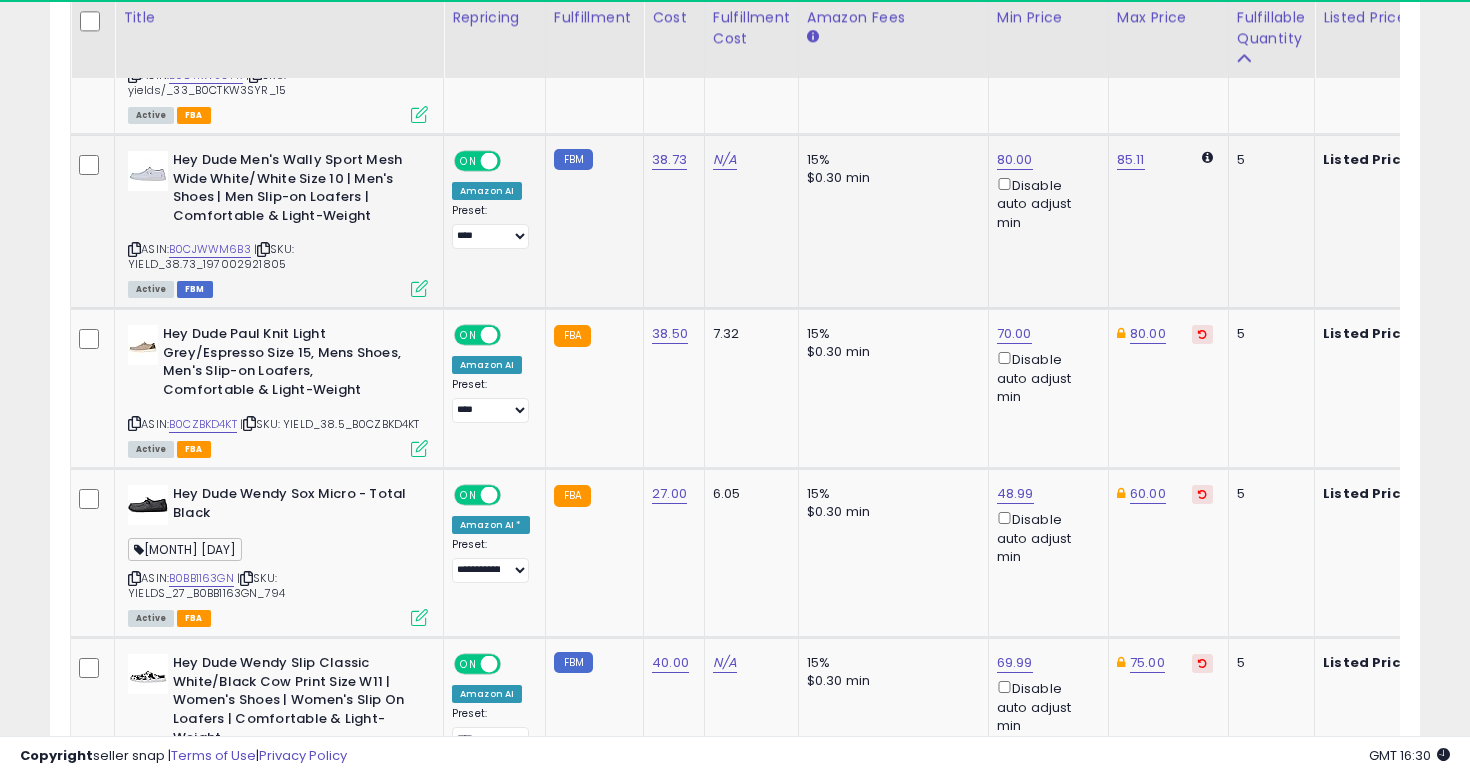 click at bounding box center (134, 249) 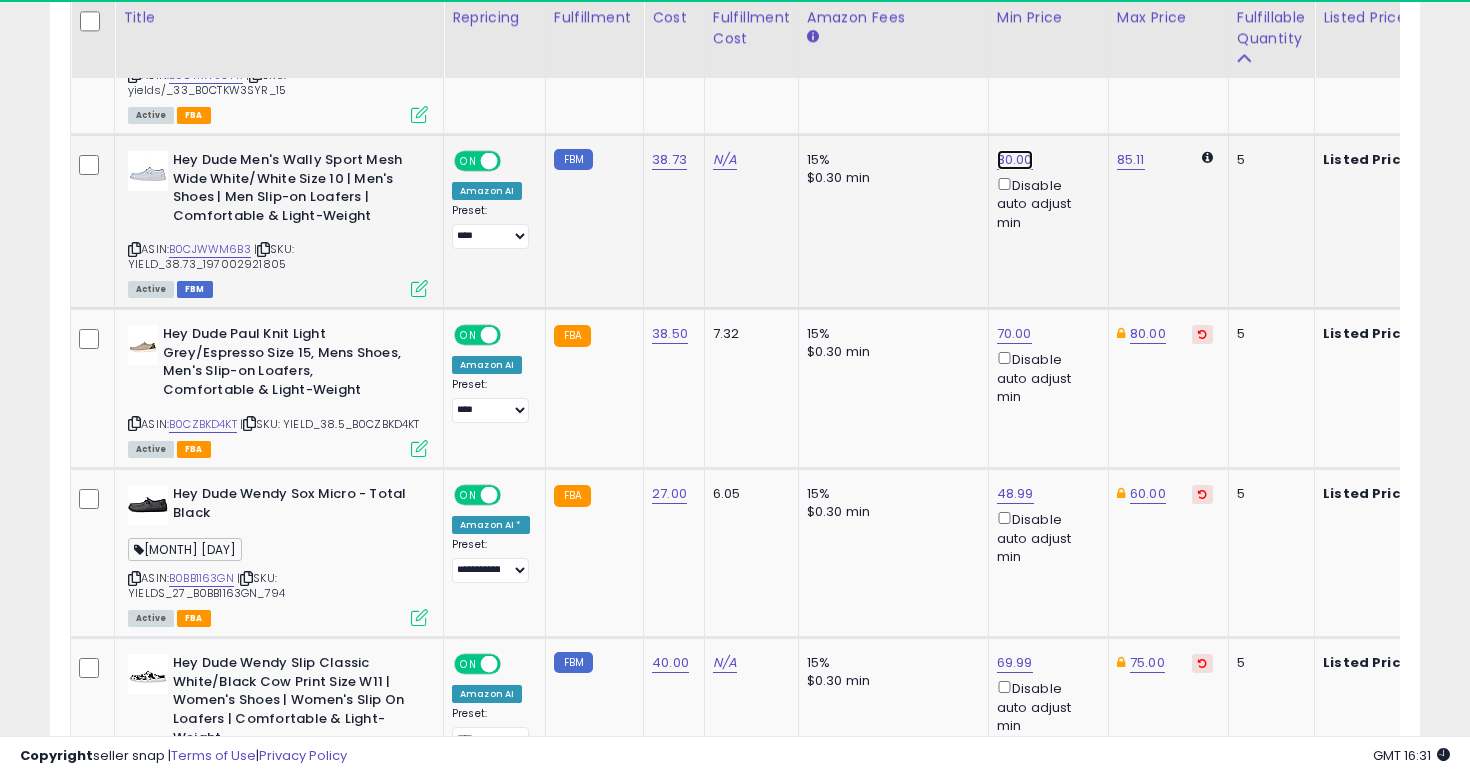 click on "80.00" at bounding box center [1015, -2010] 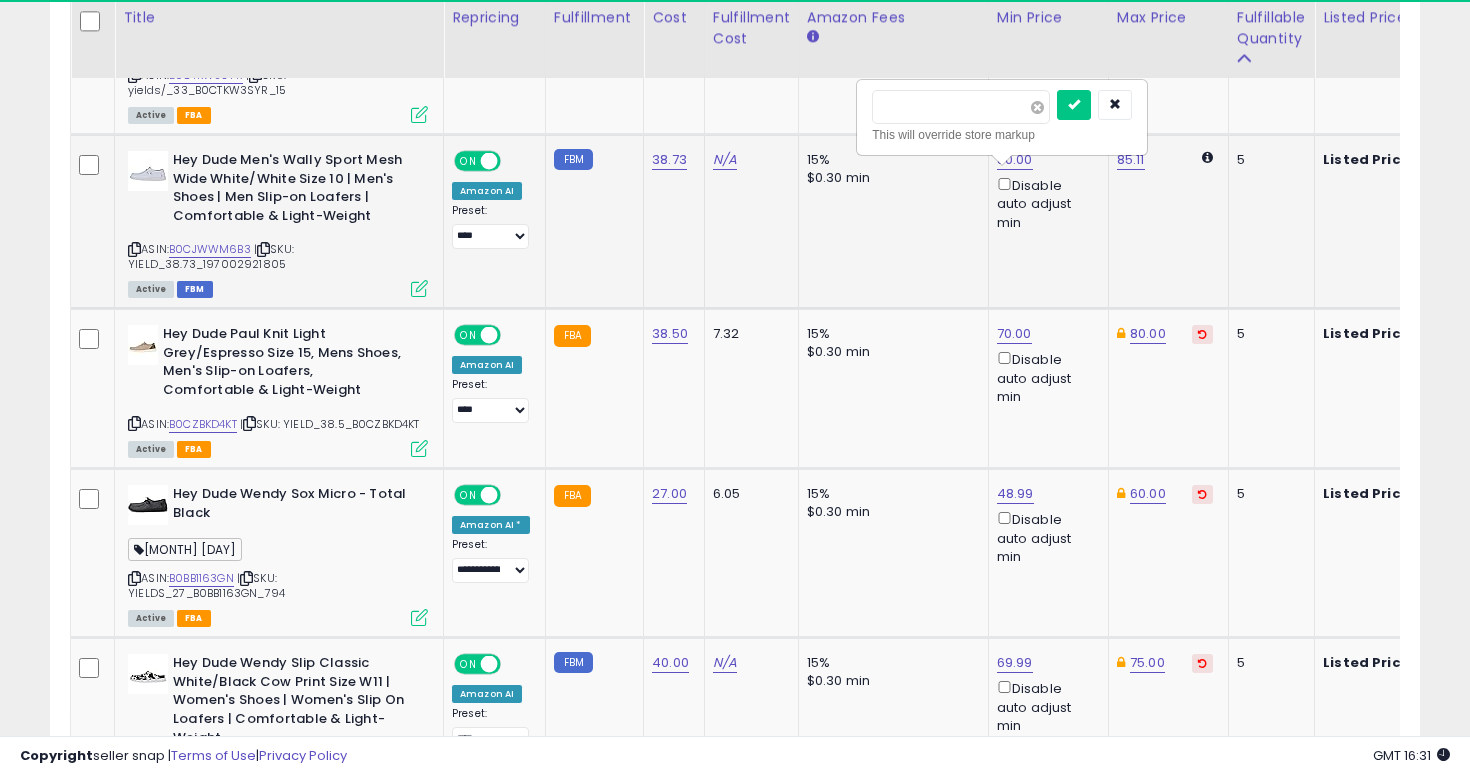 click at bounding box center (1037, 107) 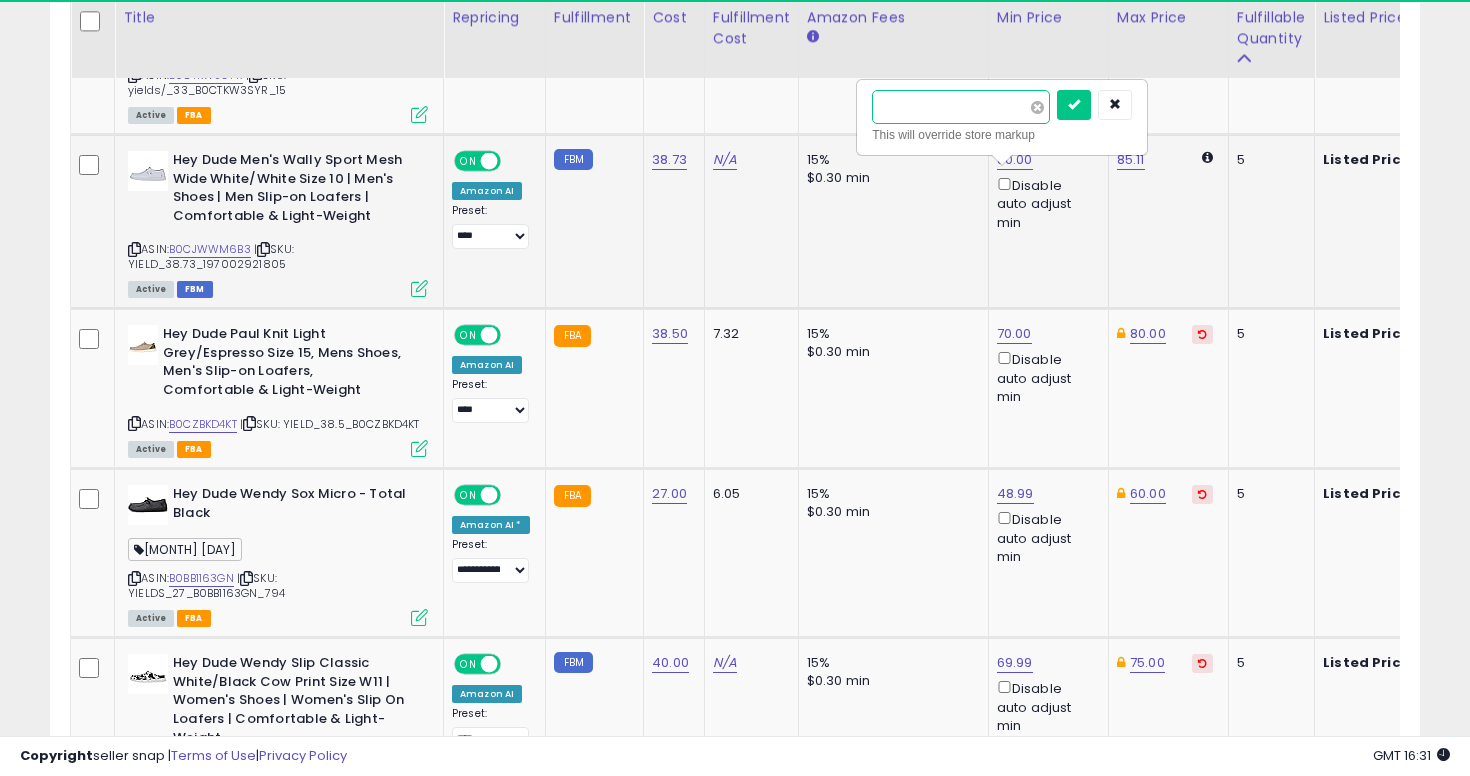 paste on "*****" 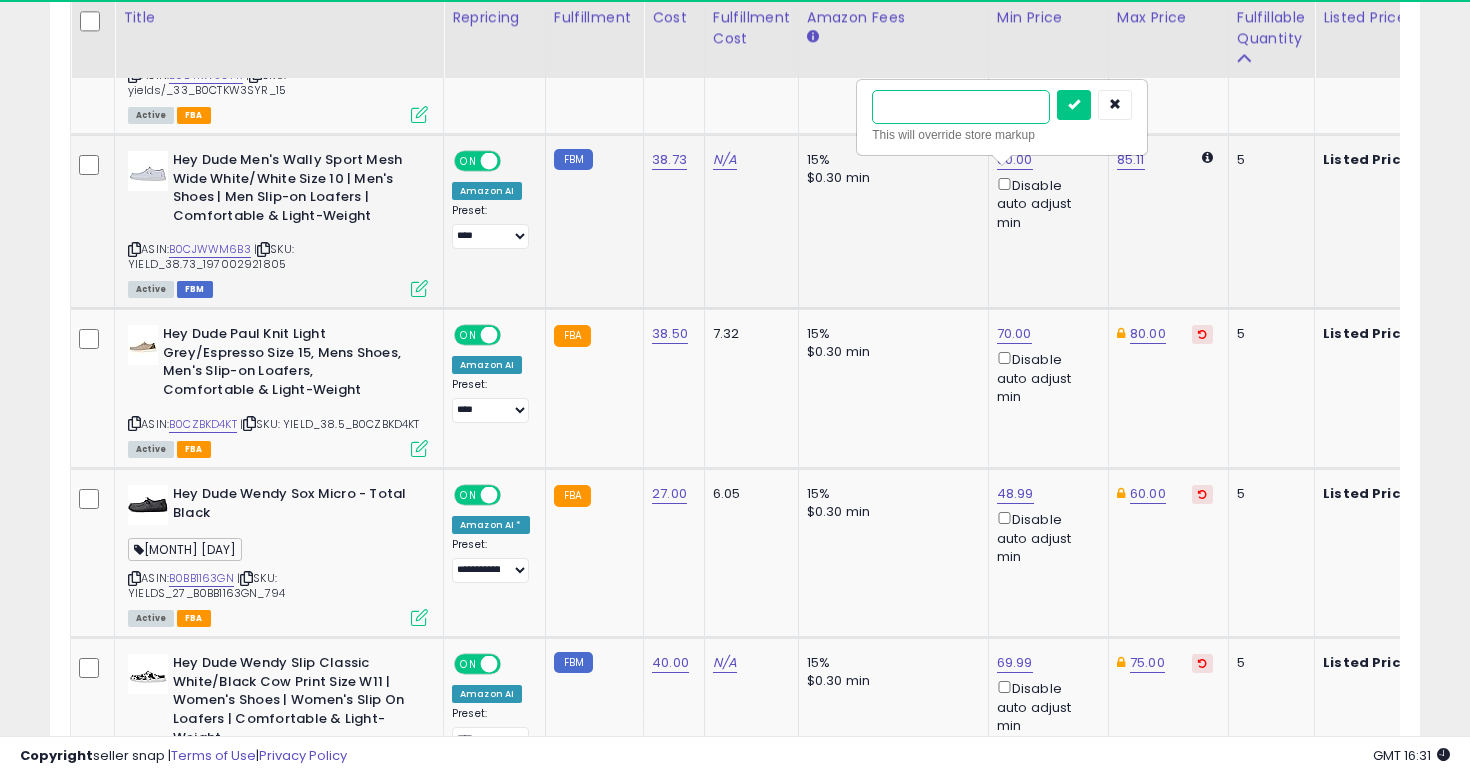 click at bounding box center [1074, 105] 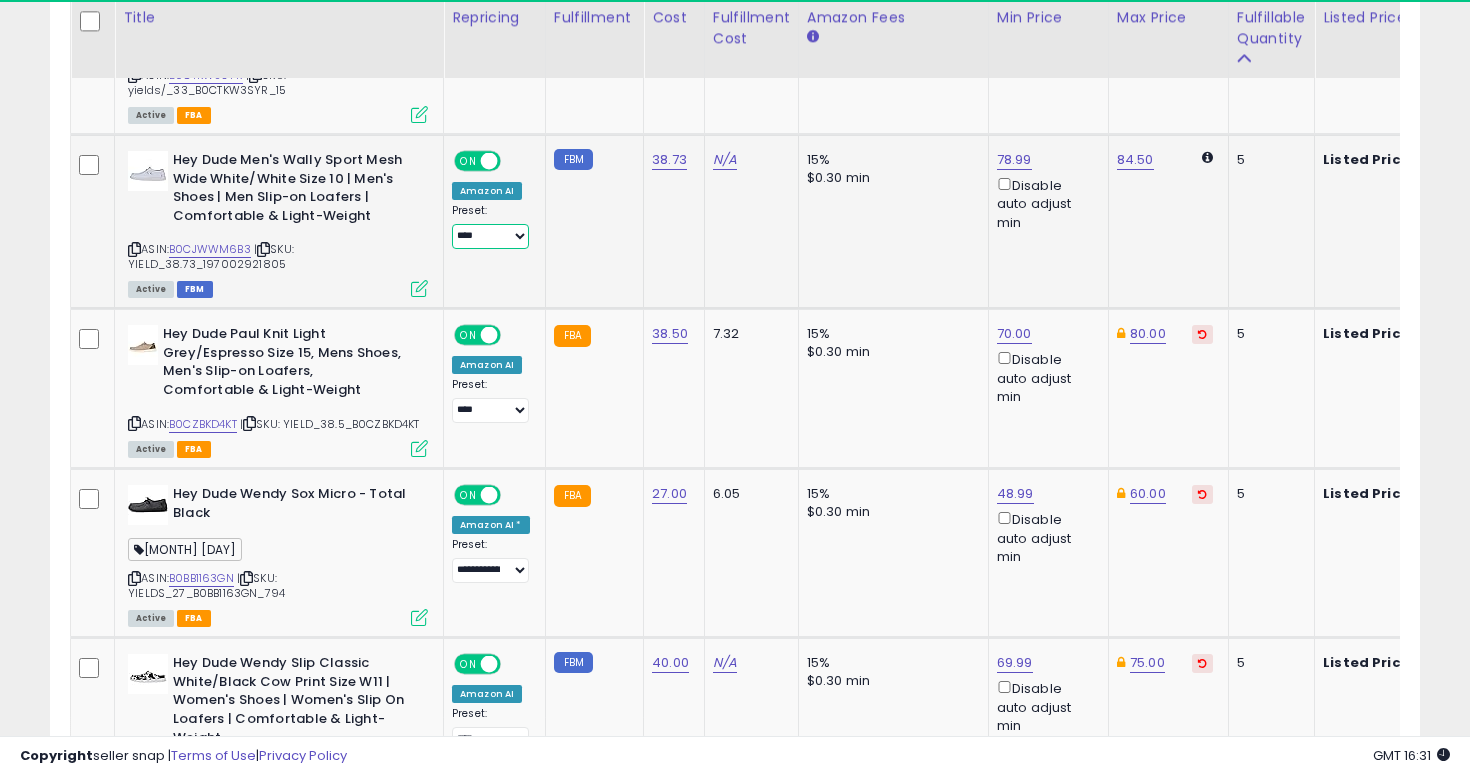 click on "**********" at bounding box center [490, 236] 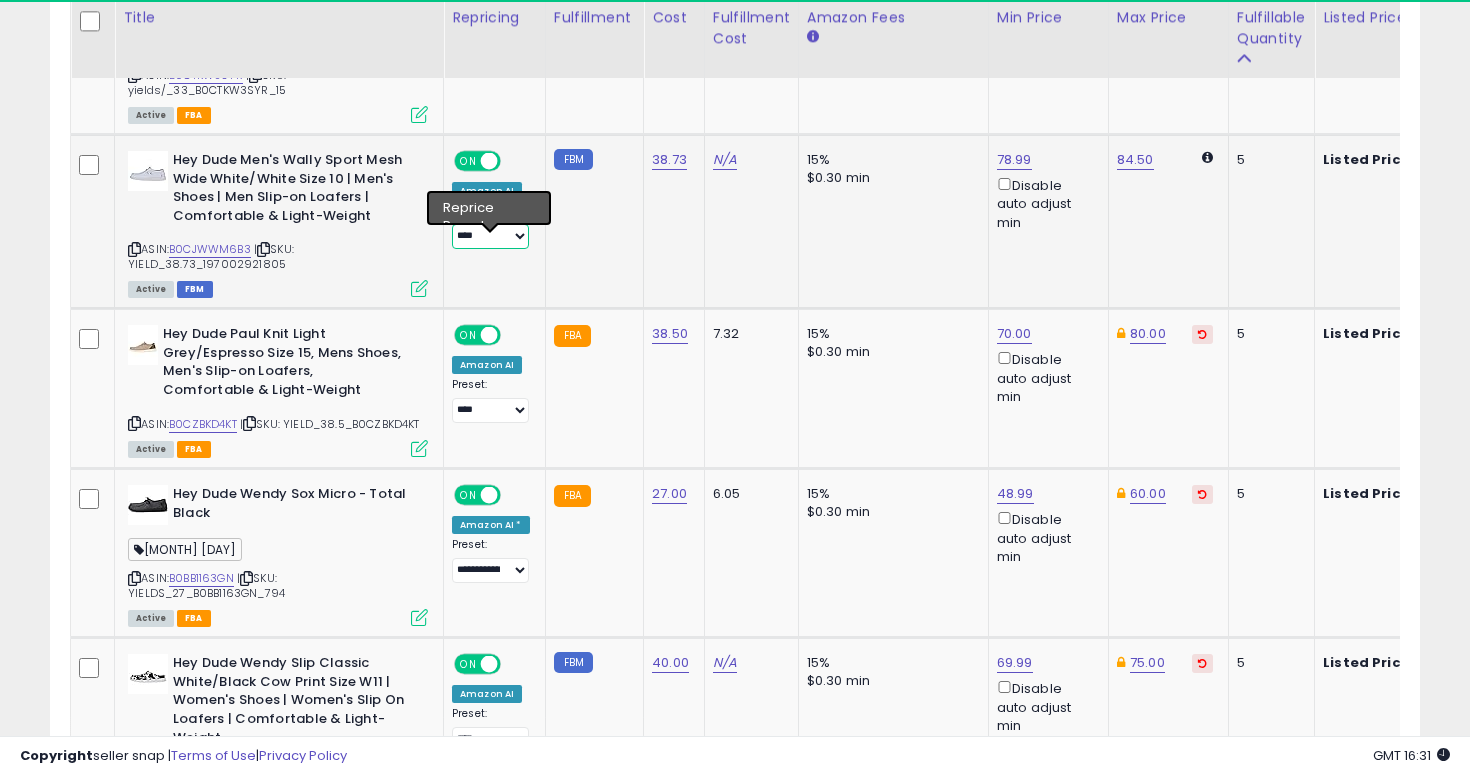 select on "**********" 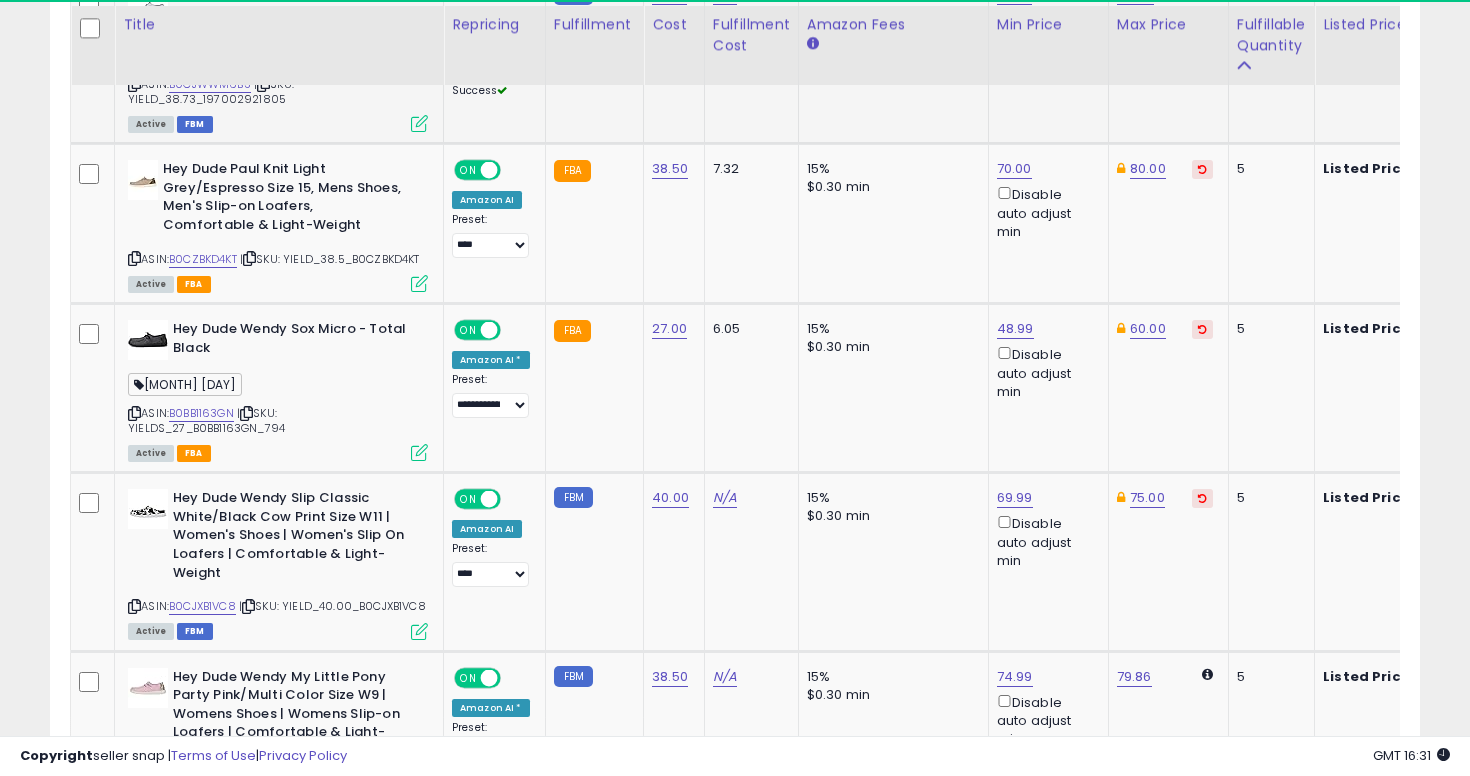 scroll, scrollTop: 3259, scrollLeft: 0, axis: vertical 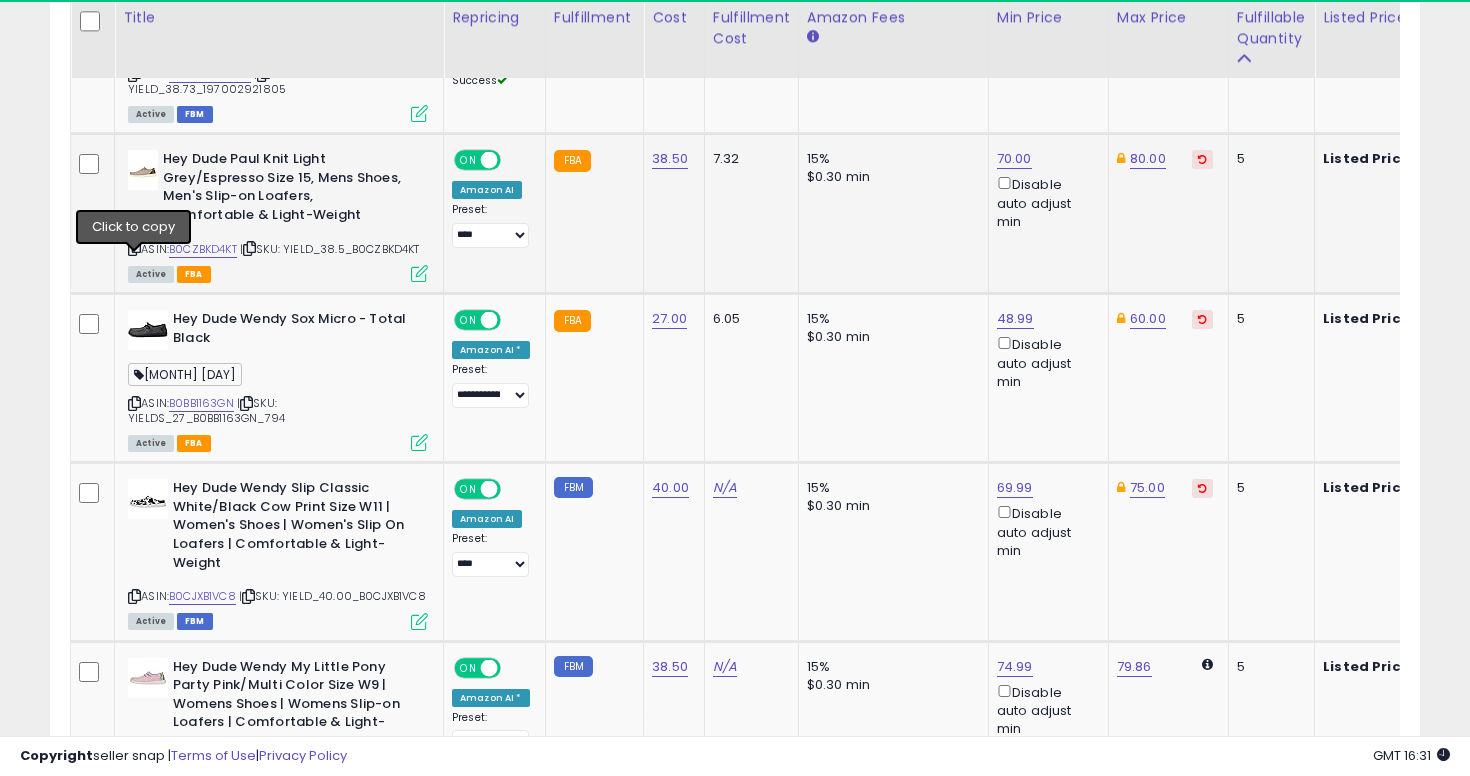 click at bounding box center (134, 248) 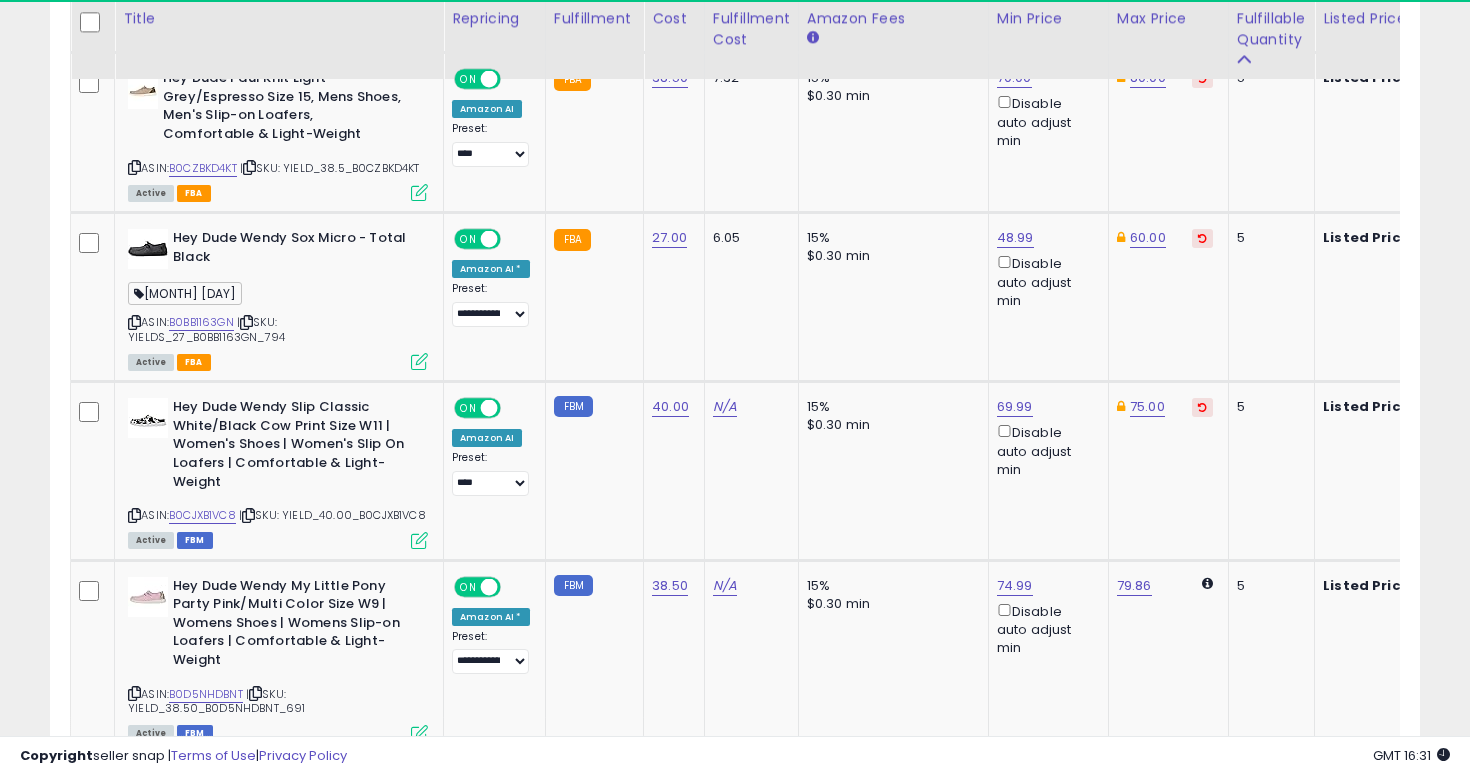 scroll, scrollTop: 3341, scrollLeft: 0, axis: vertical 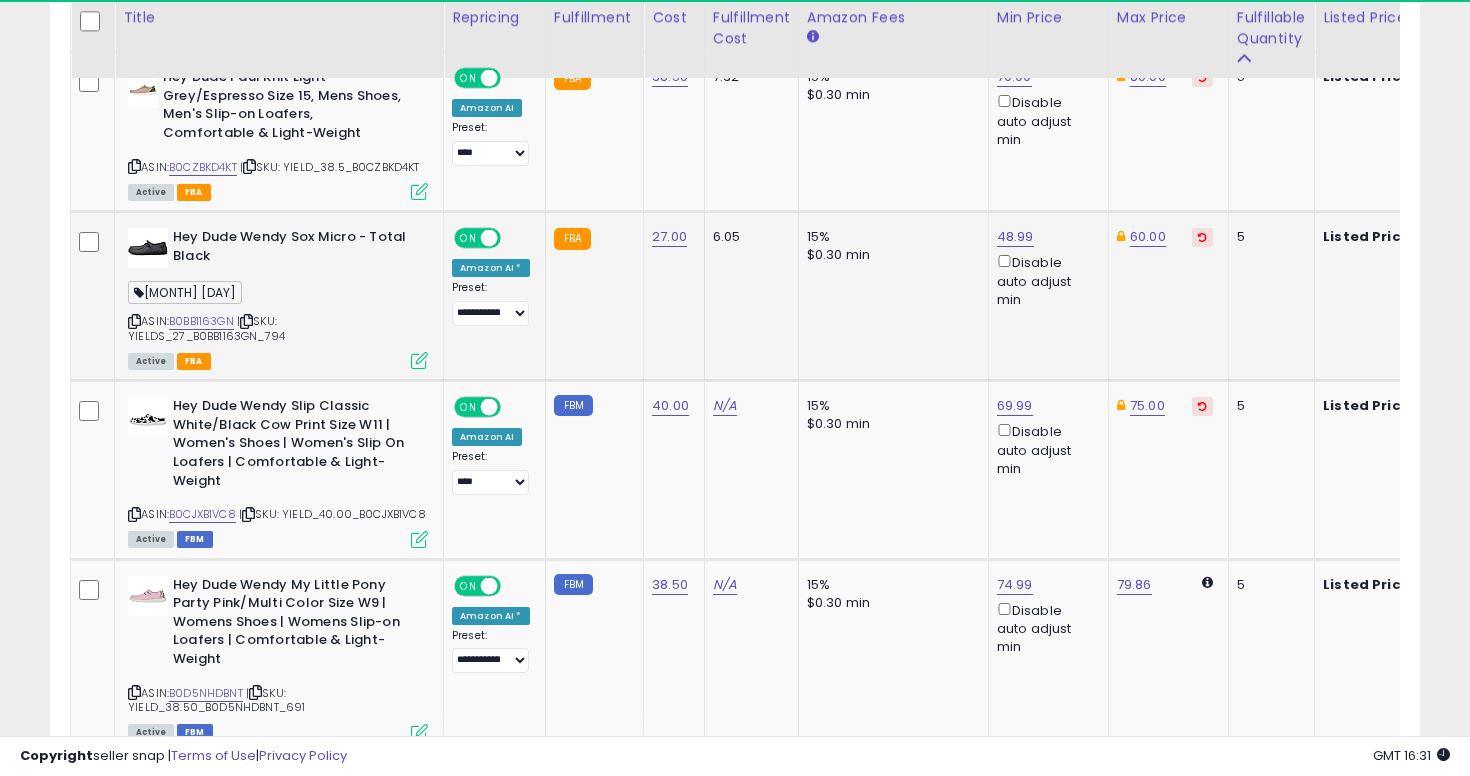 click at bounding box center (134, 321) 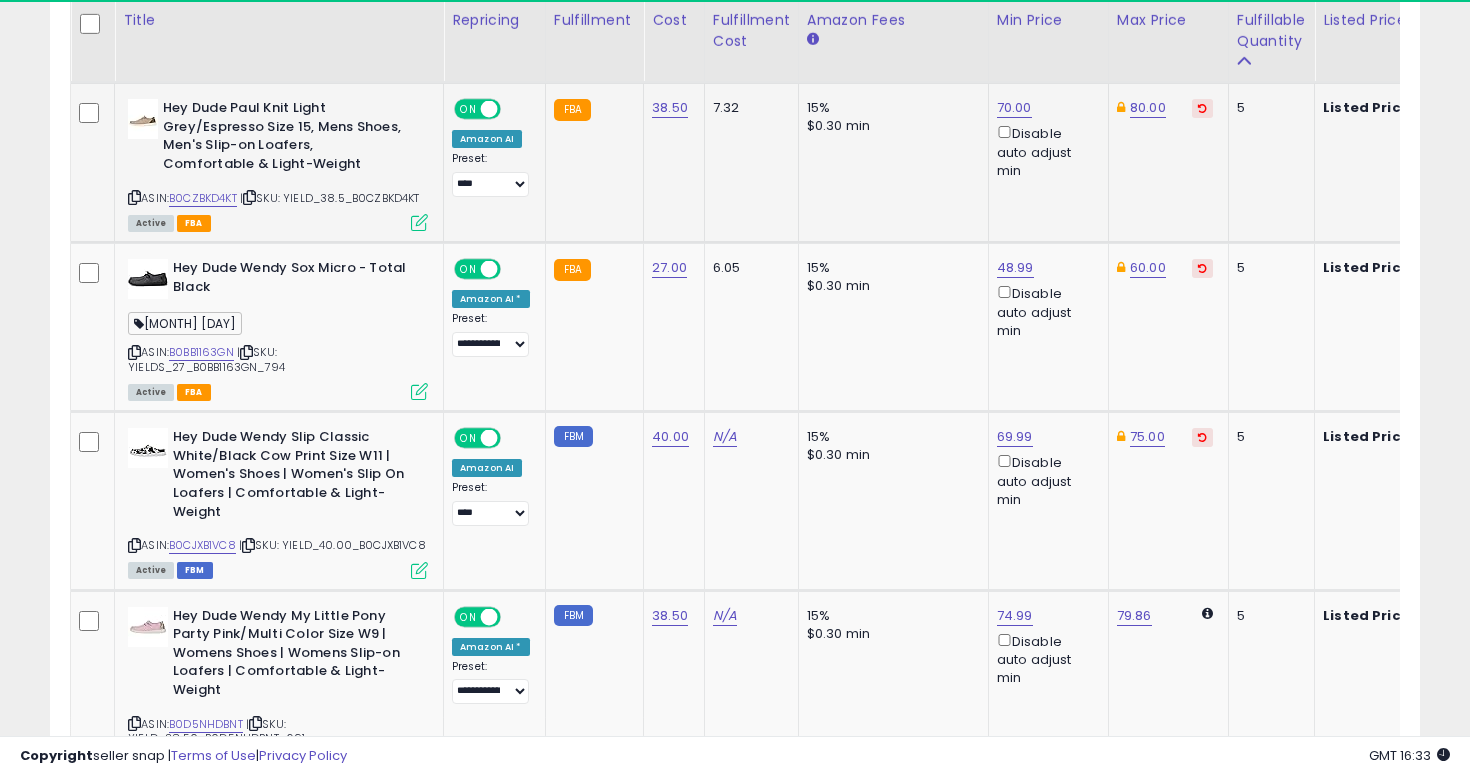 scroll, scrollTop: 3311, scrollLeft: 0, axis: vertical 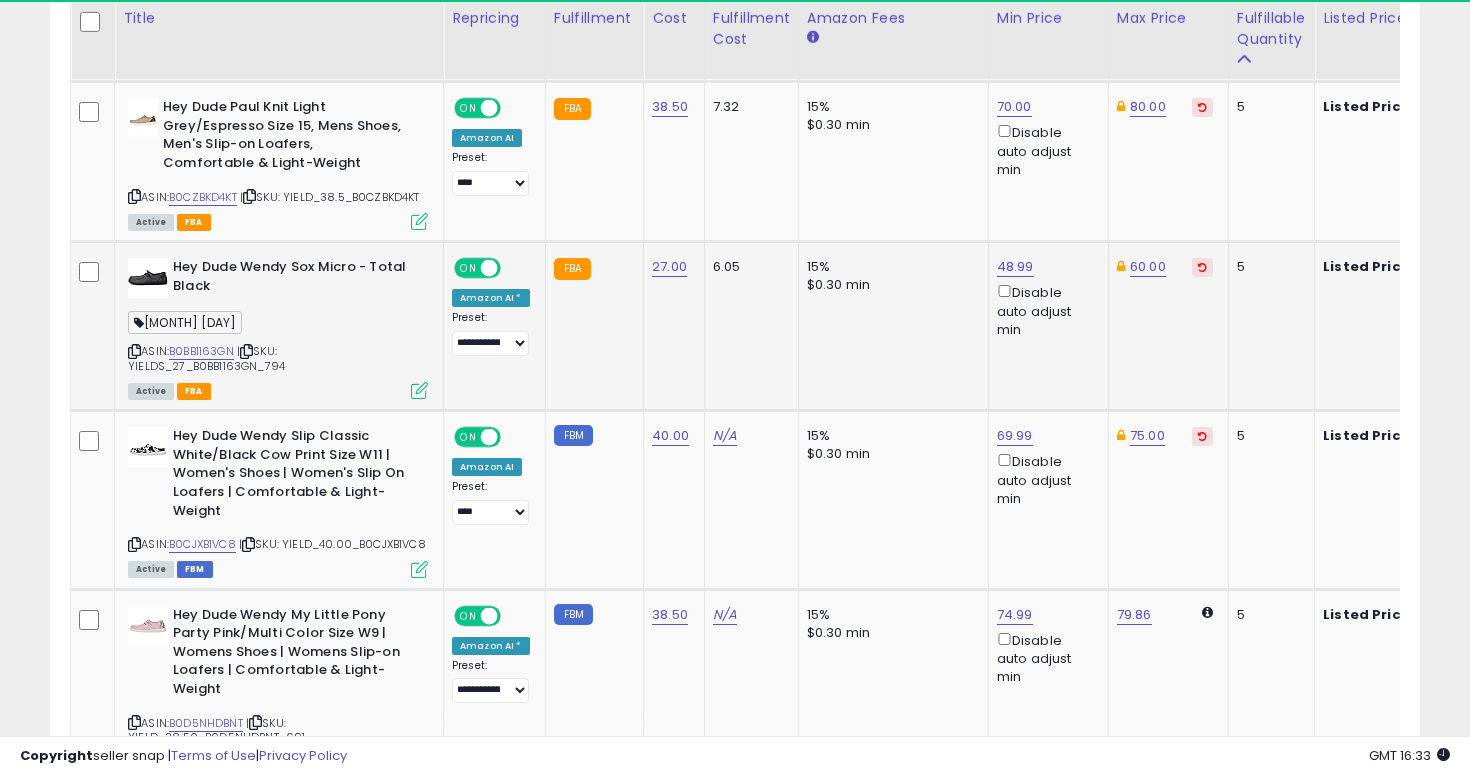 click on "6.05" 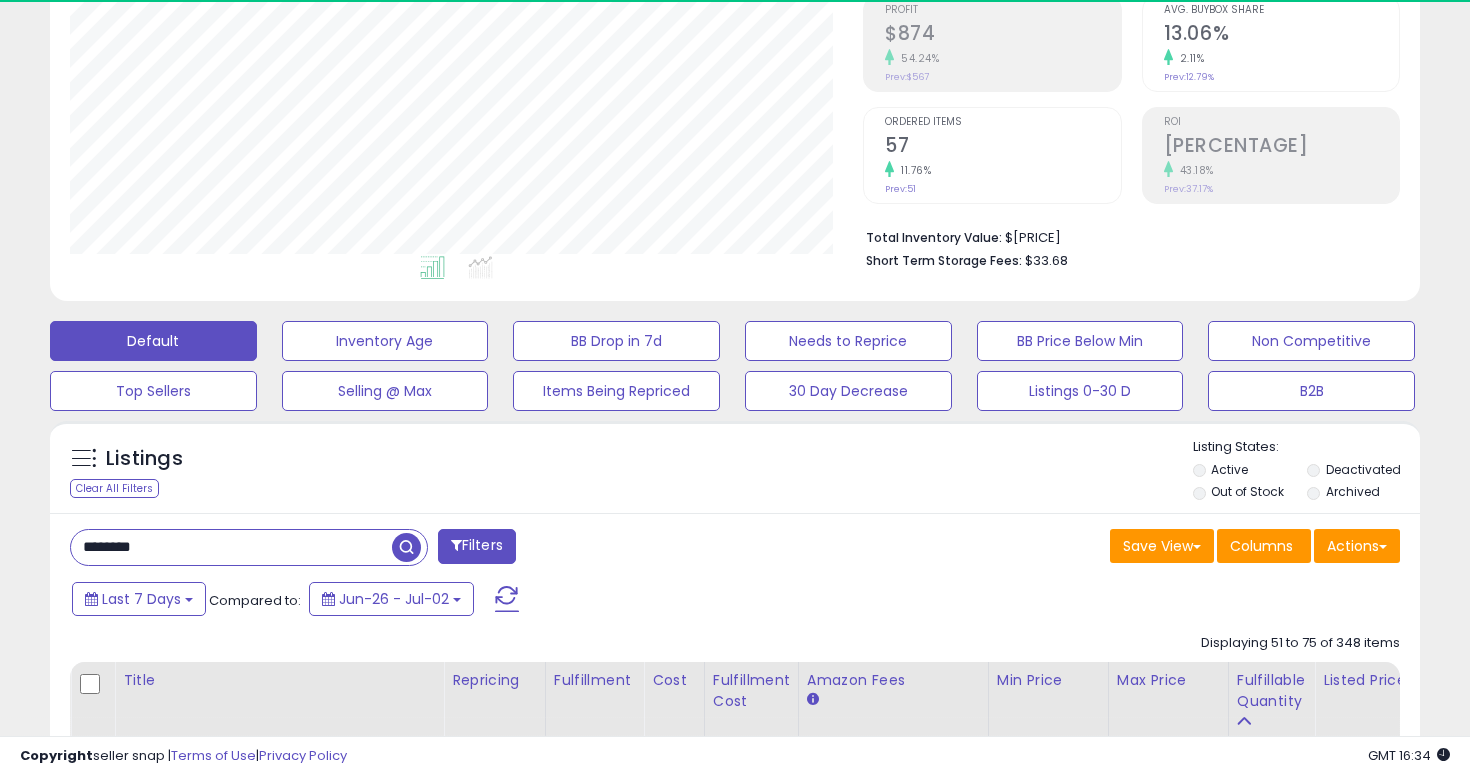 scroll, scrollTop: 0, scrollLeft: 0, axis: both 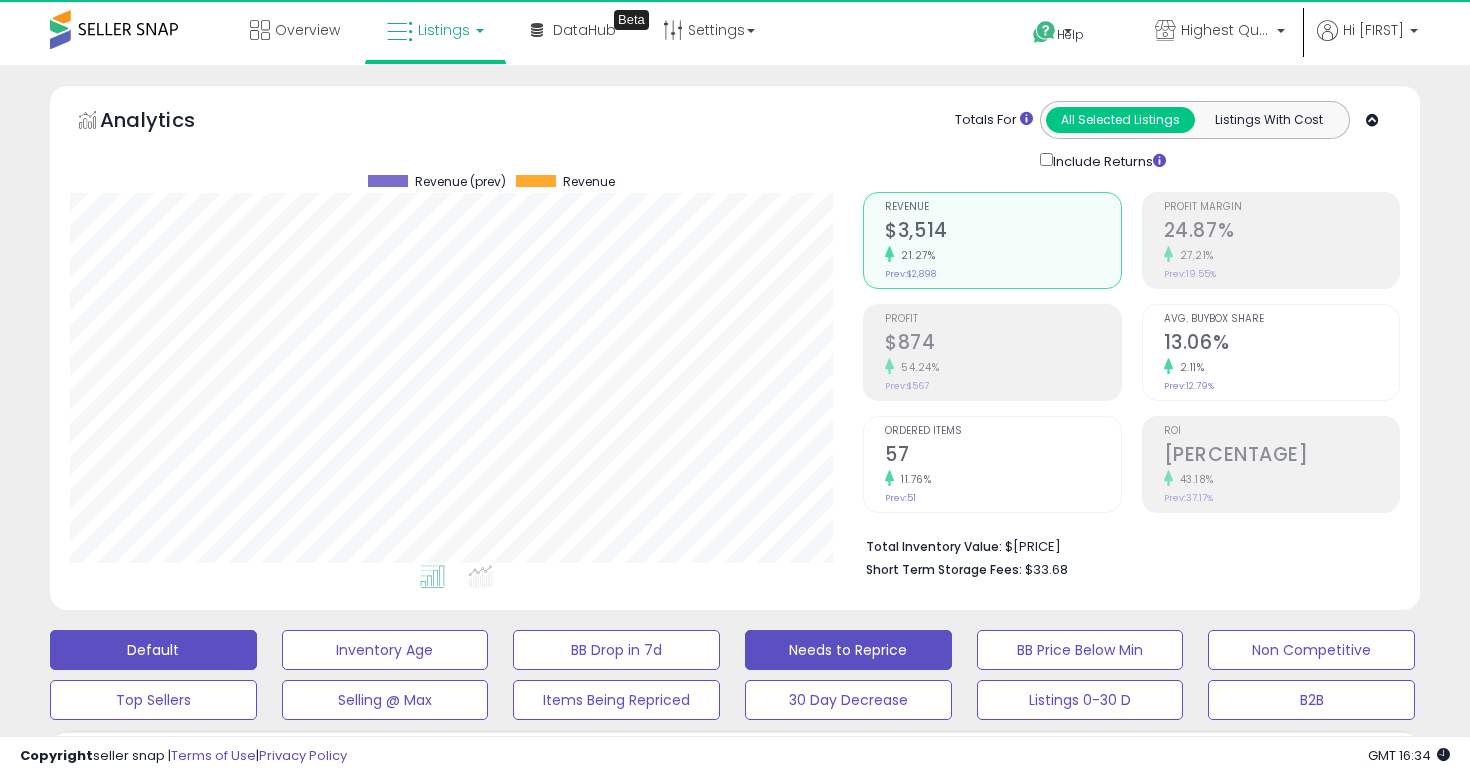 click on "Needs to Reprice" at bounding box center [385, 650] 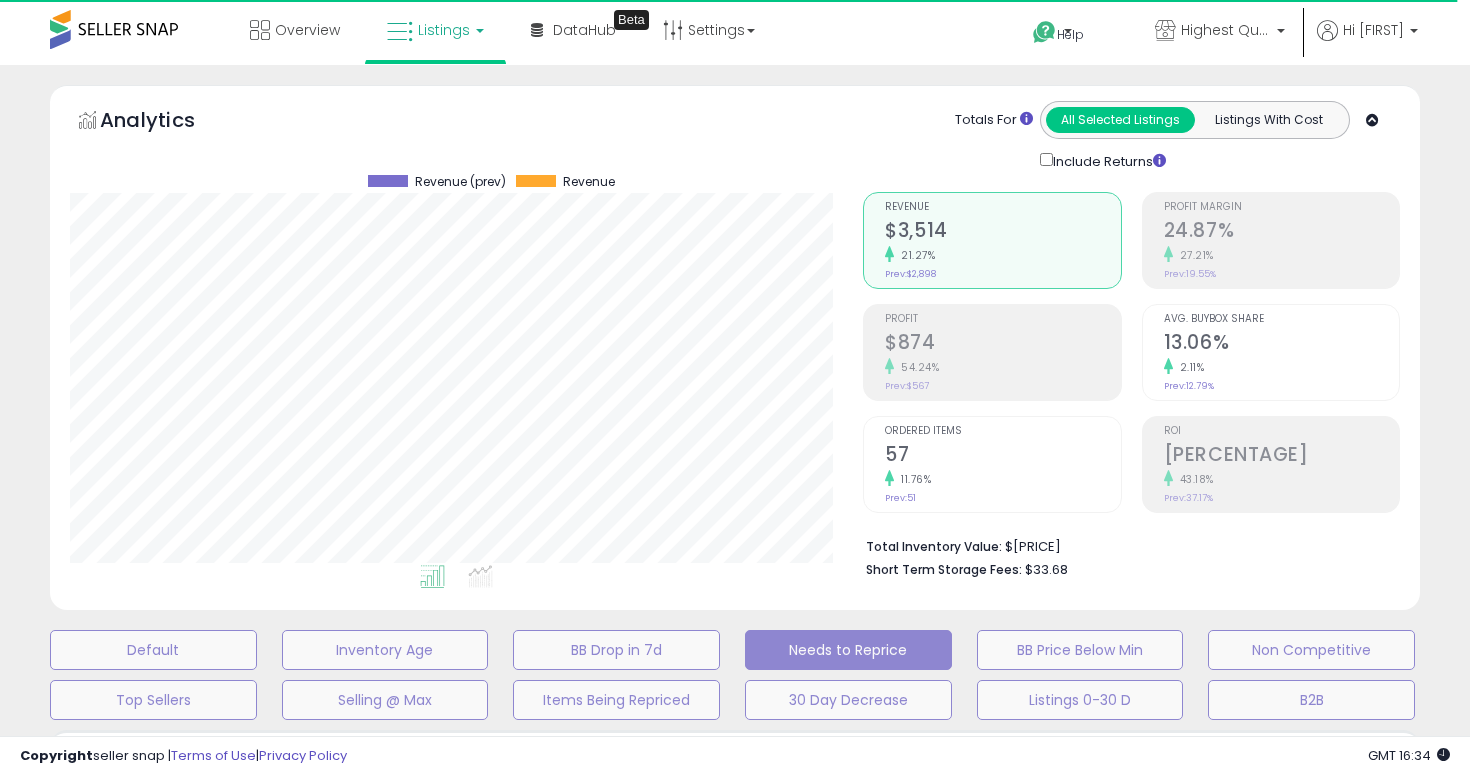 type 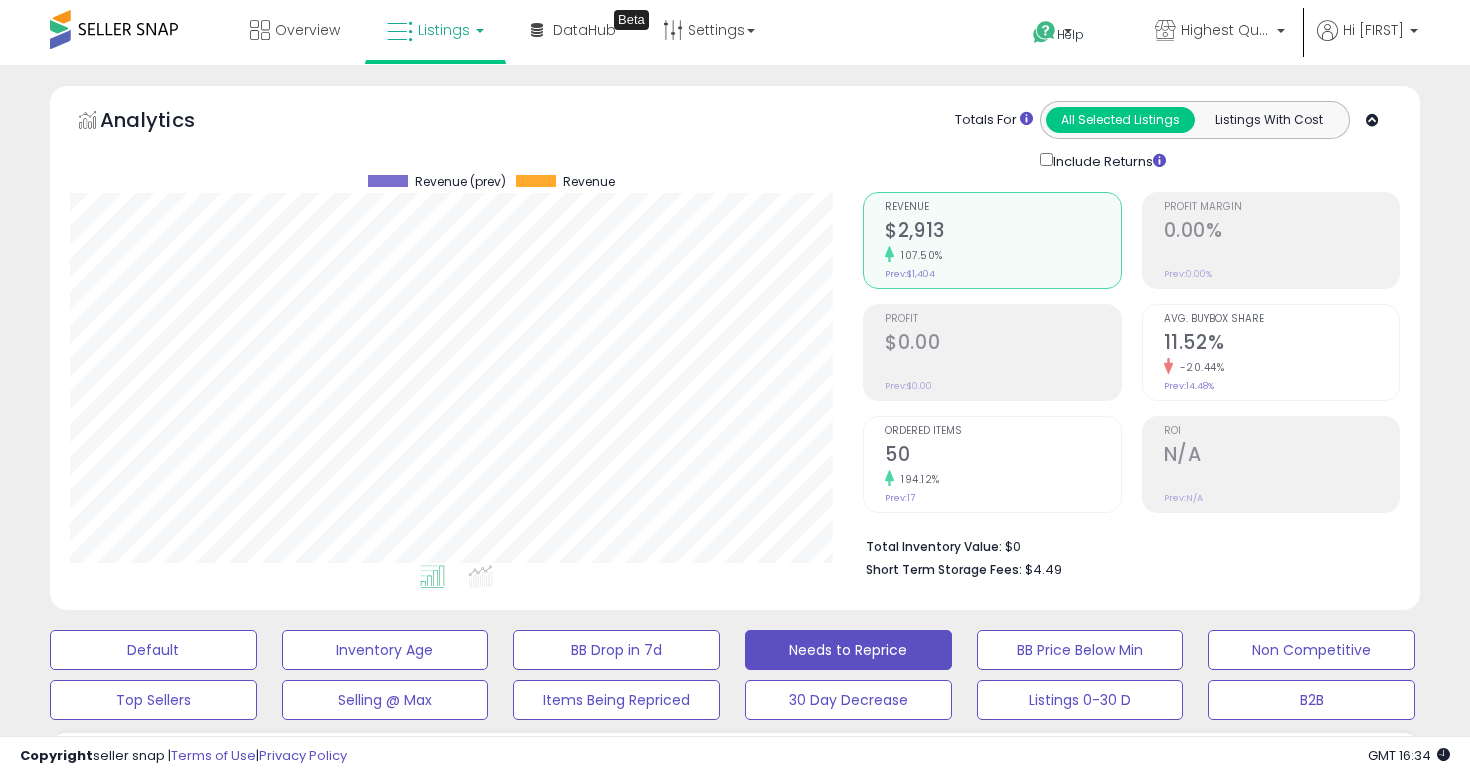 scroll, scrollTop: 999590, scrollLeft: 999206, axis: both 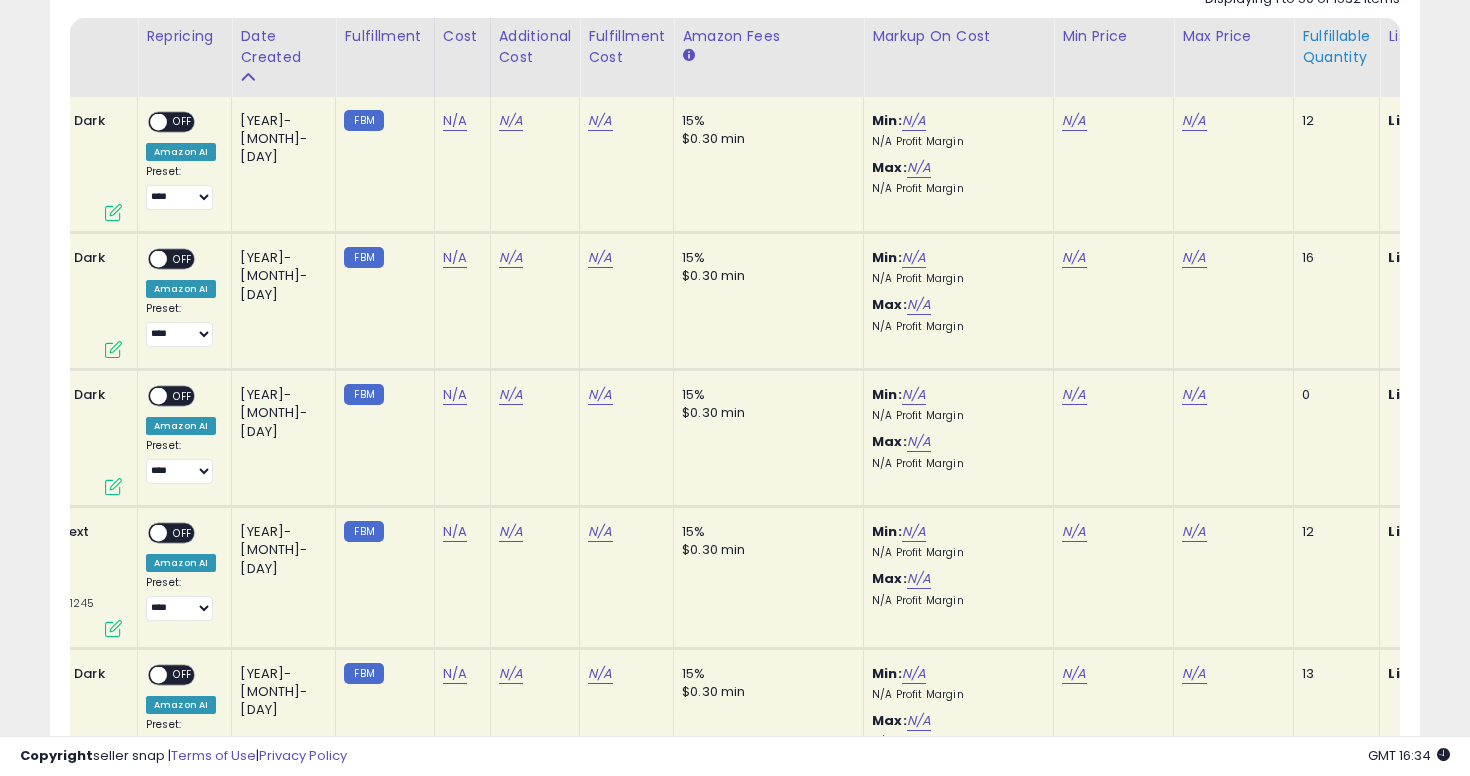 click on "Fulfillable Quantity" at bounding box center [1336, 47] 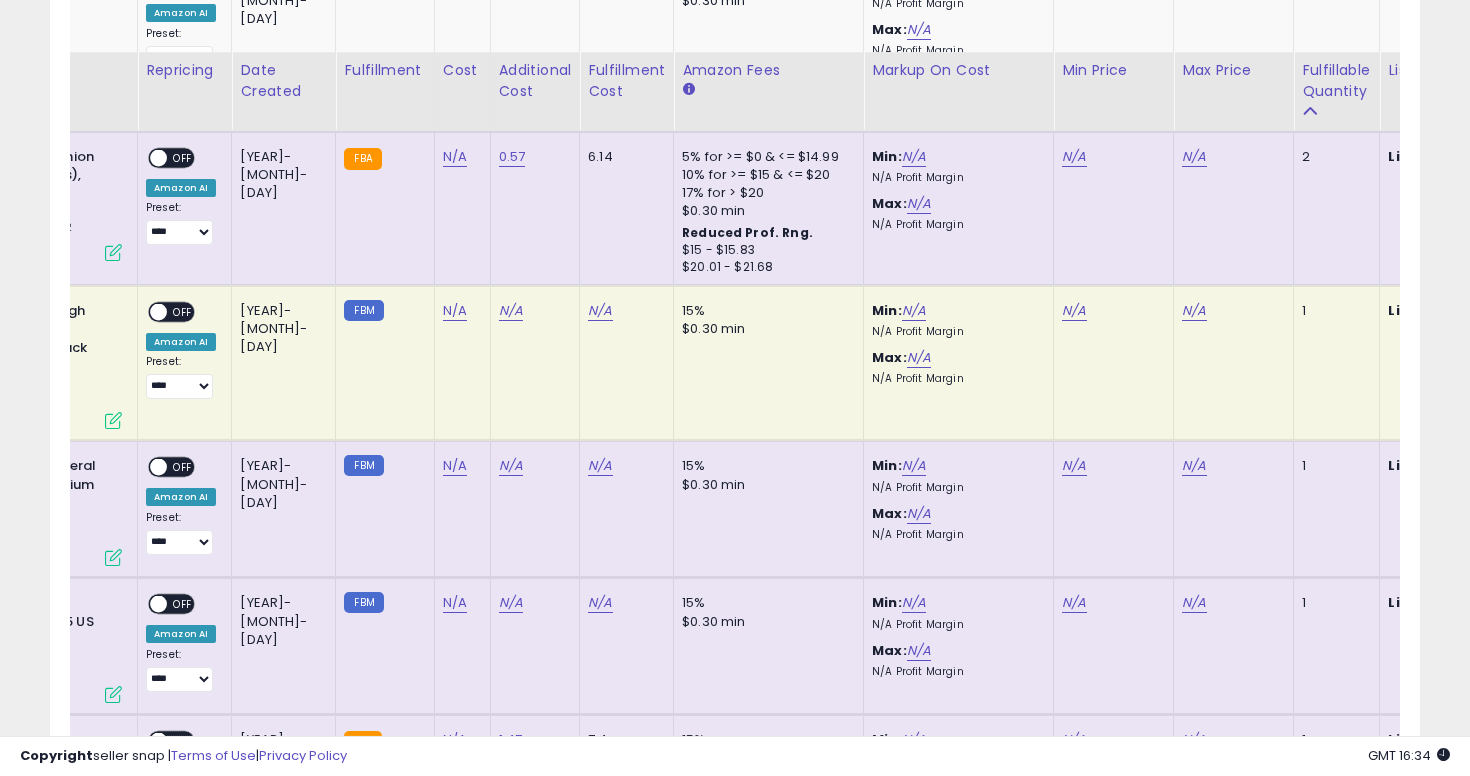 scroll, scrollTop: 2850, scrollLeft: 0, axis: vertical 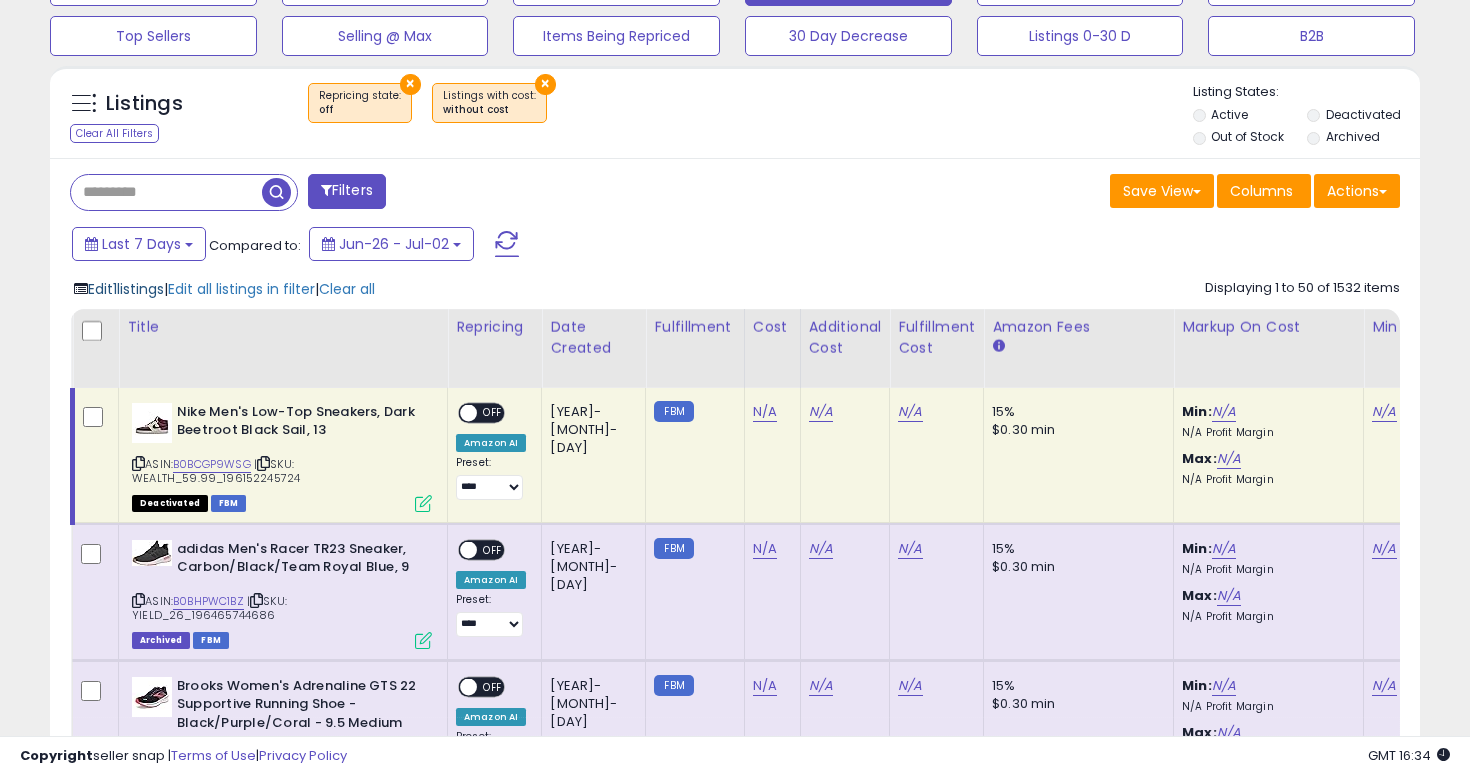 click on "Edit  1  listings" at bounding box center (126, 289) 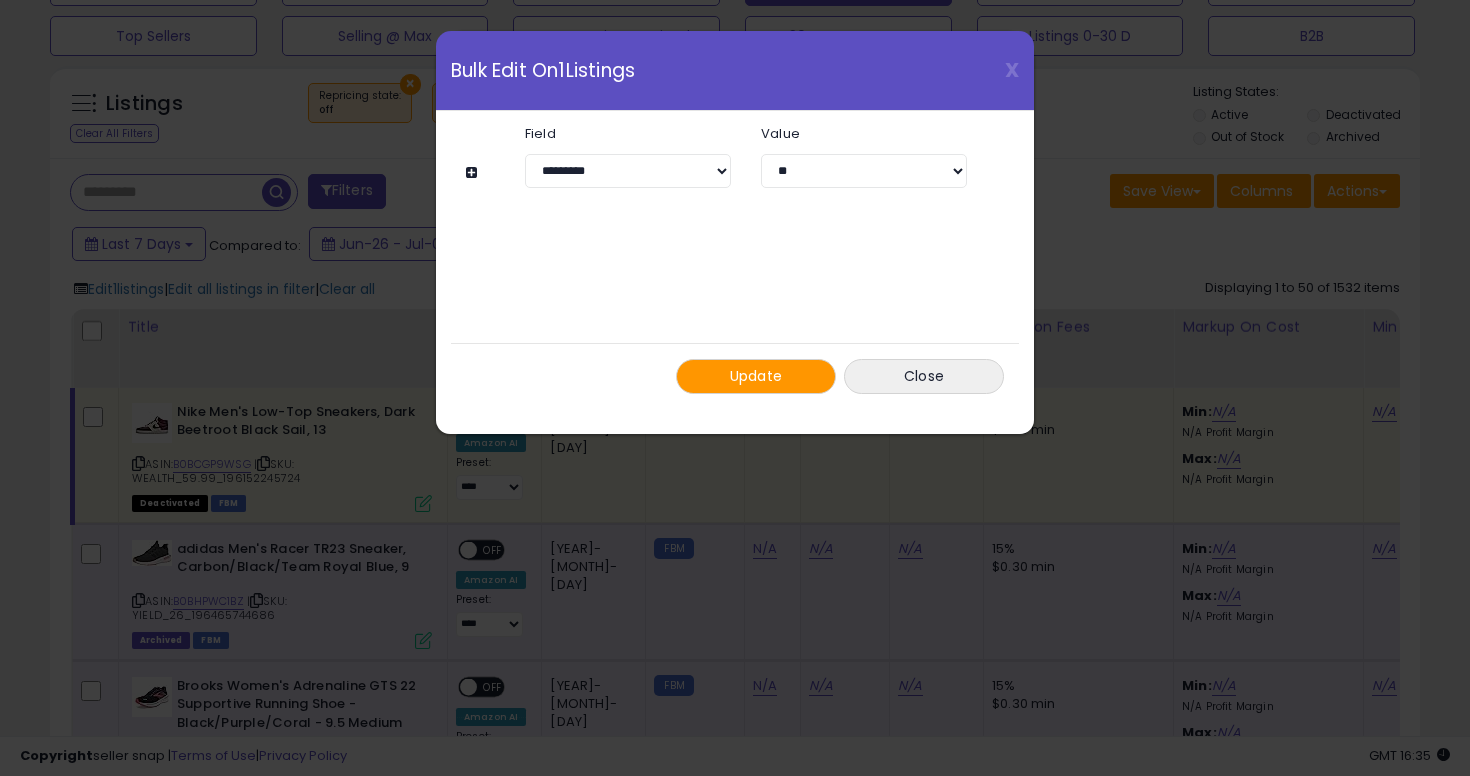 click on "X Close
Bulk Edit On  1  Listings" at bounding box center (735, 71) 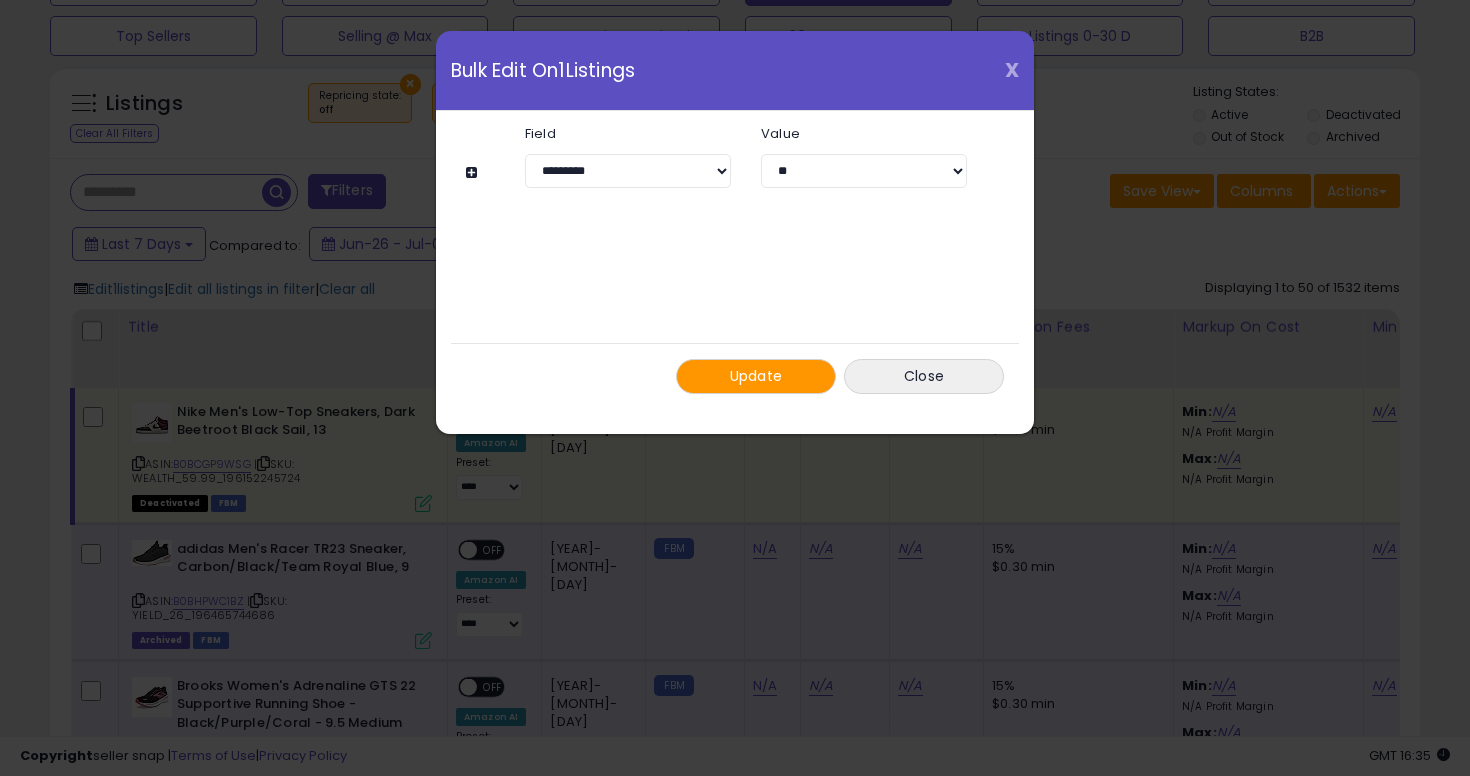 click on "X" at bounding box center [1012, 70] 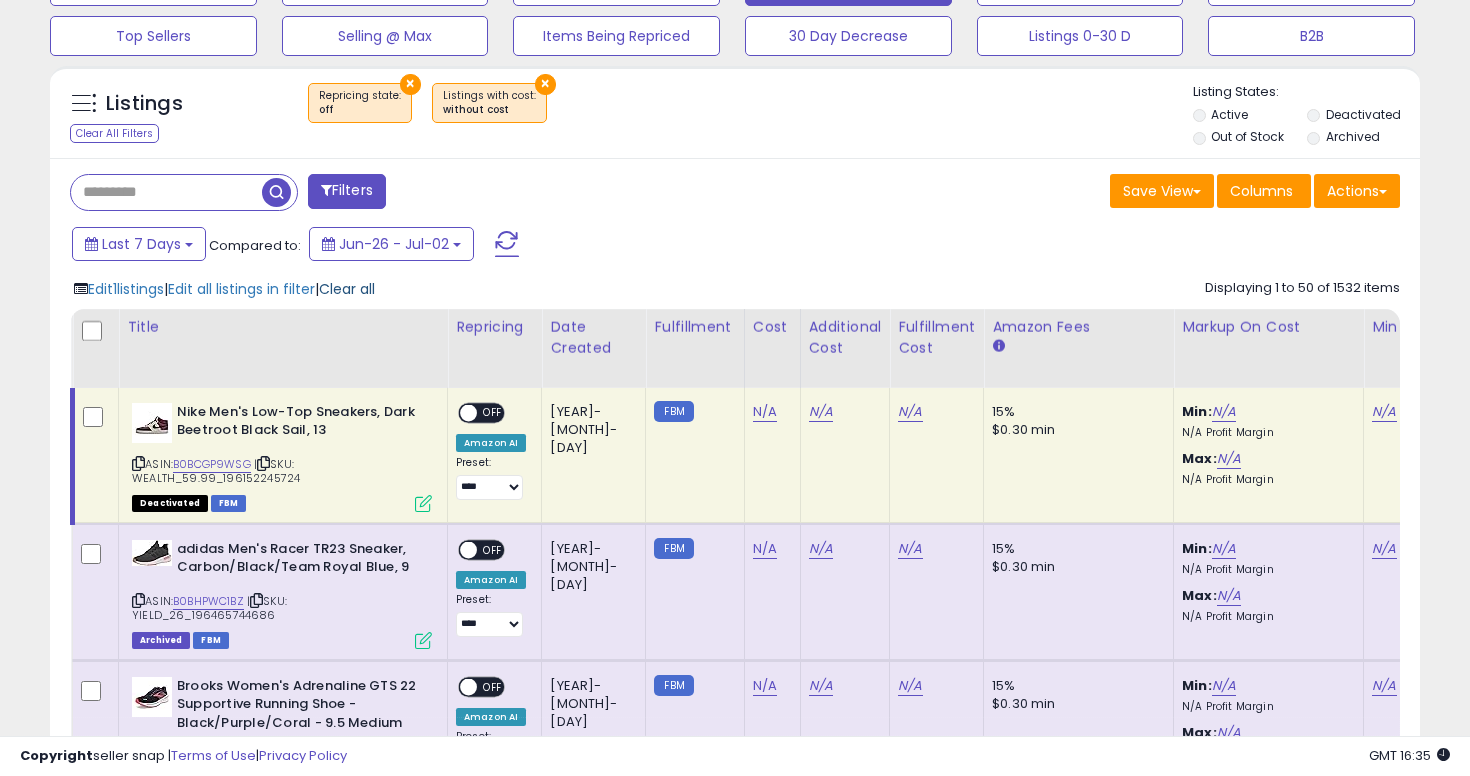 click on "Clear all" at bounding box center (347, 289) 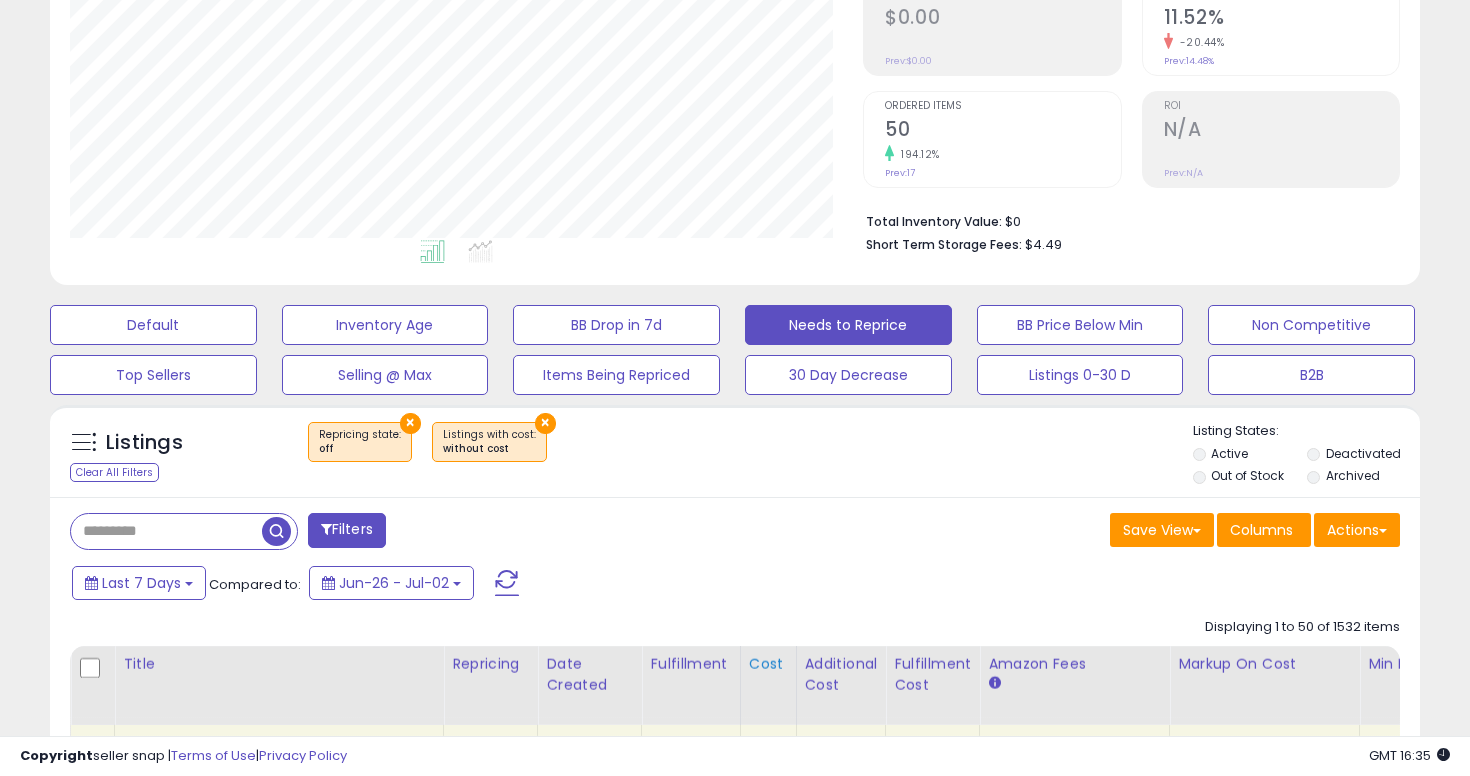 scroll, scrollTop: 780, scrollLeft: 0, axis: vertical 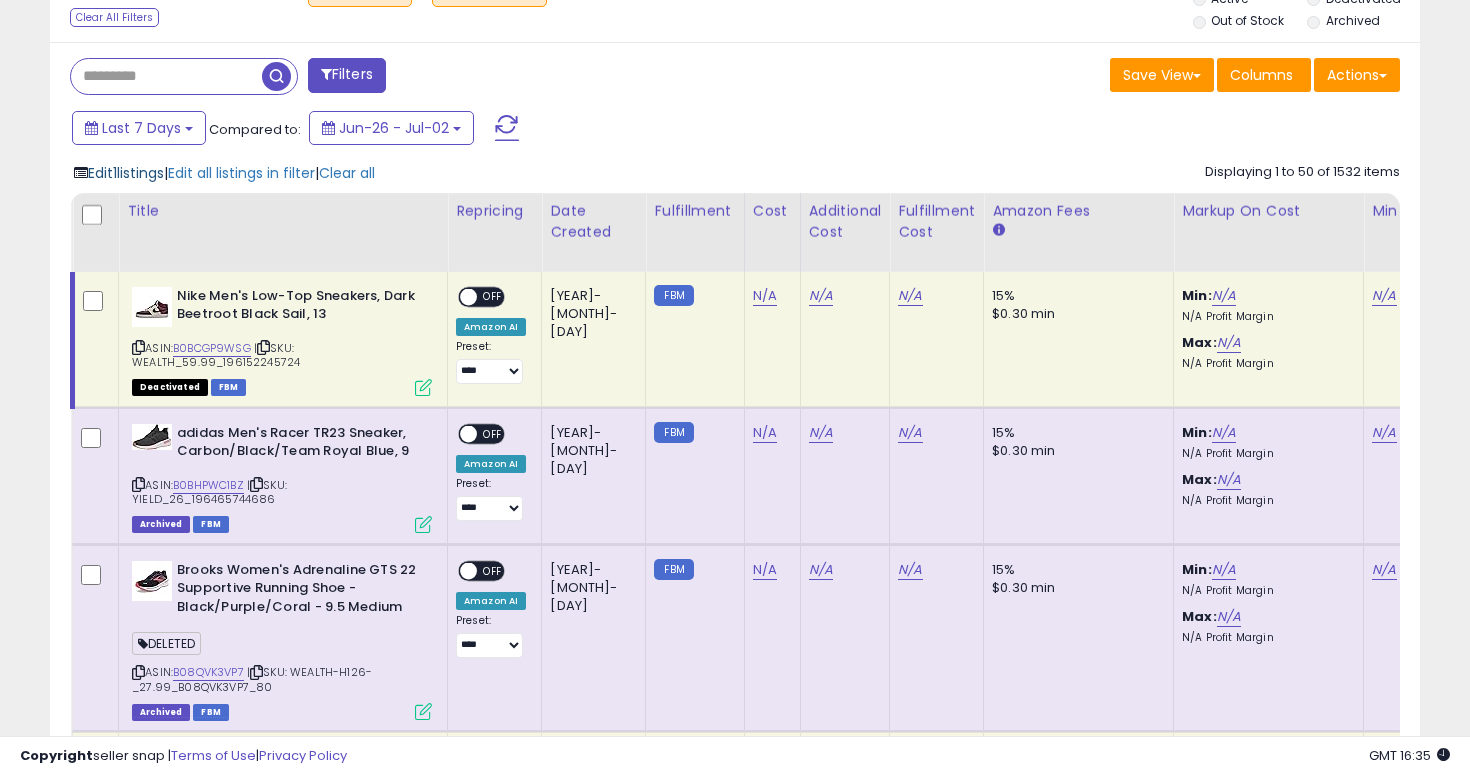 click on "Edit  1  listings" at bounding box center (126, 173) 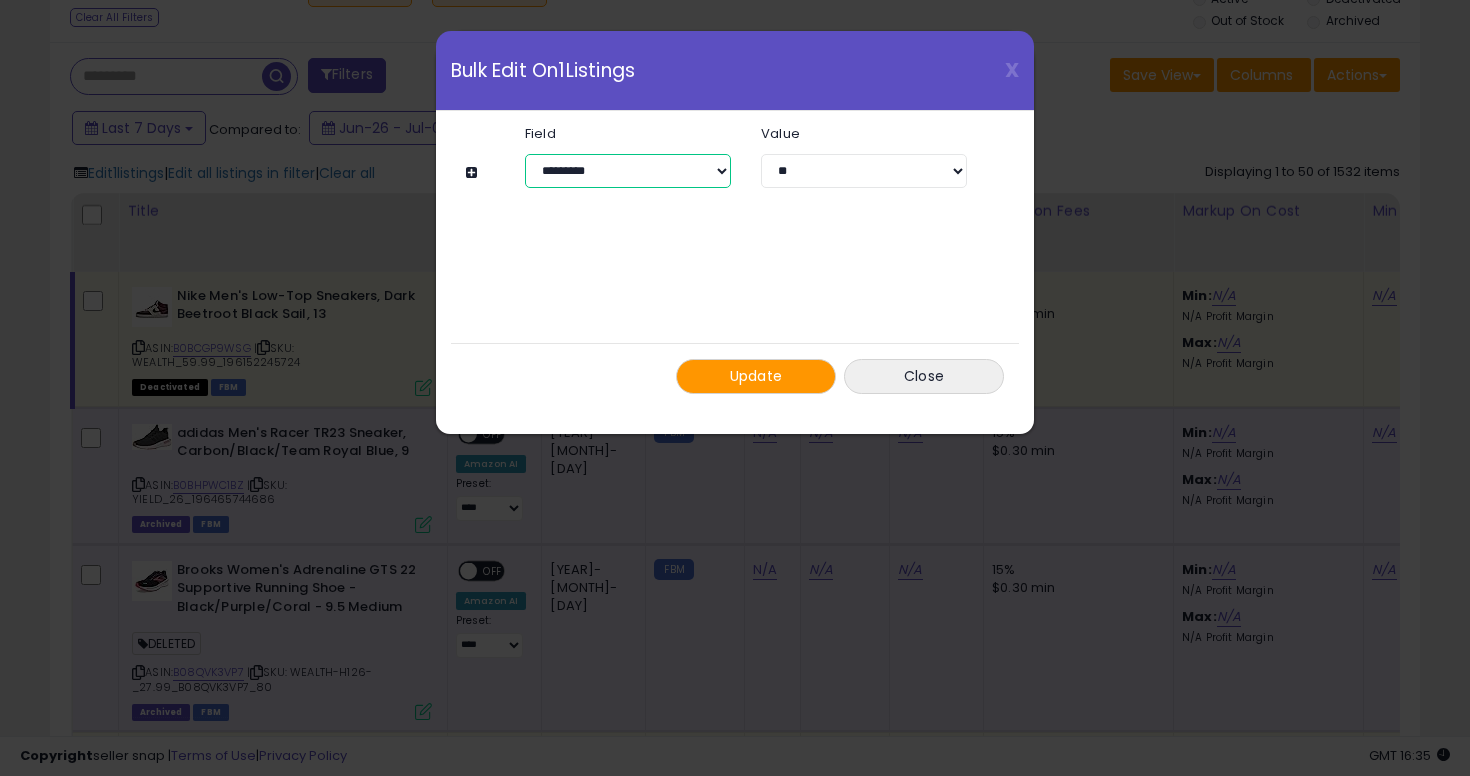 click on "**********" at bounding box center [628, 171] 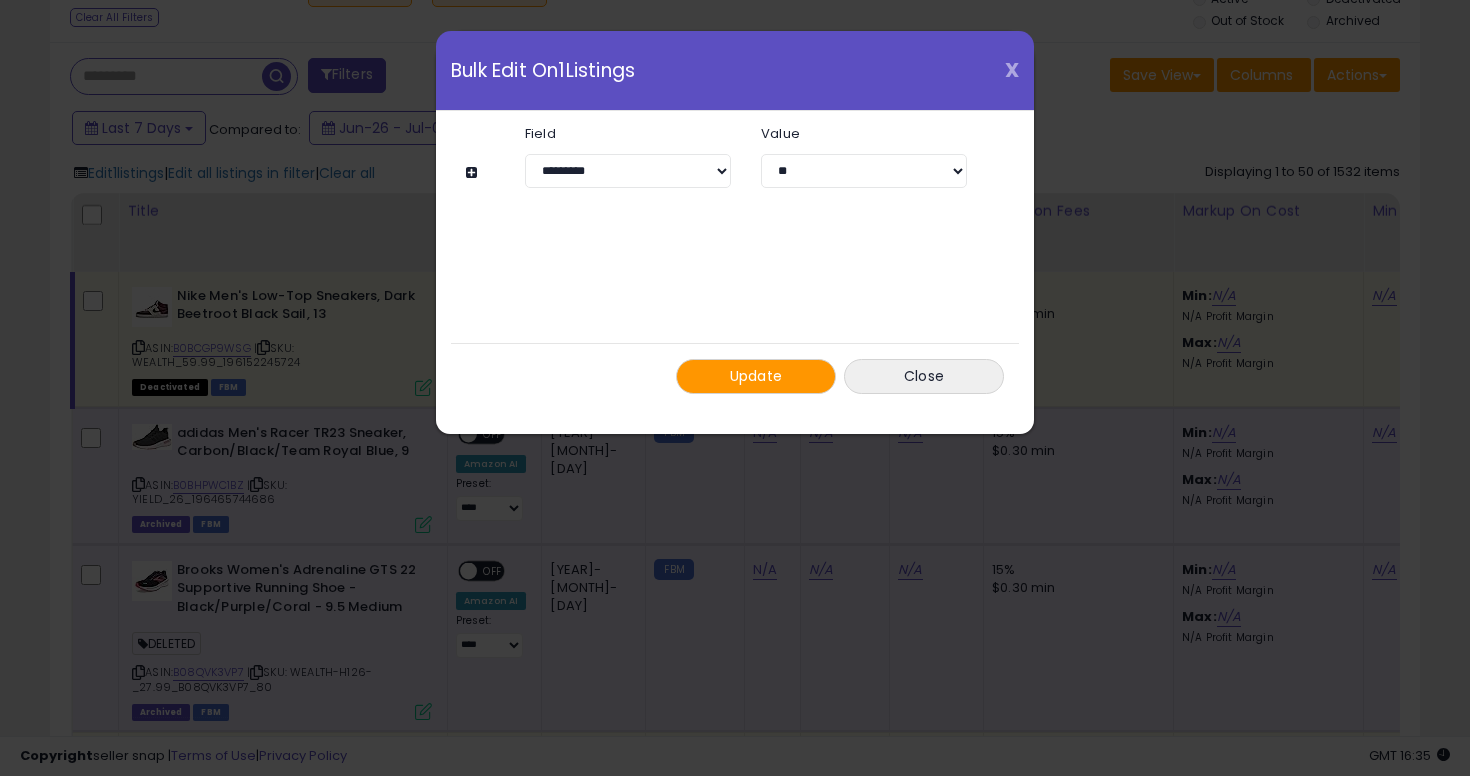 click on "X" at bounding box center (1012, 70) 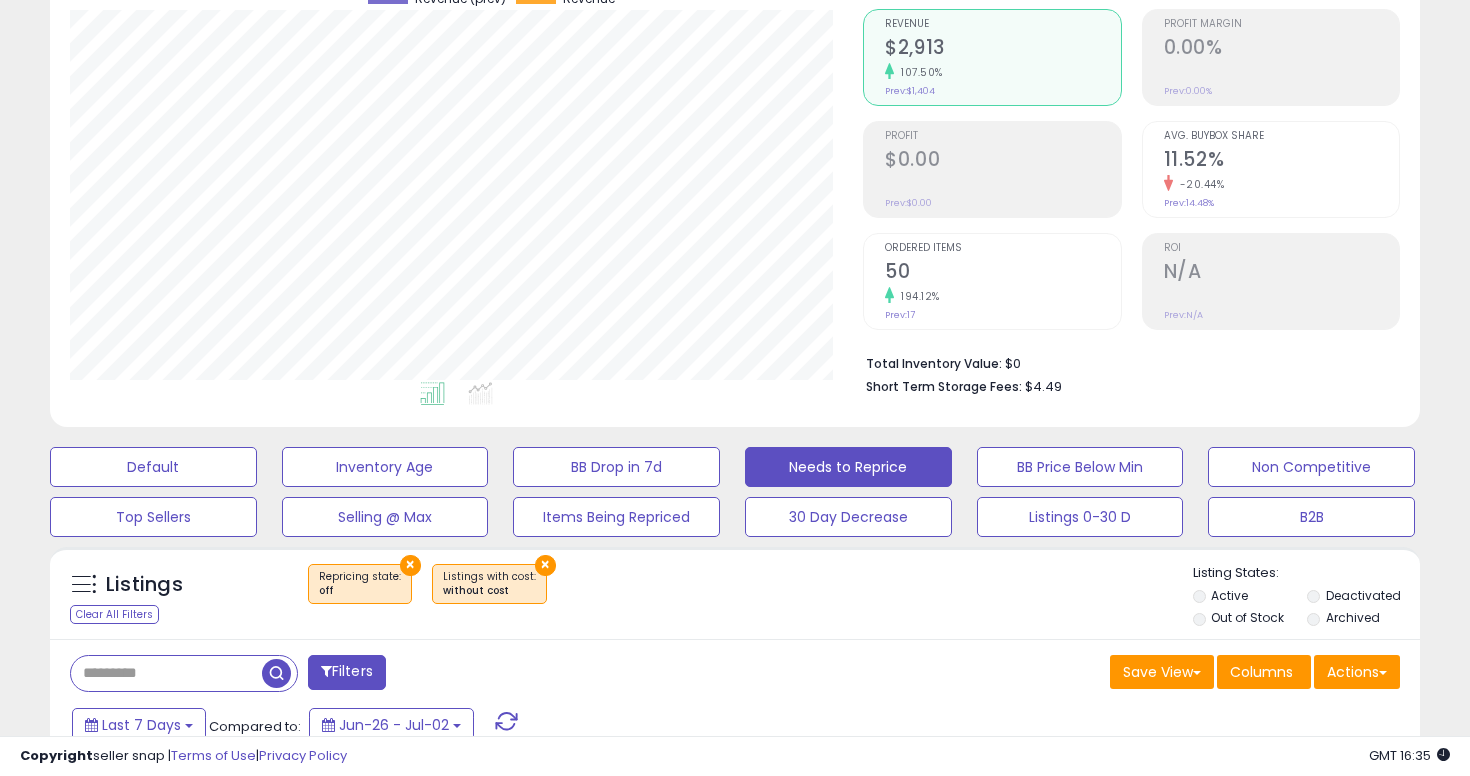 scroll, scrollTop: 0, scrollLeft: 0, axis: both 